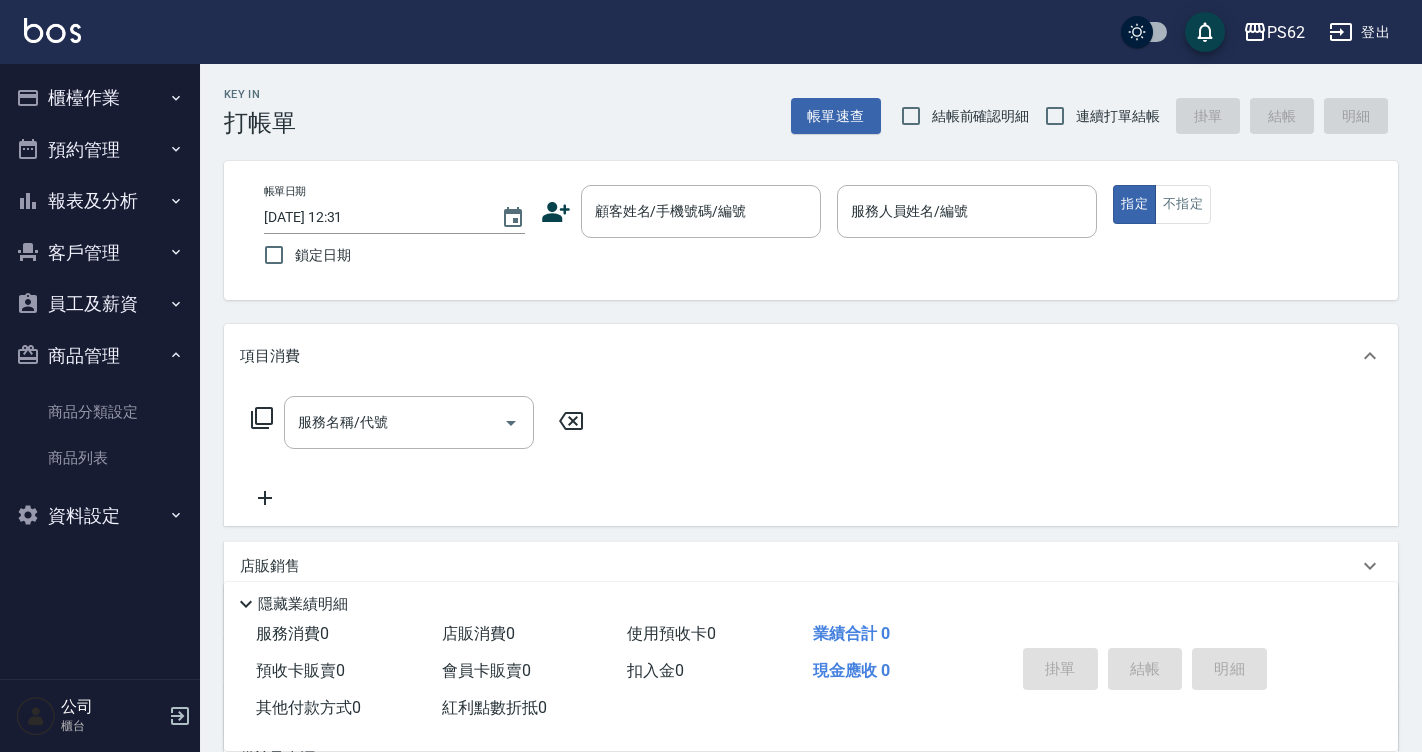 scroll, scrollTop: 0, scrollLeft: 0, axis: both 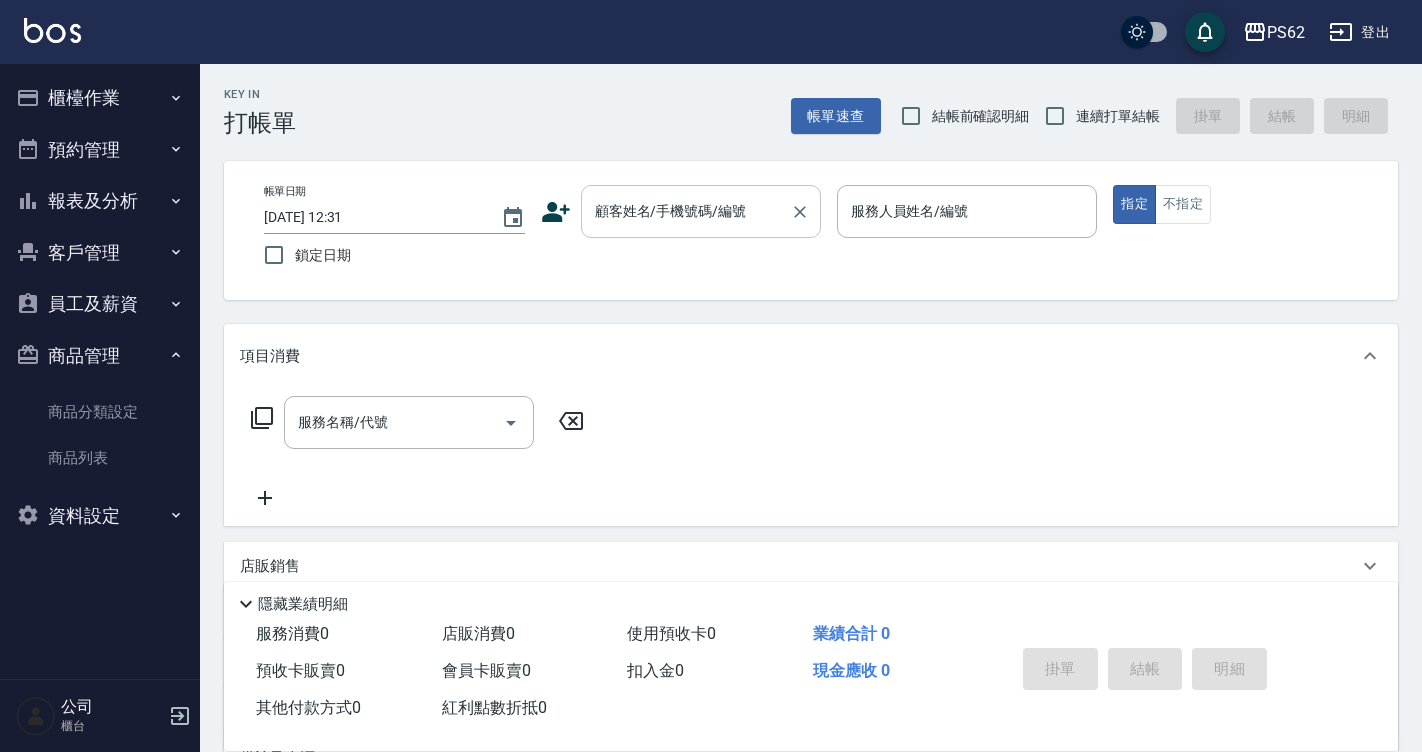 click on "顧客姓名/手機號碼/編號" at bounding box center [686, 211] 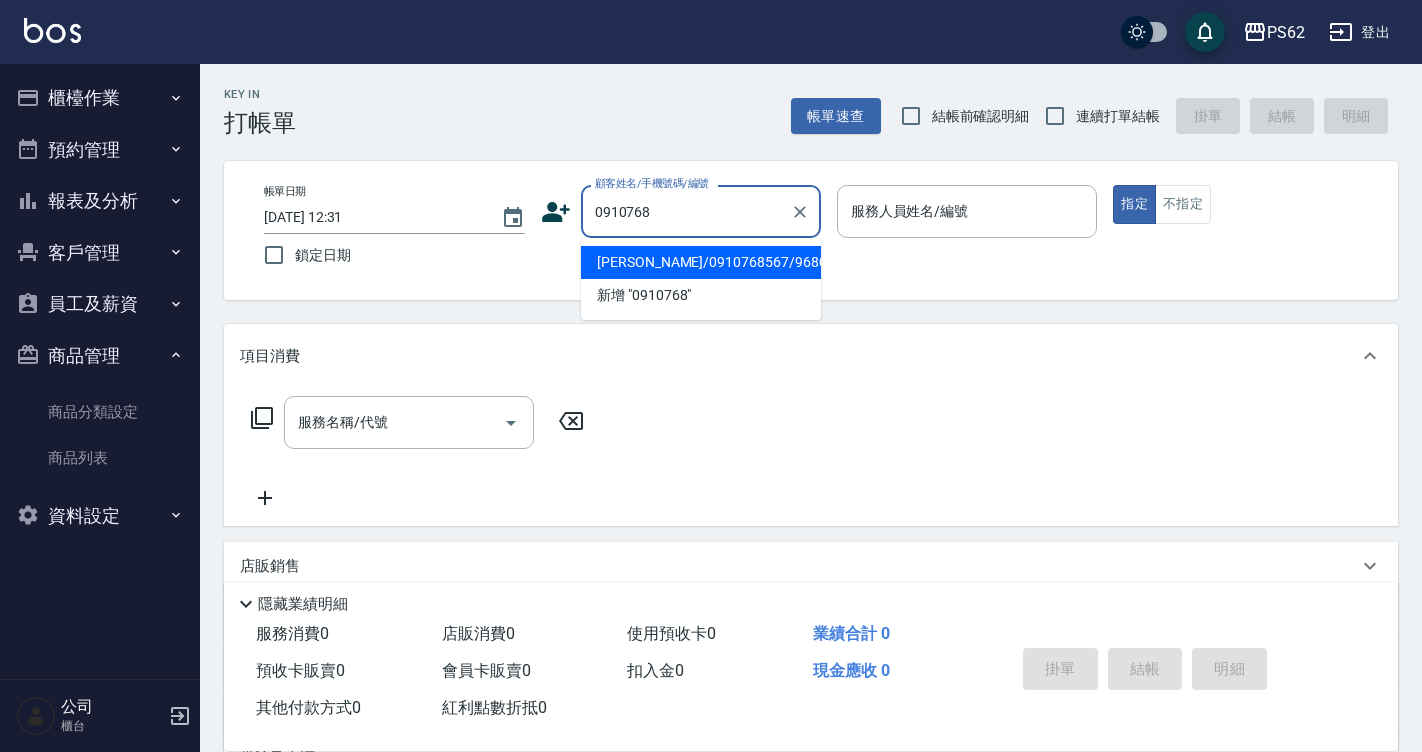 type on "[PERSON_NAME]/0910768567/968030" 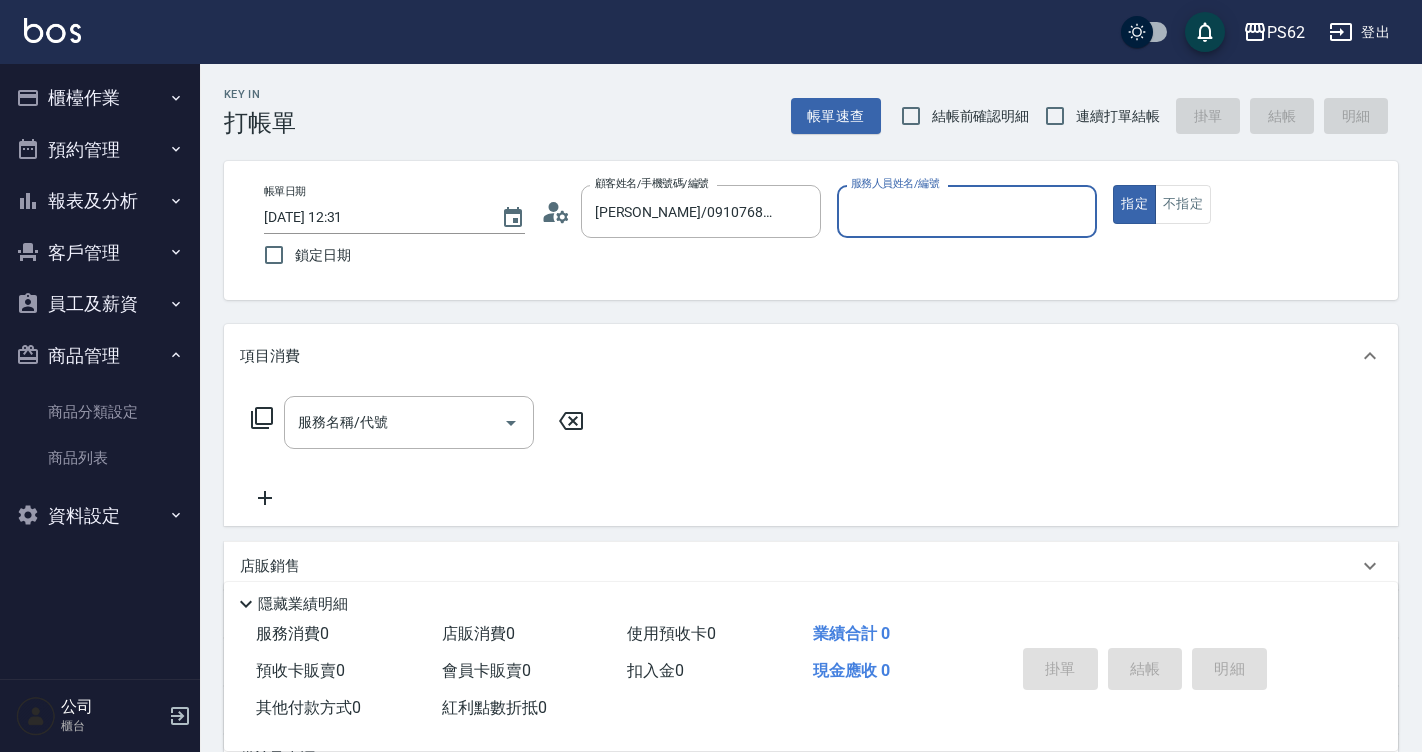 click 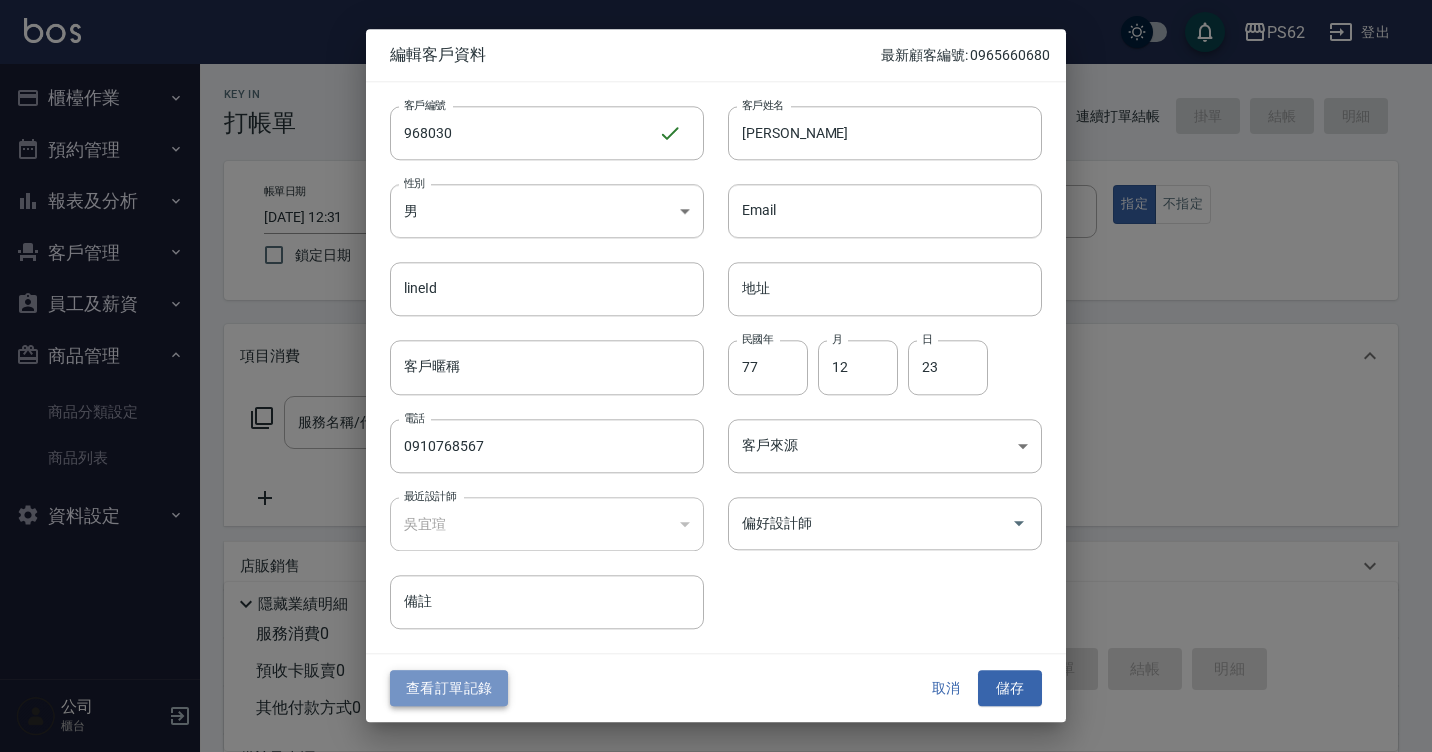 click on "查看訂單記錄" at bounding box center [449, 688] 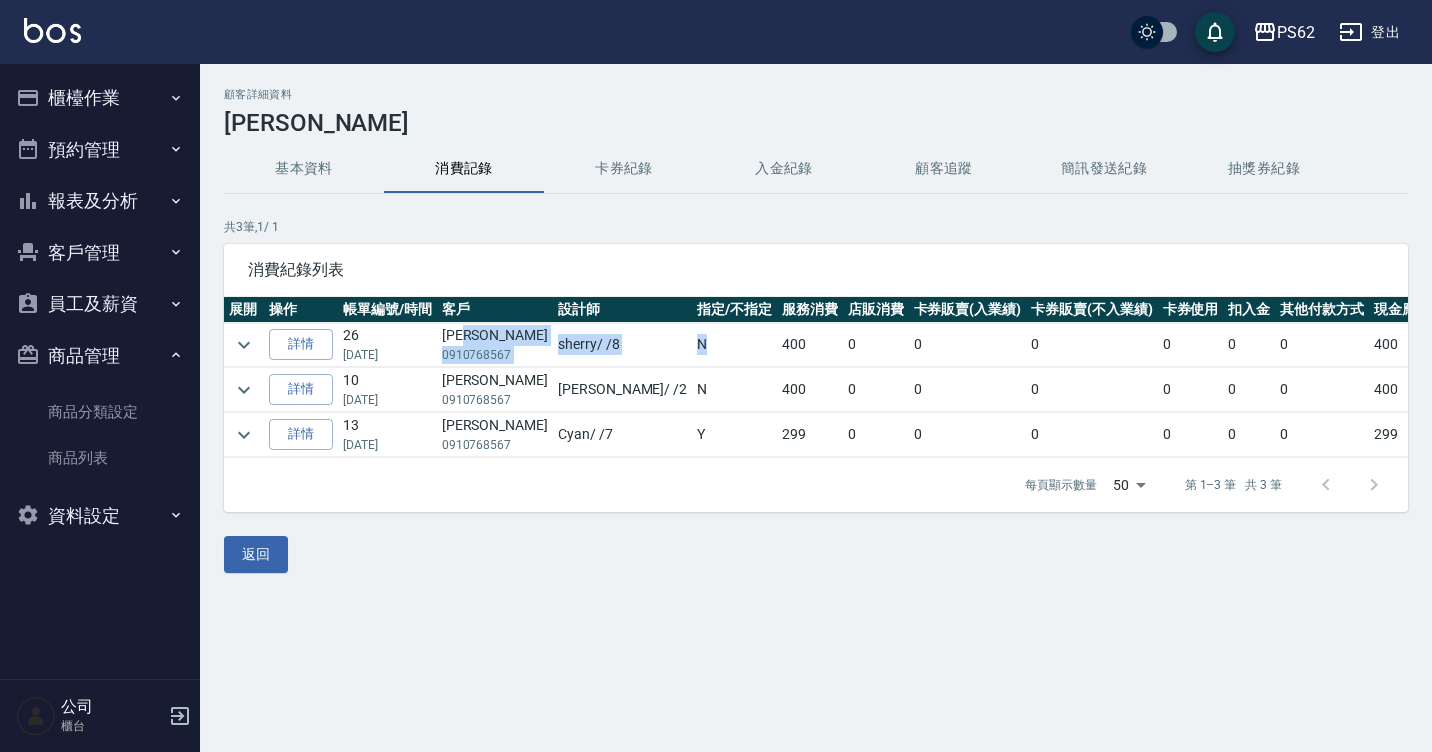 drag, startPoint x: 508, startPoint y: 342, endPoint x: 622, endPoint y: 350, distance: 114.28036 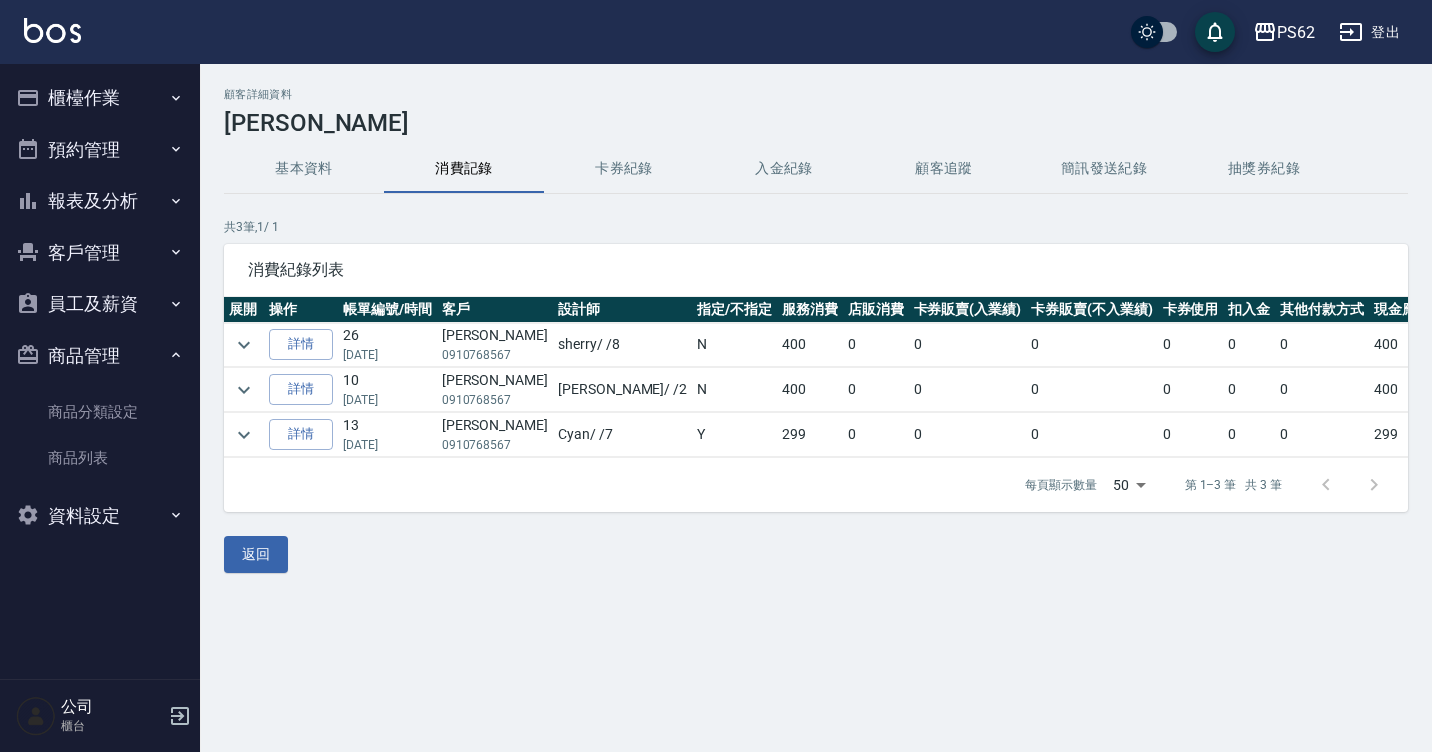 click on "櫃檯作業" at bounding box center (100, 98) 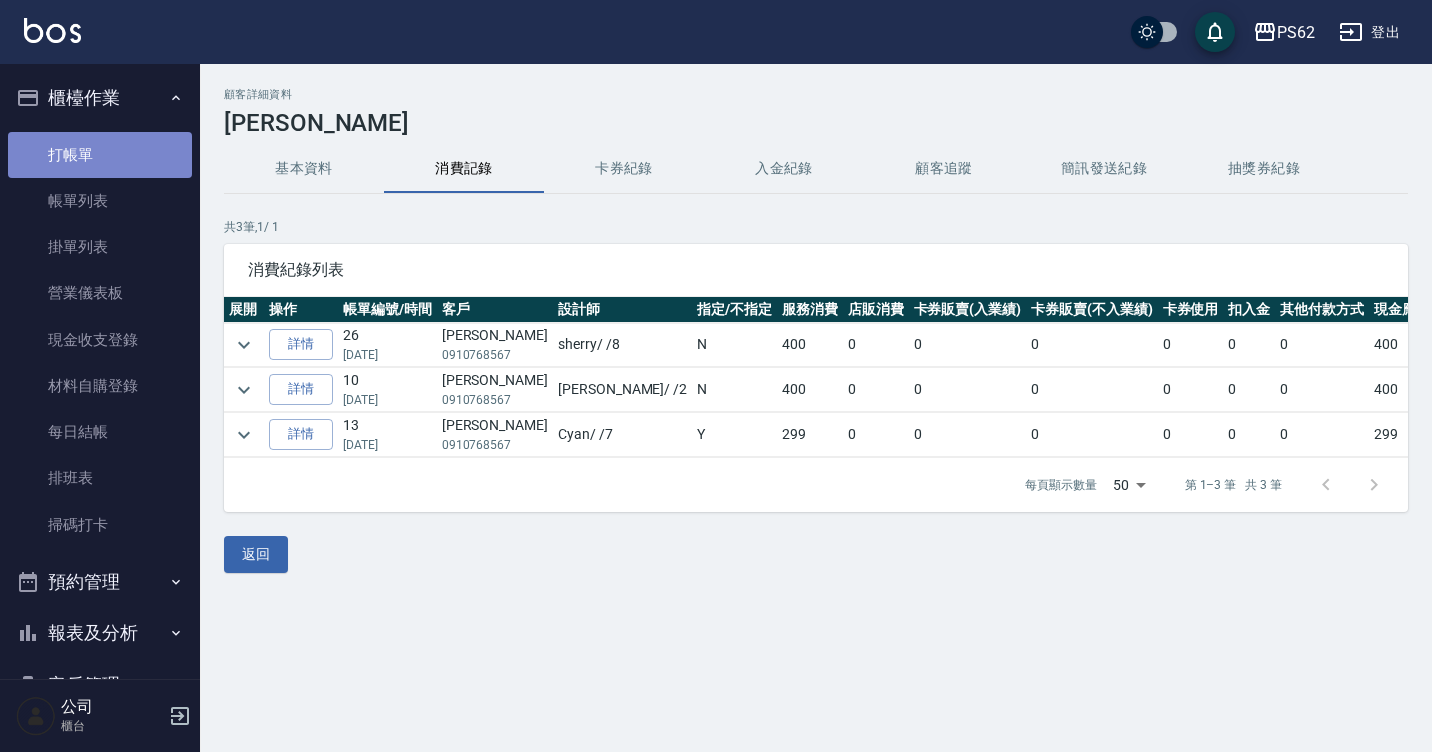 click on "打帳單" at bounding box center (100, 155) 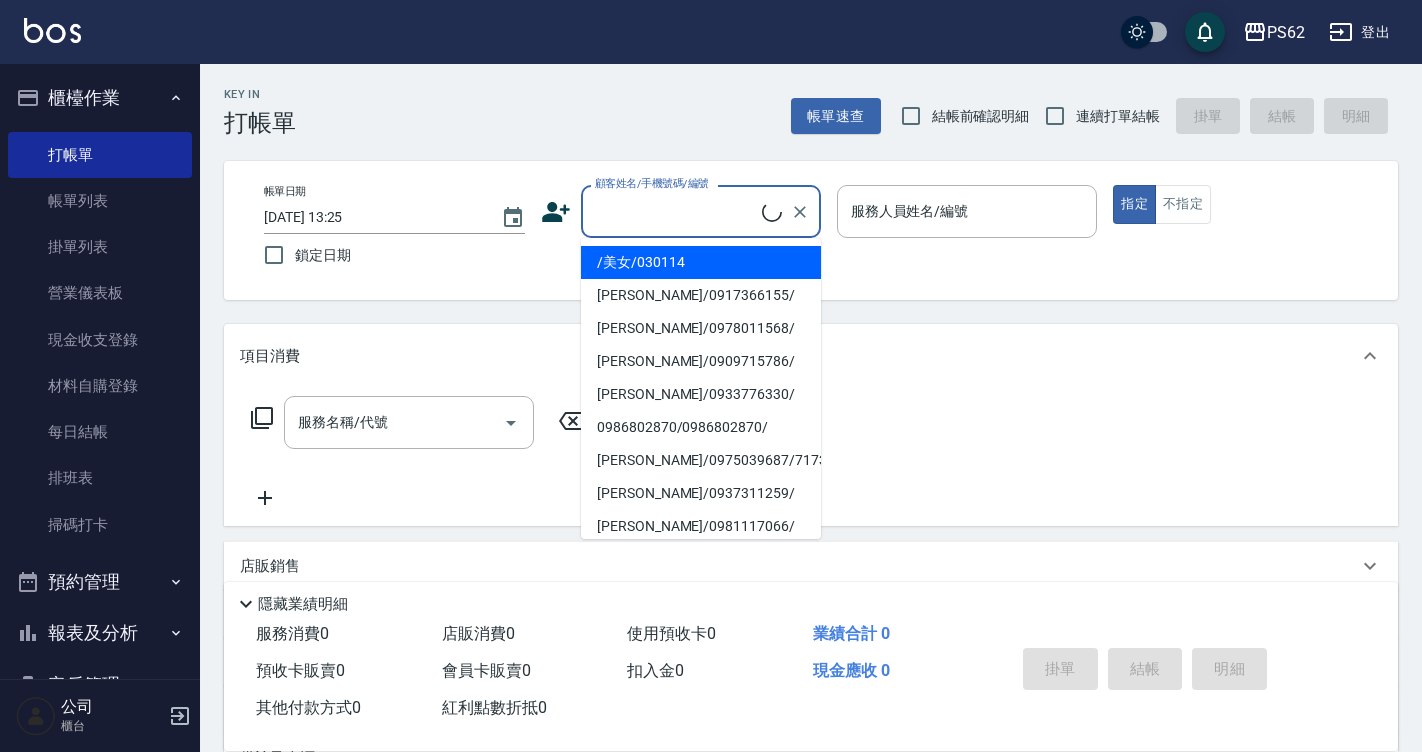click on "顧客姓名/手機號碼/編號" at bounding box center [676, 211] 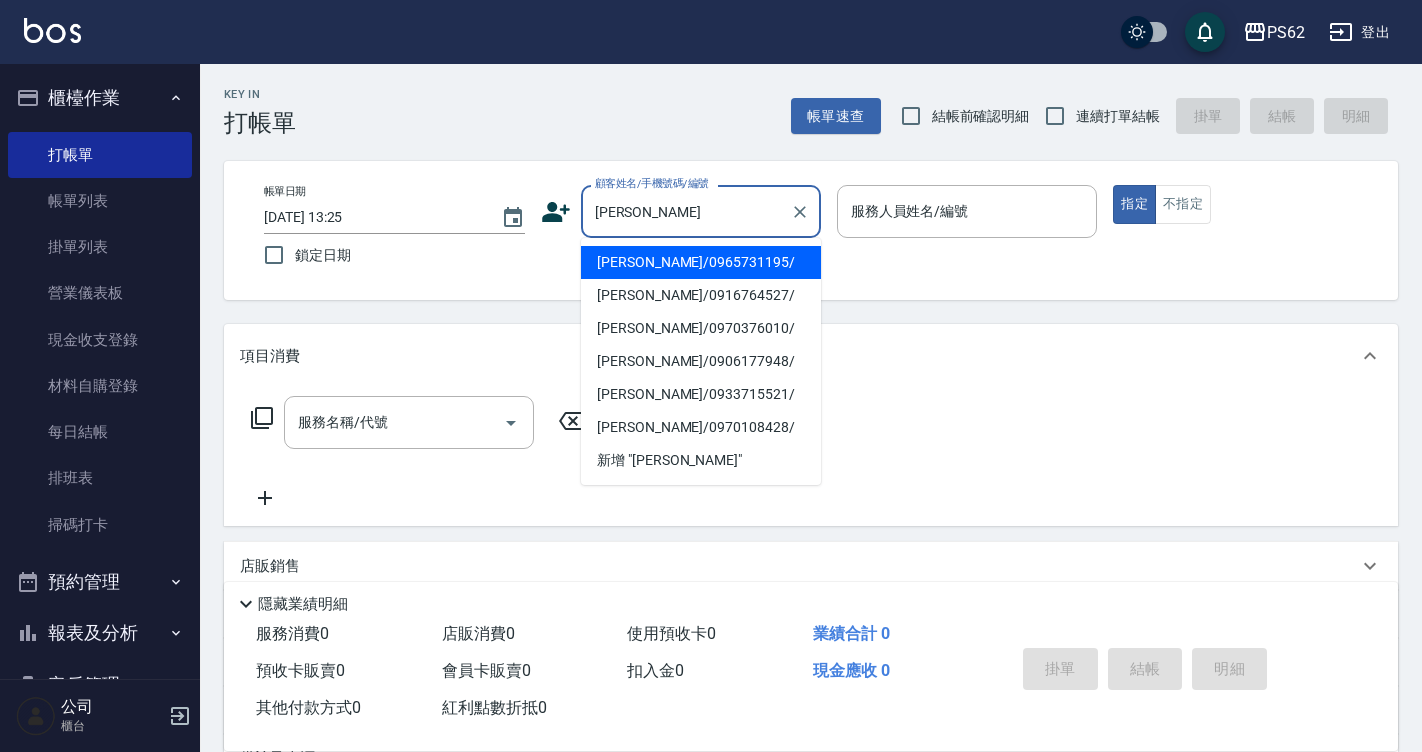 type on "[PERSON_NAME]/0965731195/" 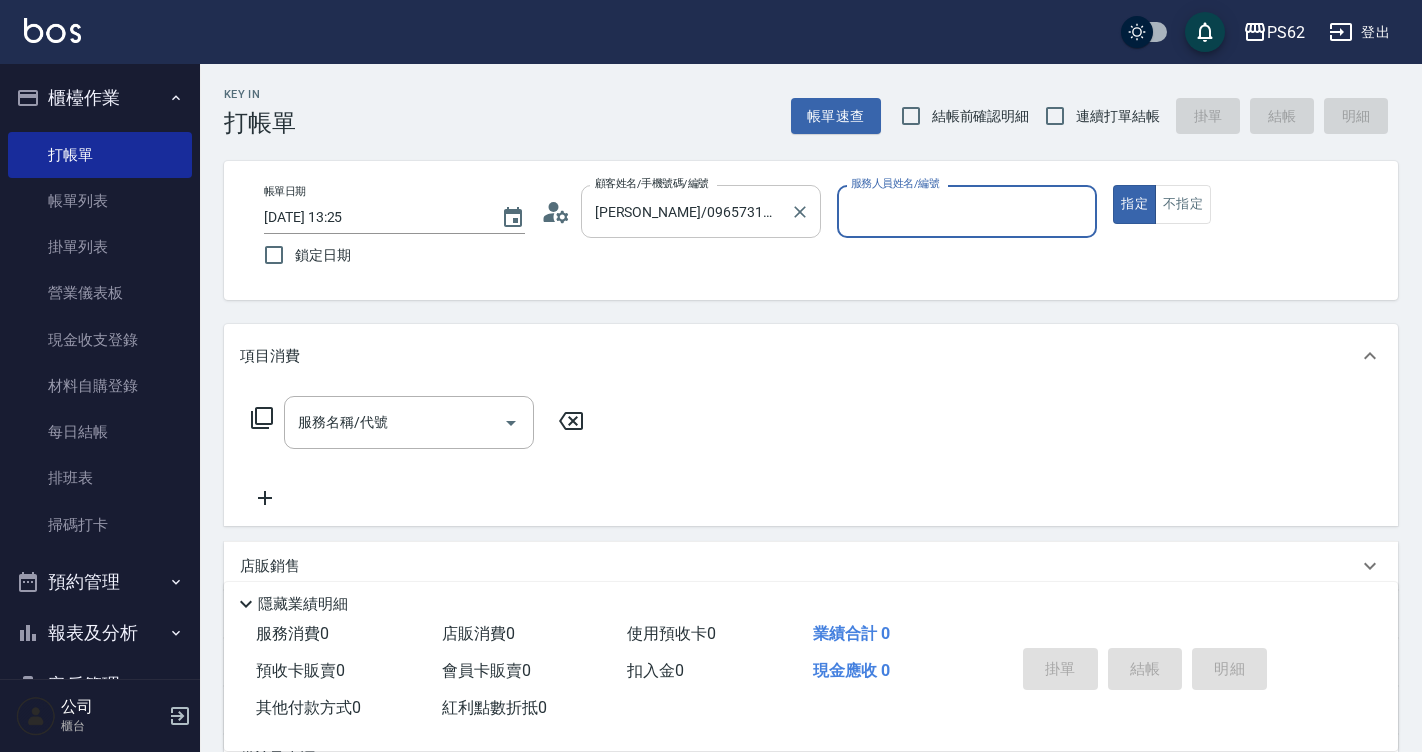type on "QQ-7" 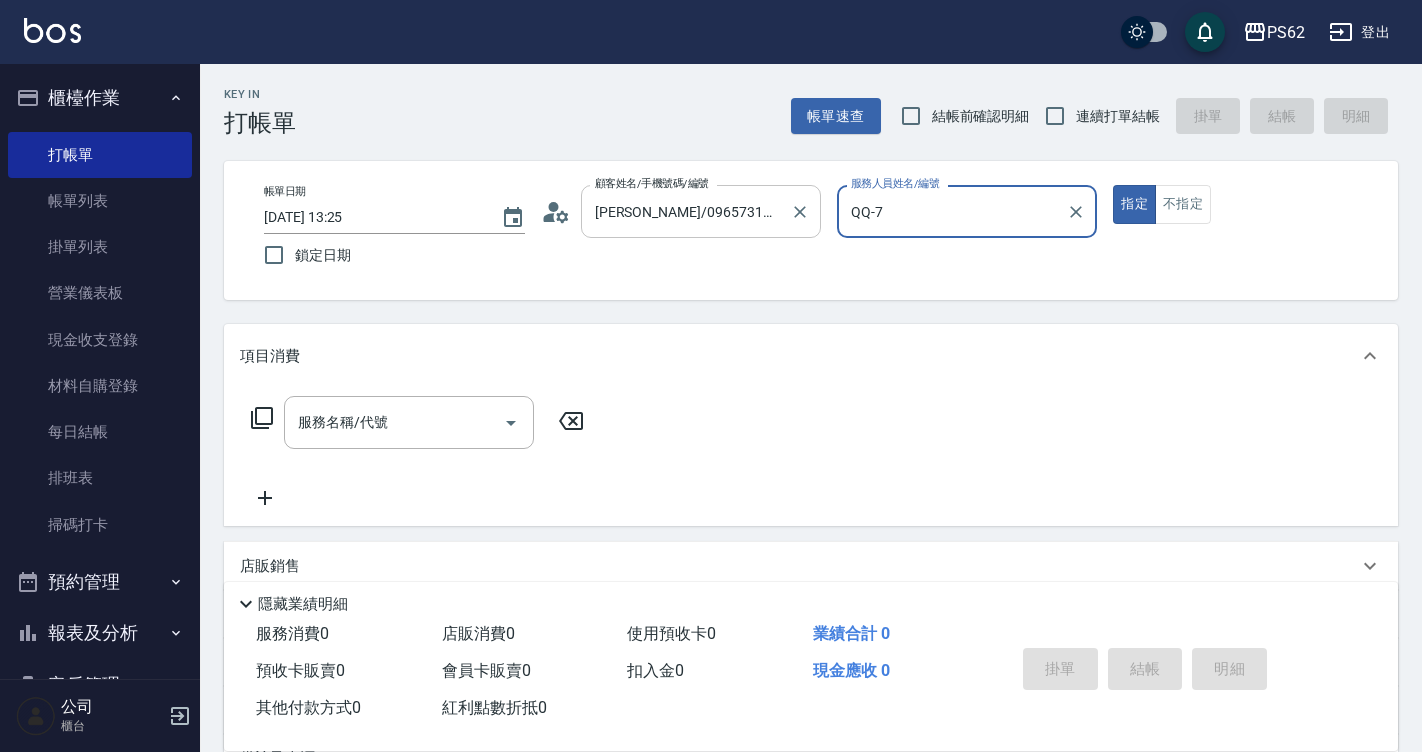 click on "指定" at bounding box center [1134, 204] 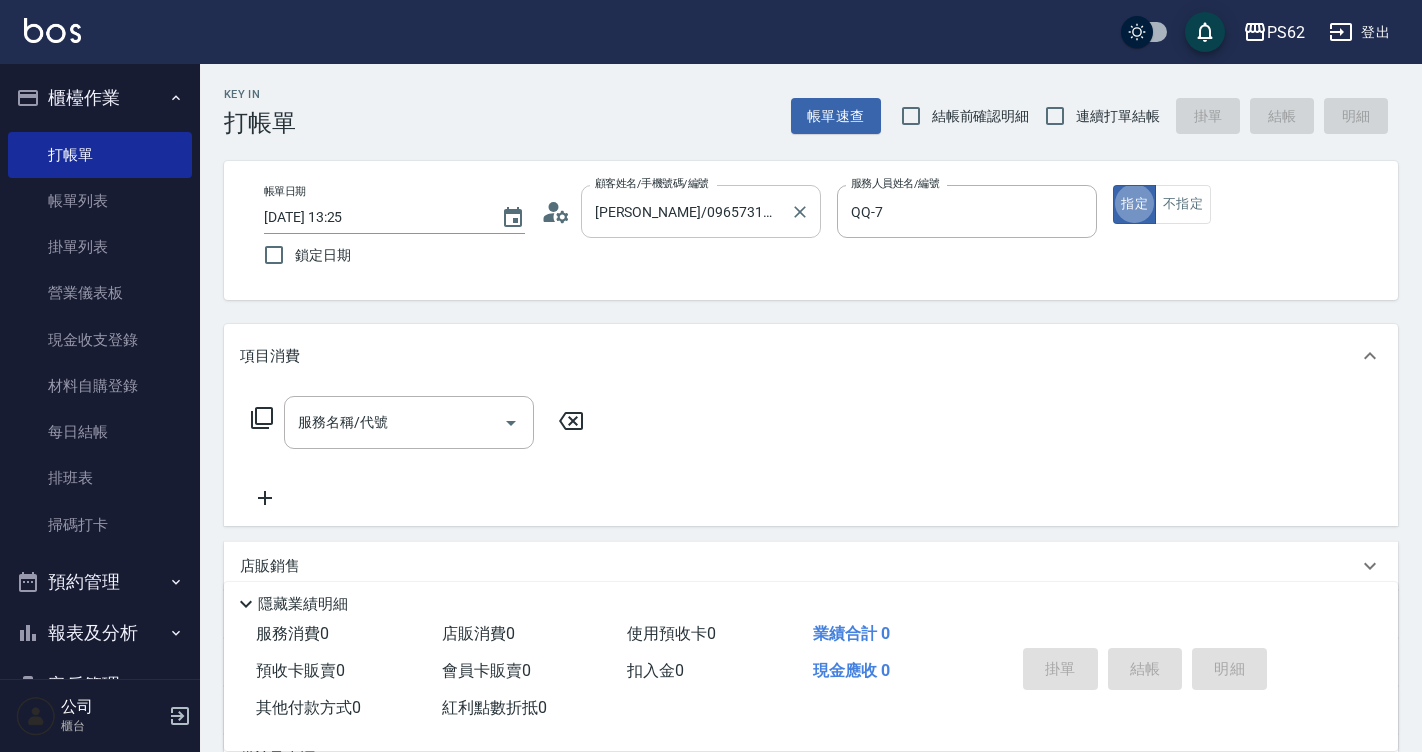 type on "true" 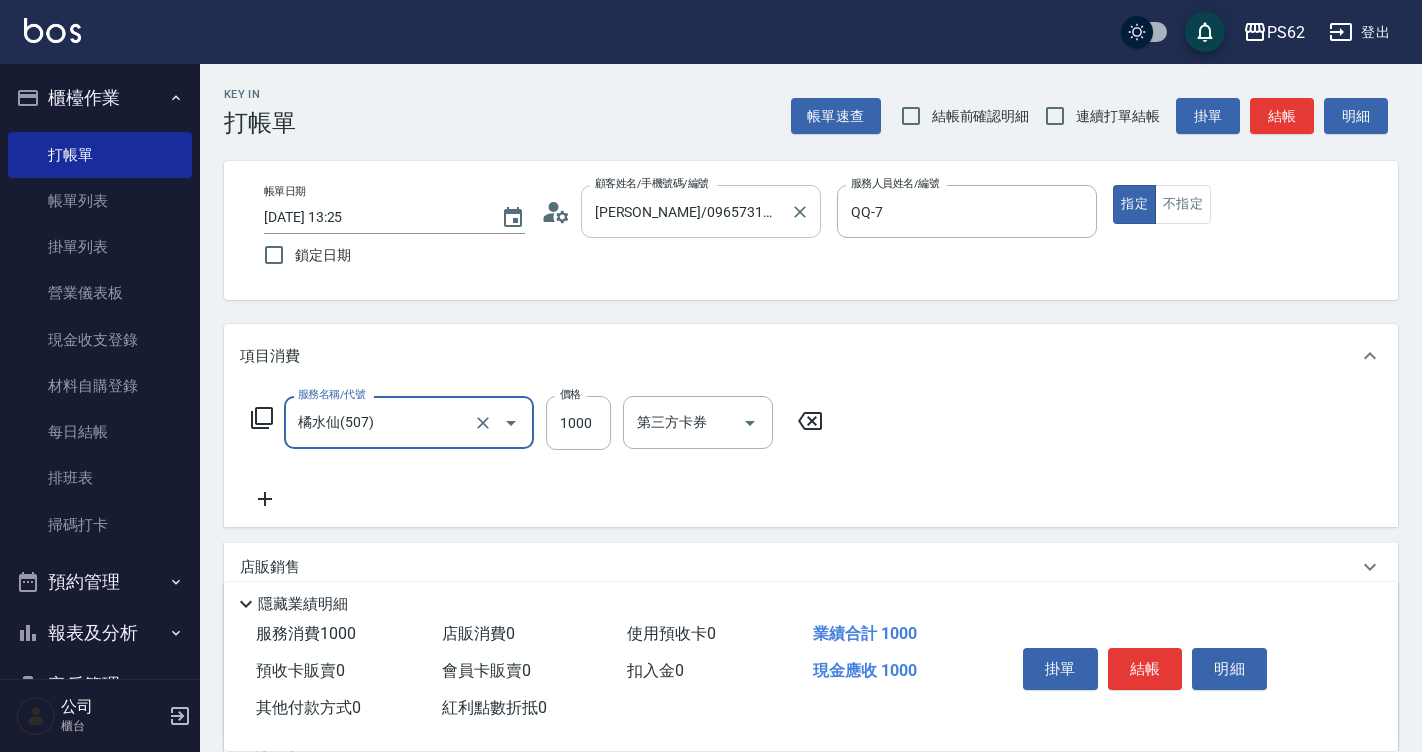 type on "橘水仙(507)" 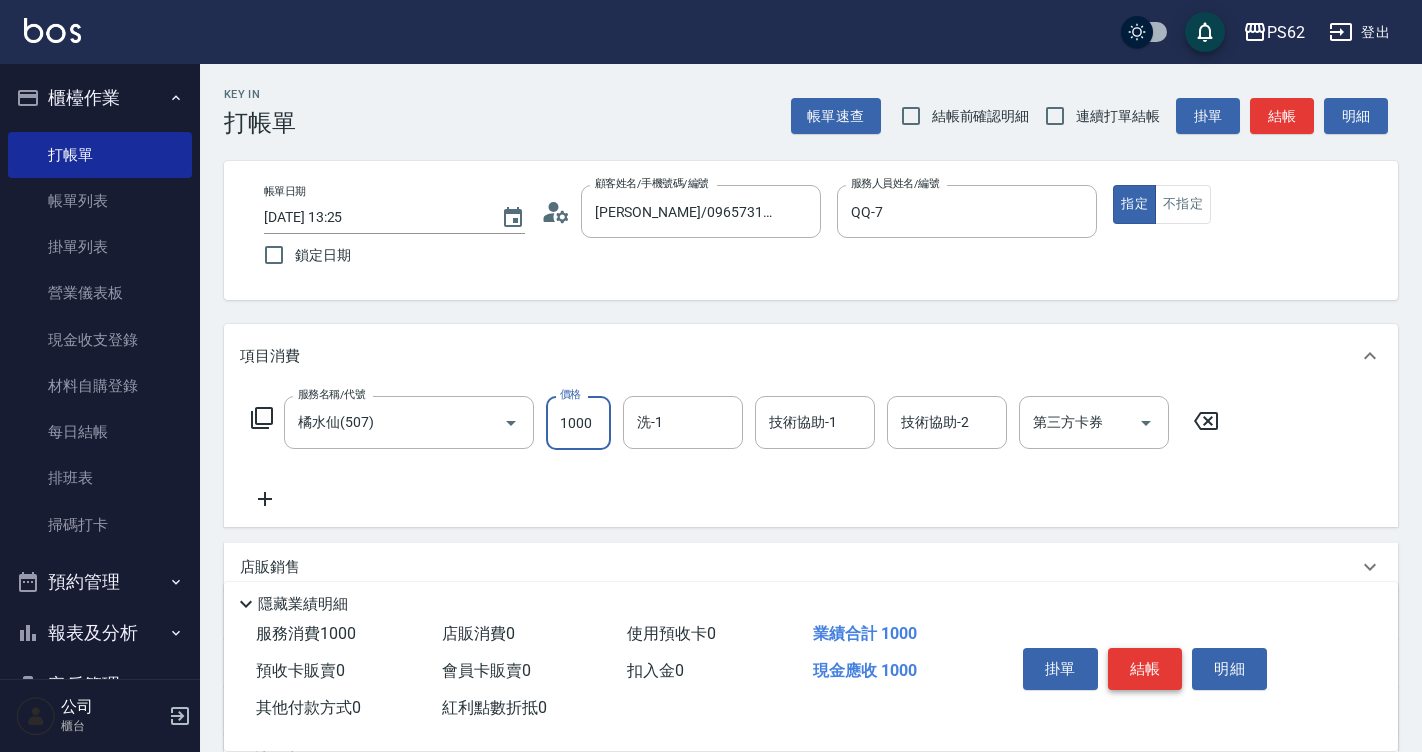 click on "結帳" at bounding box center (1145, 669) 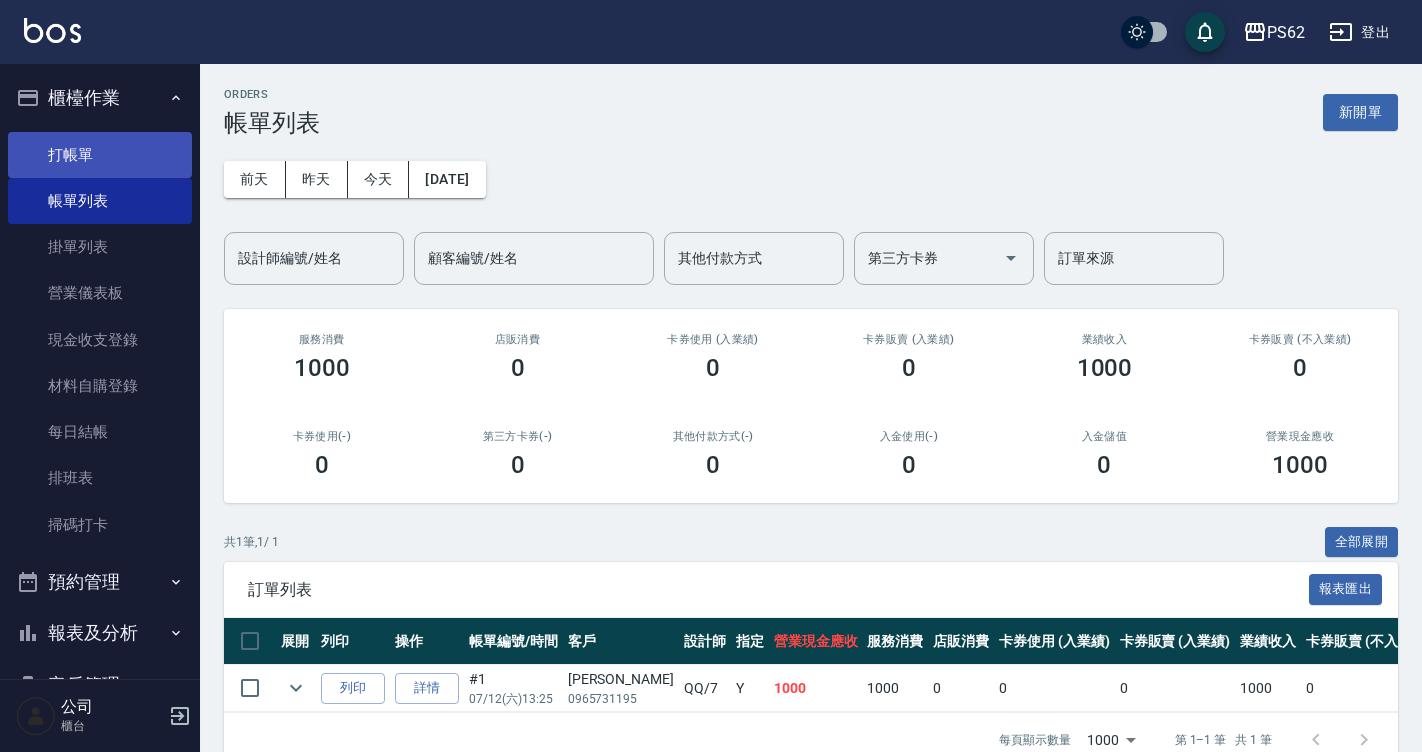 click on "打帳單" at bounding box center [100, 155] 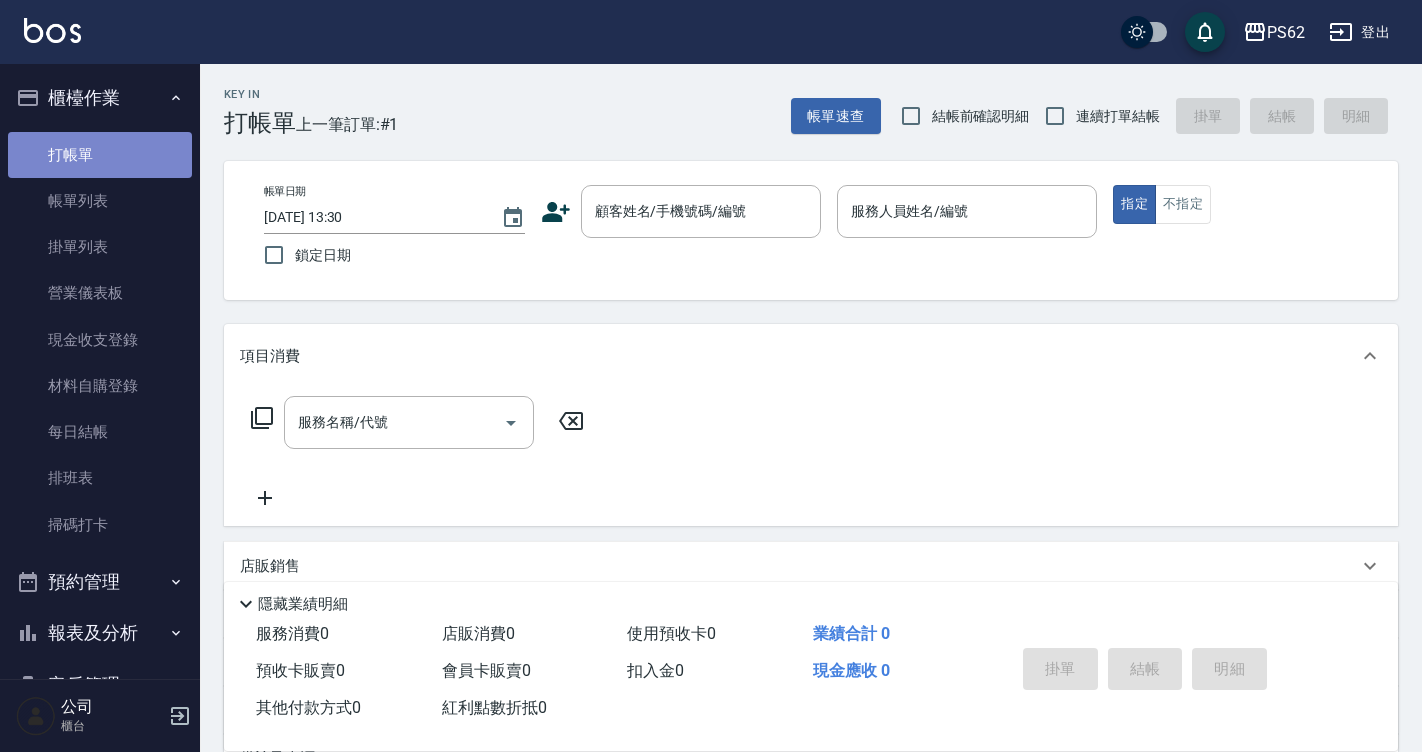 click on "打帳單" at bounding box center [100, 155] 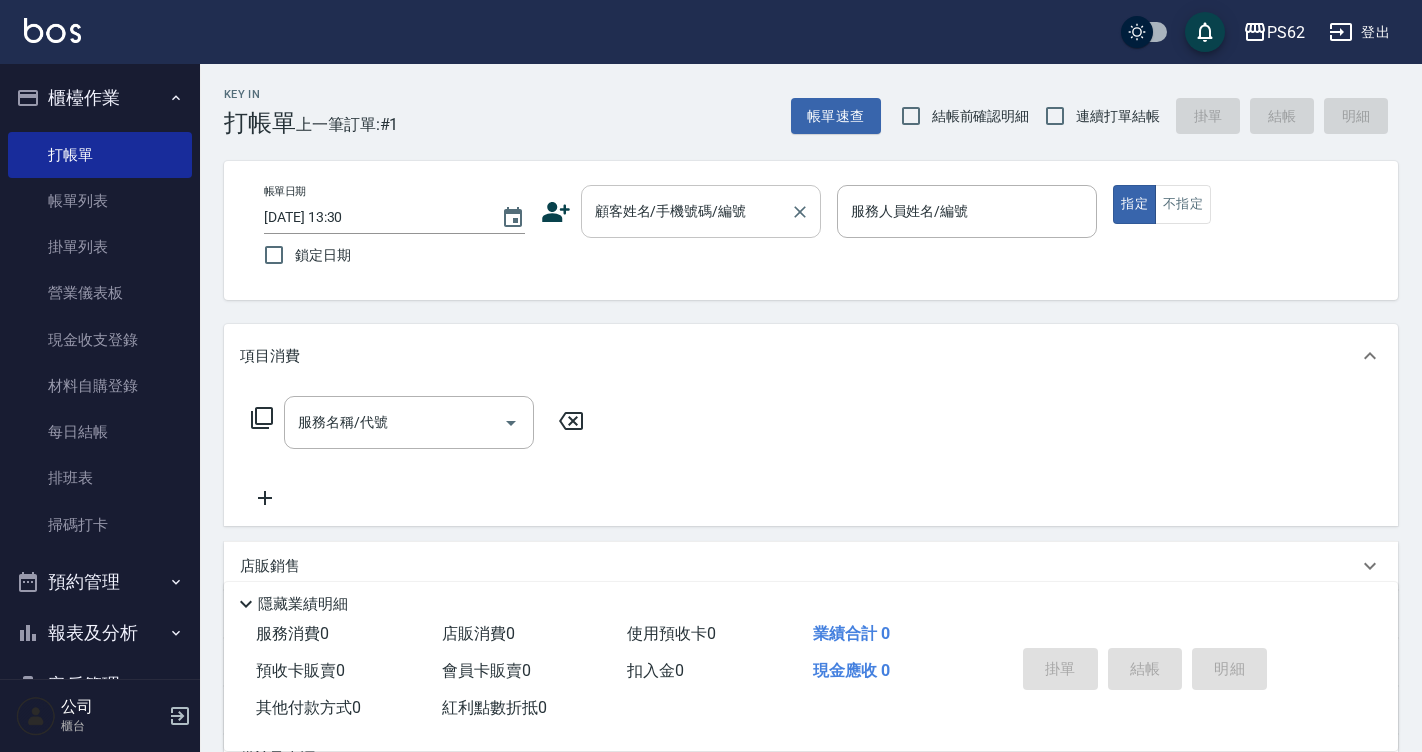 click on "顧客姓名/手機號碼/編號" at bounding box center [701, 211] 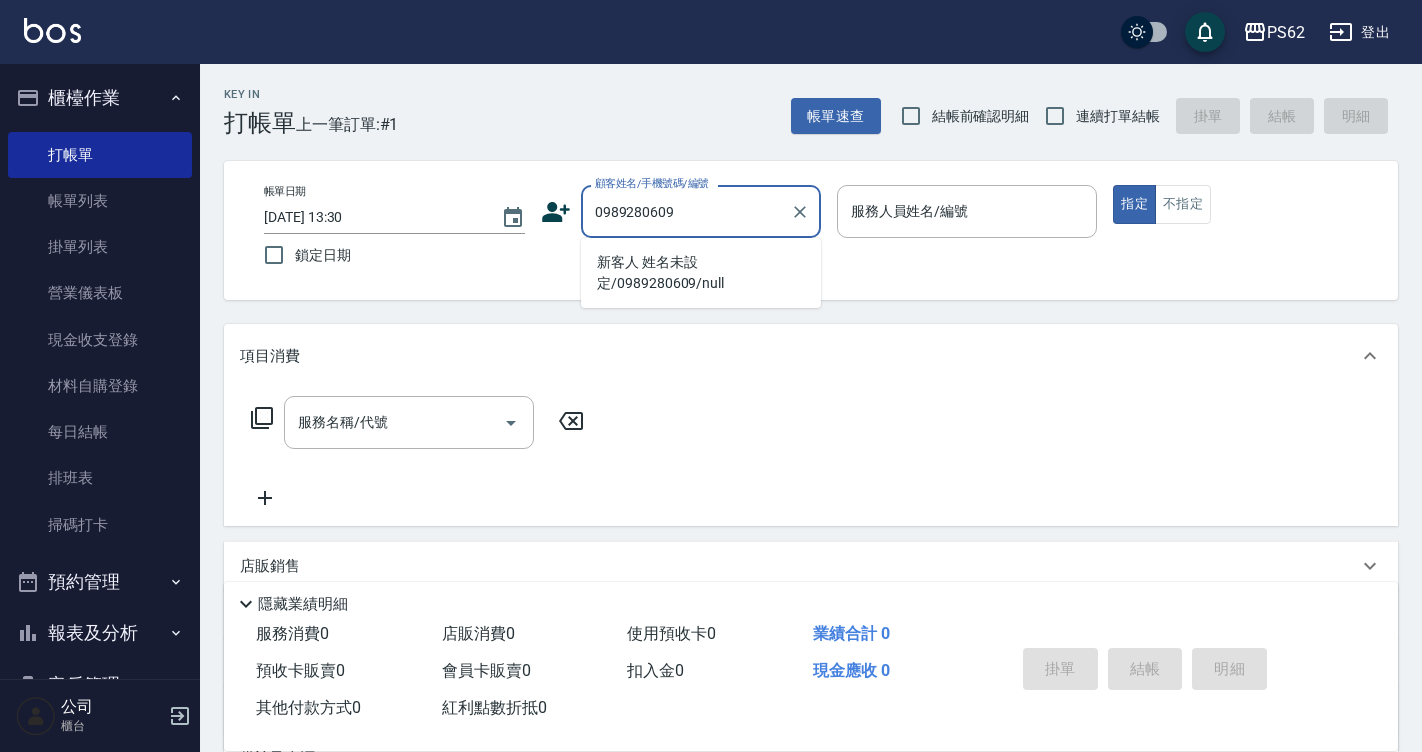 type on "新客人 姓名未設定/0989280609/null" 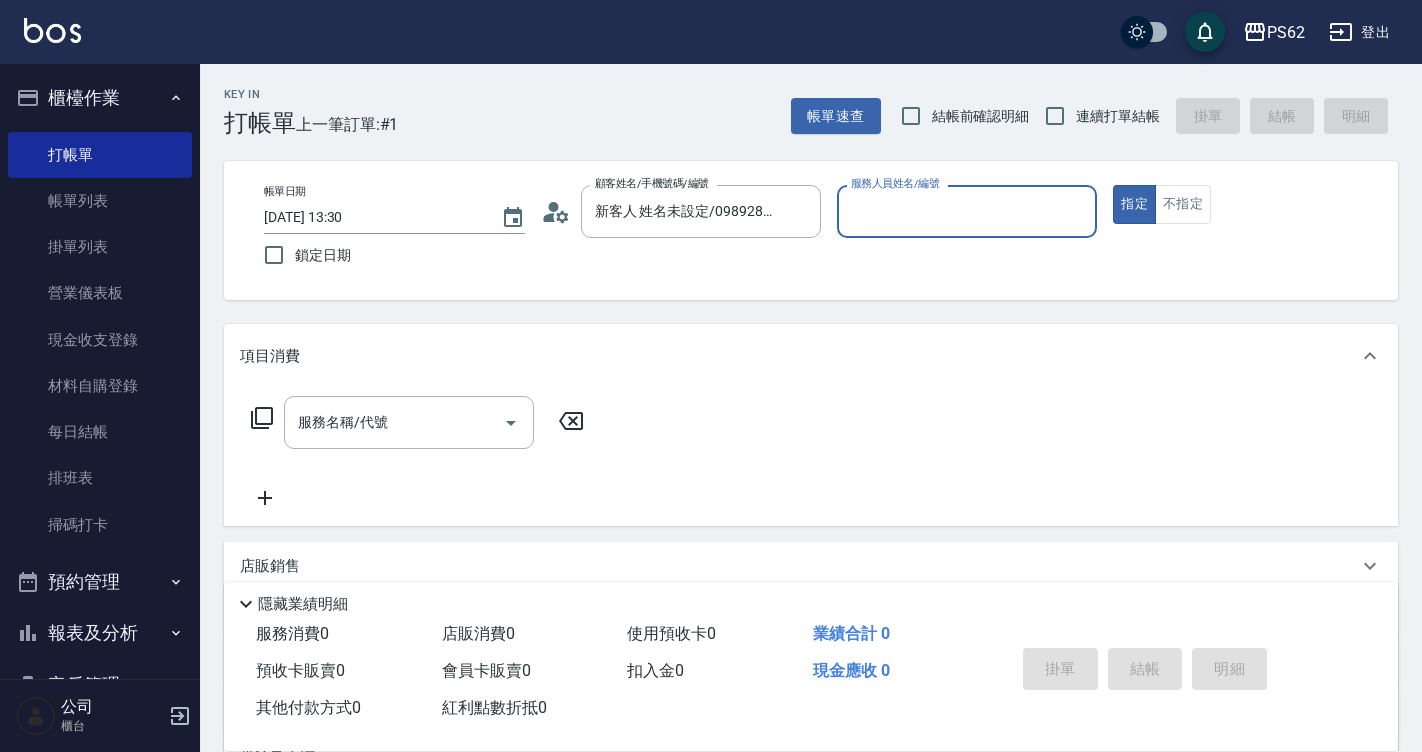 click on "服務人員姓名/編號" at bounding box center (967, 211) 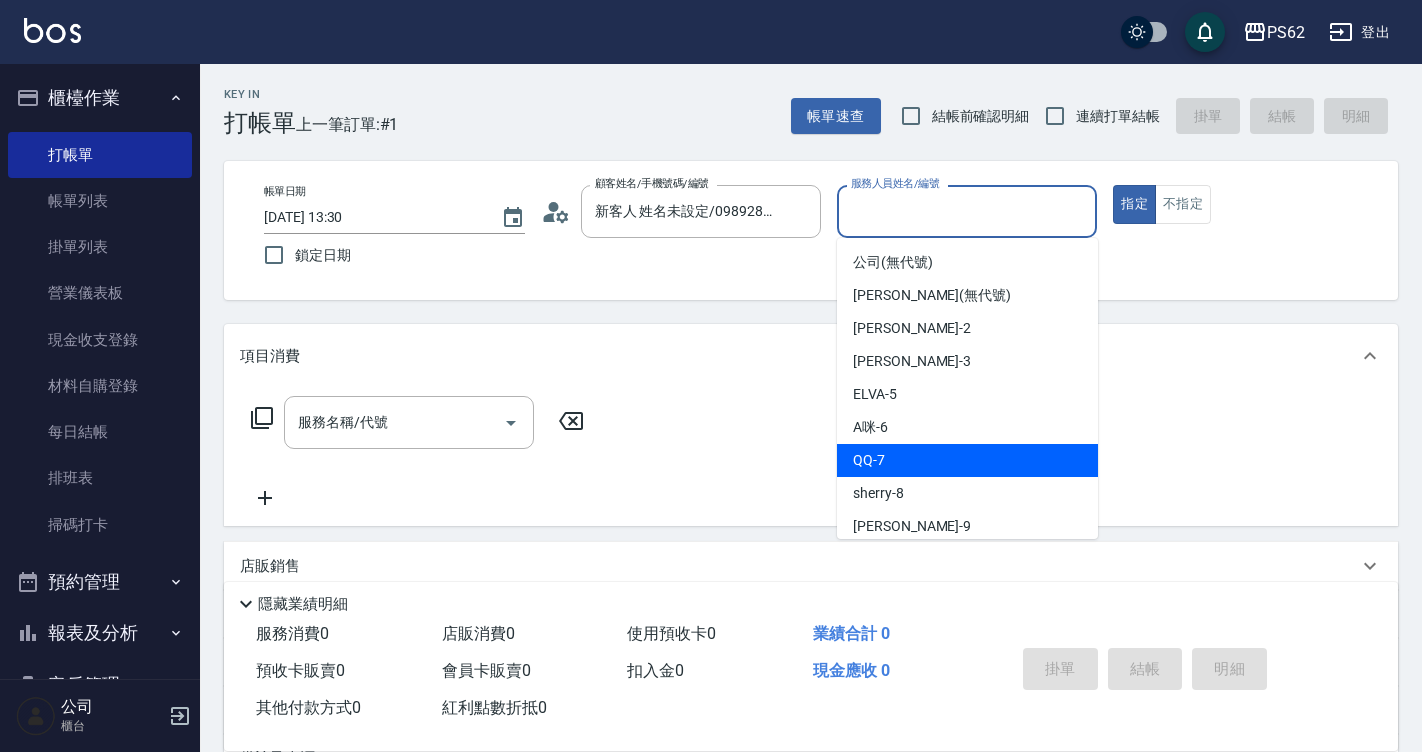 click on "QQ -7" at bounding box center (967, 460) 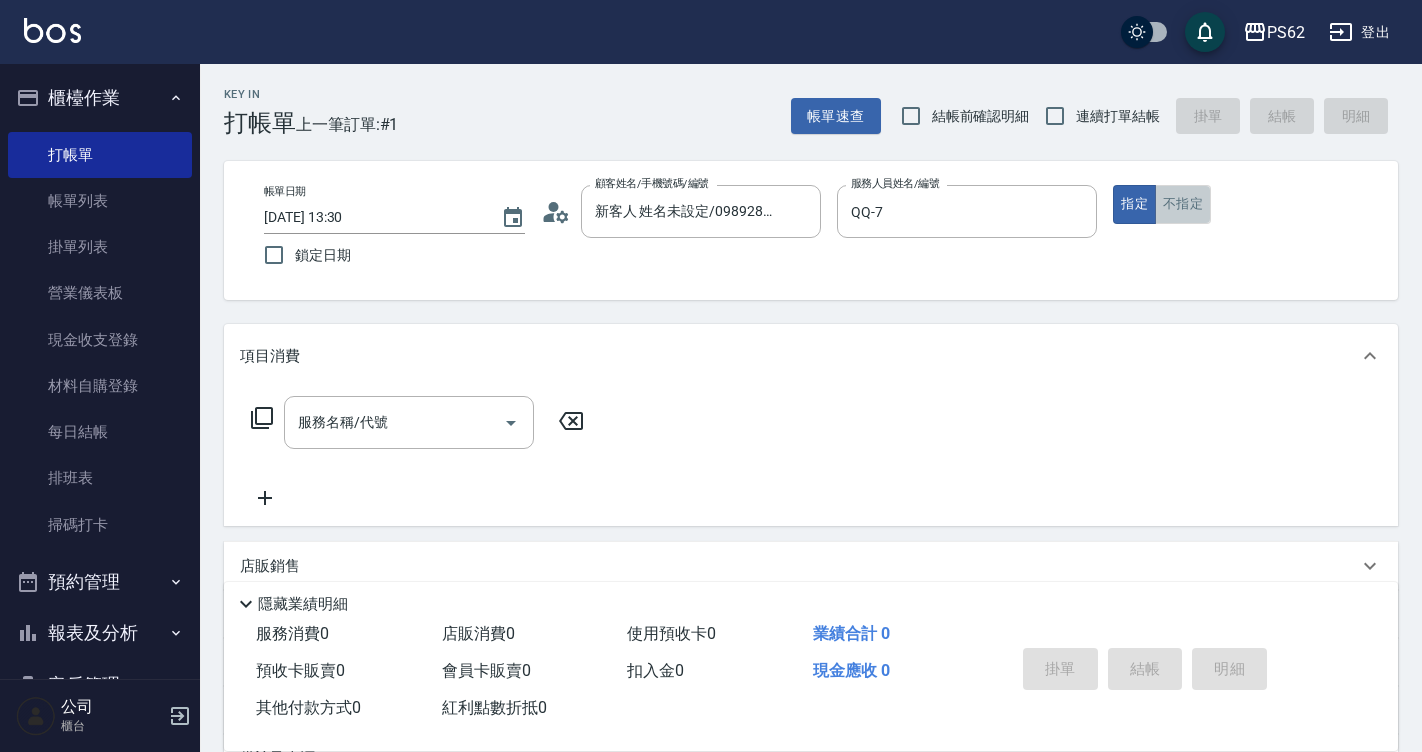 click on "不指定" at bounding box center [1183, 204] 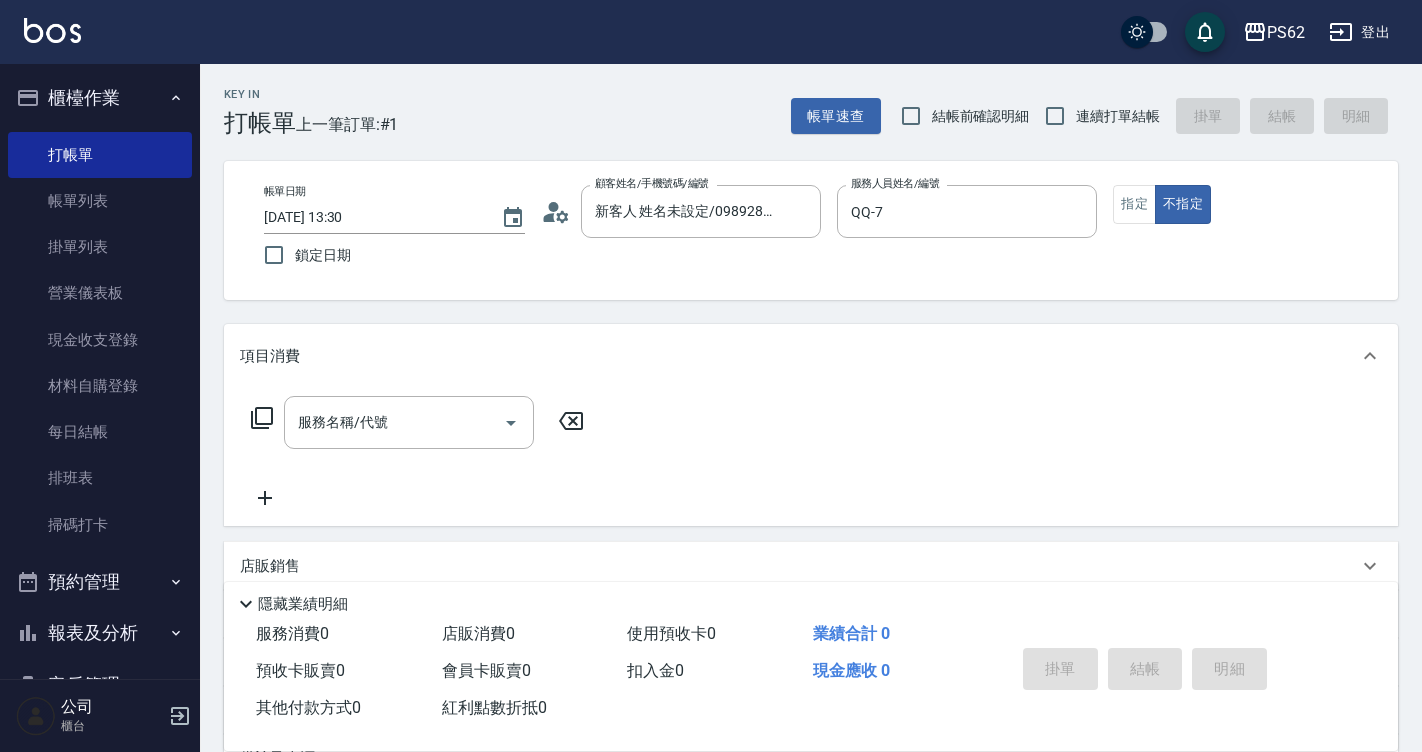 click 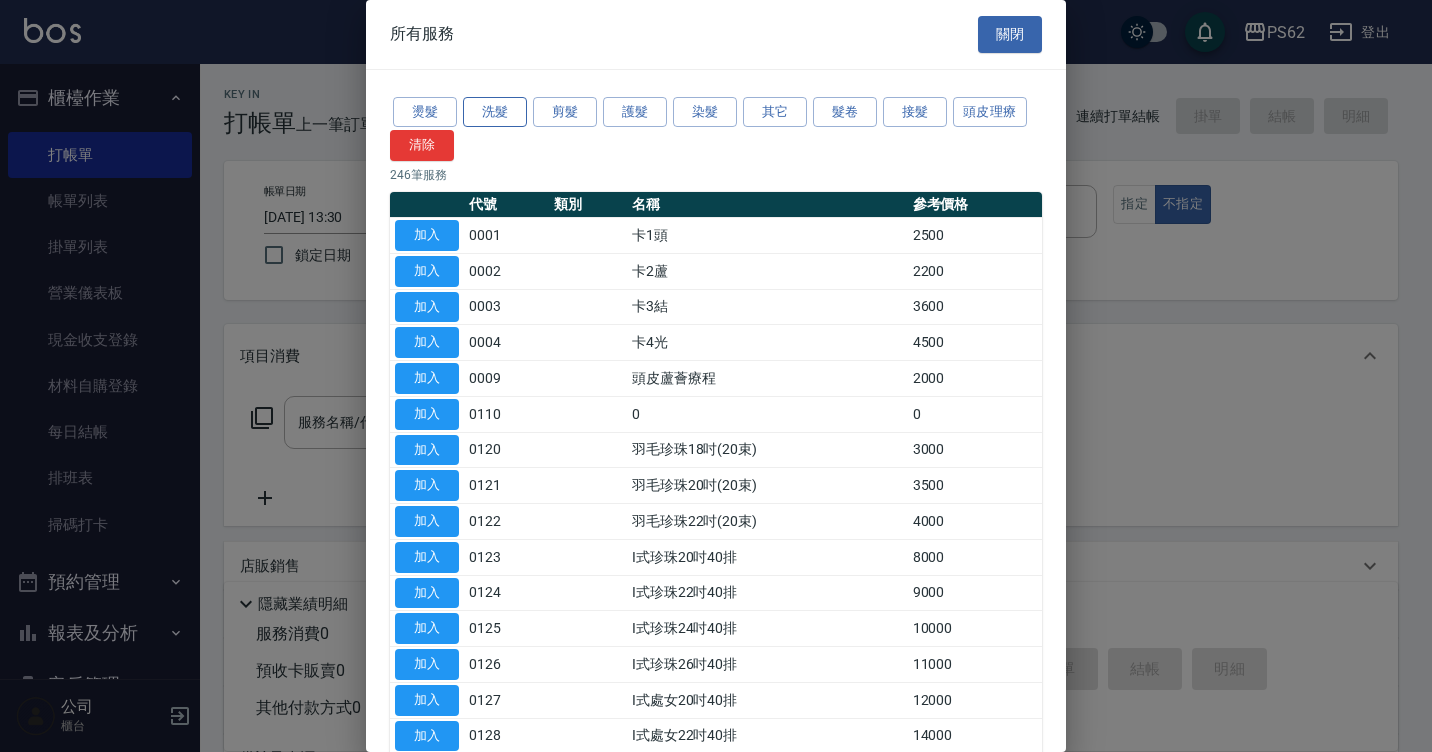 click on "洗髮" at bounding box center (495, 112) 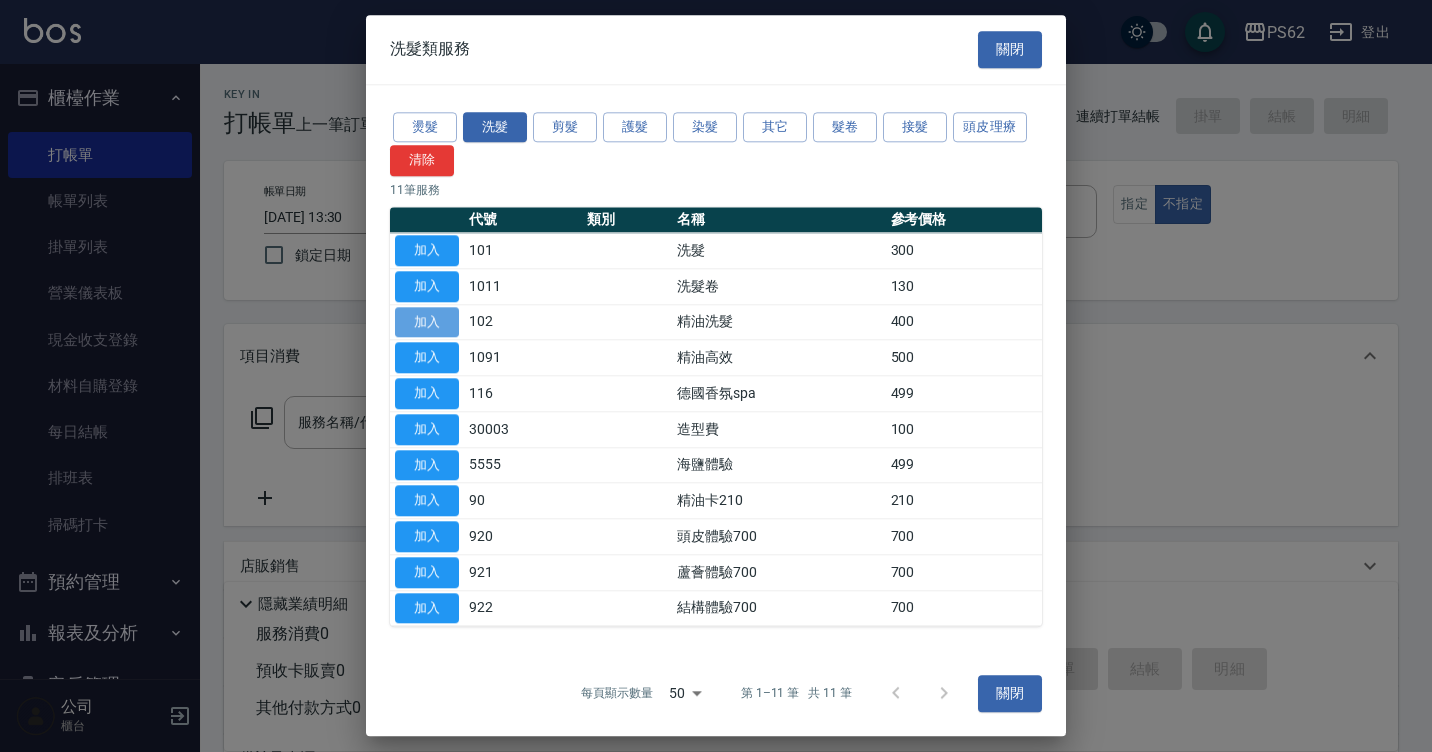 click on "加入" at bounding box center (427, 322) 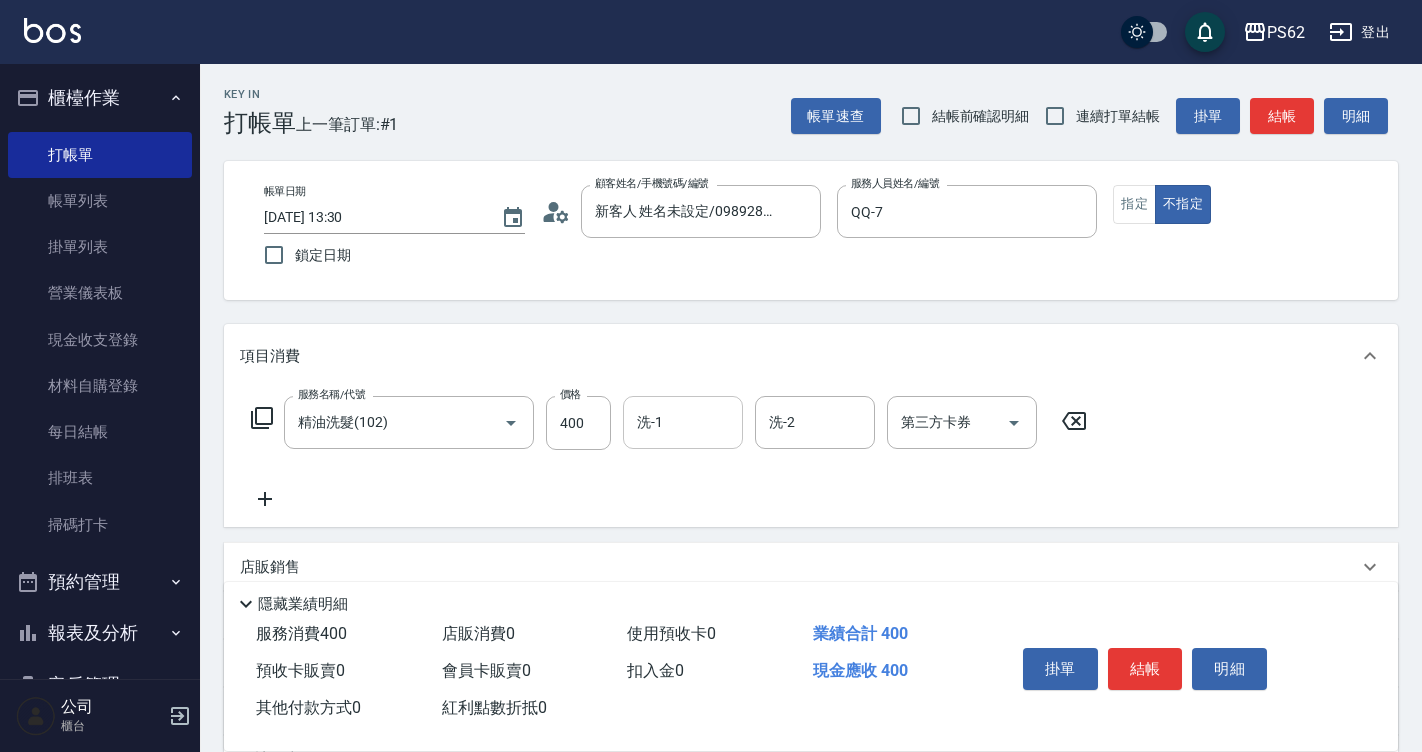 click on "洗-1" at bounding box center (683, 422) 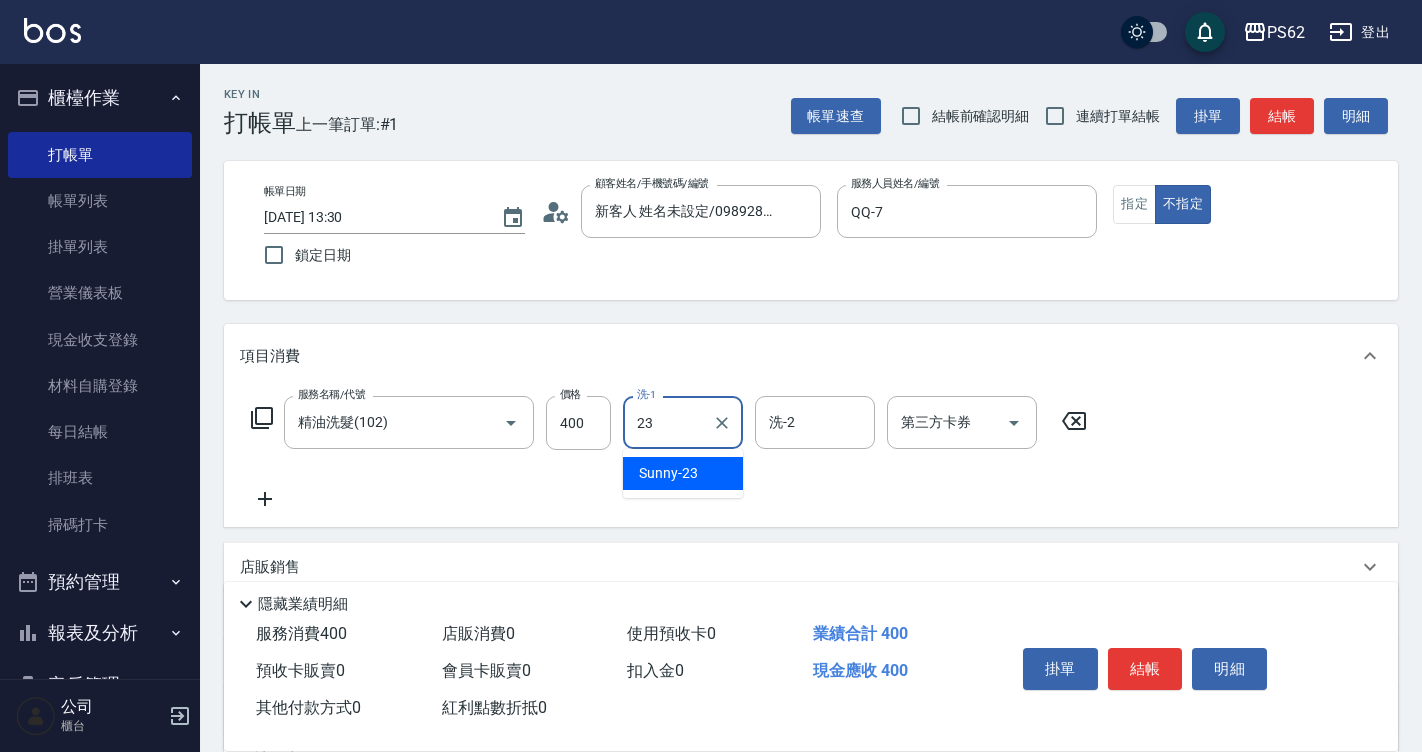 type on "Sunny-23" 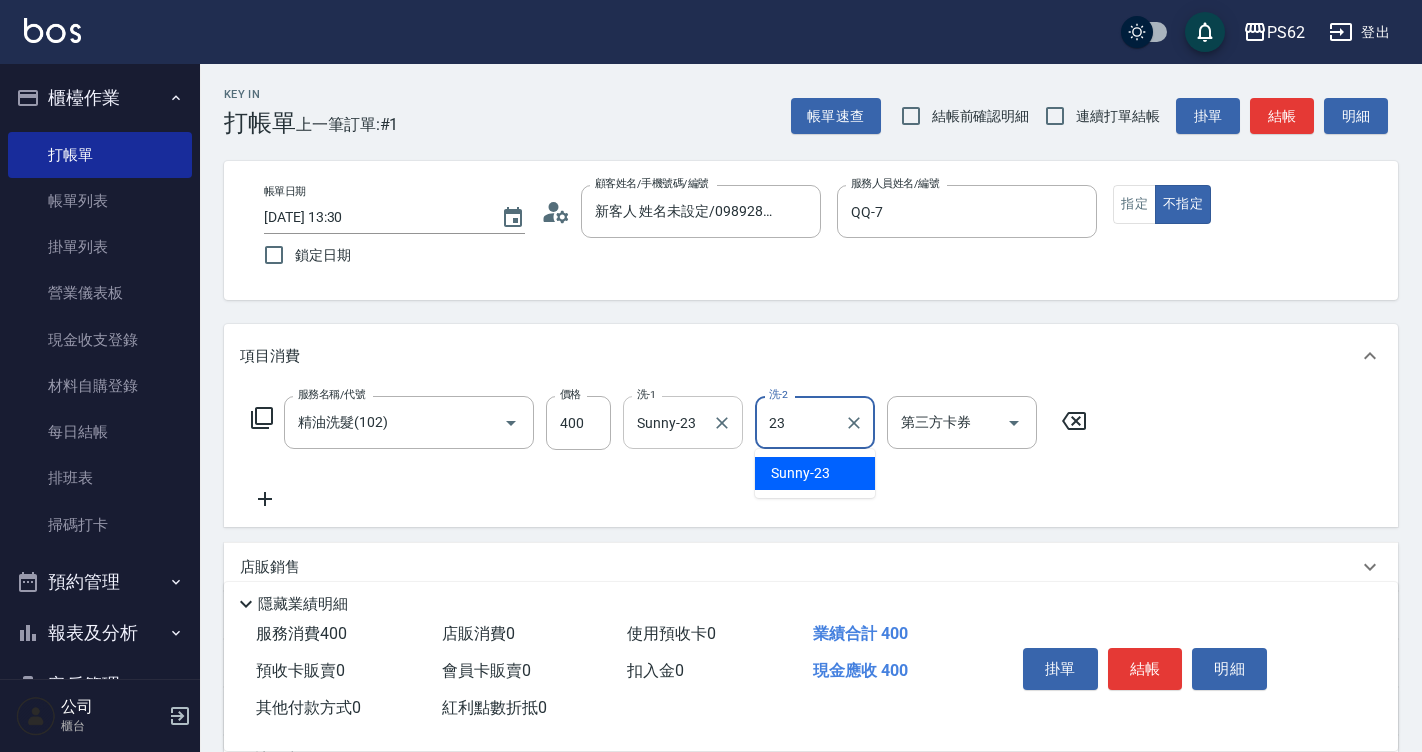 type on "Sunny-23" 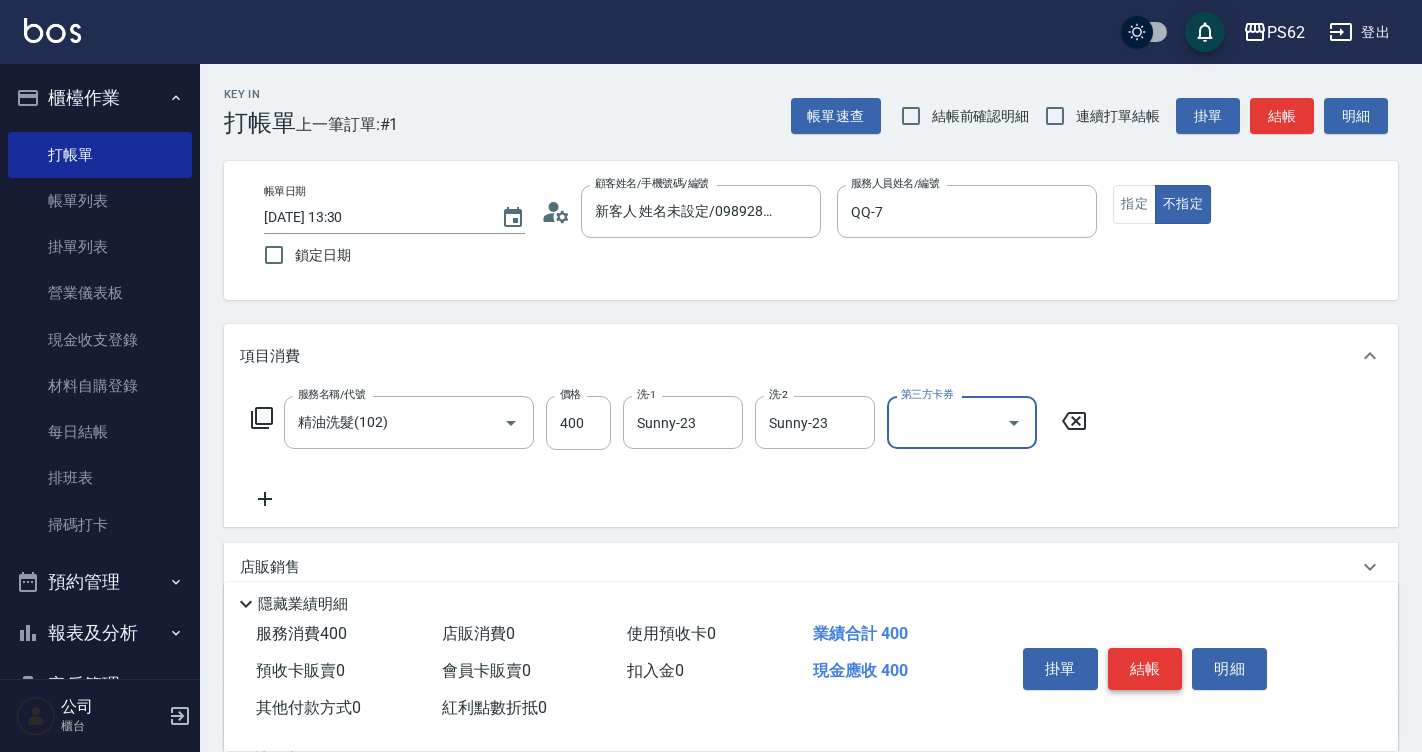 click on "結帳" at bounding box center [1145, 669] 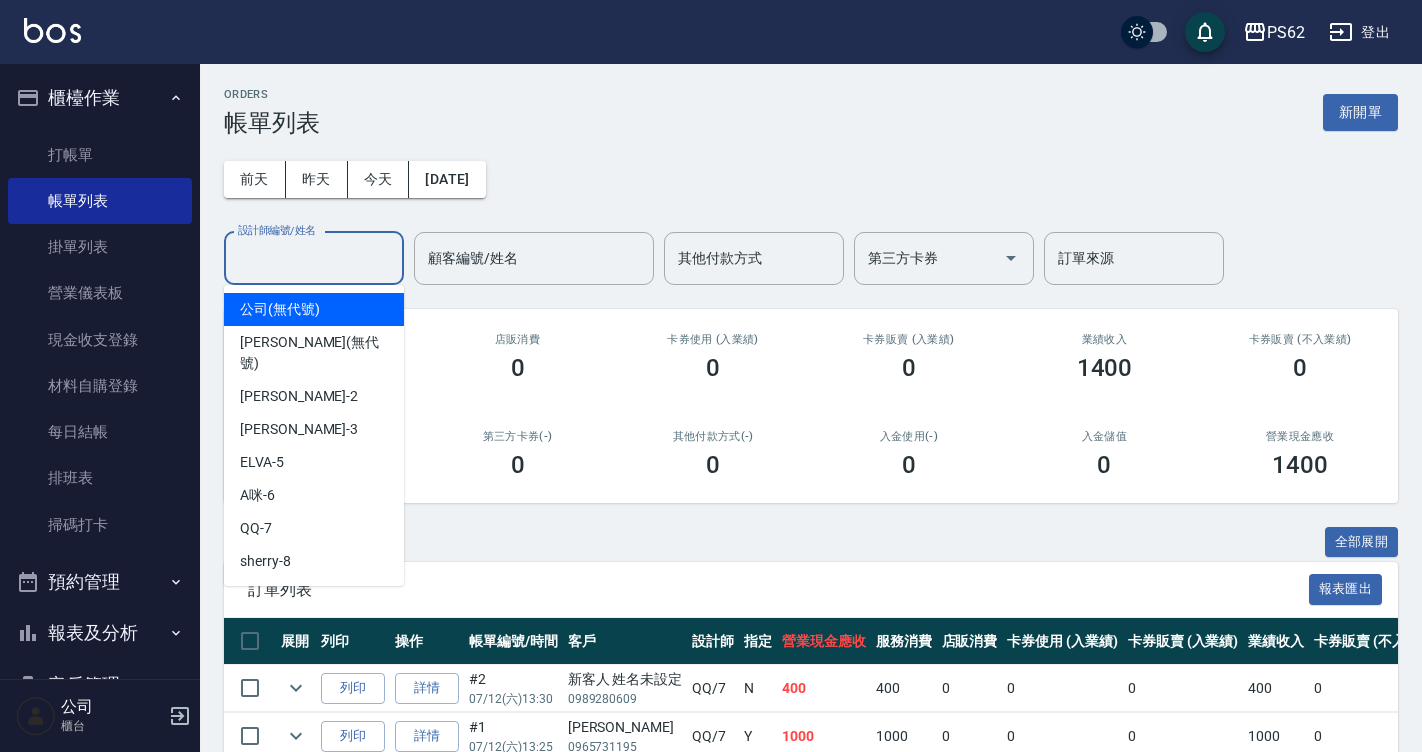 click on "設計師編號/姓名" at bounding box center [314, 258] 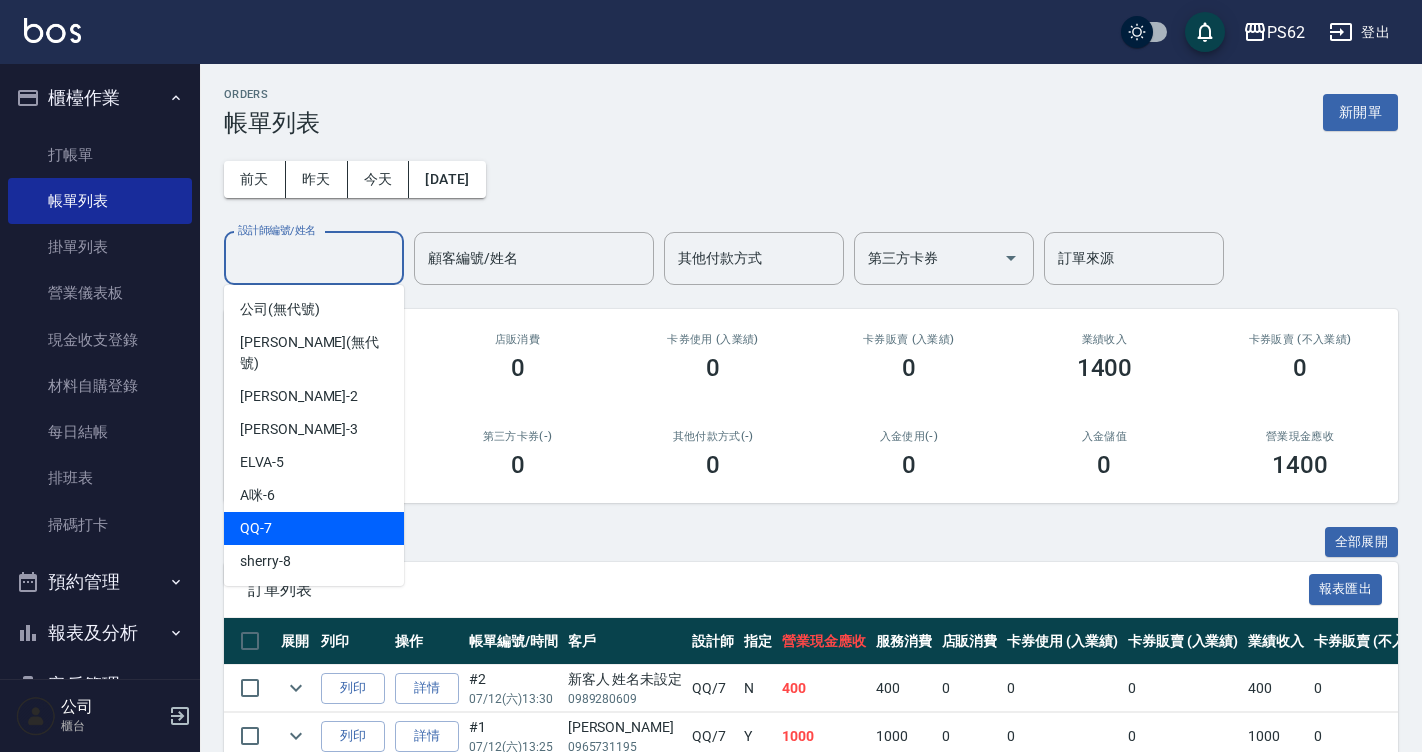 drag, startPoint x: 273, startPoint y: 506, endPoint x: 278, endPoint y: 490, distance: 16.763054 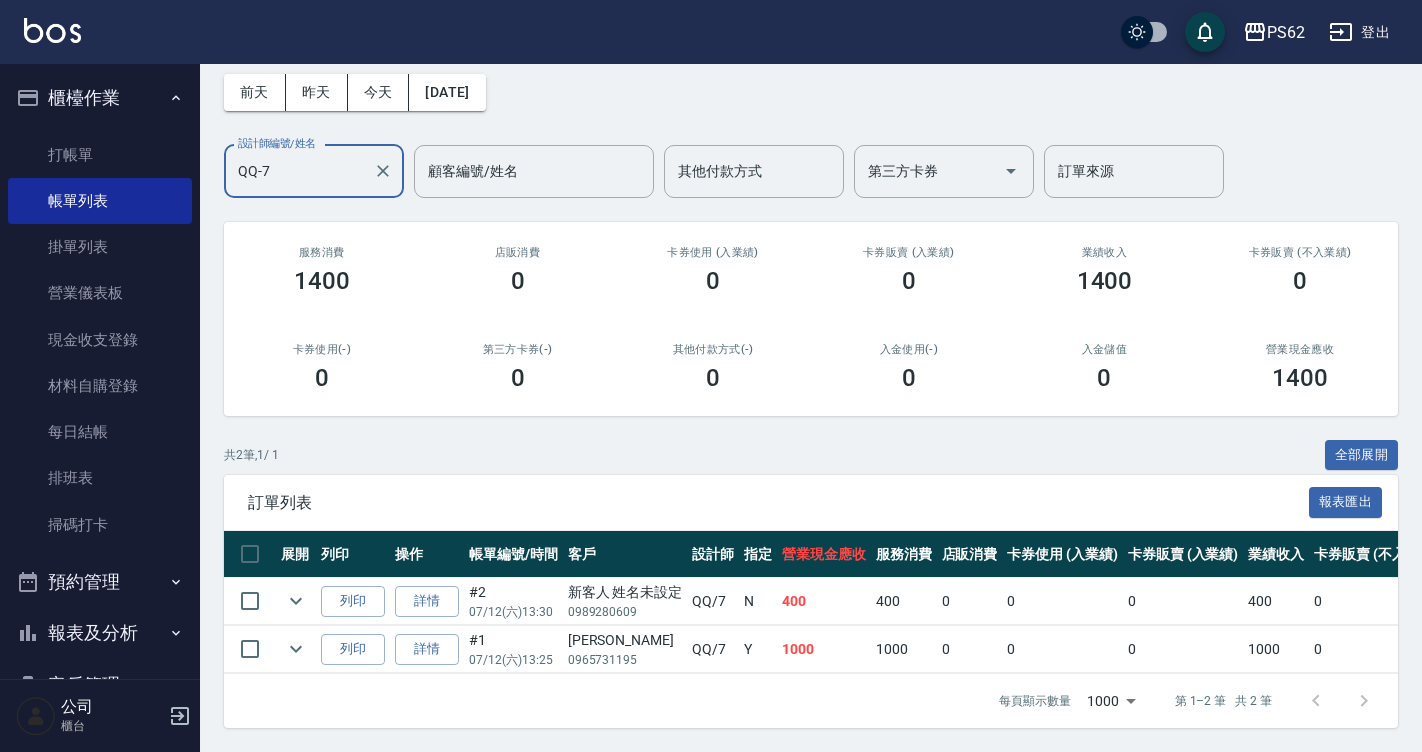 scroll, scrollTop: 102, scrollLeft: 0, axis: vertical 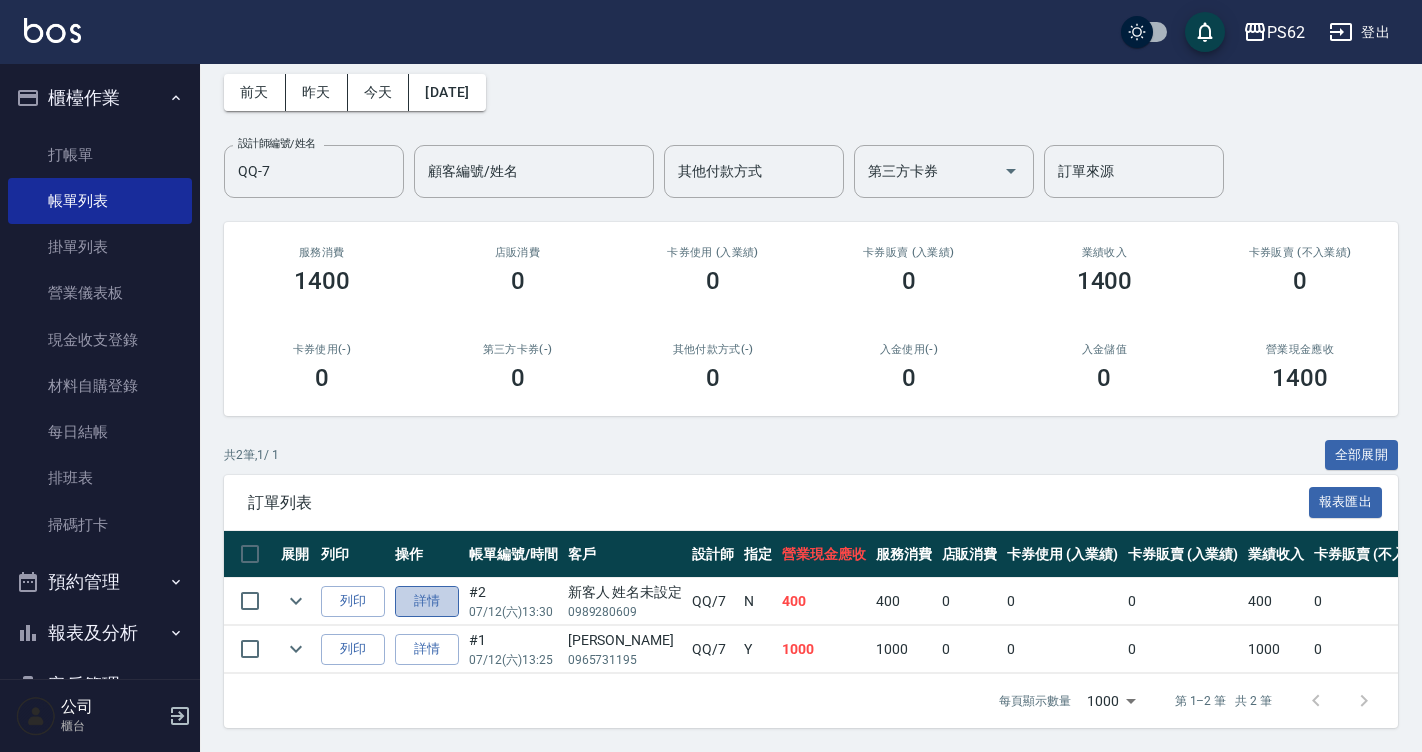 click on "詳情" at bounding box center [427, 601] 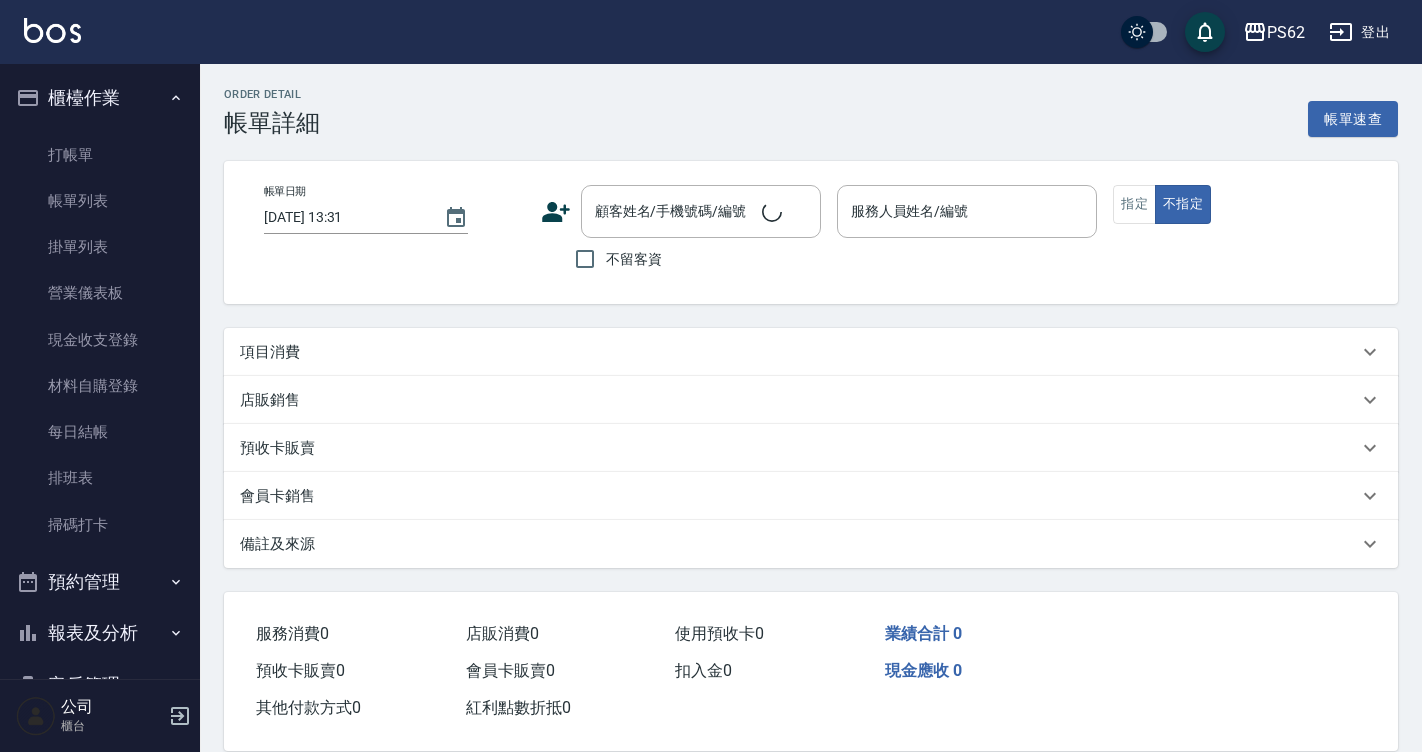 type on "2025/07/12 13:30" 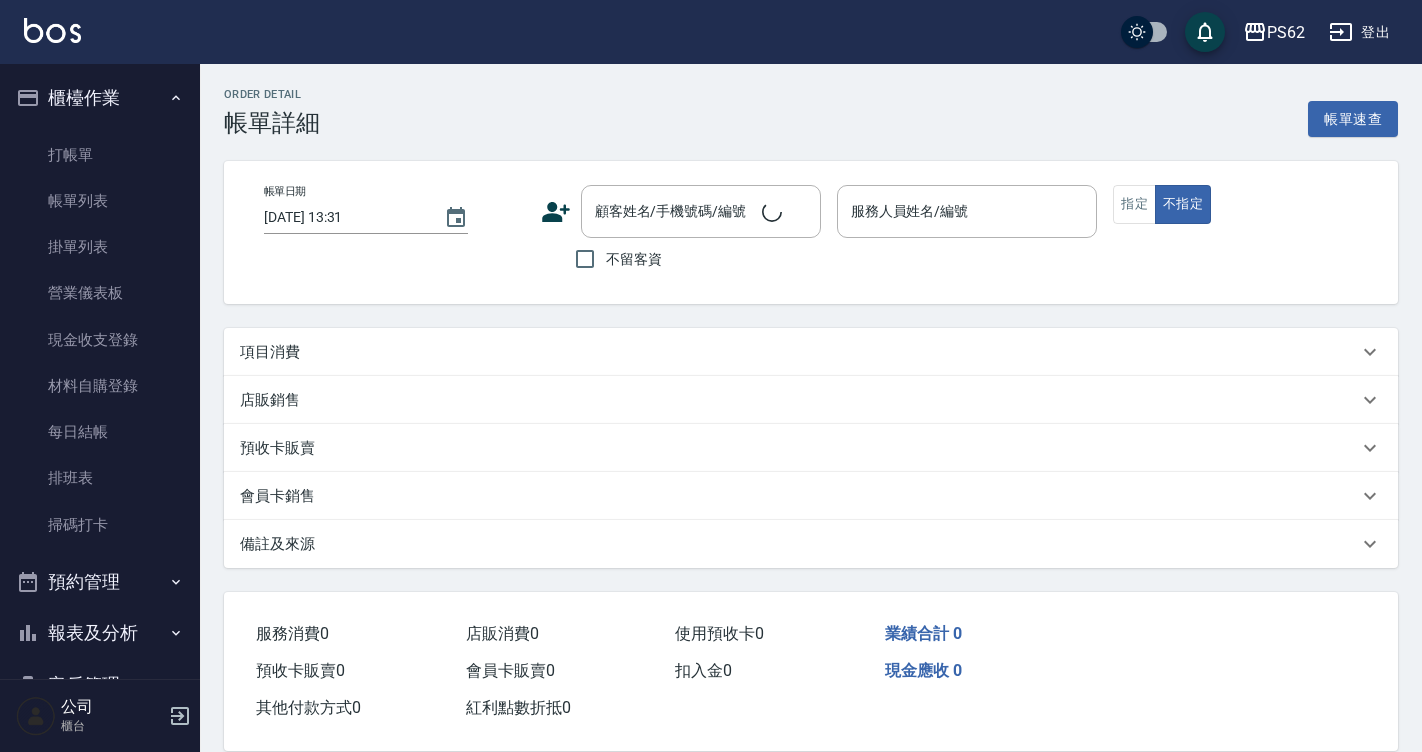 type on "QQ-7" 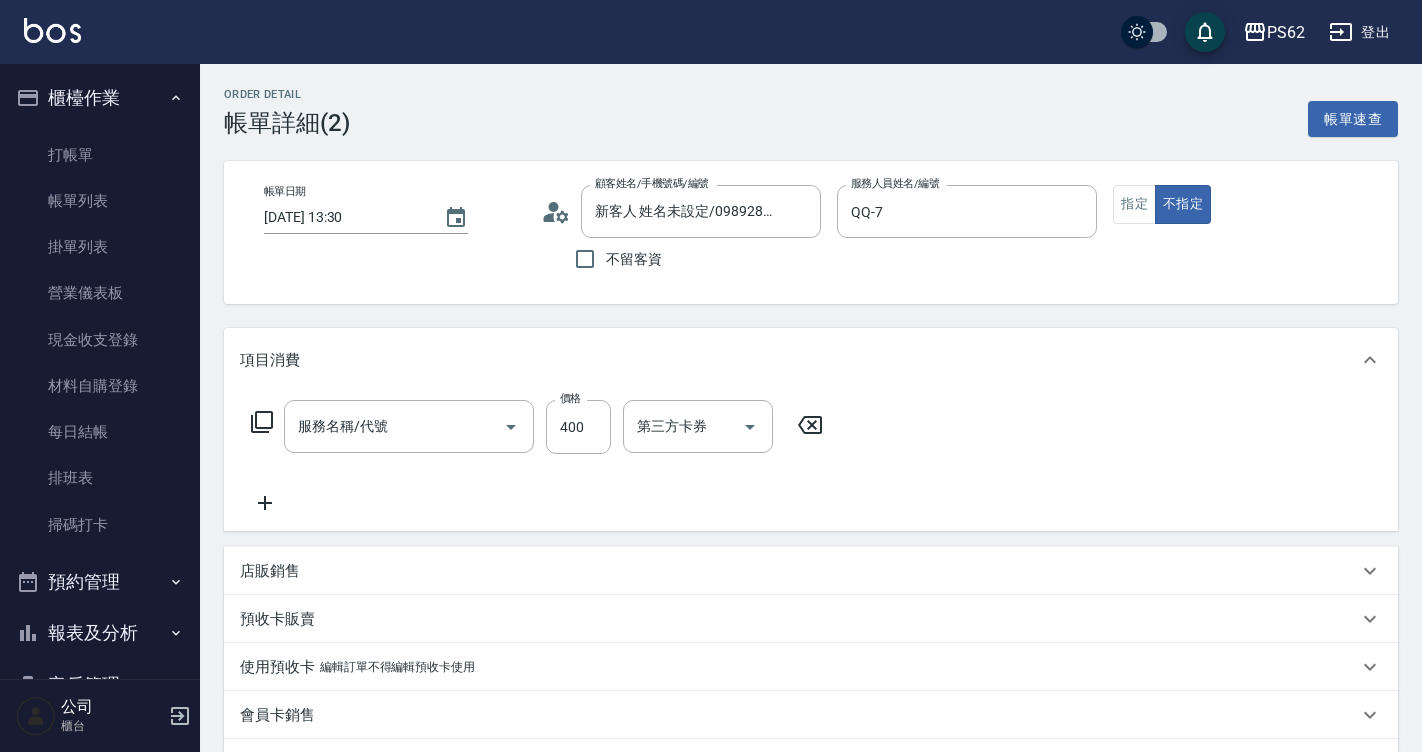 type on "新客人 姓名未設定/0989280609/null" 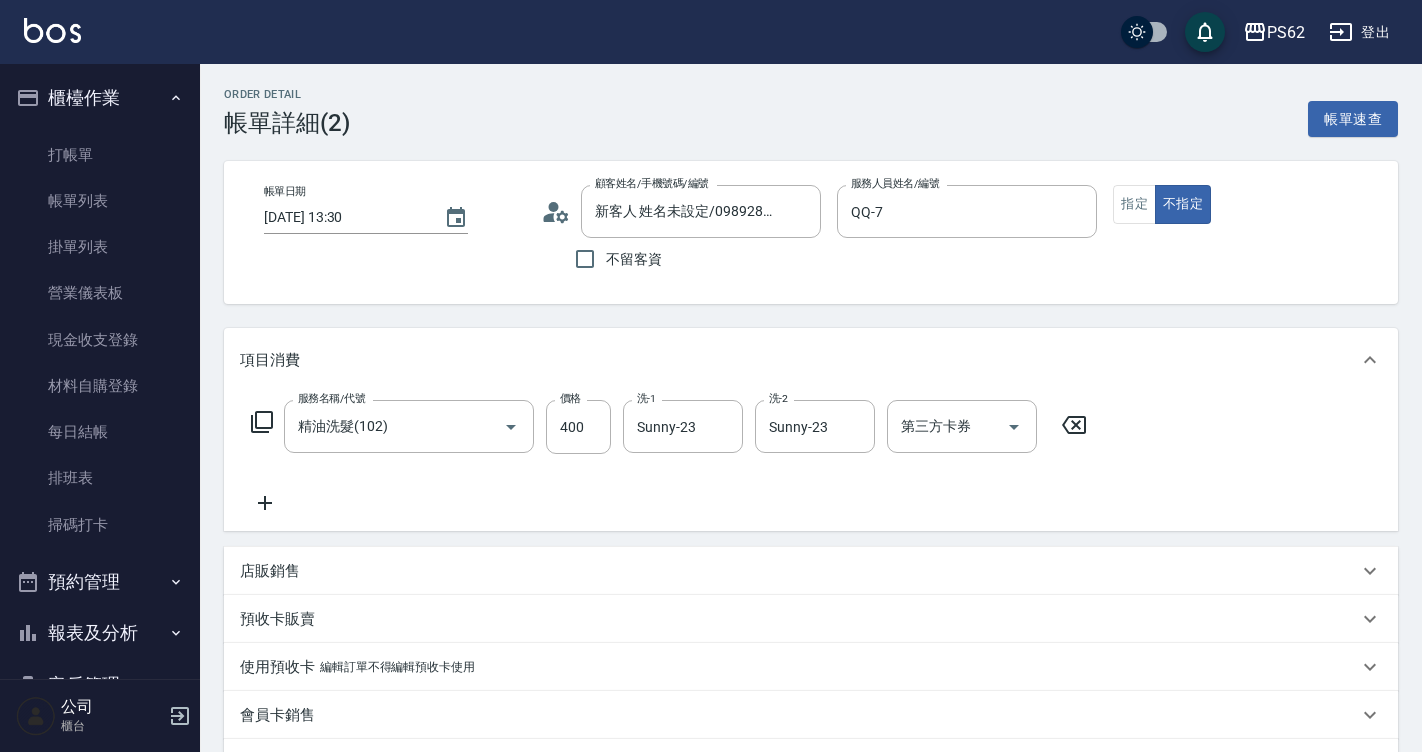 type on "精油洗髮(102)" 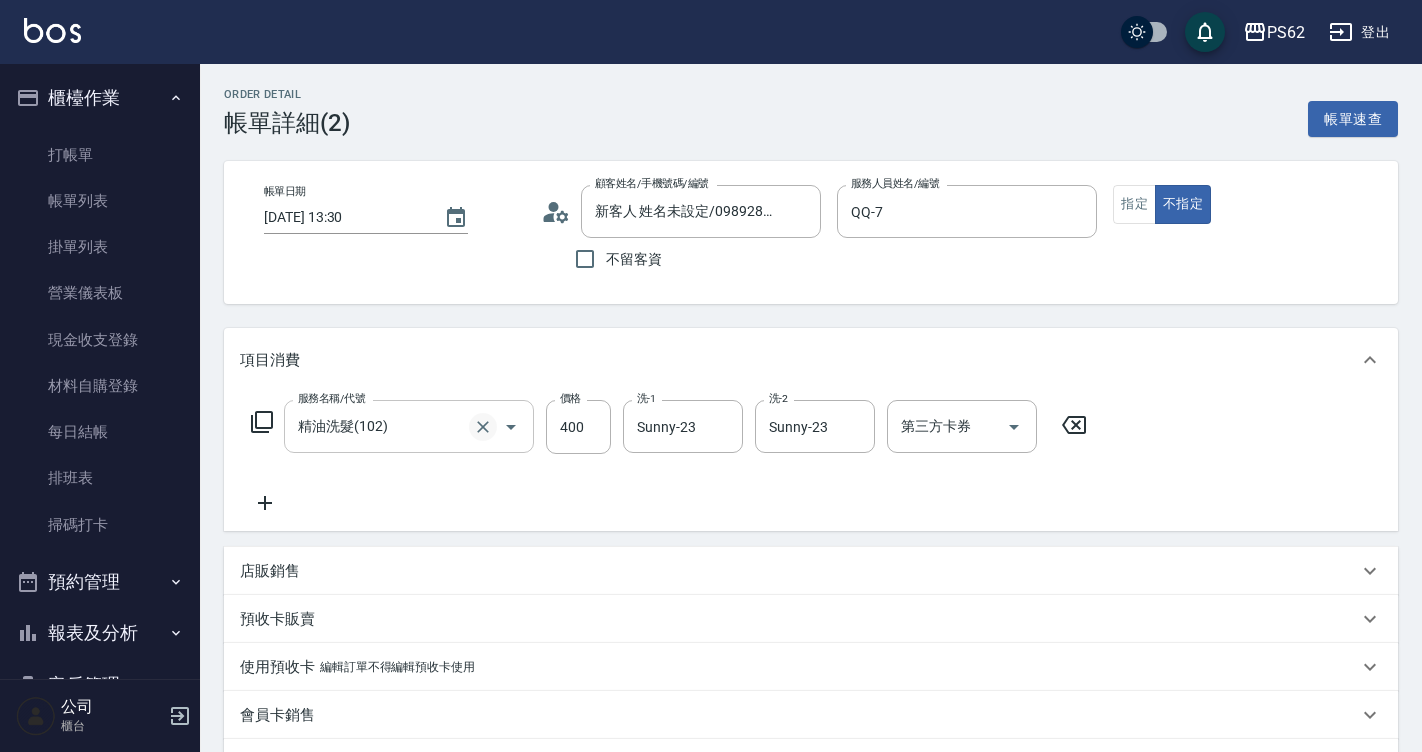 click 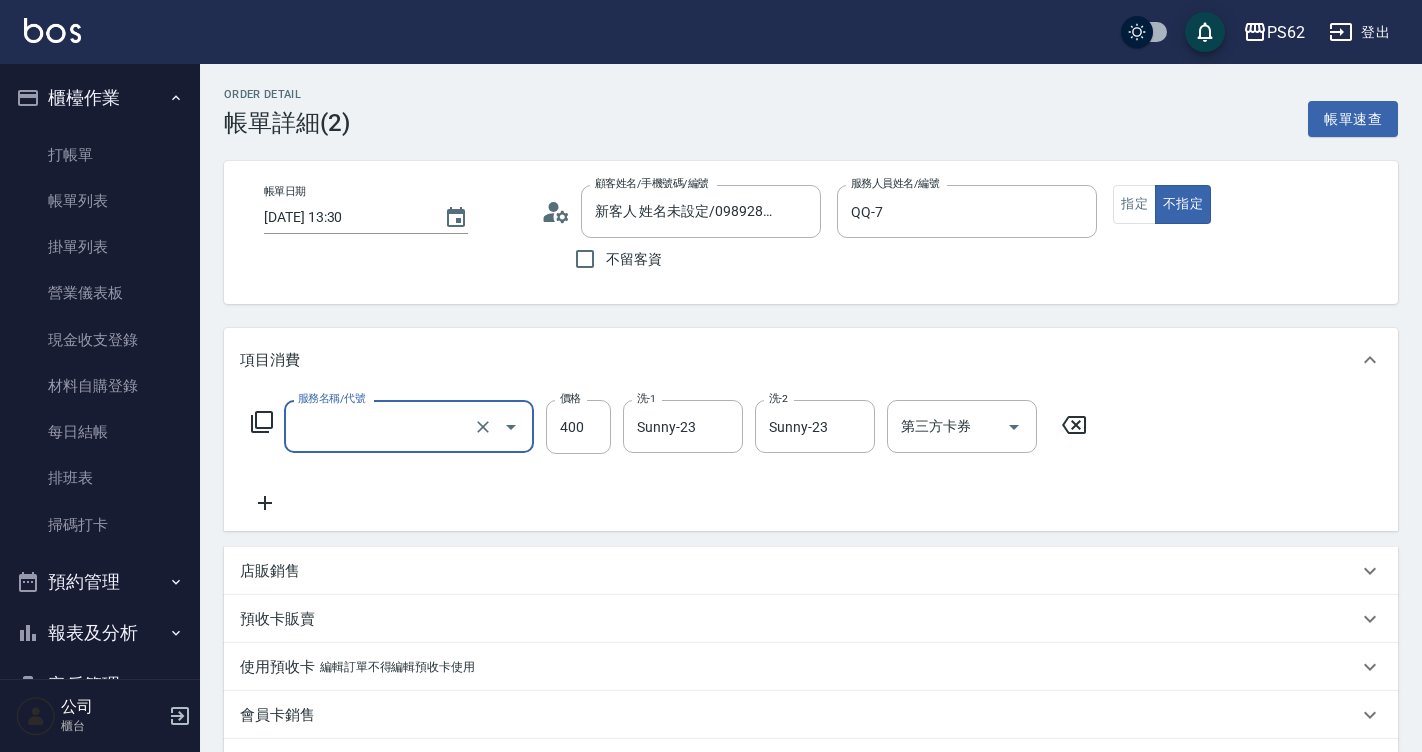type on "精油洗髮(102)" 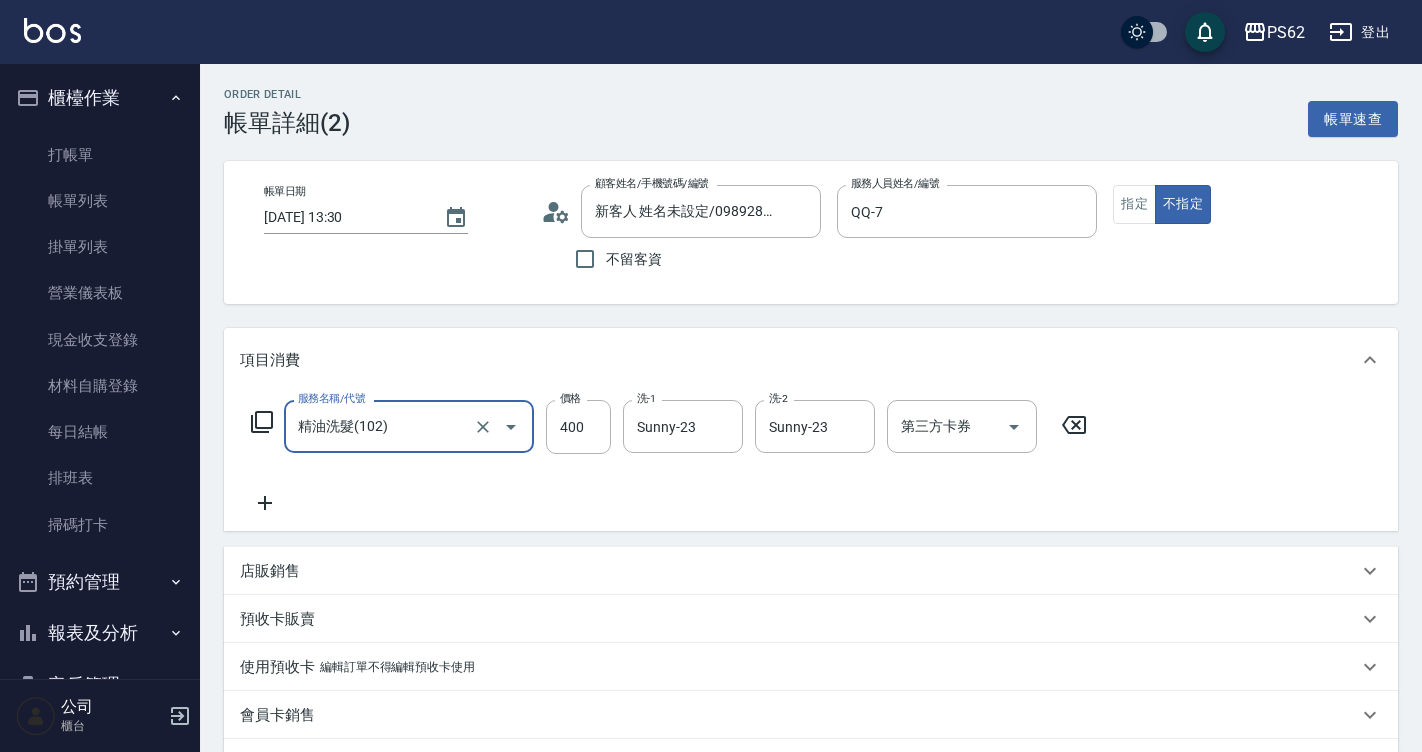click 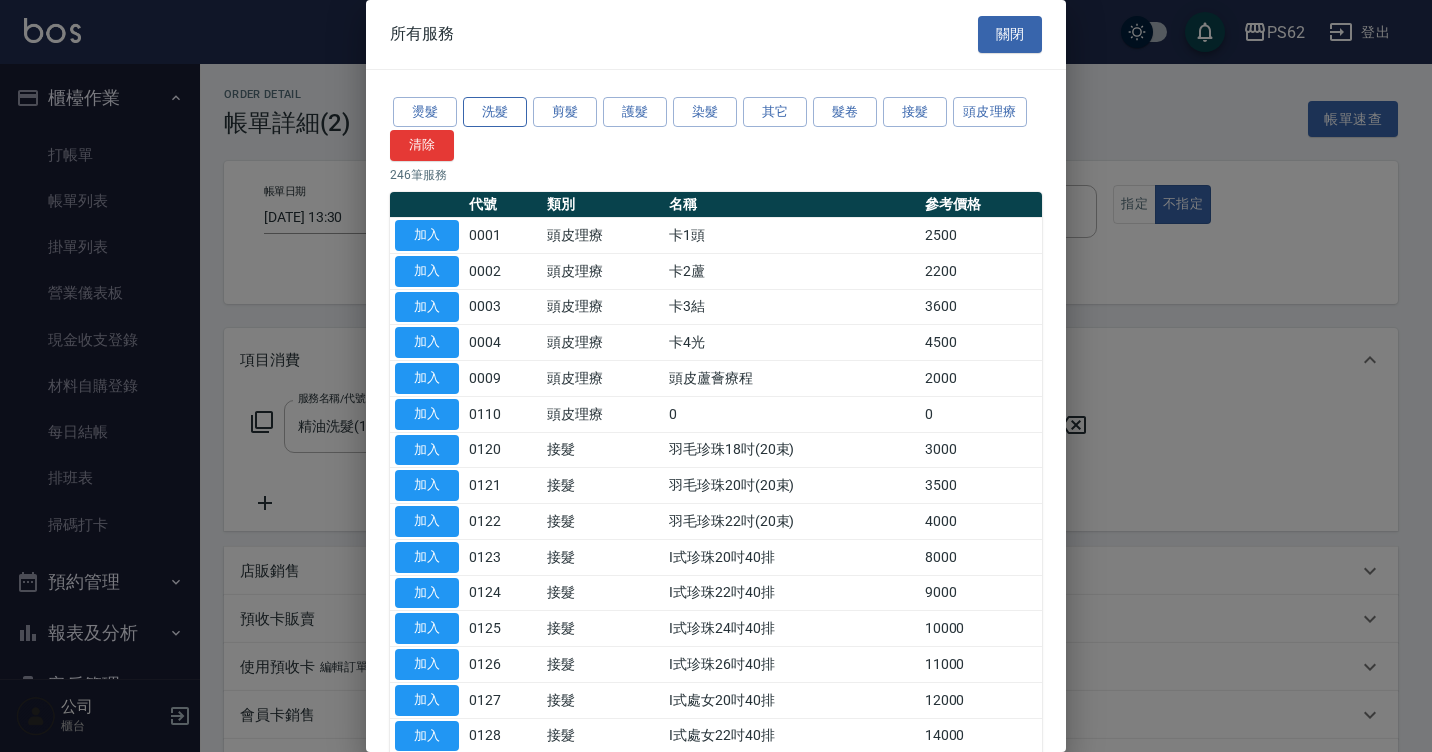 click on "洗髮" at bounding box center (495, 112) 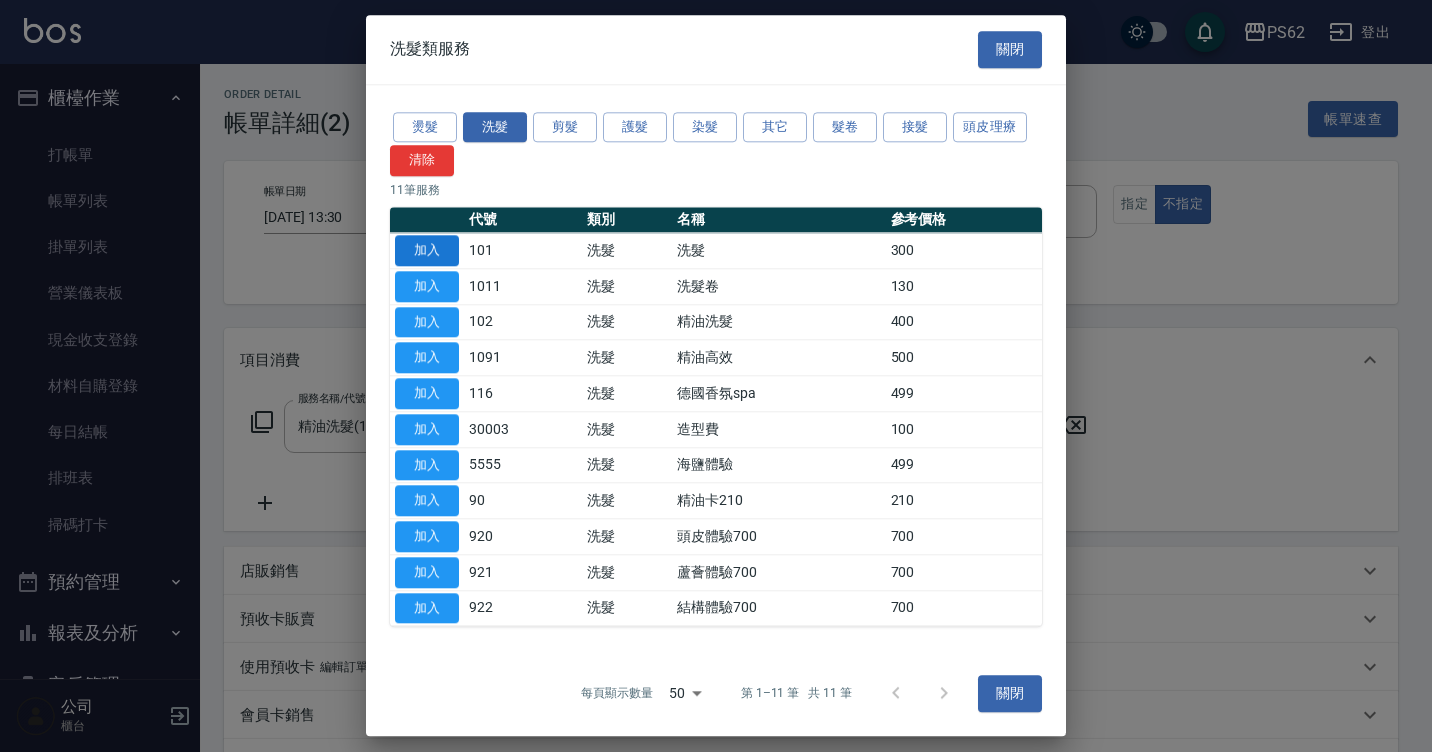 click on "加入" at bounding box center [427, 250] 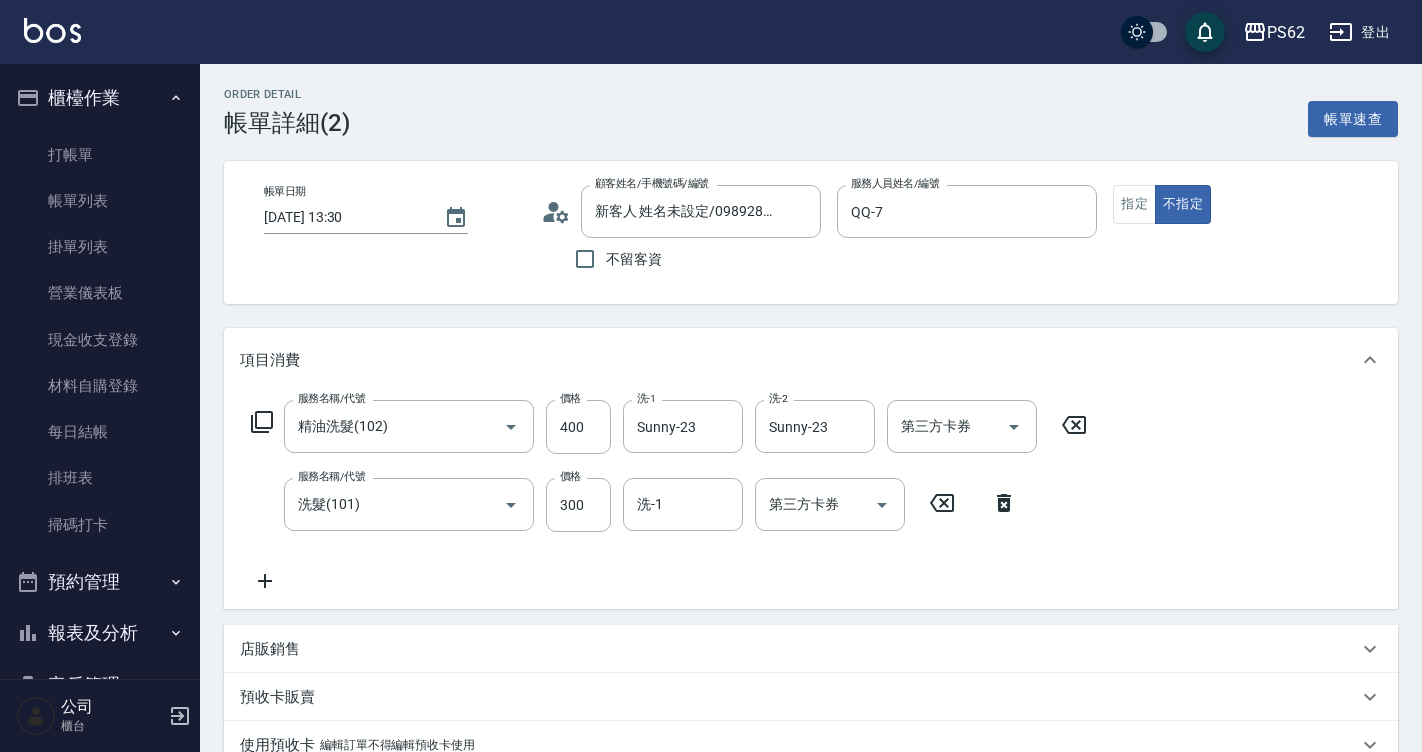 click 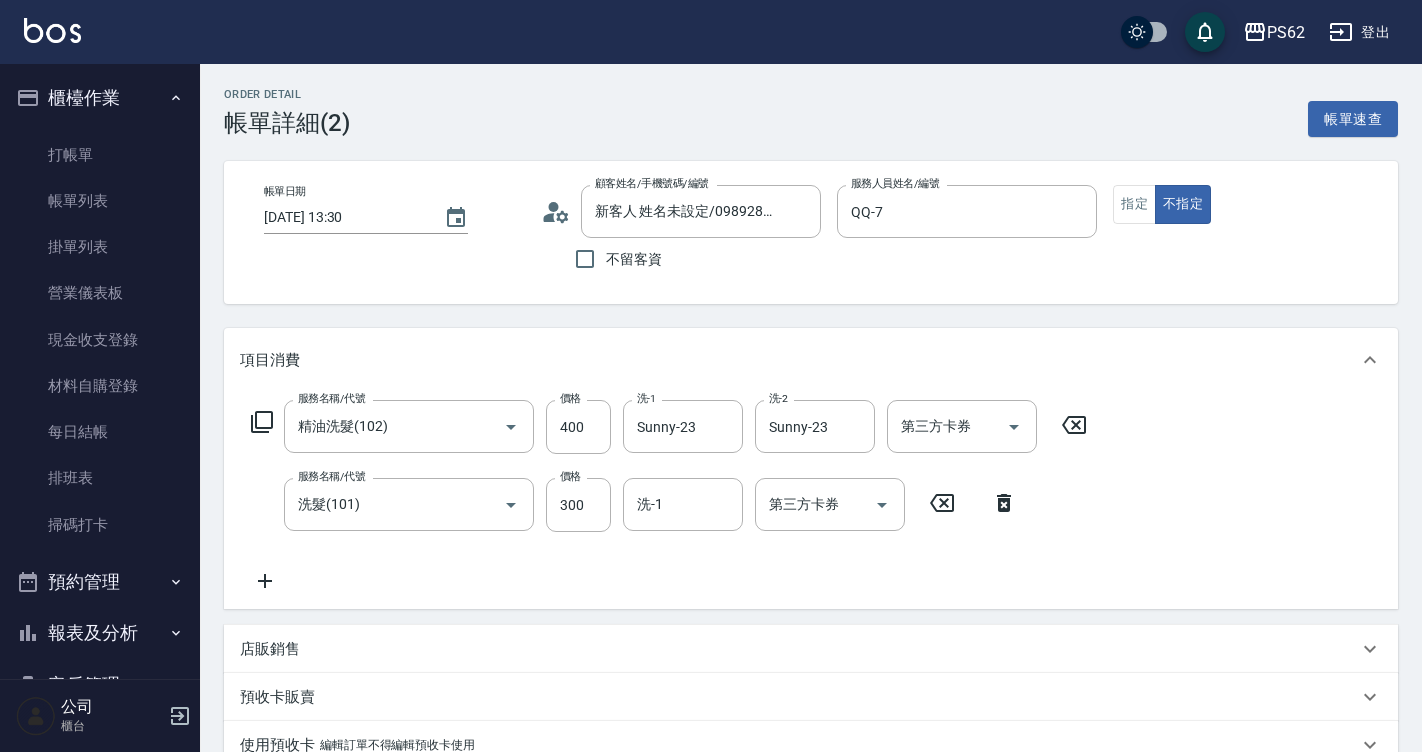 type 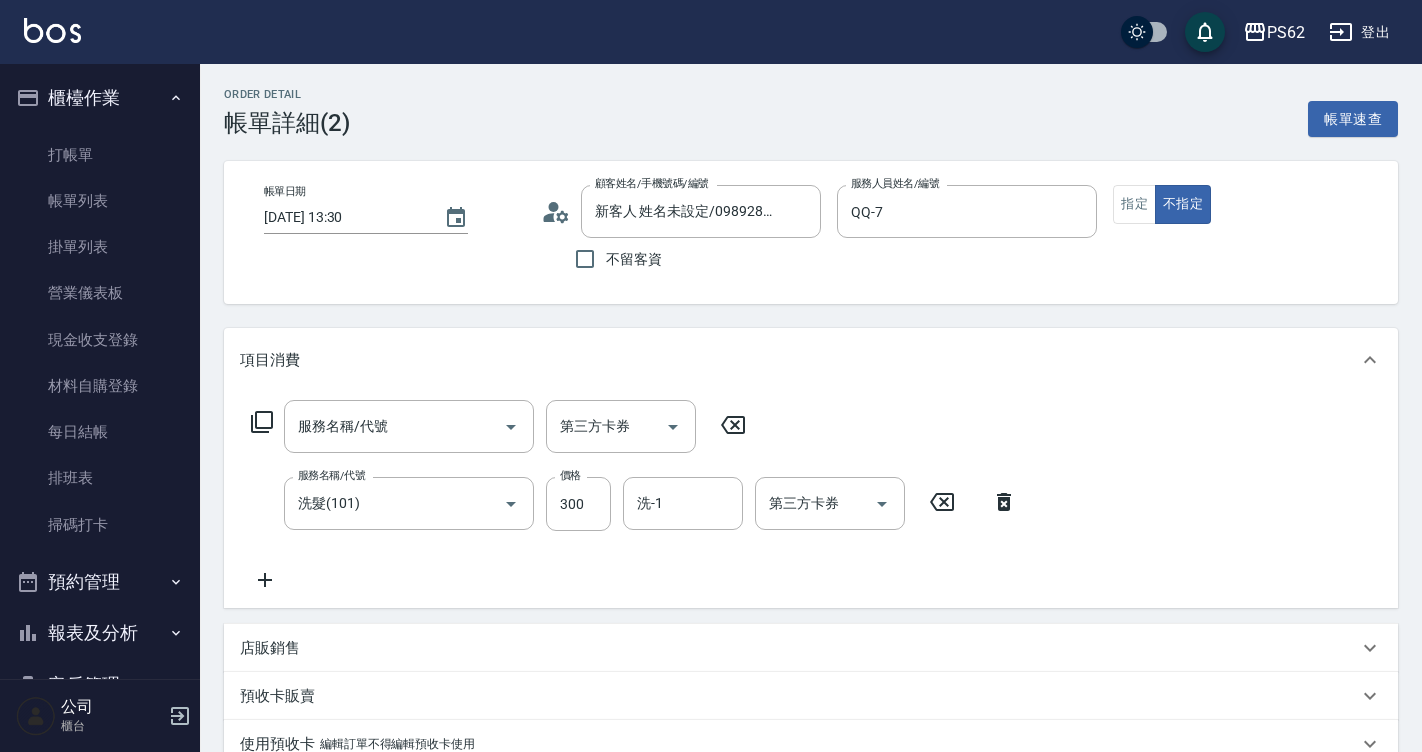 click 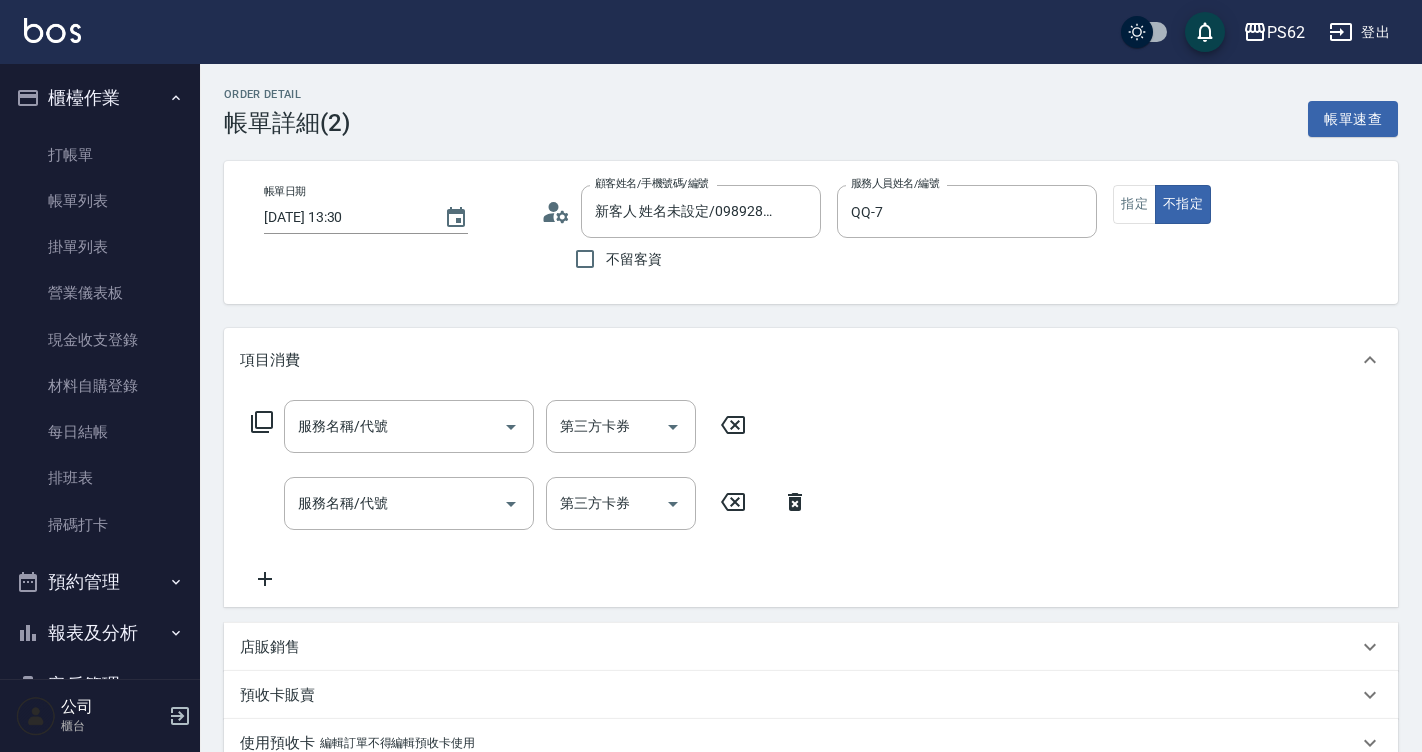 click 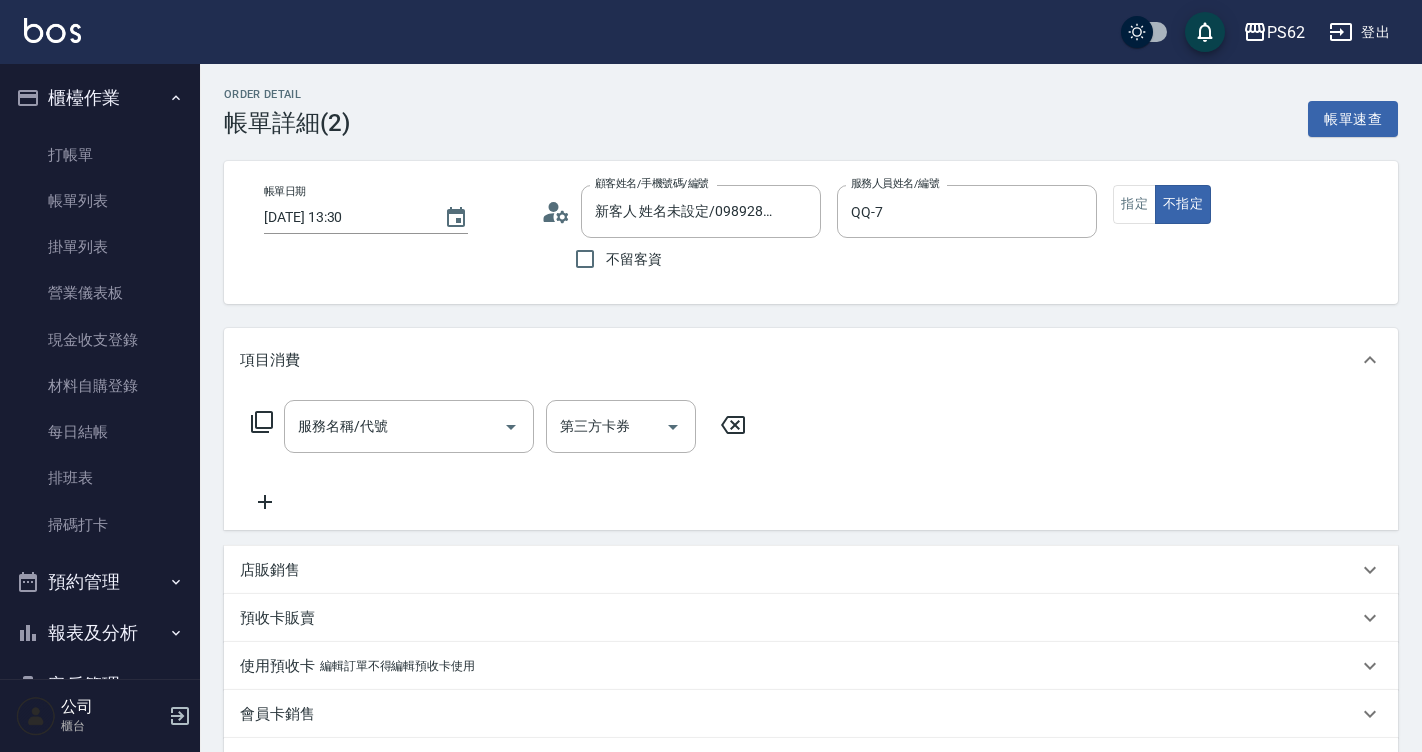 click 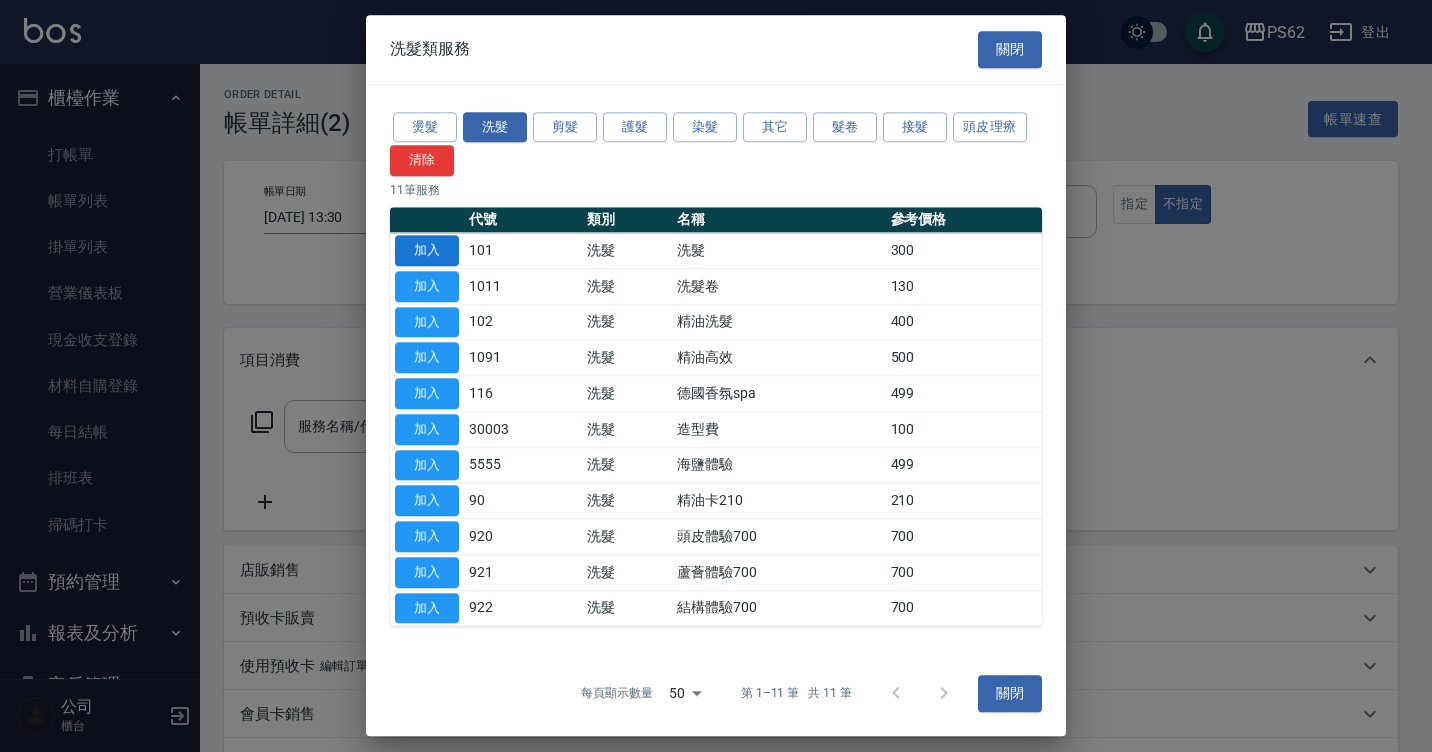 click on "加入" at bounding box center (427, 250) 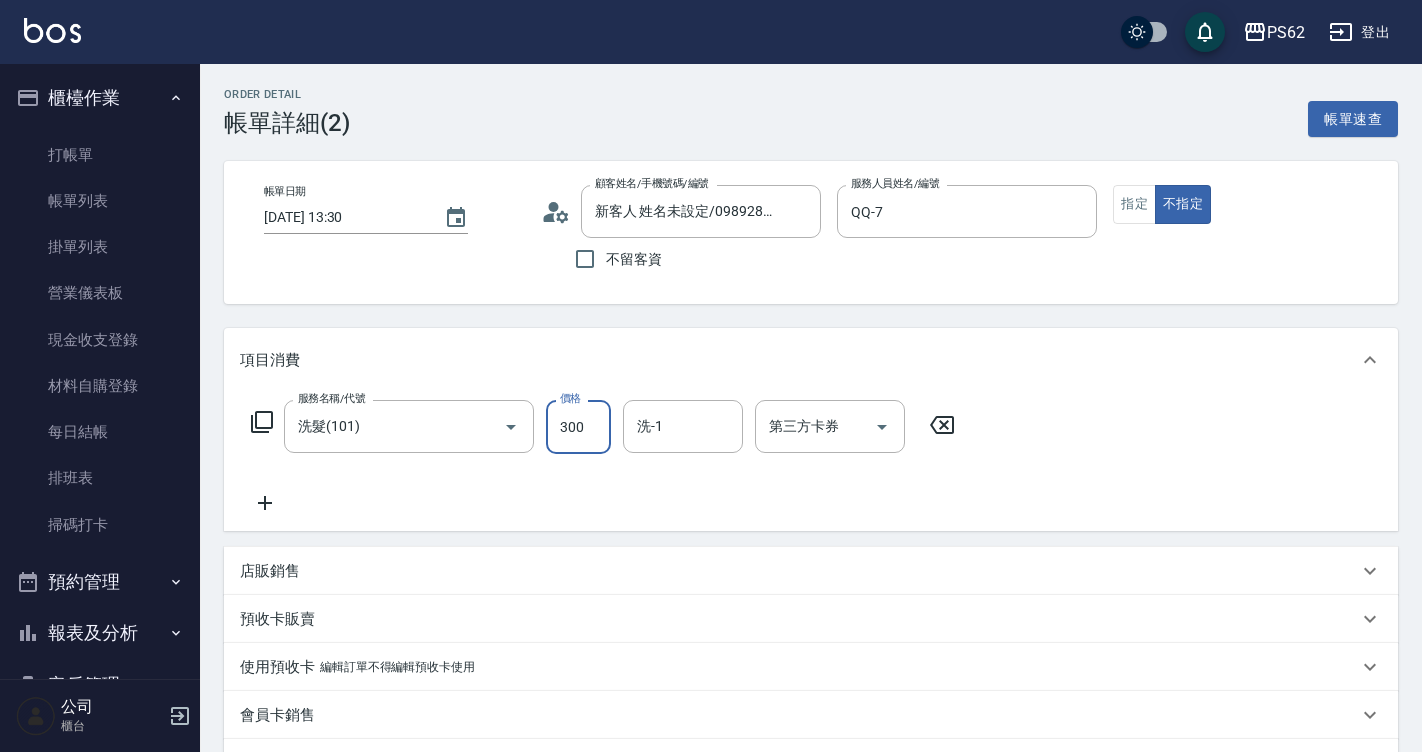 click on "300" at bounding box center (578, 427) 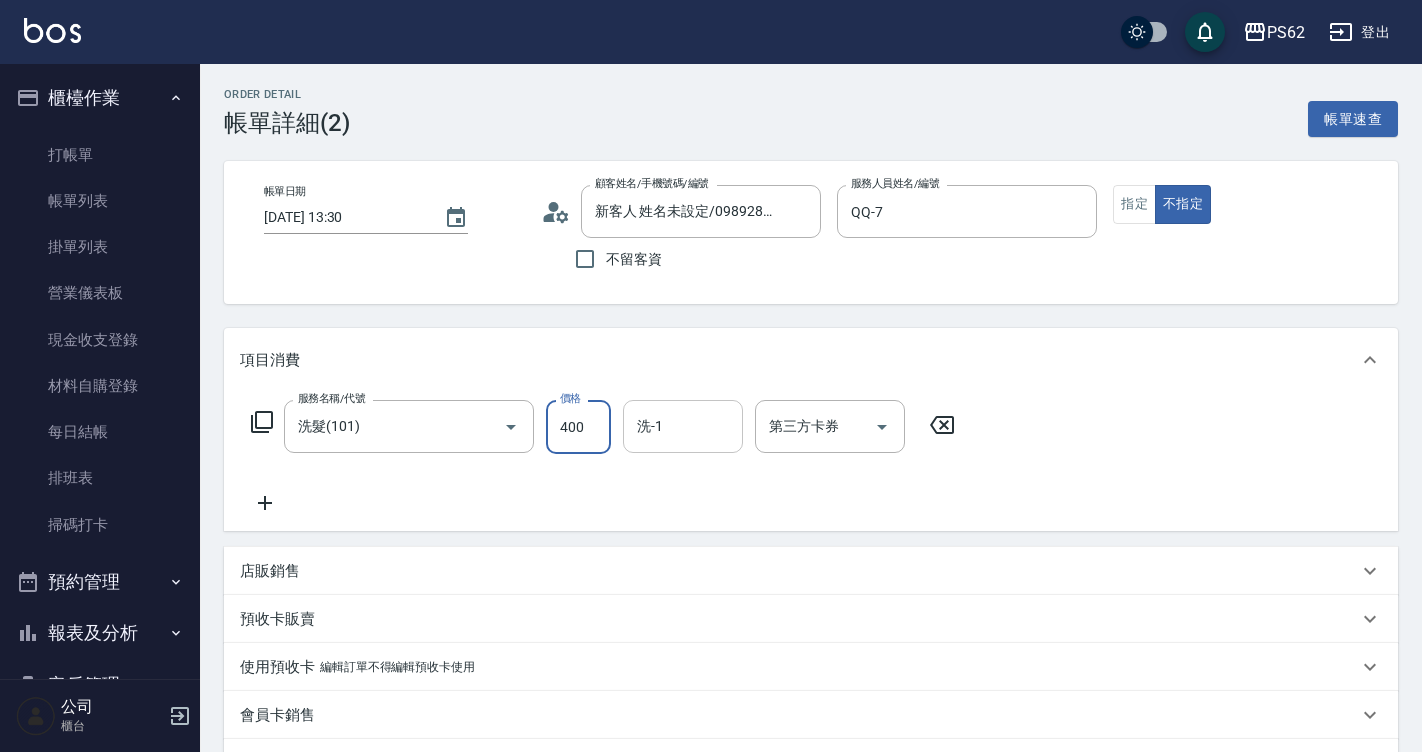 type on "400" 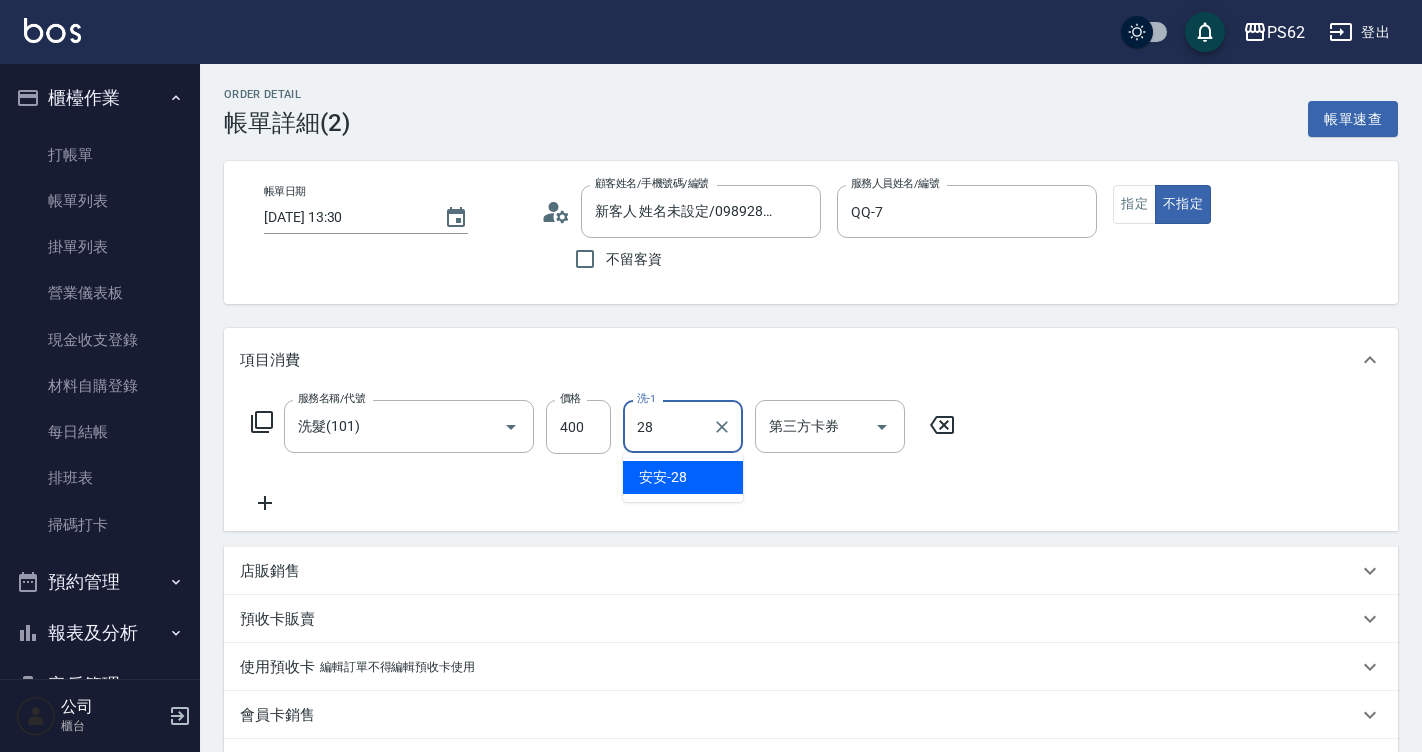 type on "安安-28" 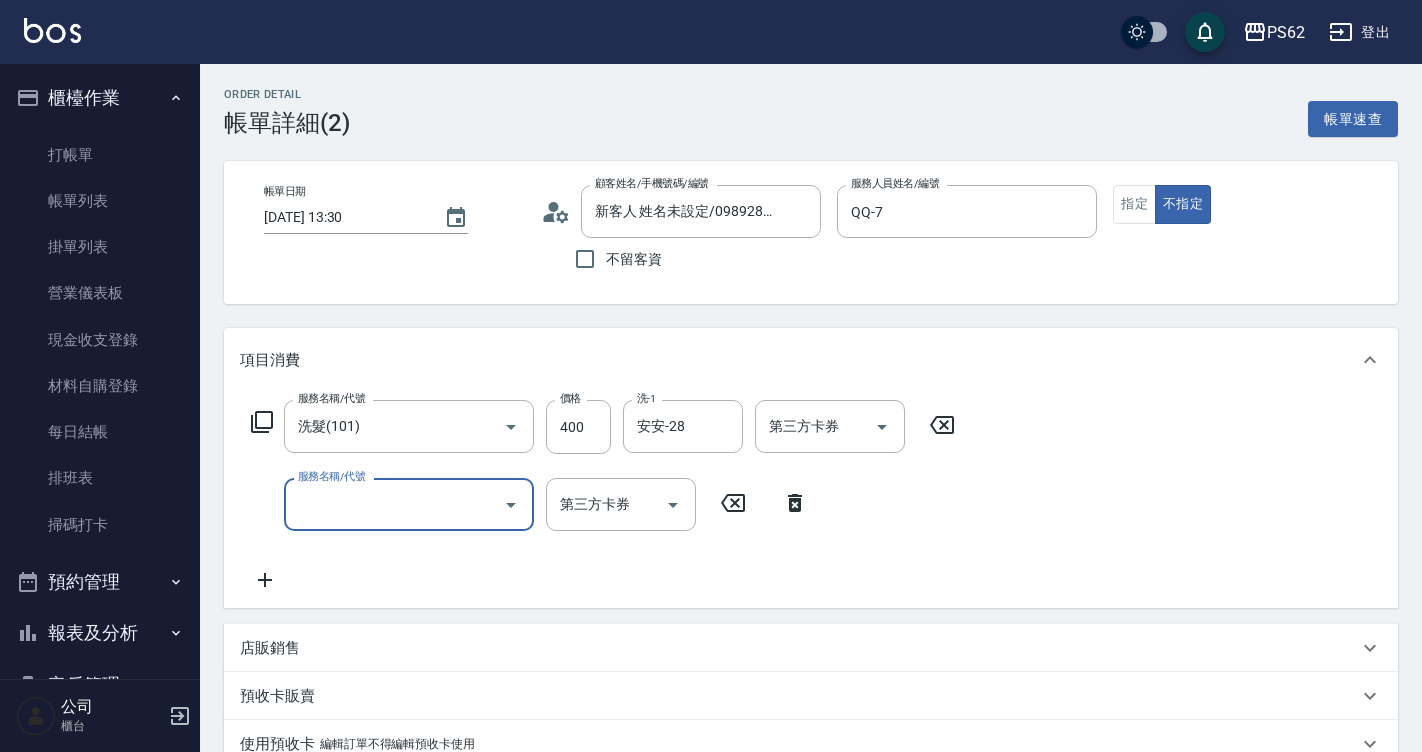 scroll, scrollTop: 300, scrollLeft: 0, axis: vertical 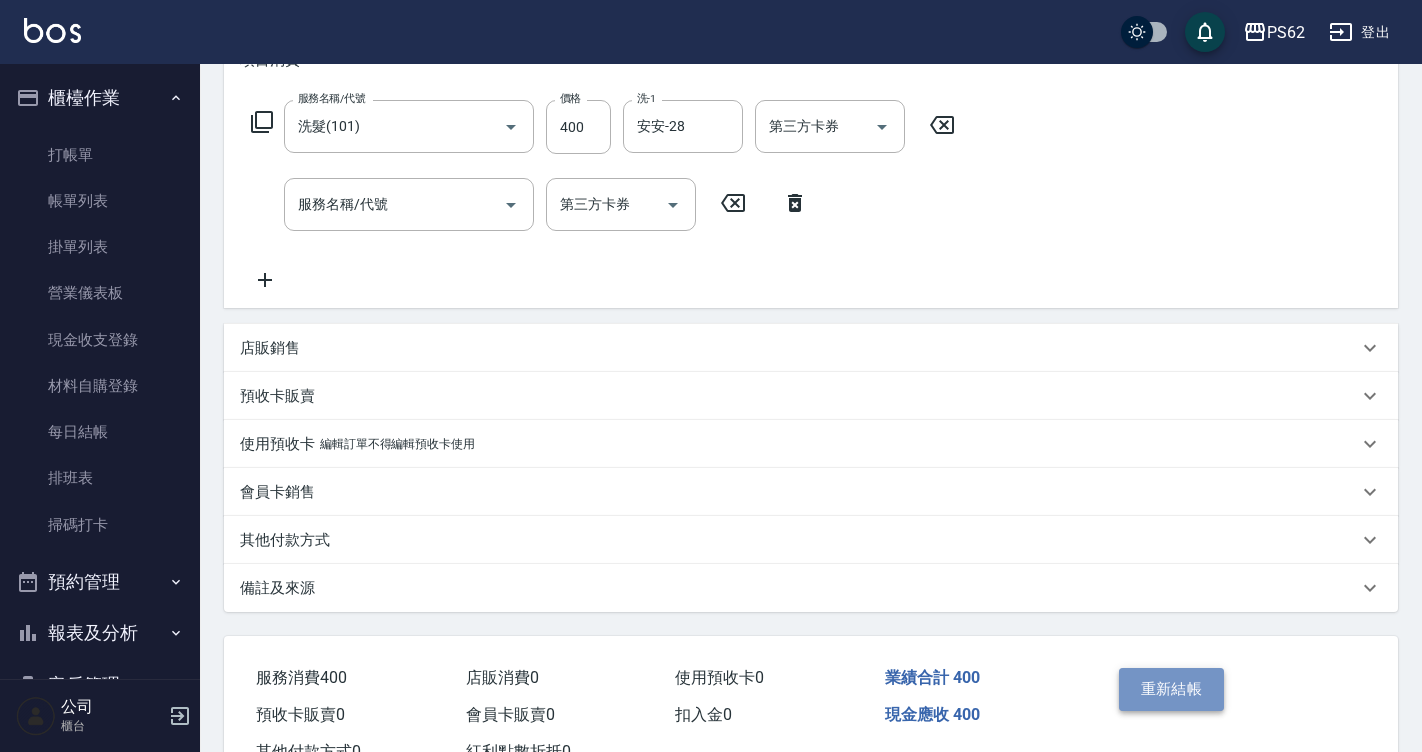 click on "重新結帳" at bounding box center [1172, 689] 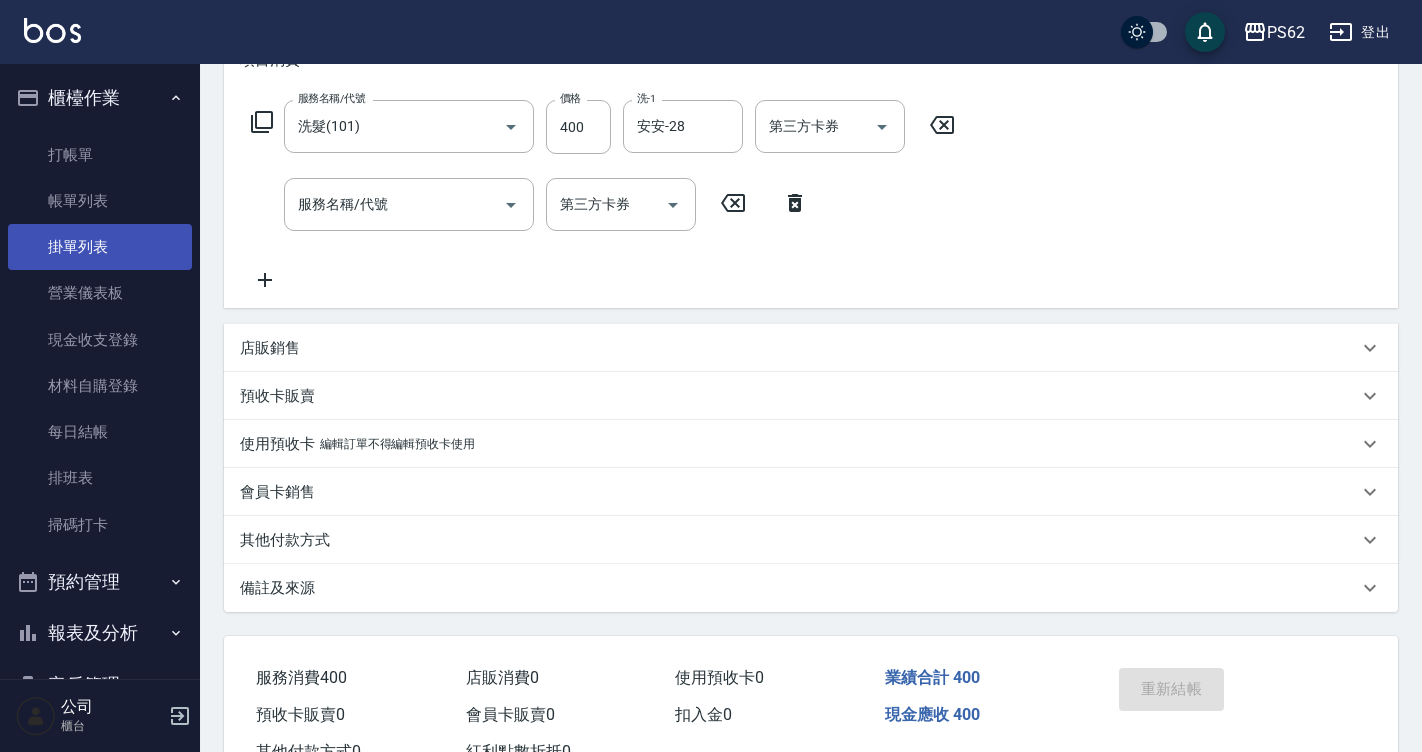 scroll, scrollTop: 226, scrollLeft: 0, axis: vertical 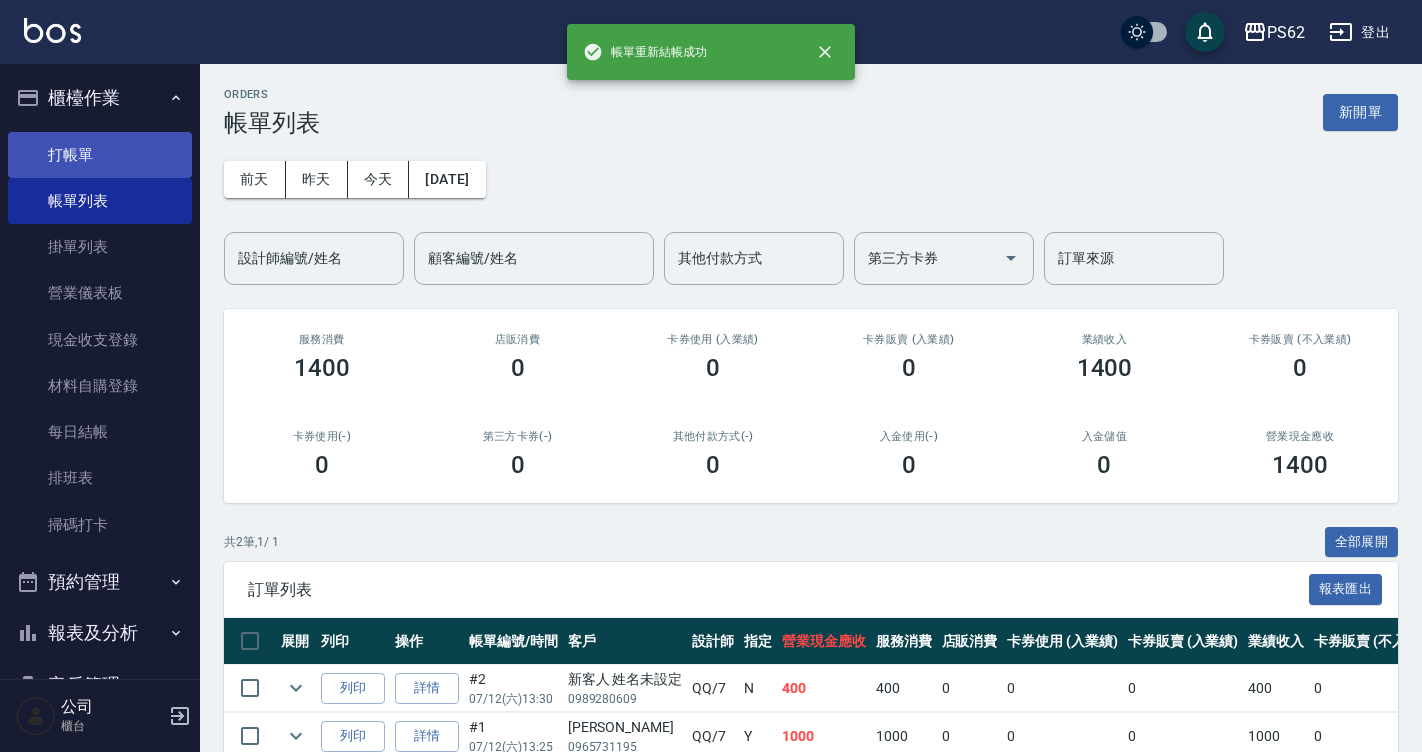 click on "打帳單" at bounding box center (100, 155) 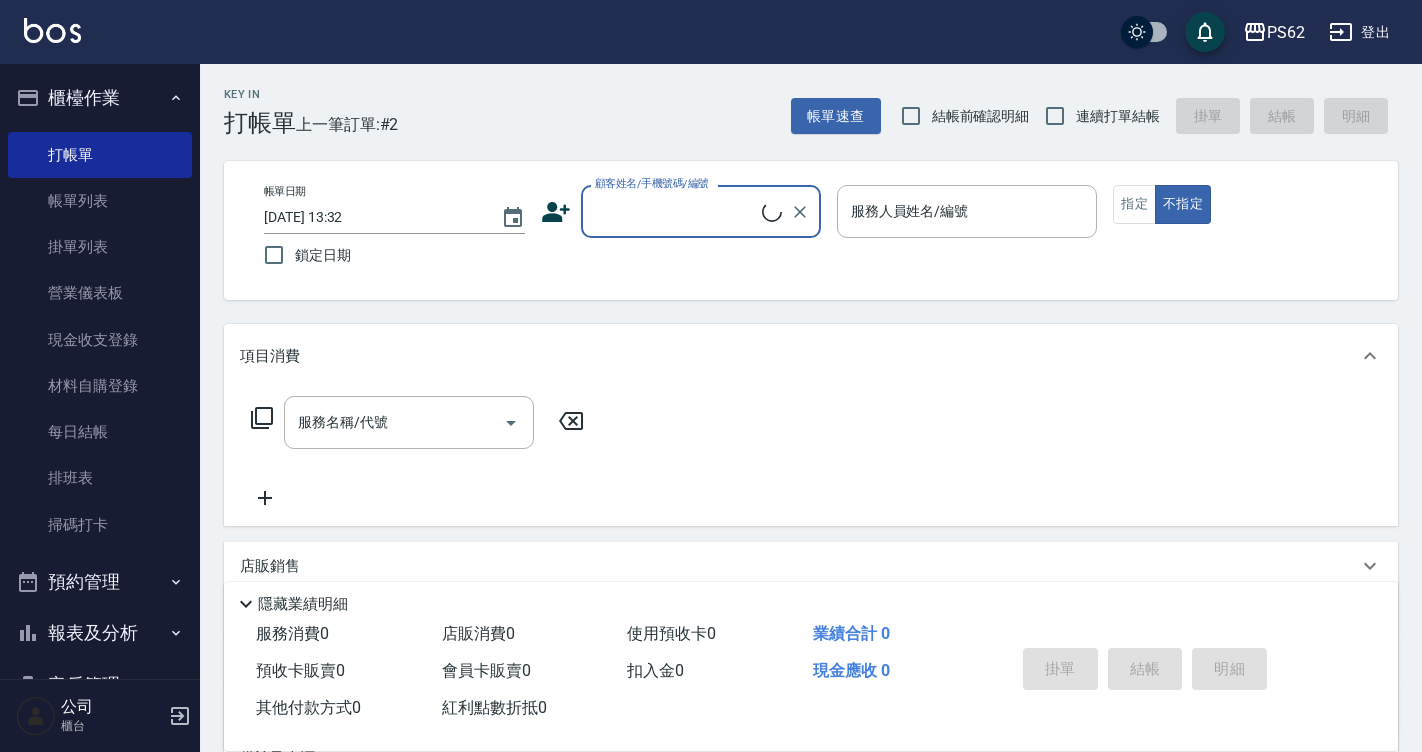 click on "顧客姓名/手機號碼/編號" at bounding box center [652, 183] 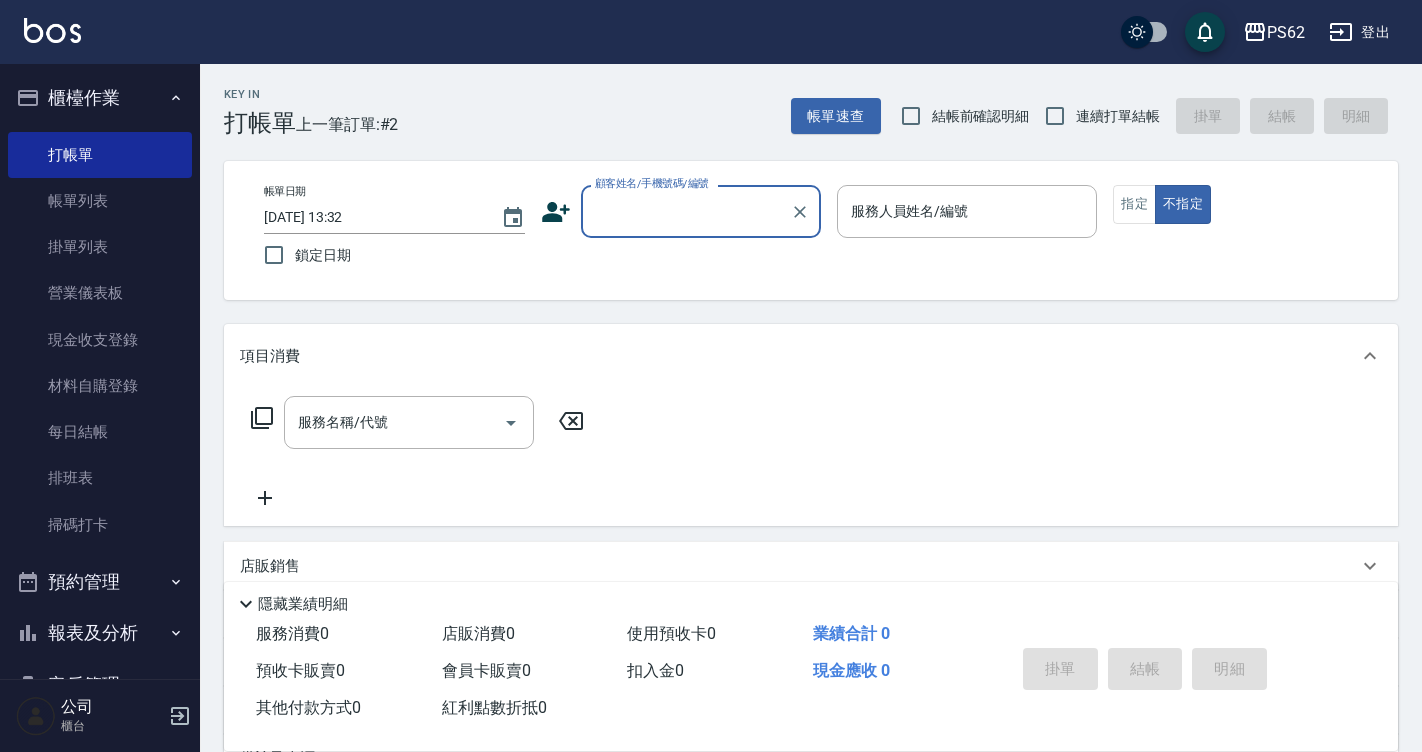 click on "顧客姓名/手機號碼/編號" at bounding box center (686, 211) 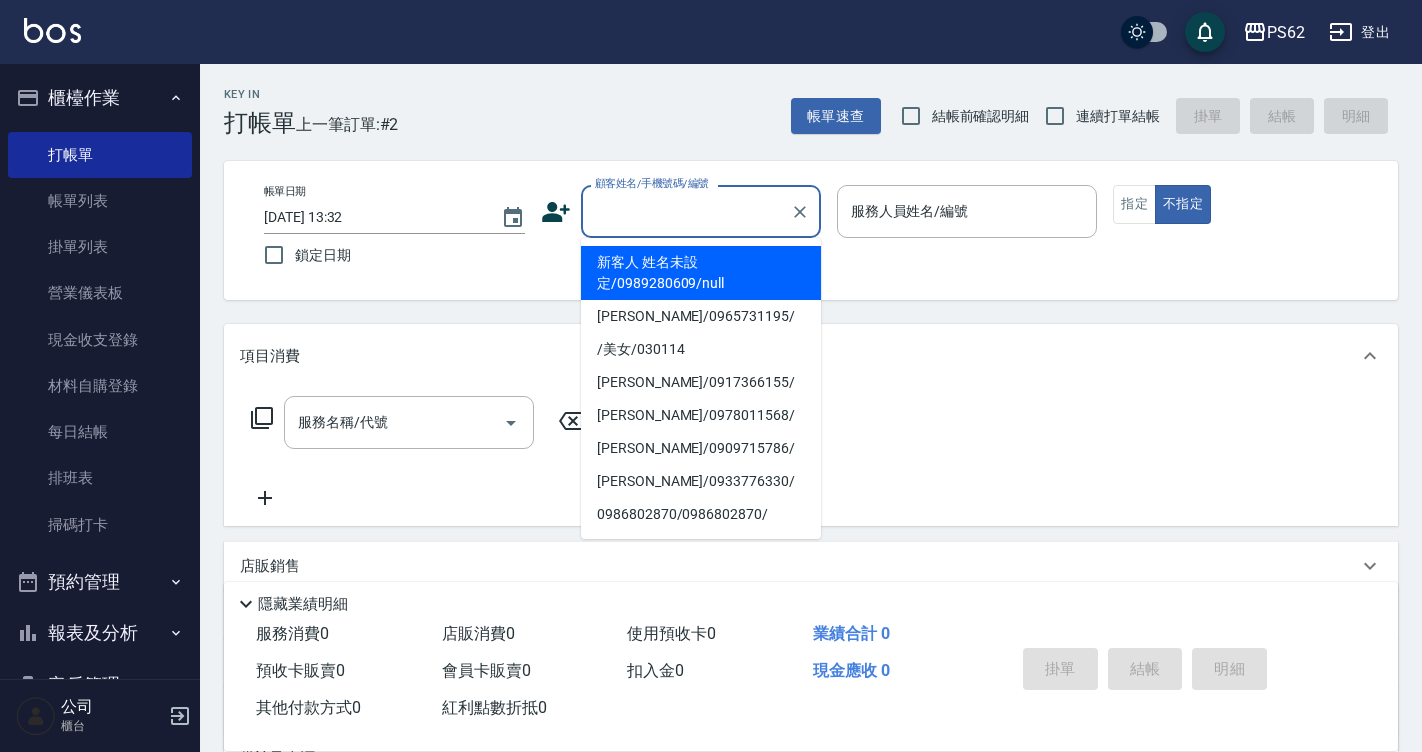 drag, startPoint x: 635, startPoint y: 284, endPoint x: 711, endPoint y: 246, distance: 84.97058 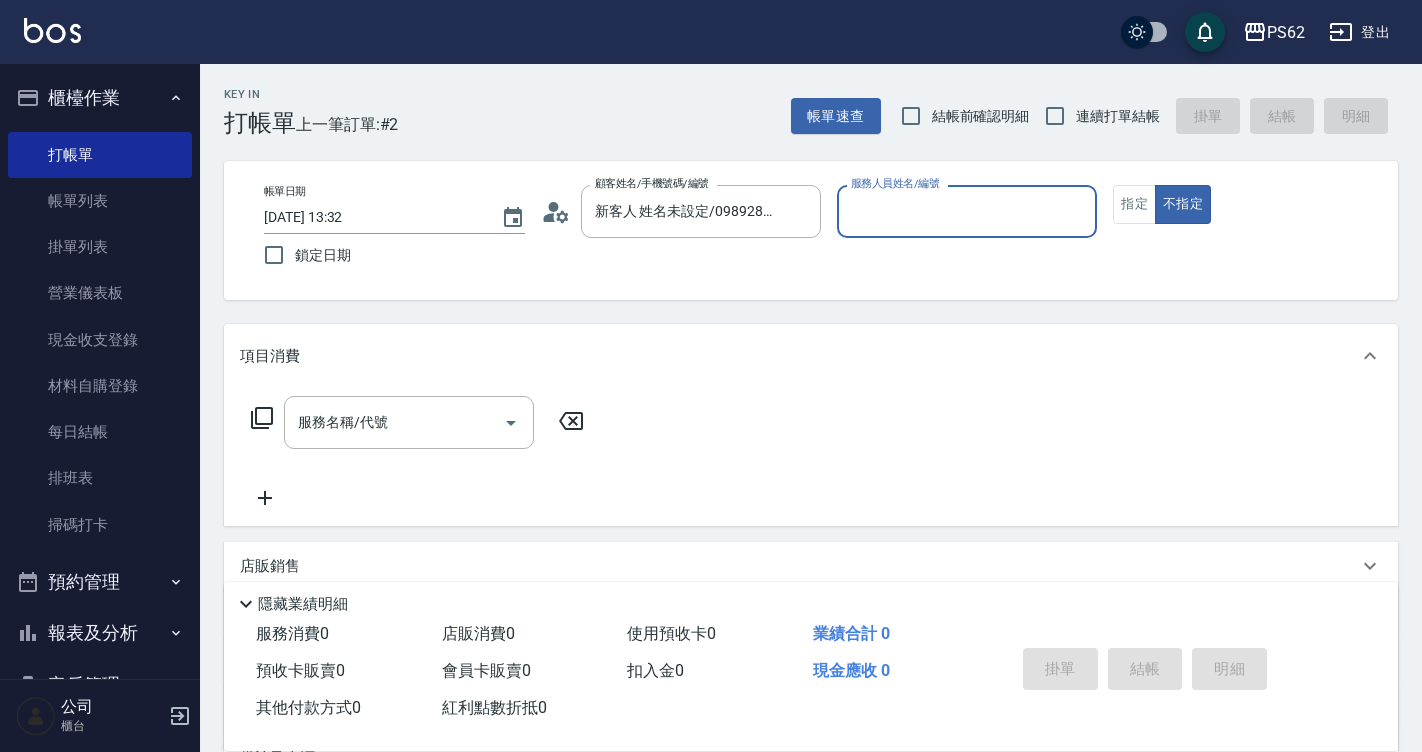 click on "服務人員姓名/編號" at bounding box center (967, 211) 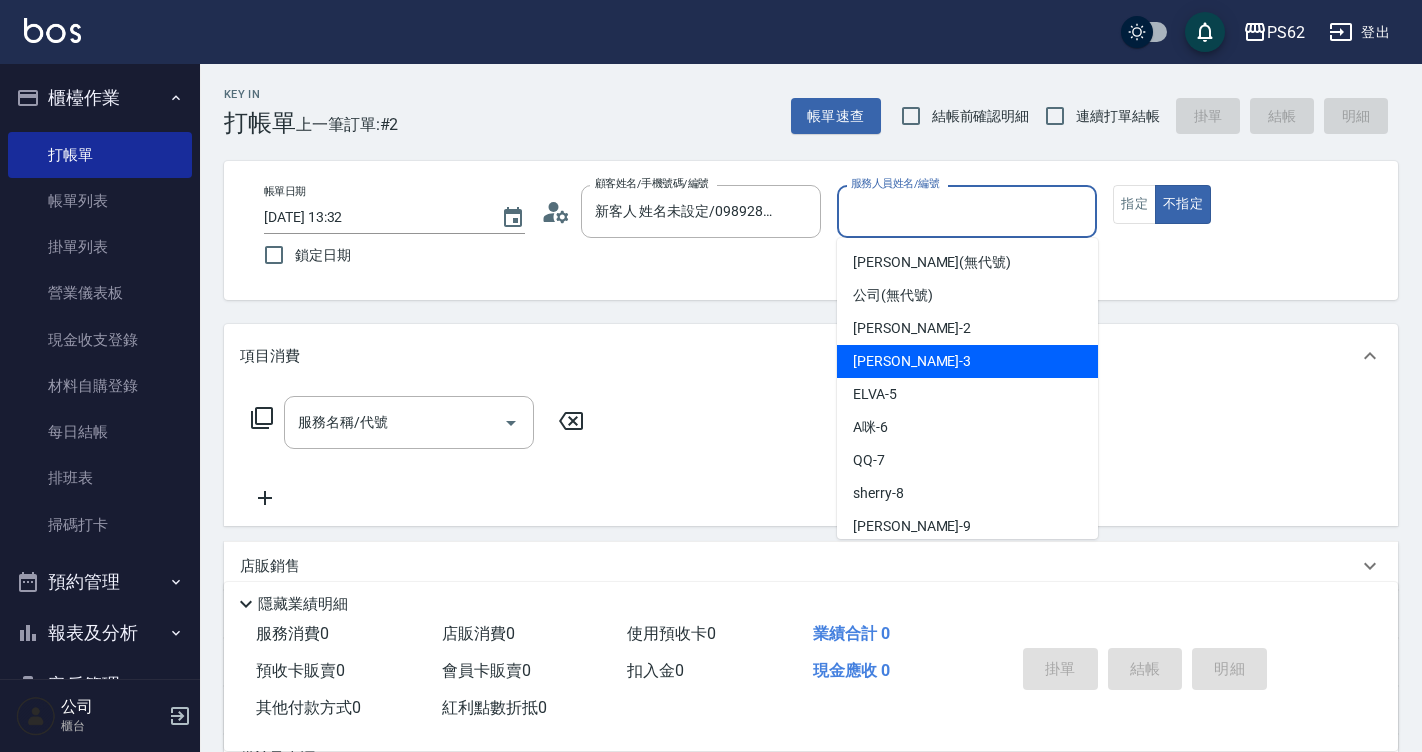 click on "Tina -3" at bounding box center [967, 361] 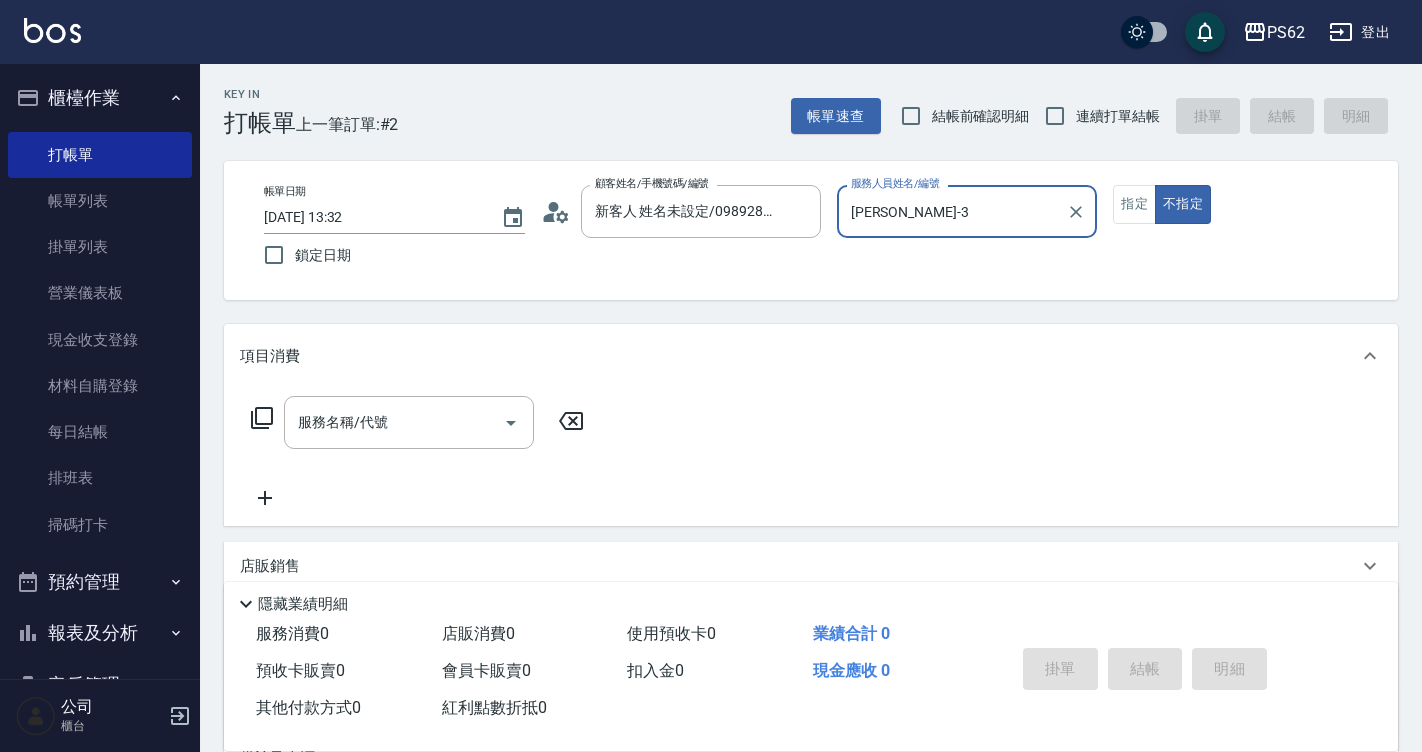 click 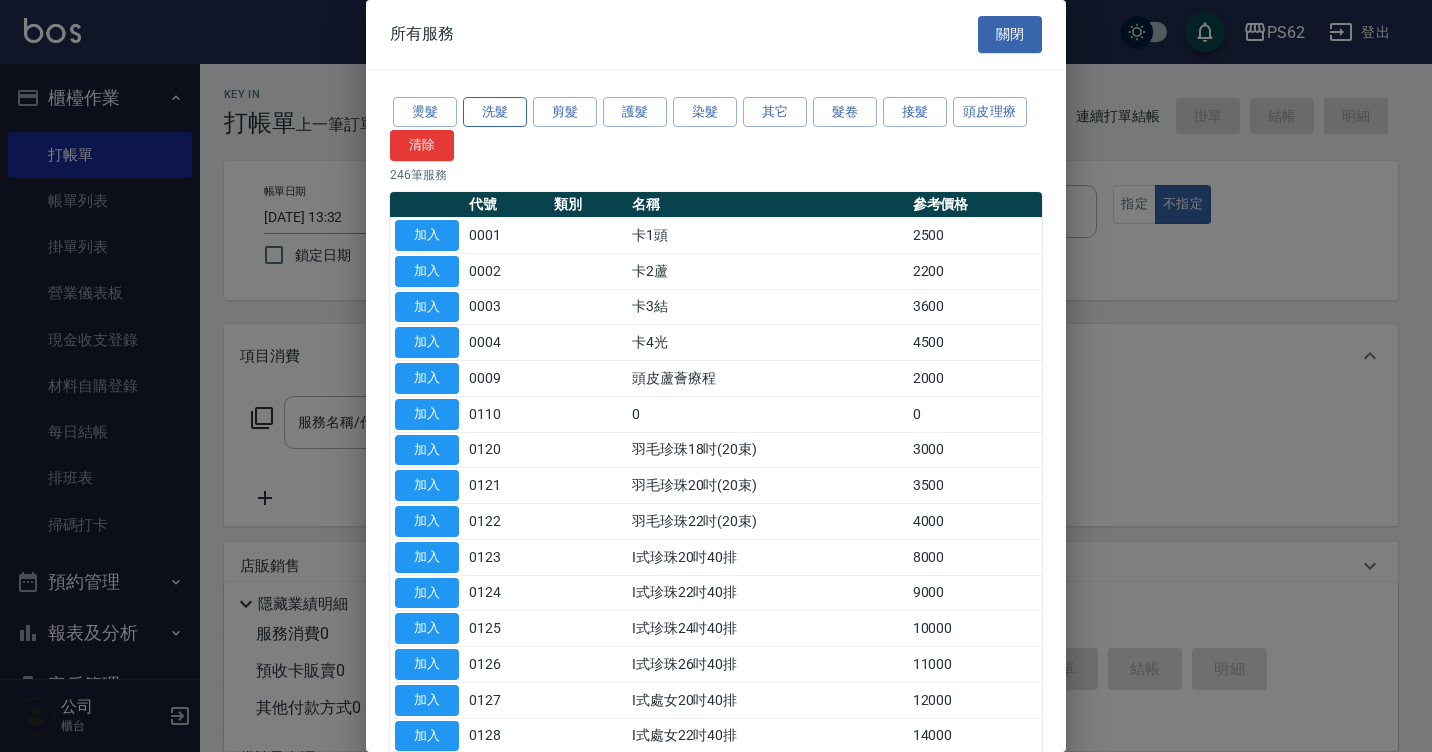 click on "洗髮" at bounding box center (495, 112) 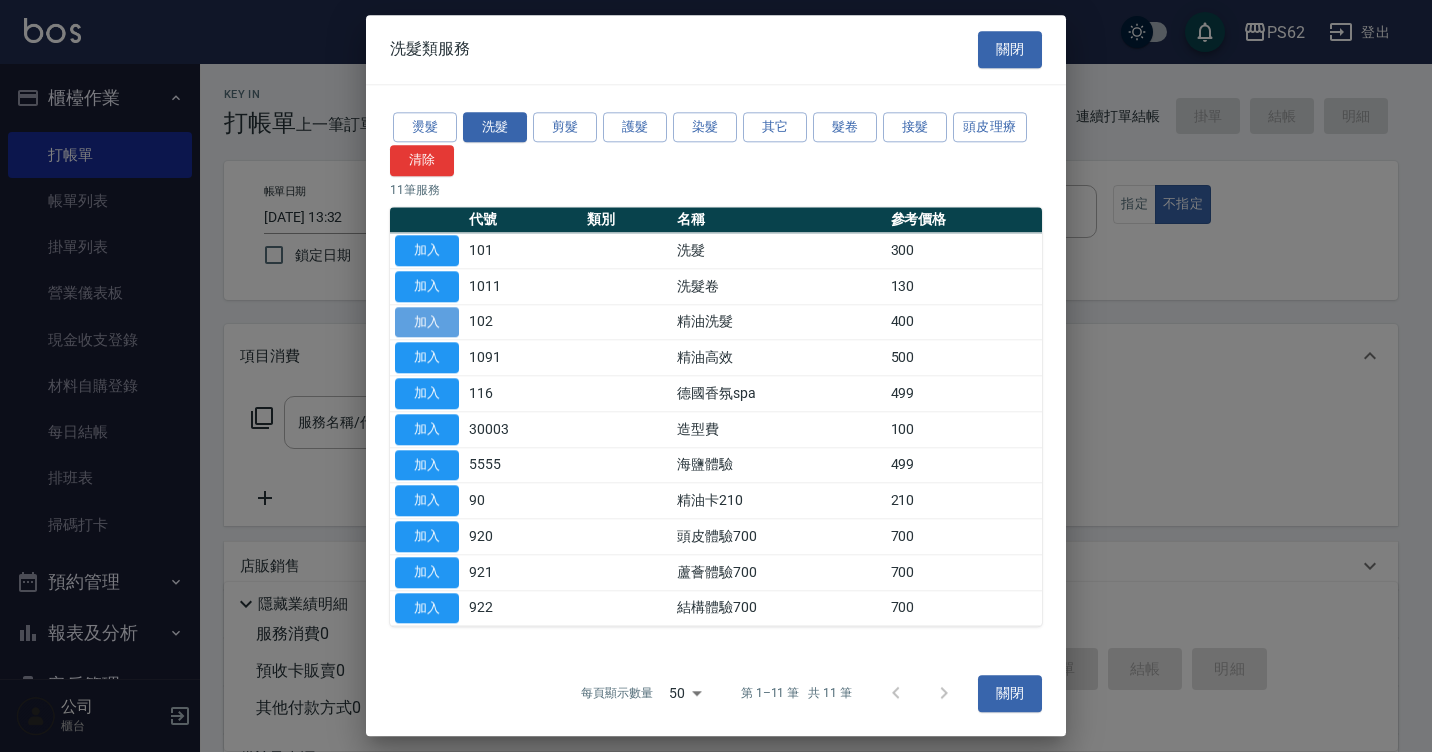 click on "加入" at bounding box center (427, 322) 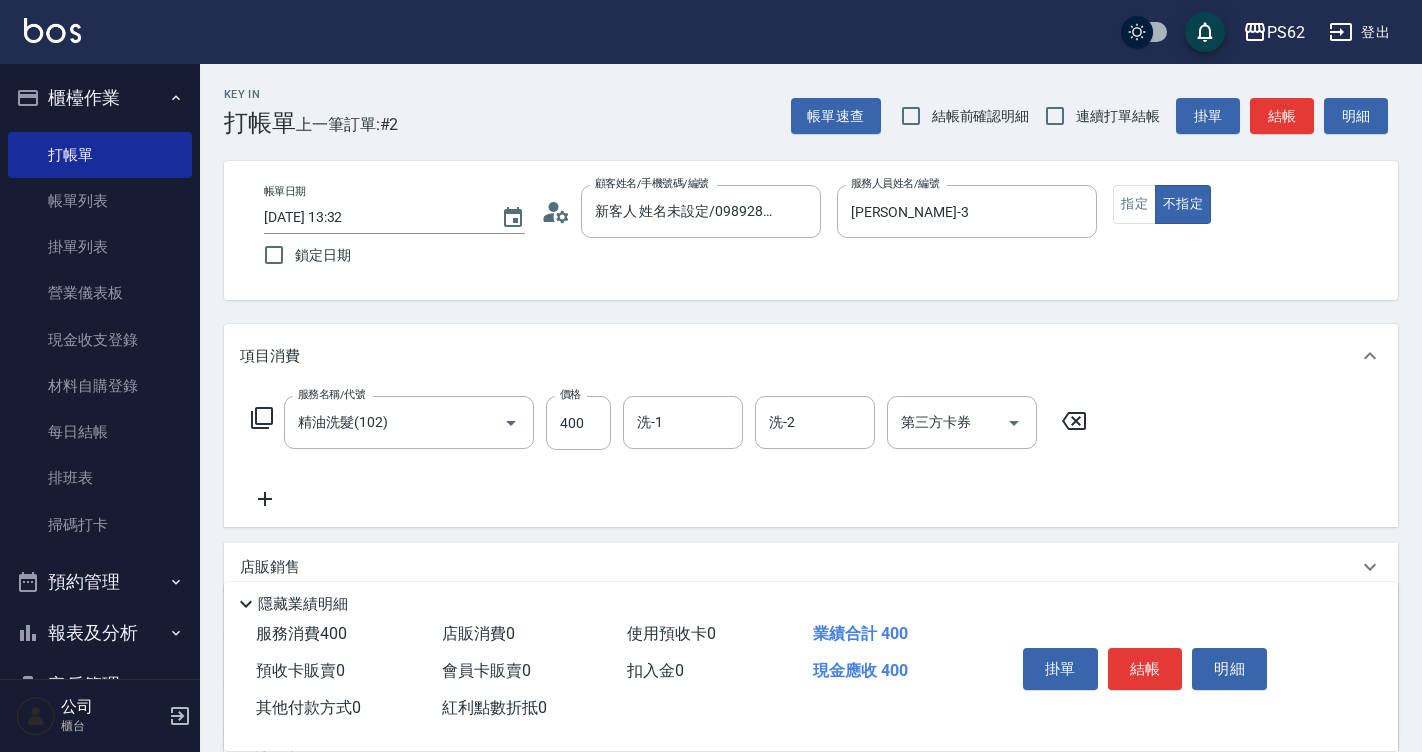 click on "Key In 打帳單 上一筆訂單:#2 帳單速查 結帳前確認明細 連續打單結帳 掛單 結帳 明細 帳單日期 2025/07/12 13:32 鎖定日期 顧客姓名/手機號碼/編號 新客人 姓名未設定/0989280609/null 顧客姓名/手機號碼/編號 服務人員姓名/編號 Tina-3 服務人員姓名/編號 指定 不指定 項目消費 服務名稱/代號 精油洗髮(102) 服務名稱/代號 價格 400 價格 洗-1 洗-1 洗-2 洗-2 第三方卡券 第三方卡券 店販銷售 服務人員姓名/編號 服務人員姓名/編號 商品代號/名稱 商品代號/名稱 預收卡販賣 卡券名稱/代號 卡券名稱/代號 使用預收卡 卡券代號/名稱 卡券代號/名稱 其他付款方式 入金可用餘額: 0 其他付款方式 其他付款方式 入金剩餘： 0元 0 ​ 整筆扣入金 0元 異動入金 備註及來源 備註 備註 訂單來源 ​ 訂單來源 隱藏業績明細 服務消費  400 店販消費  0 使用預收卡  0 業績合計   400 預收卡販賣  0 0 扣入金  0" at bounding box center (811, 519) 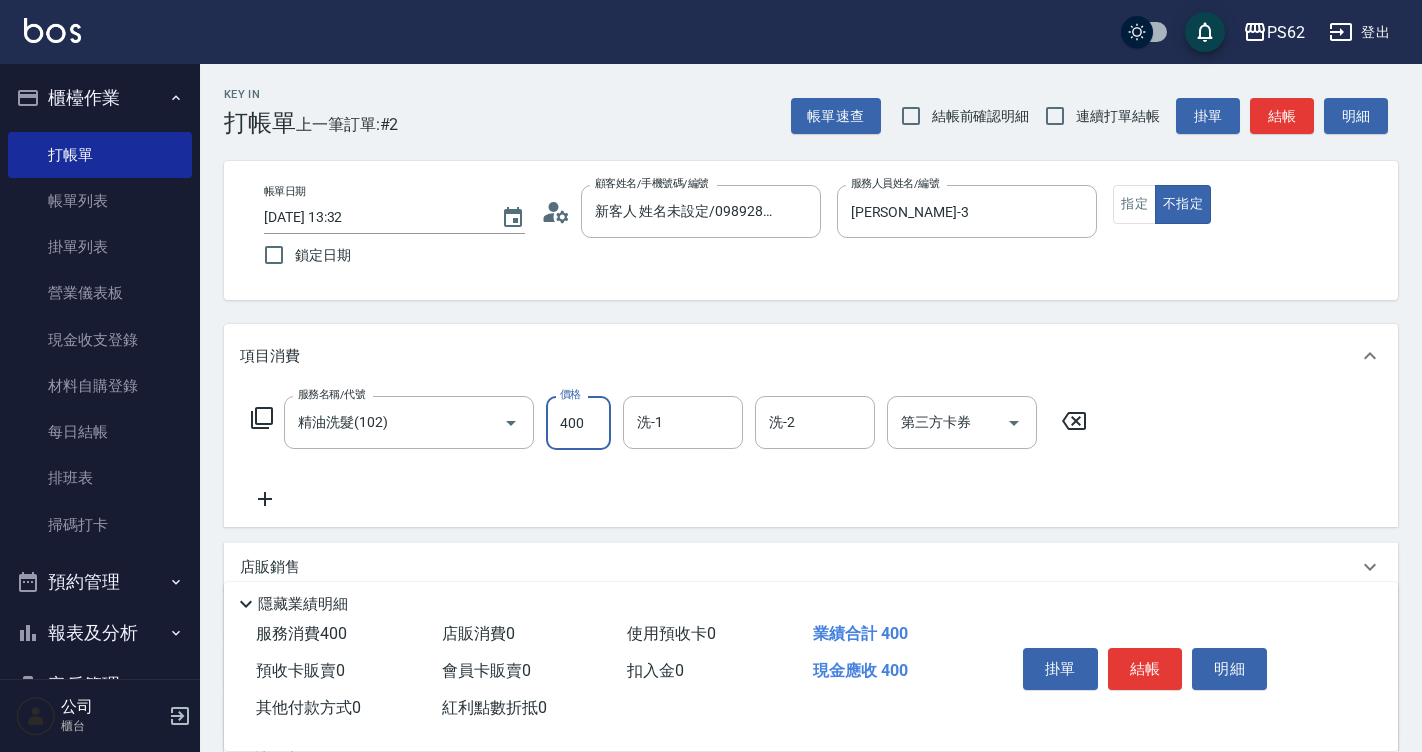 click on "400" at bounding box center (578, 423) 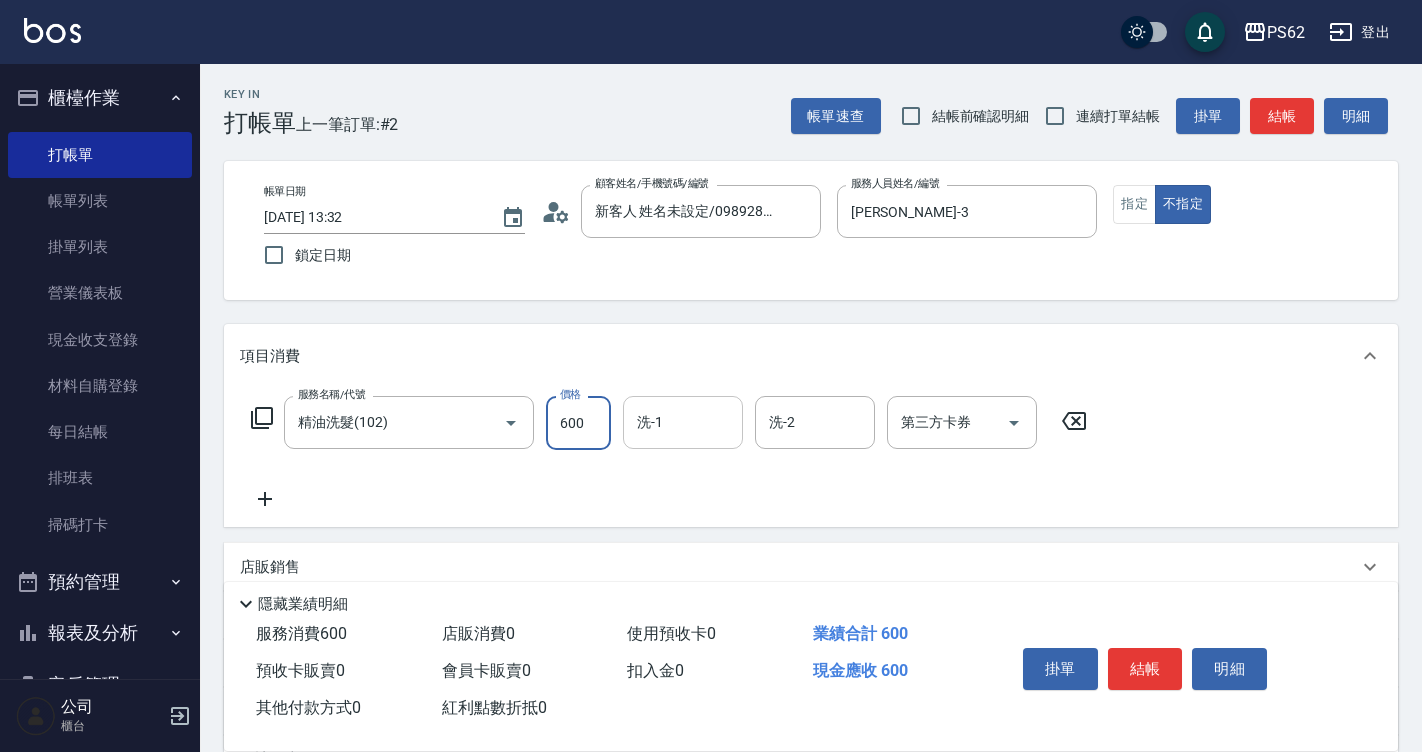 type on "600" 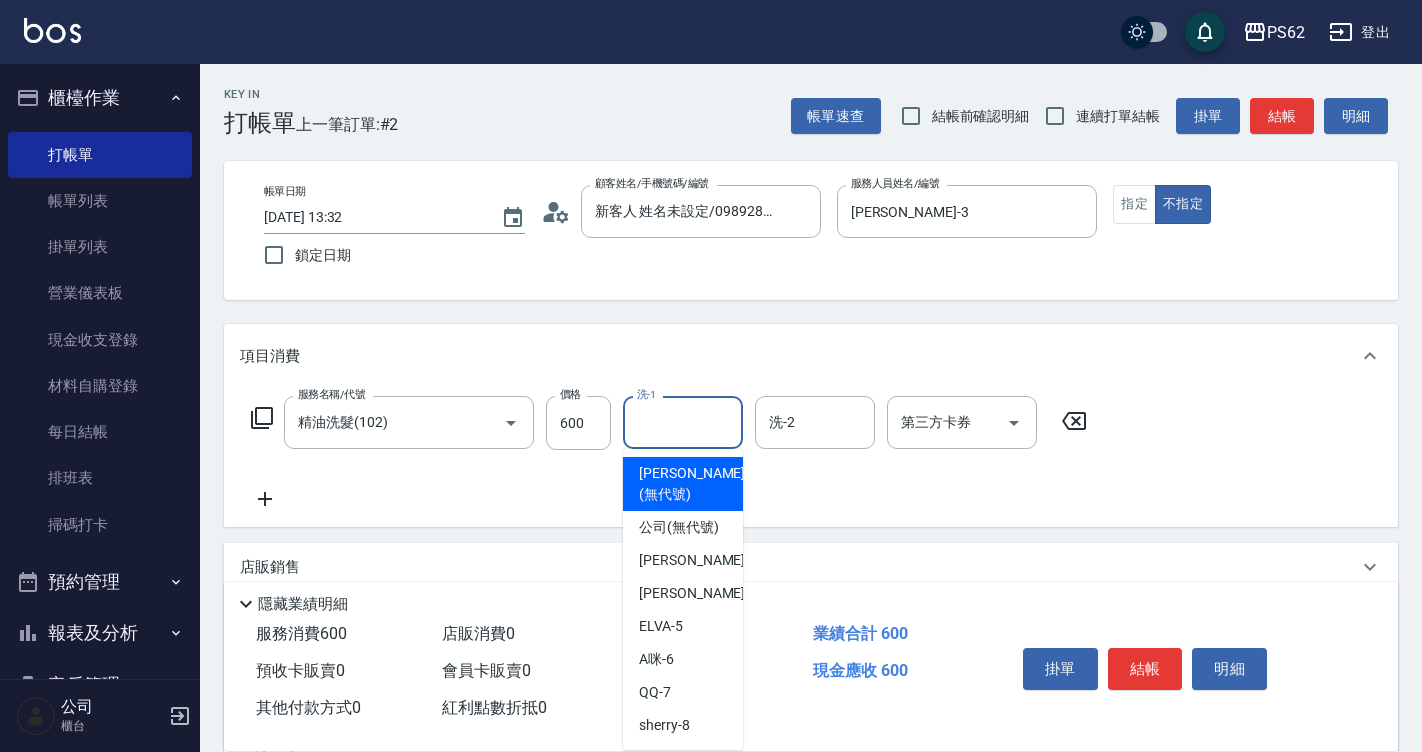 click on "洗-1" at bounding box center [683, 422] 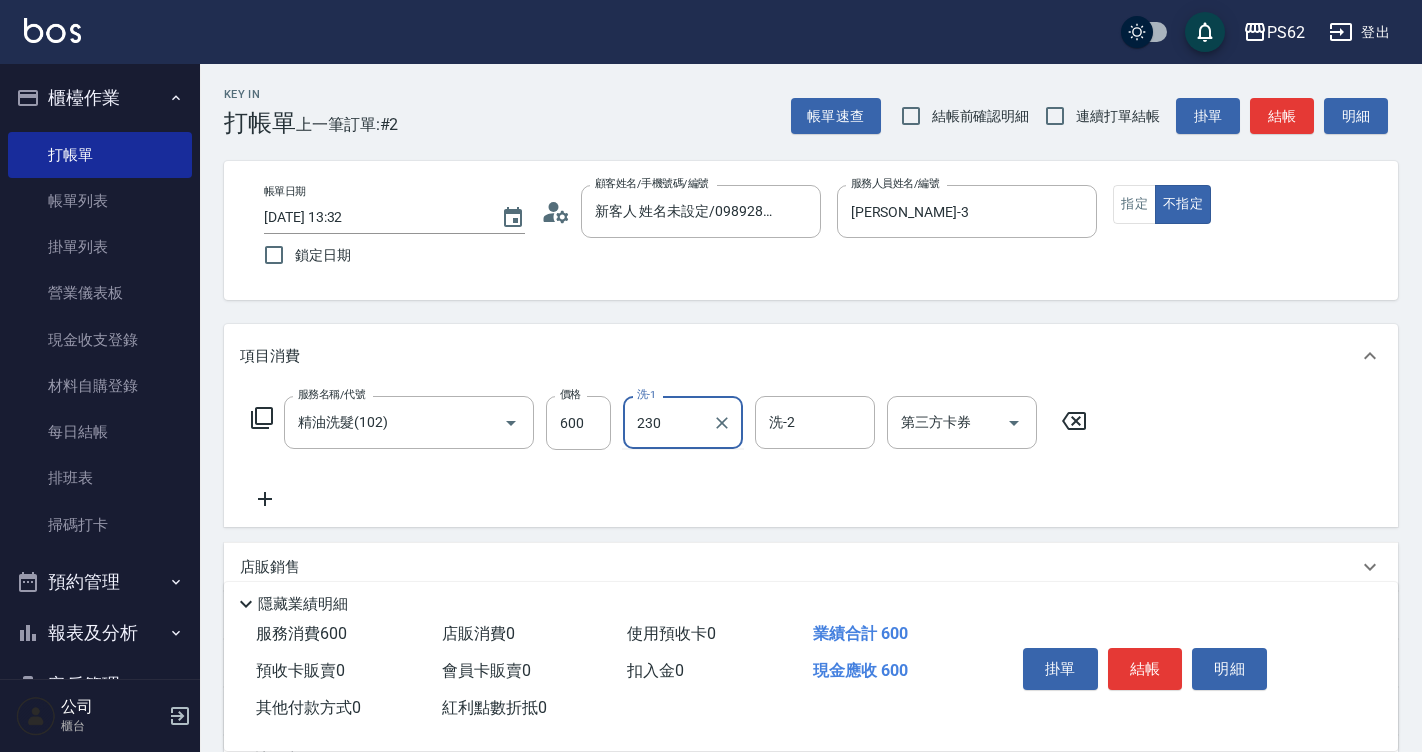 type on "230" 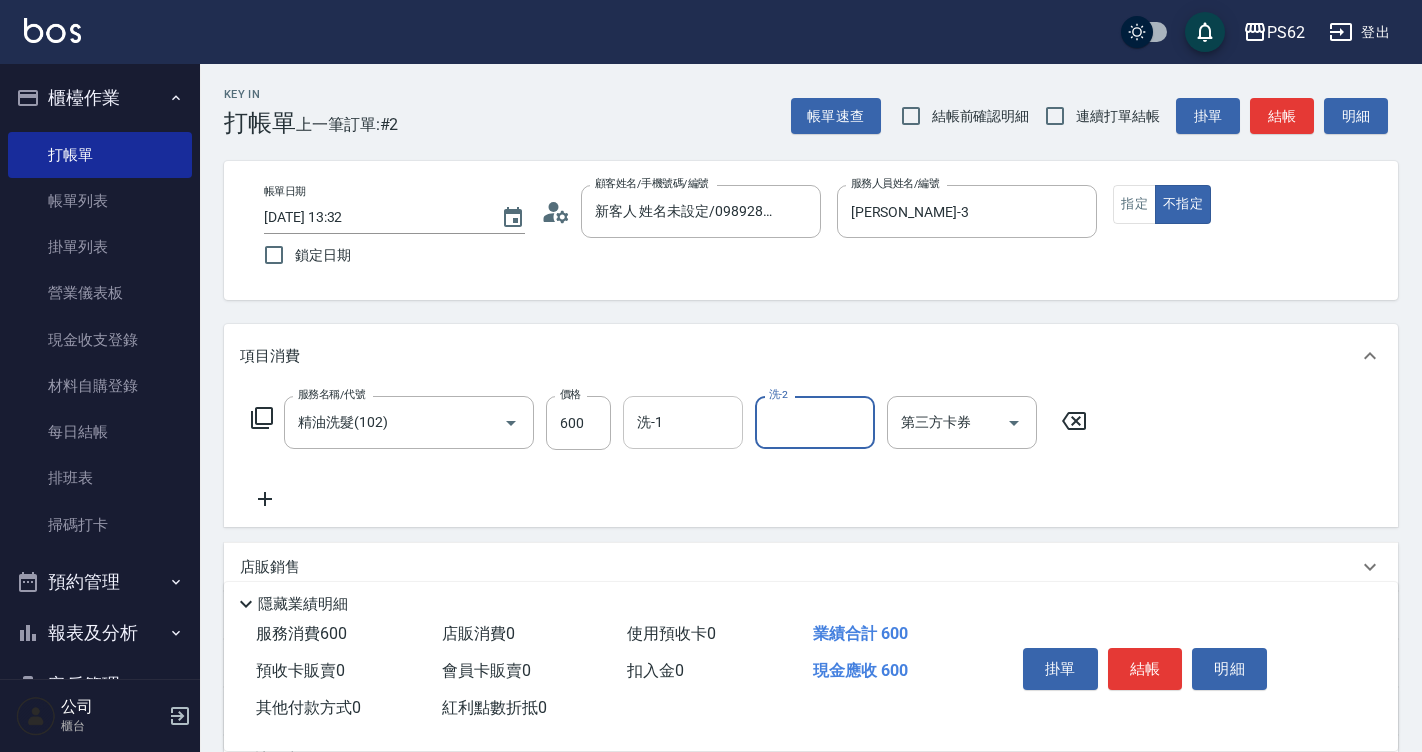 click on "洗-1" at bounding box center (683, 422) 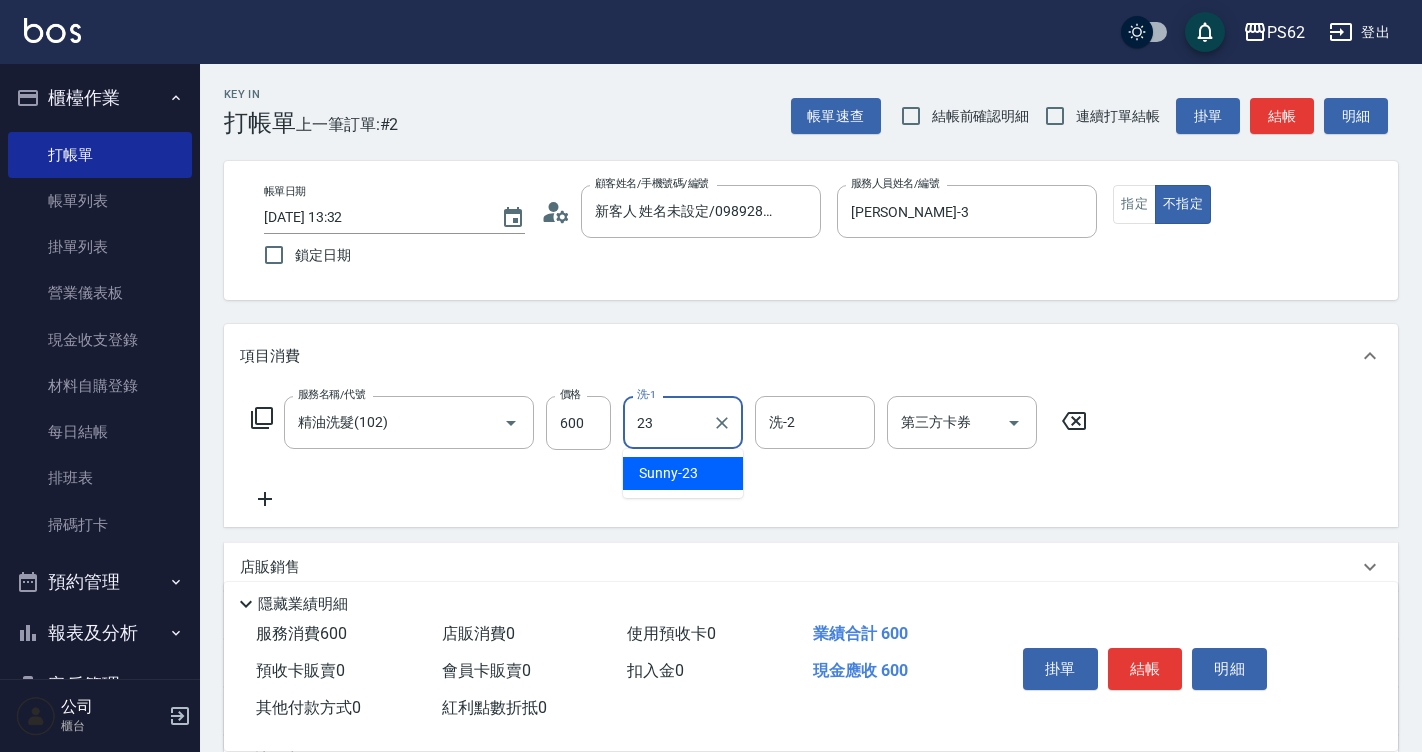 type on "Sunny-23" 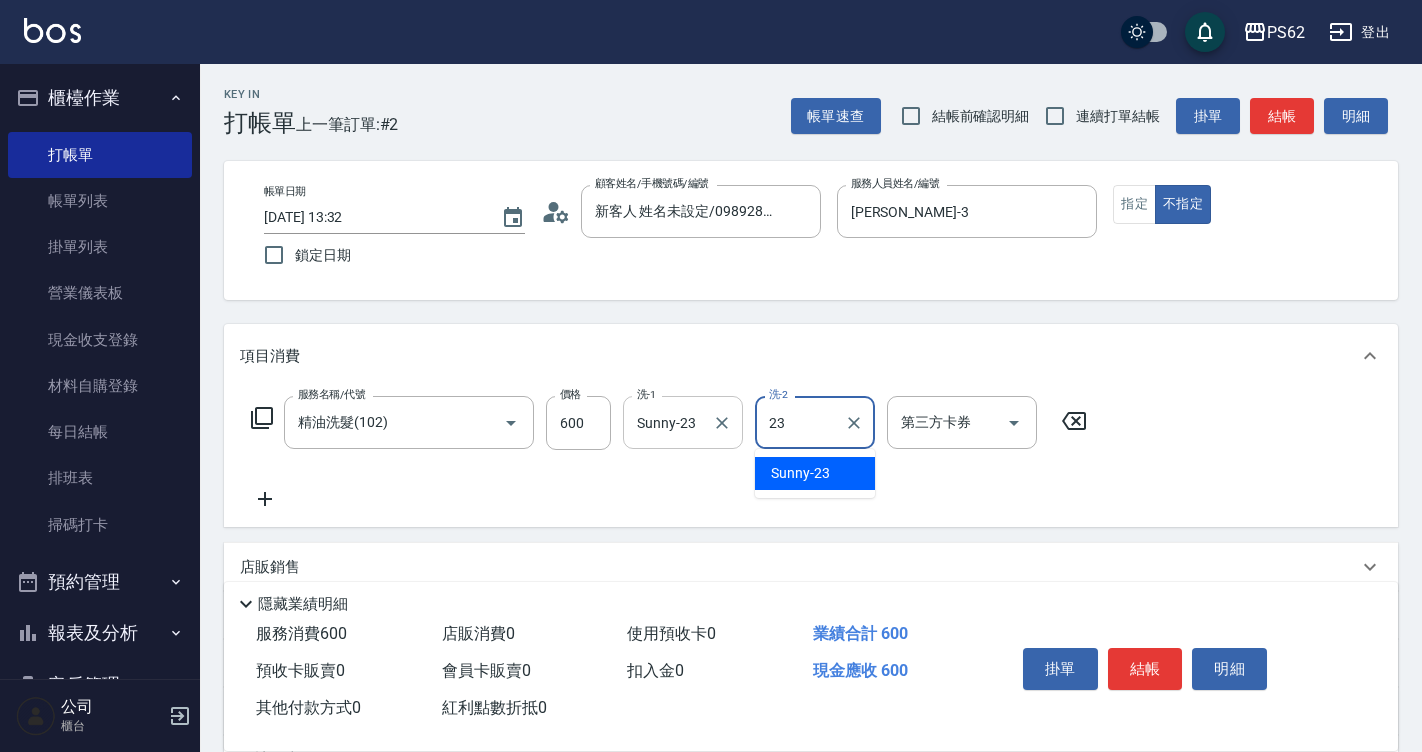 type on "Sunny-23" 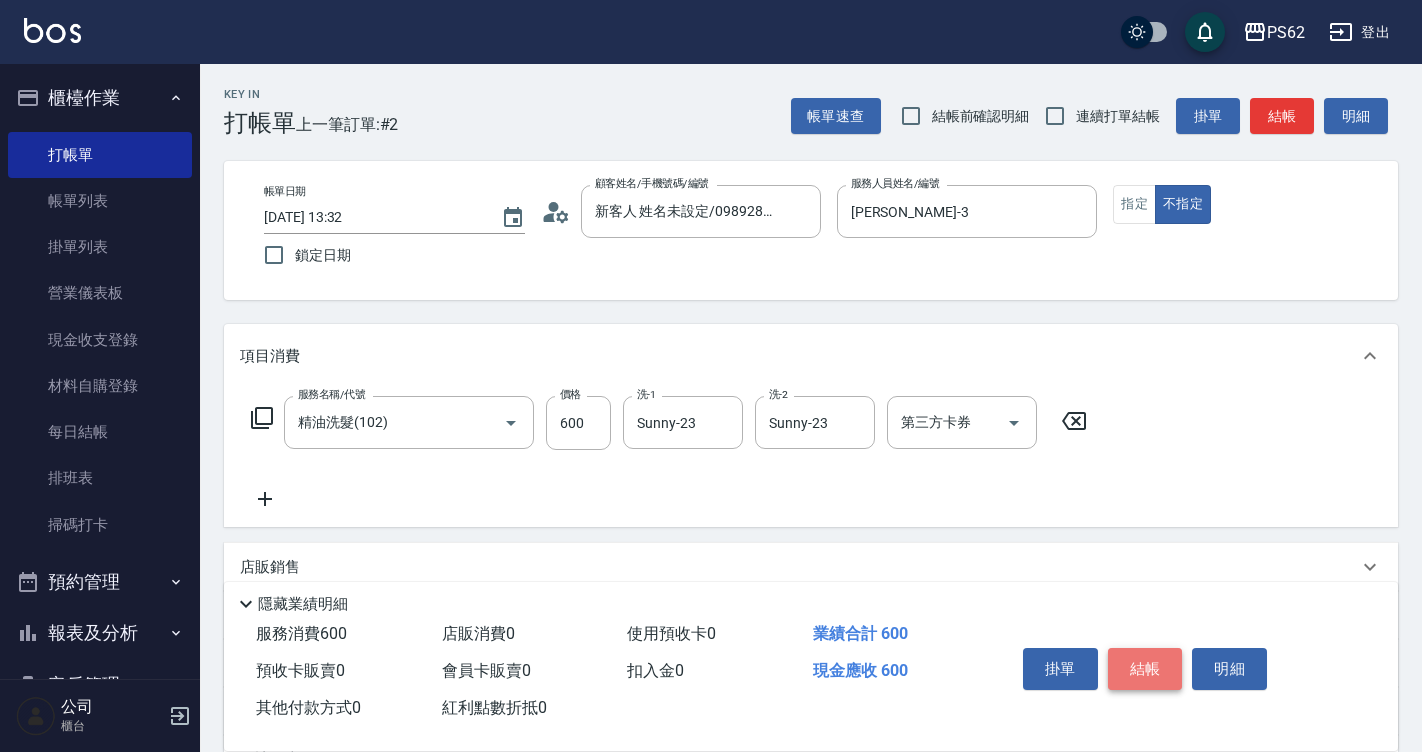 click on "結帳" at bounding box center [1145, 669] 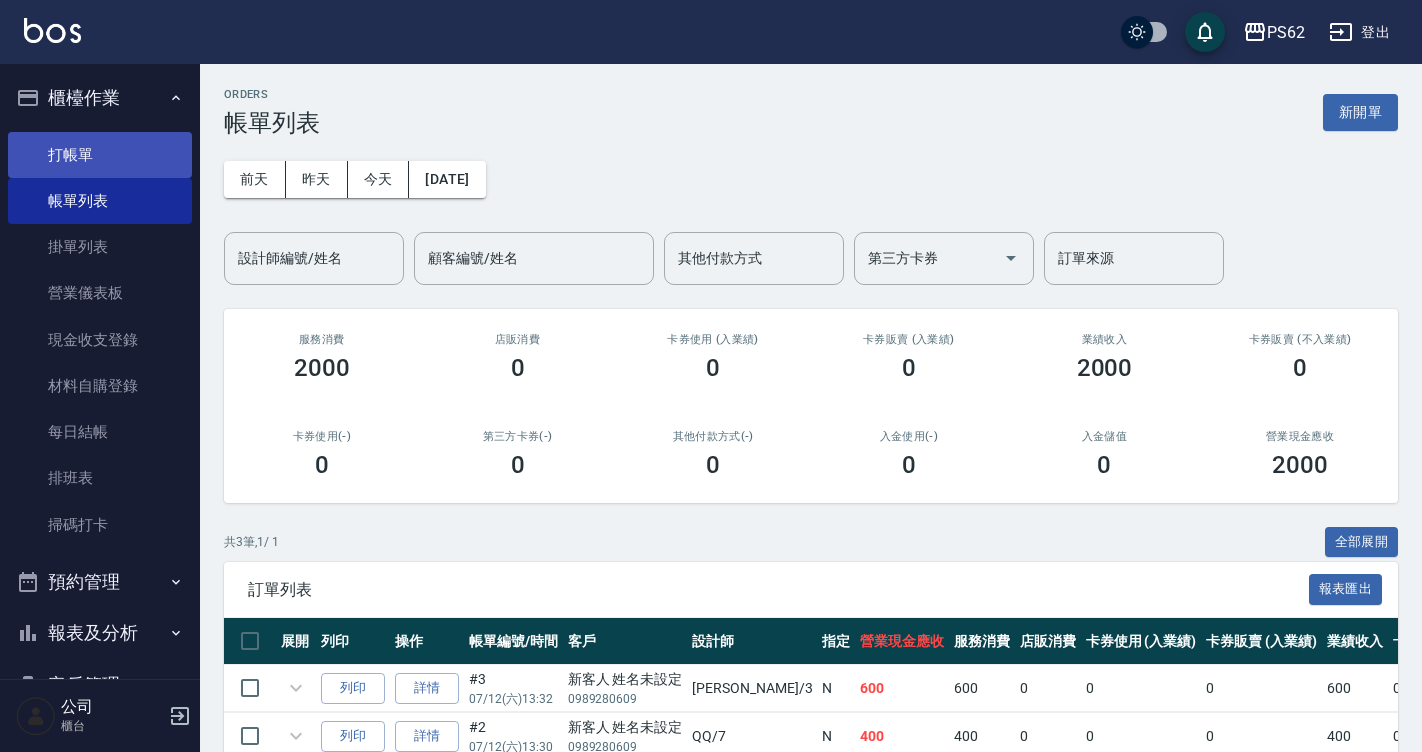 click on "打帳單" at bounding box center [100, 155] 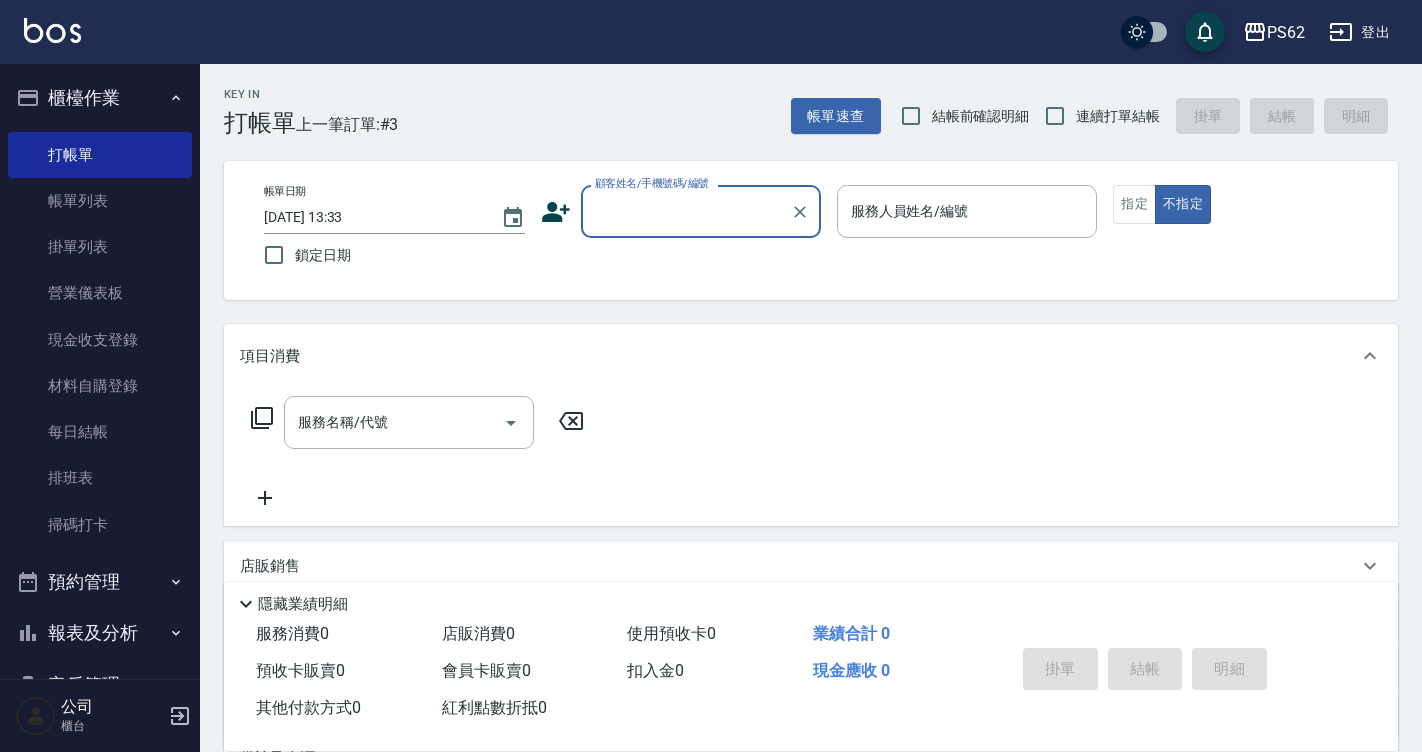click on "顧客姓名/手機號碼/編號" at bounding box center [686, 211] 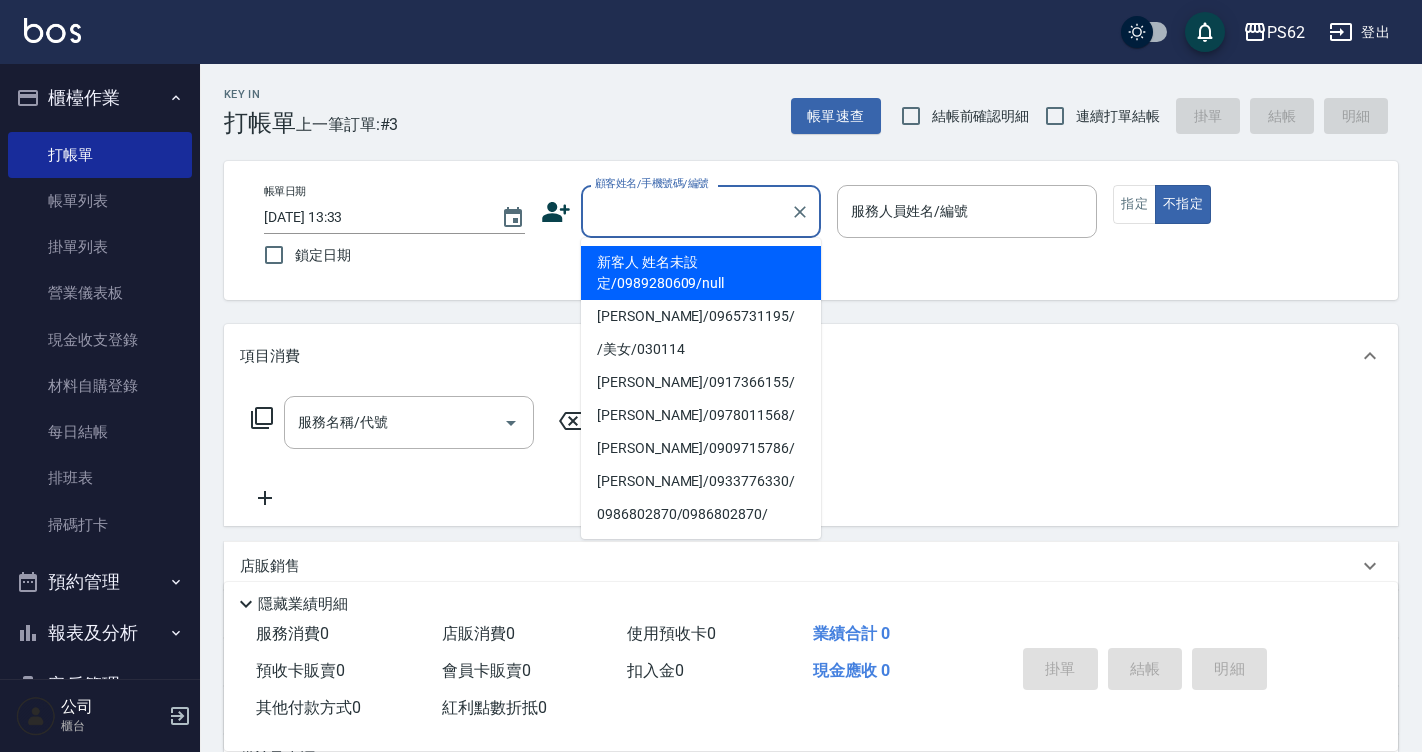 drag, startPoint x: 694, startPoint y: 276, endPoint x: 751, endPoint y: 247, distance: 63.953106 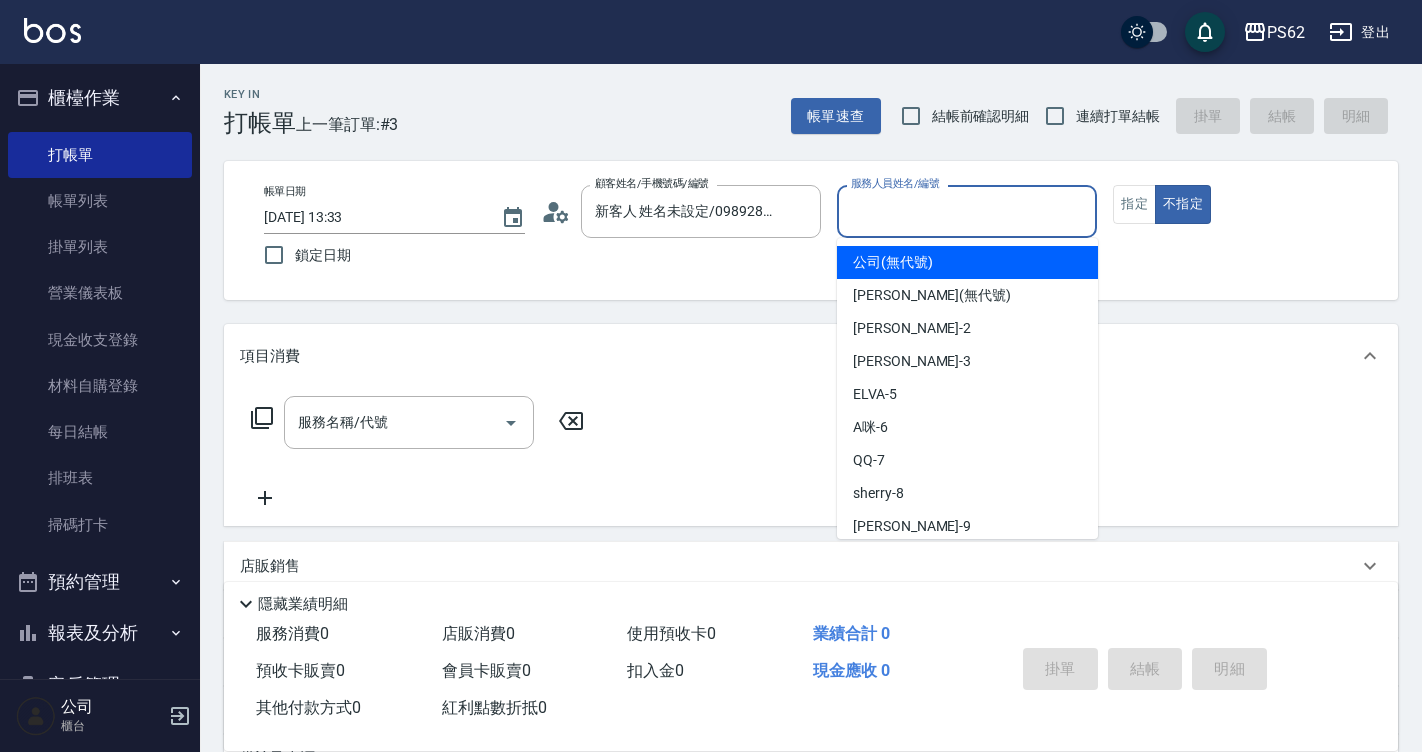 click on "服務人員姓名/編號" at bounding box center [967, 211] 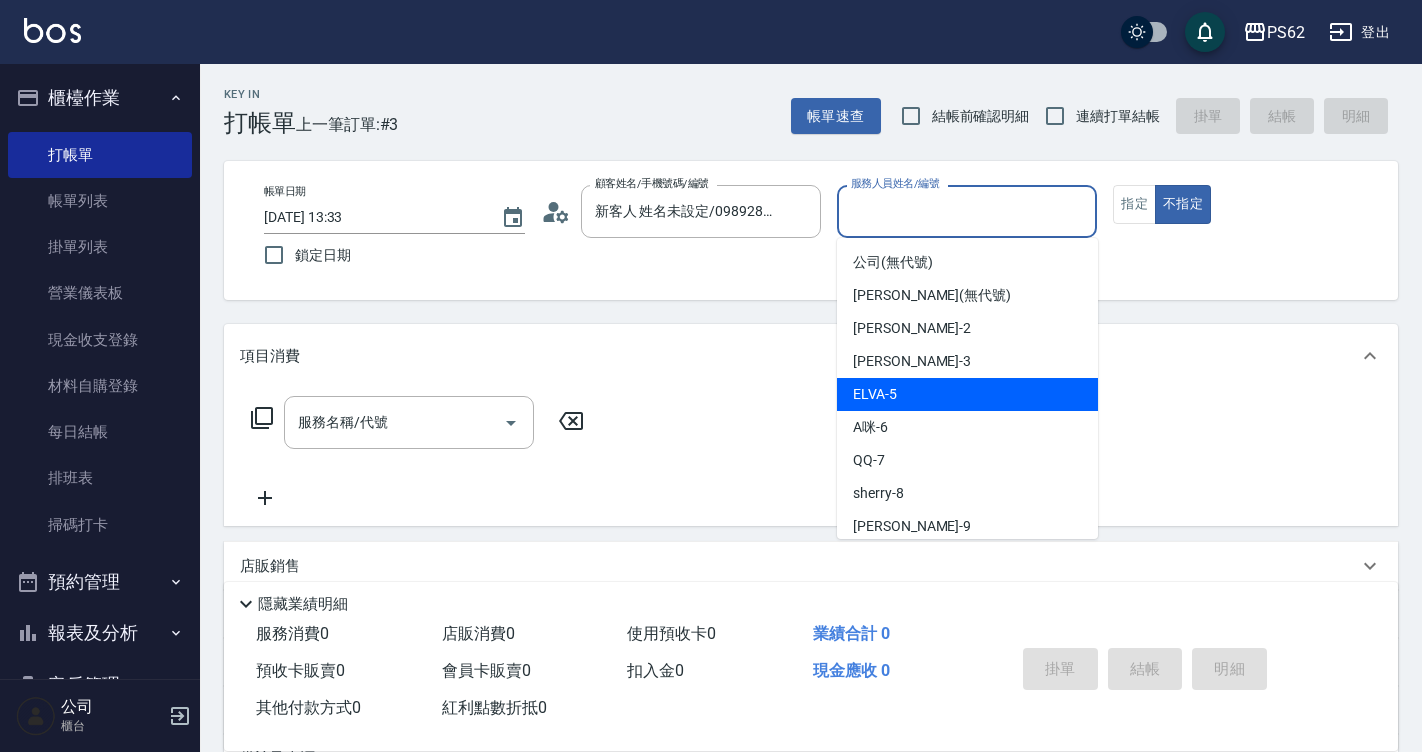 click on "ELVA -5" at bounding box center [967, 394] 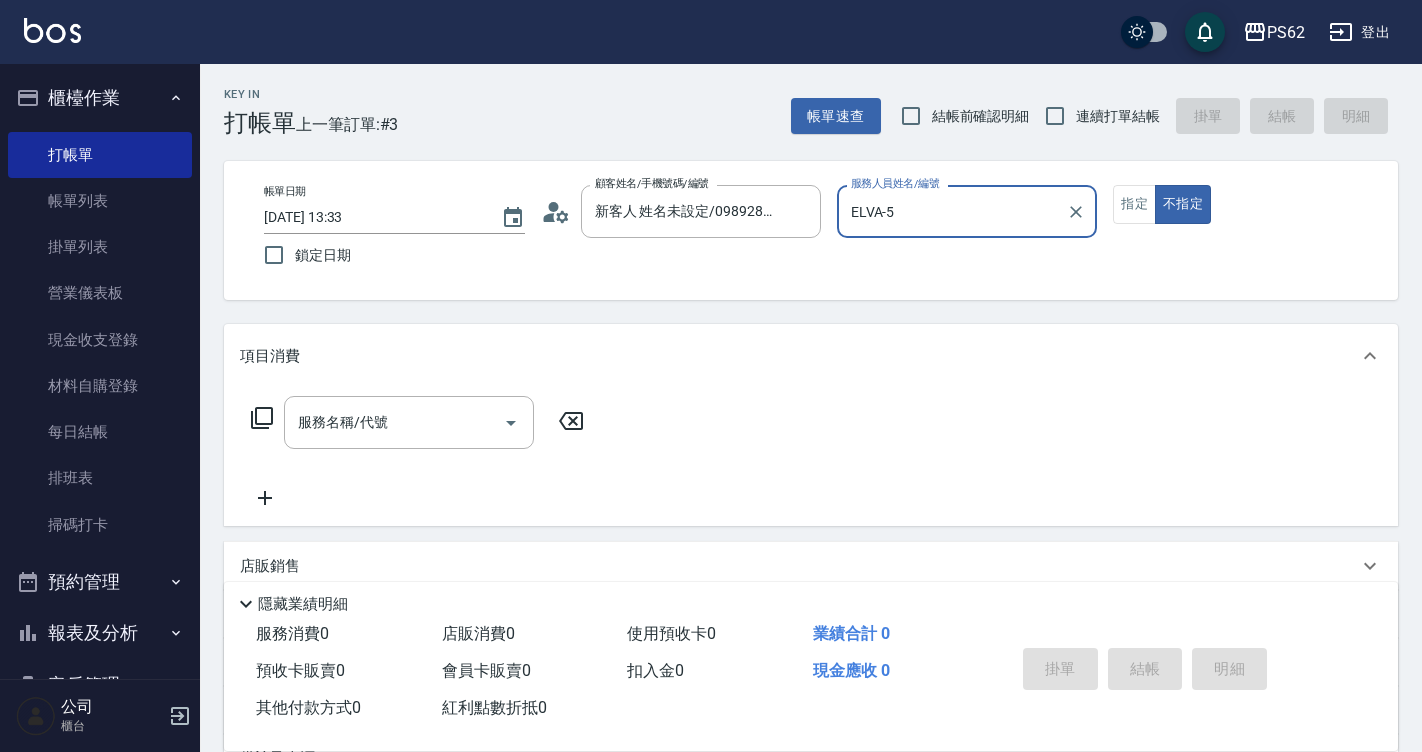 click 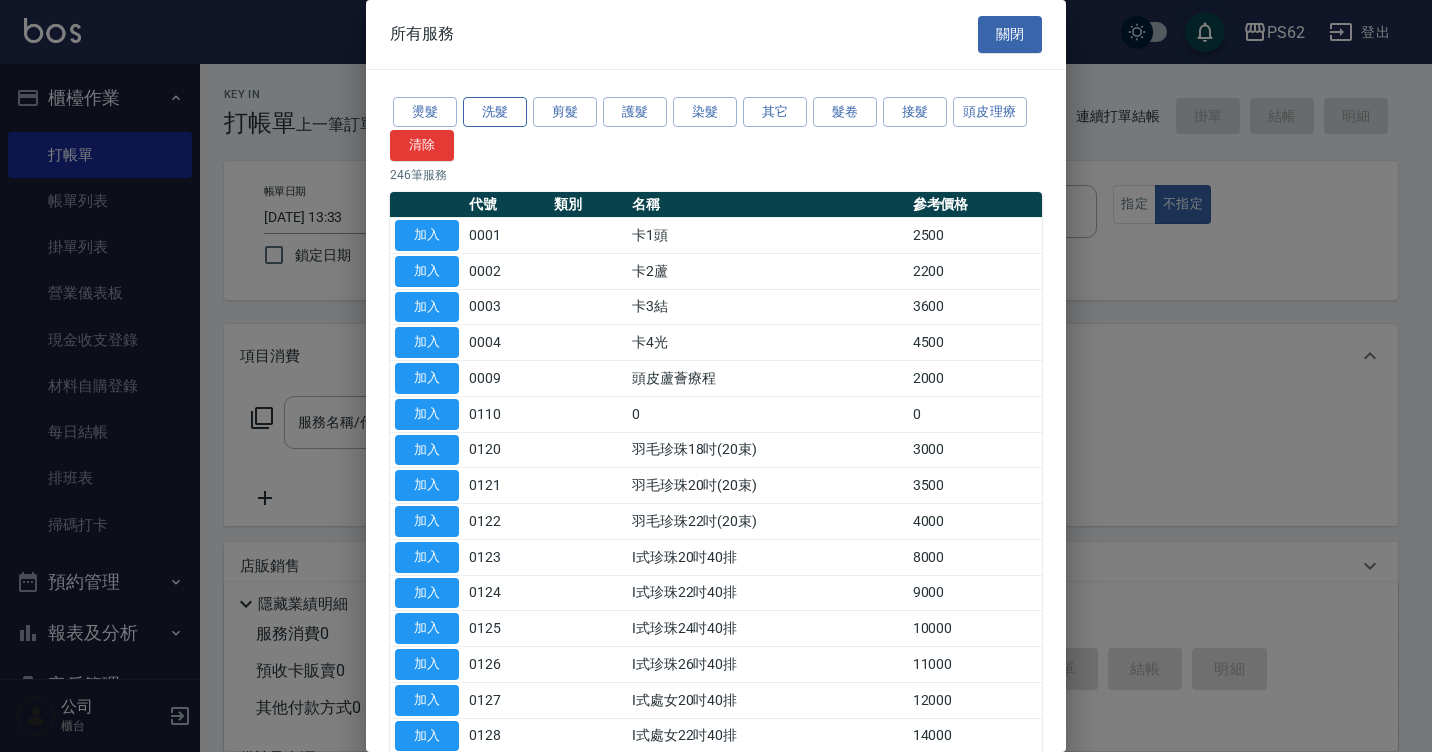 click on "洗髮" at bounding box center (495, 112) 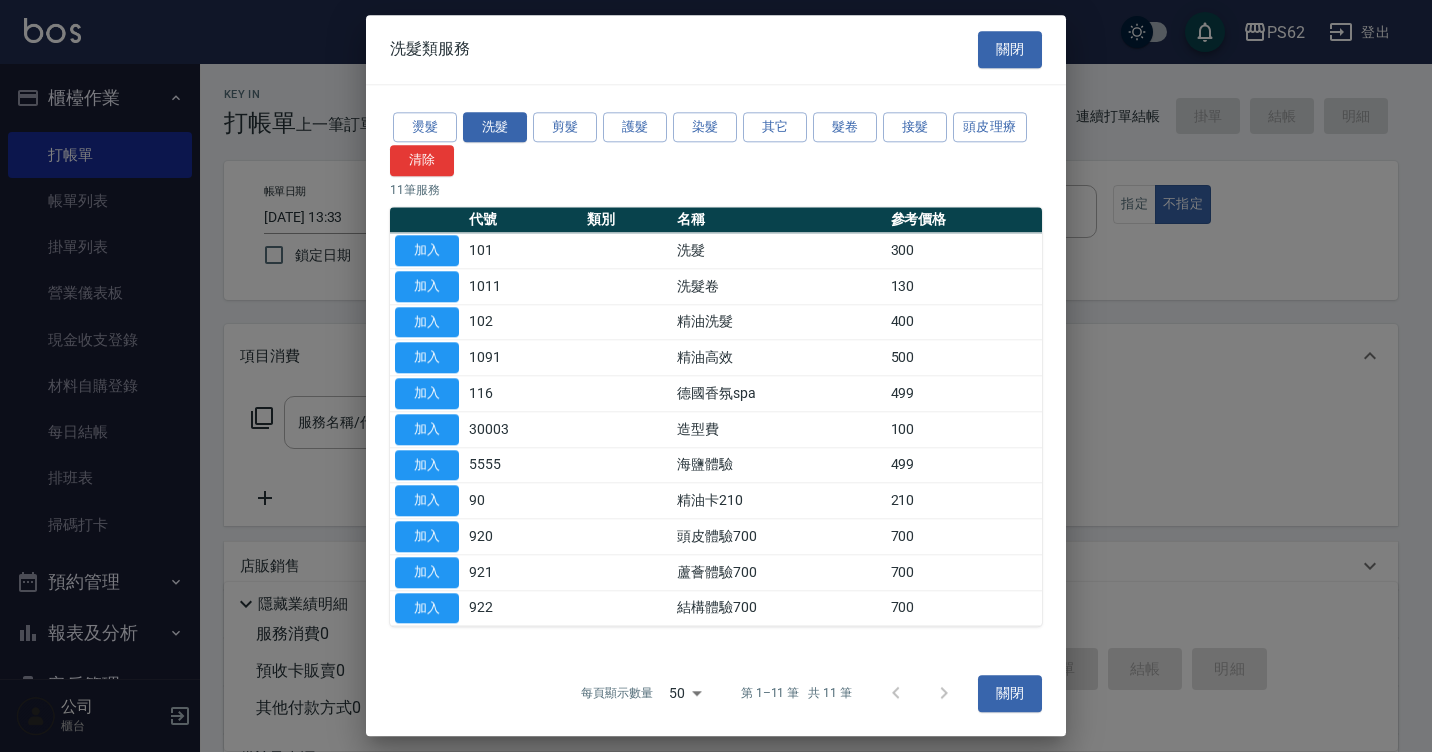 click on "加入" at bounding box center (427, 250) 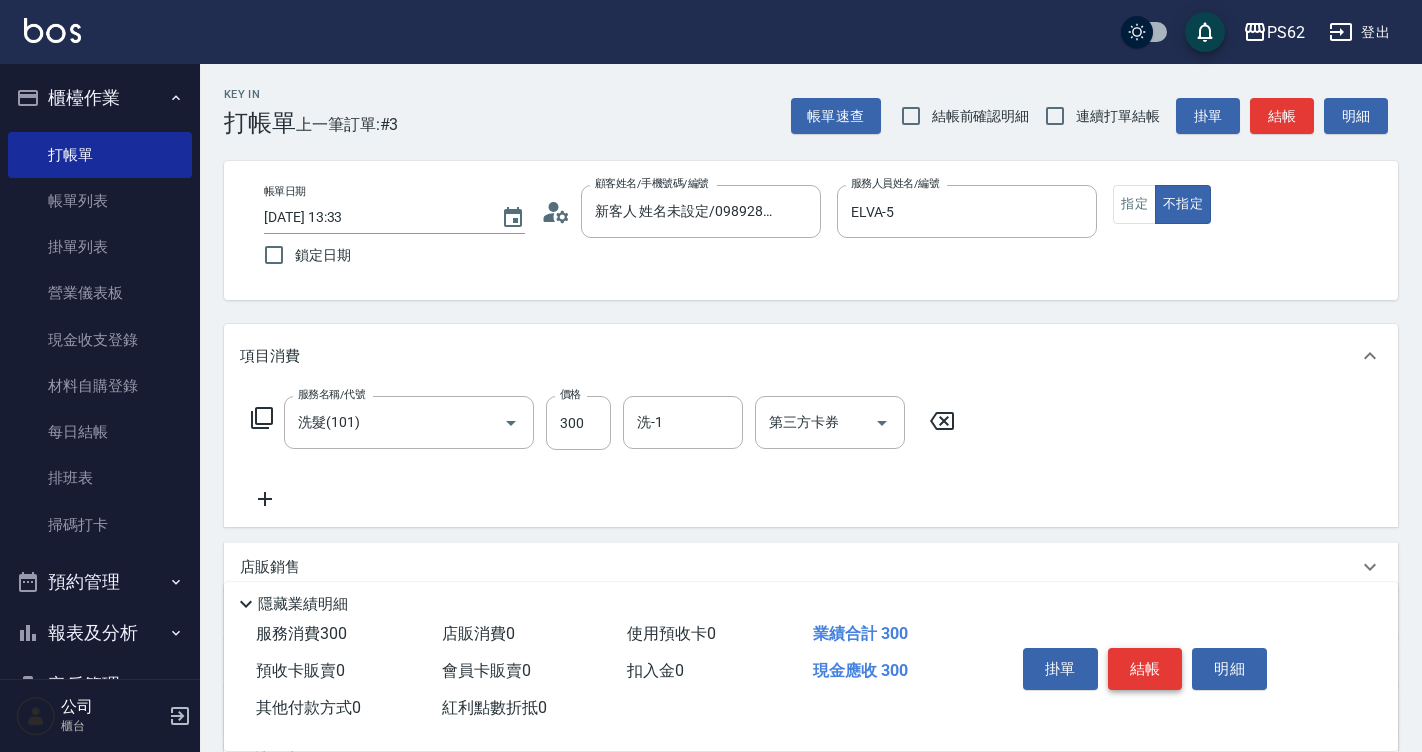 click on "結帳" at bounding box center [1145, 669] 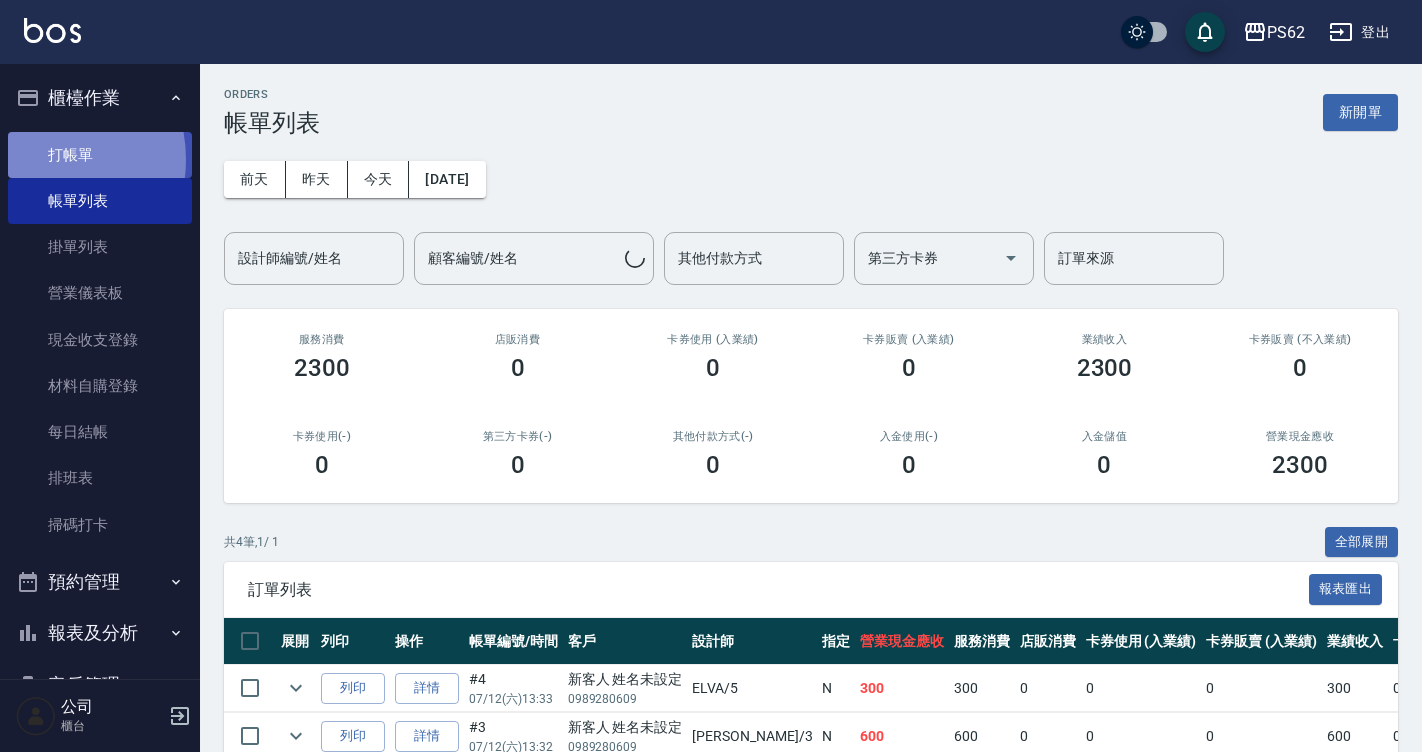 click on "打帳單" at bounding box center [100, 155] 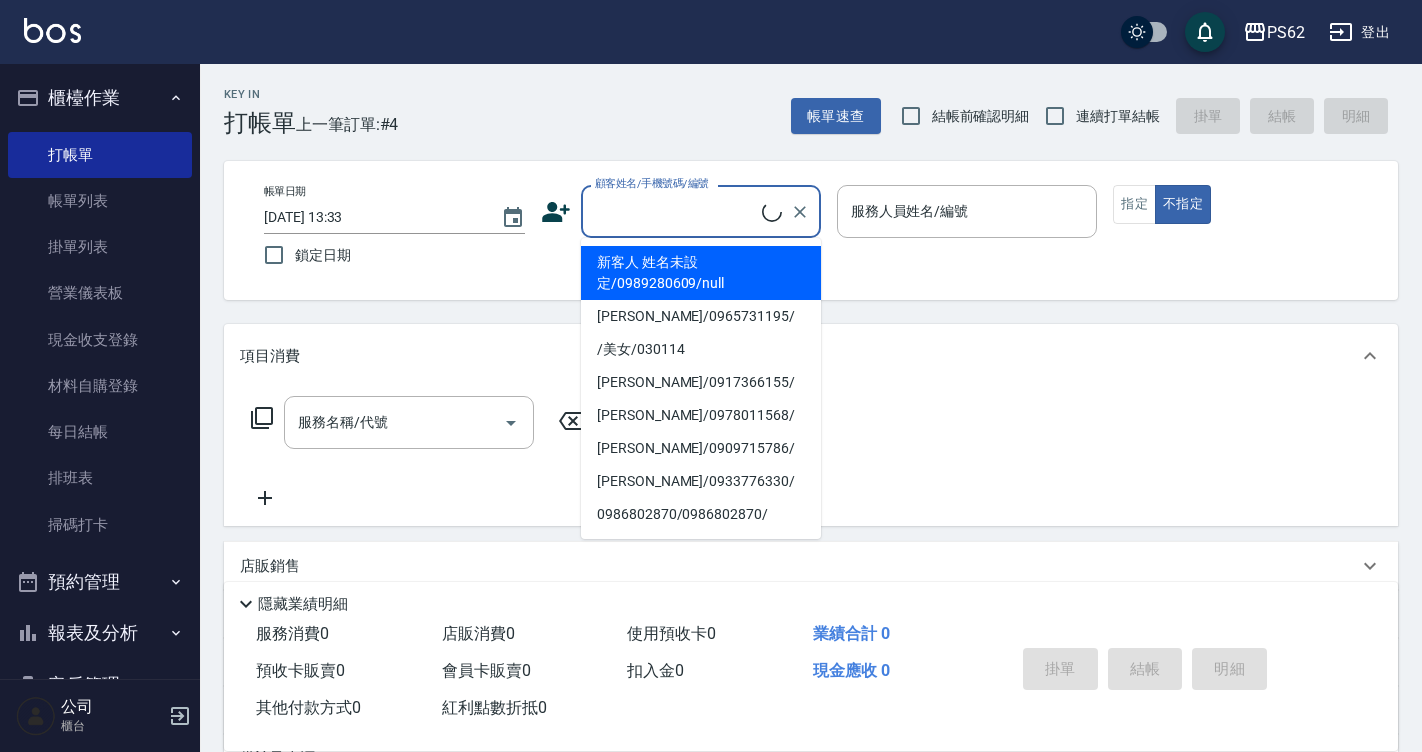 click on "顧客姓名/手機號碼/編號" at bounding box center (676, 211) 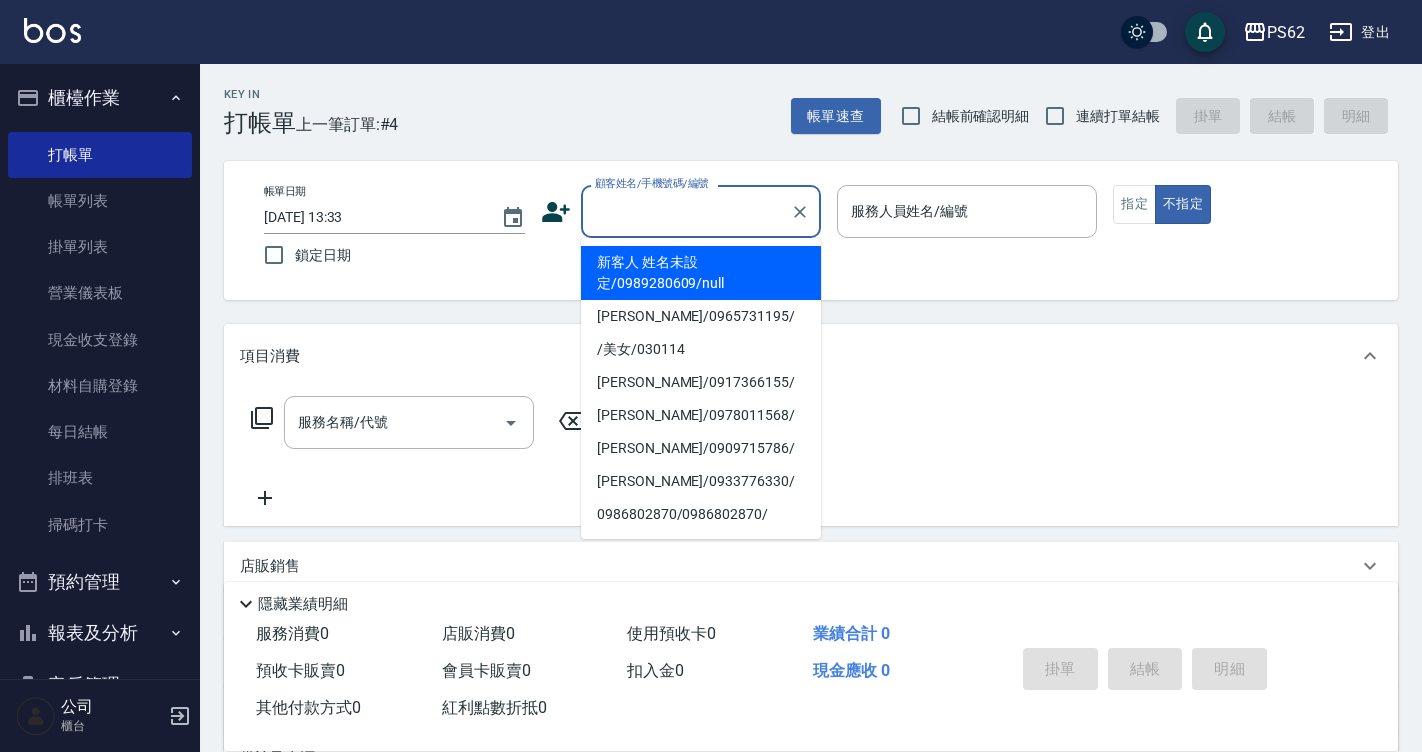 click on "新客人 姓名未設定/0989280609/null" at bounding box center (701, 273) 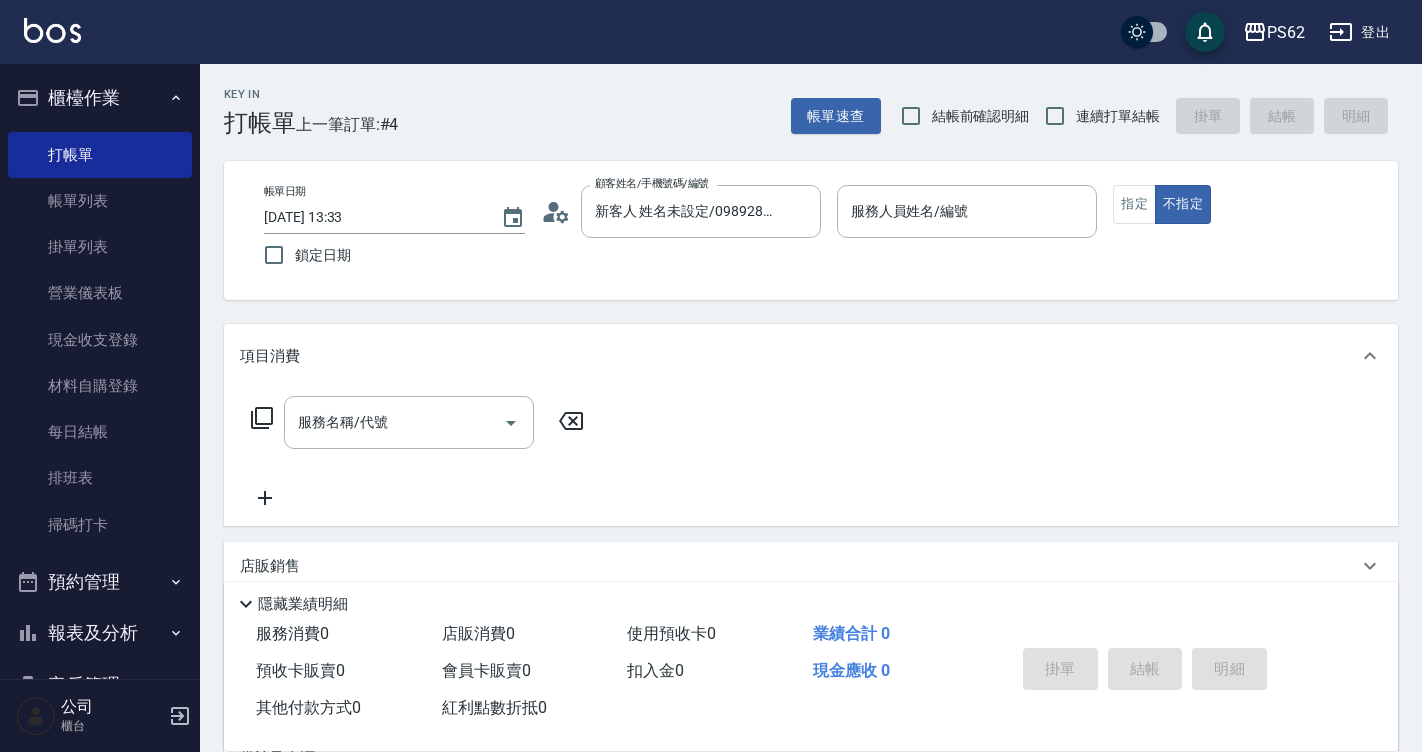 click at bounding box center [967, 248] 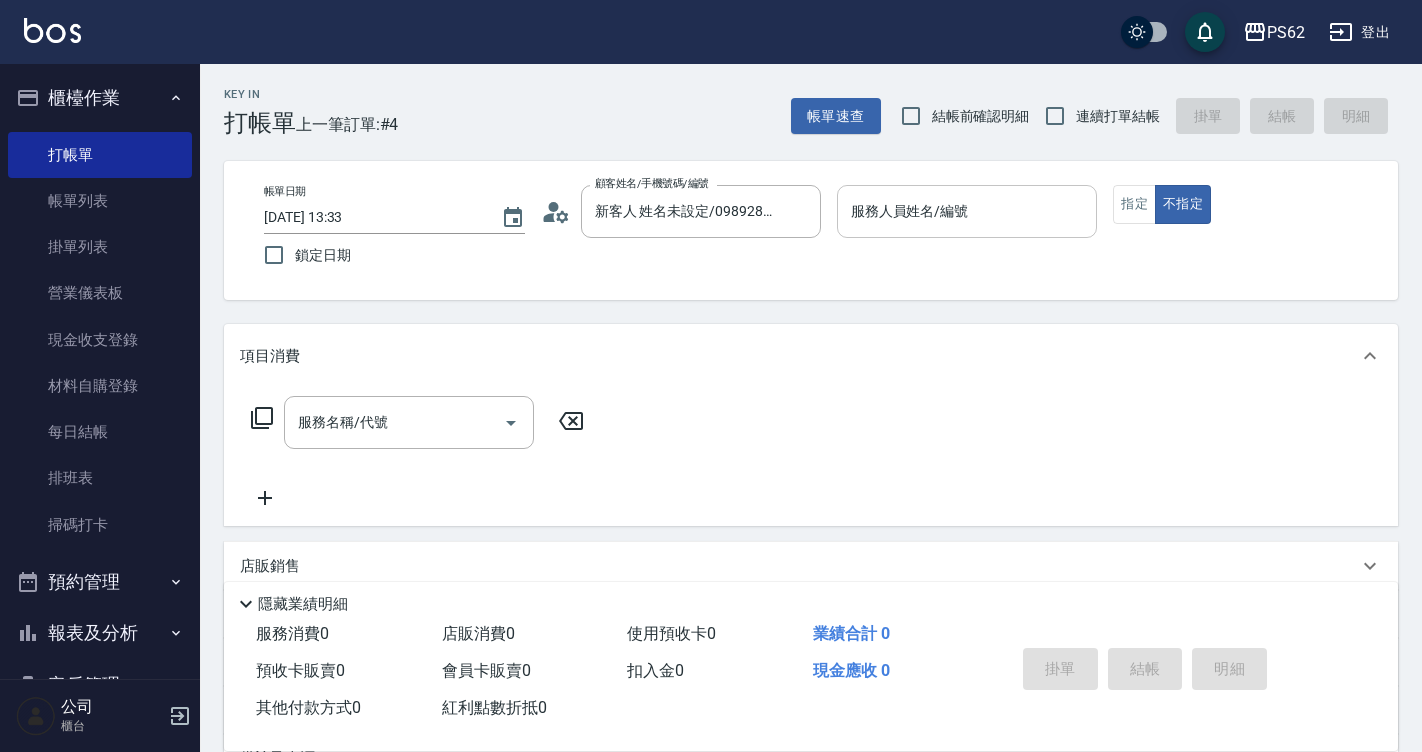 click on "服務人員姓名/編號" at bounding box center [967, 211] 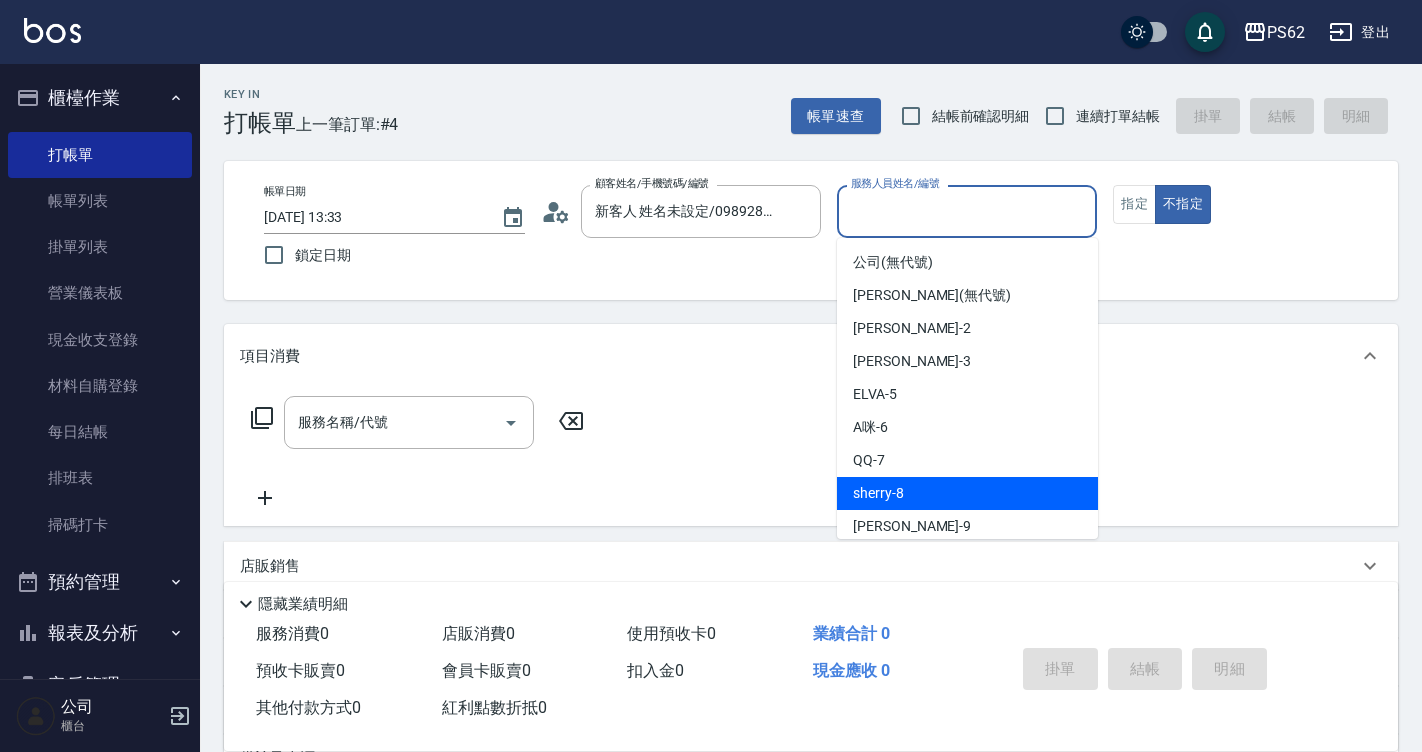 click on "sherry -8" at bounding box center (878, 493) 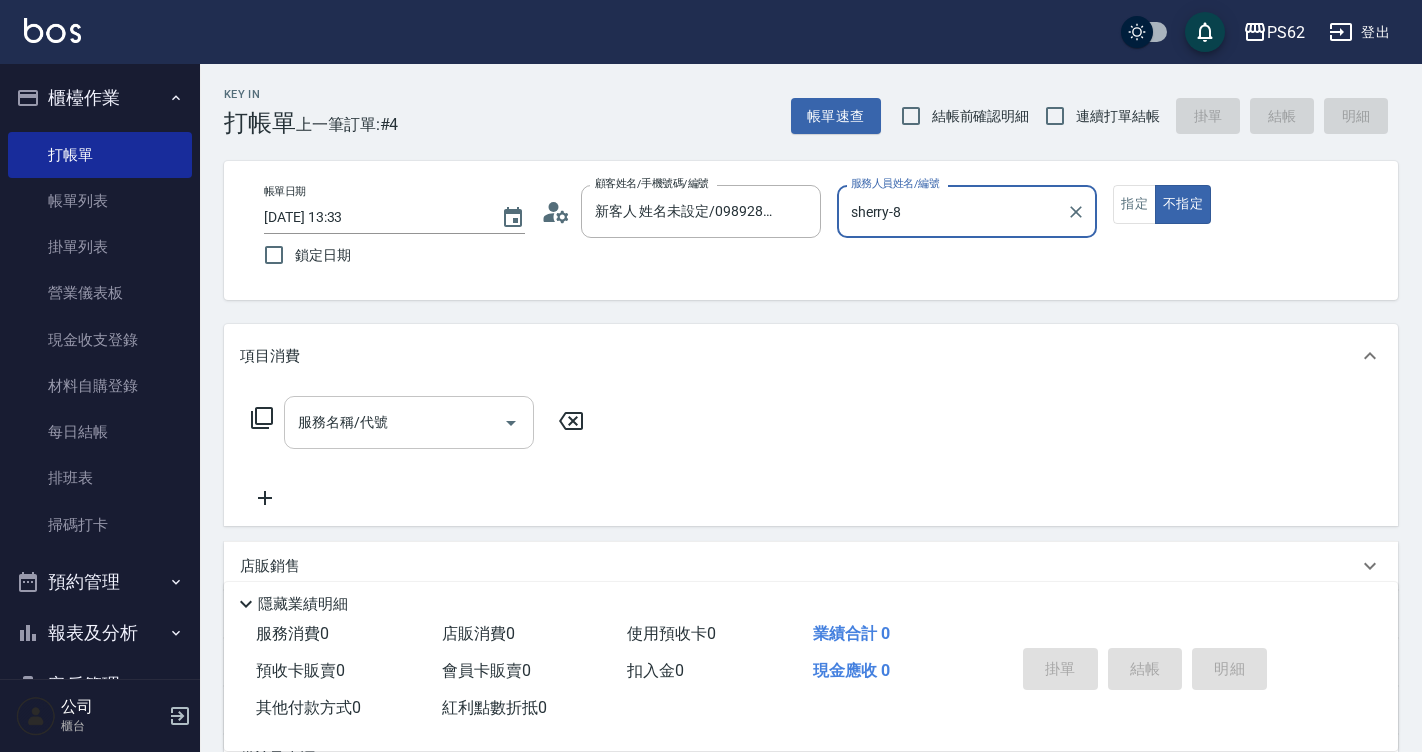 click on "服務名稱/代號" at bounding box center [409, 422] 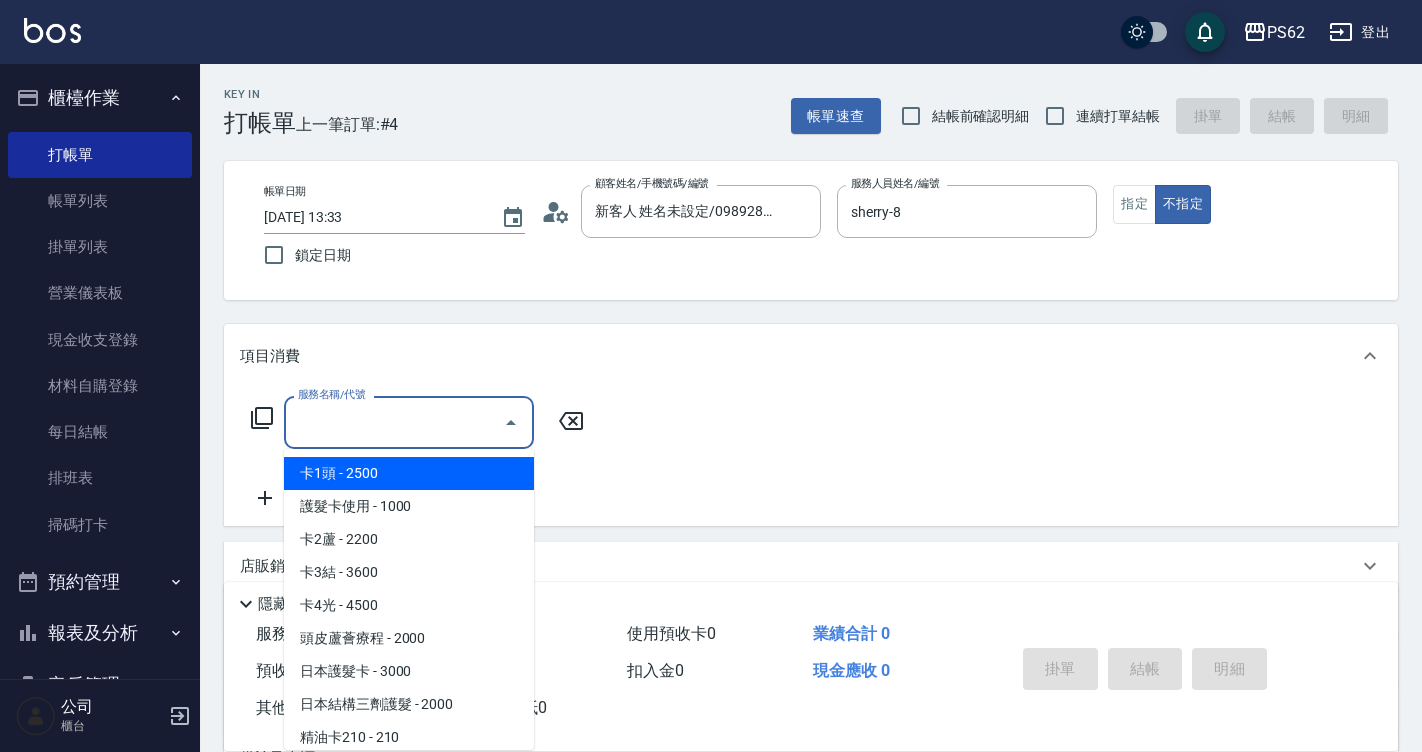 click 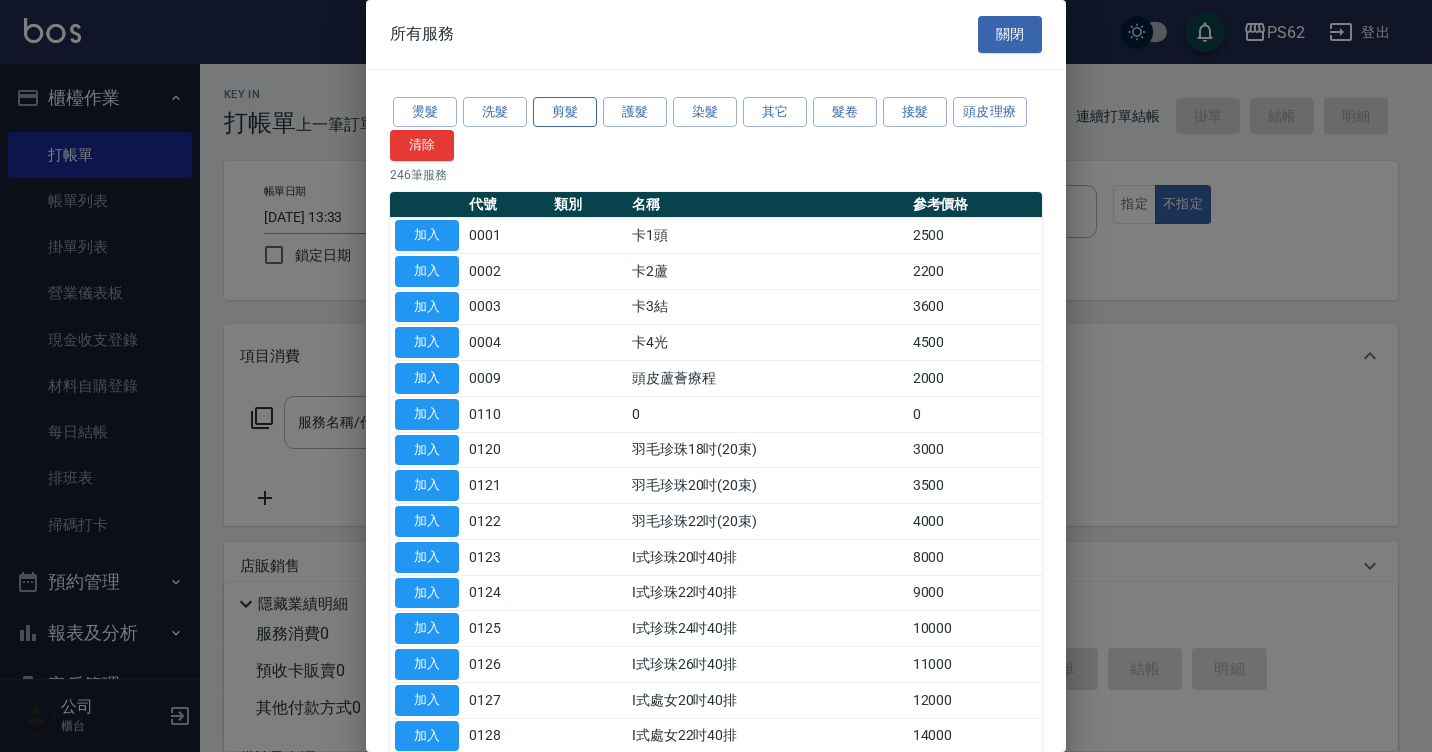 click on "剪髮" at bounding box center [565, 112] 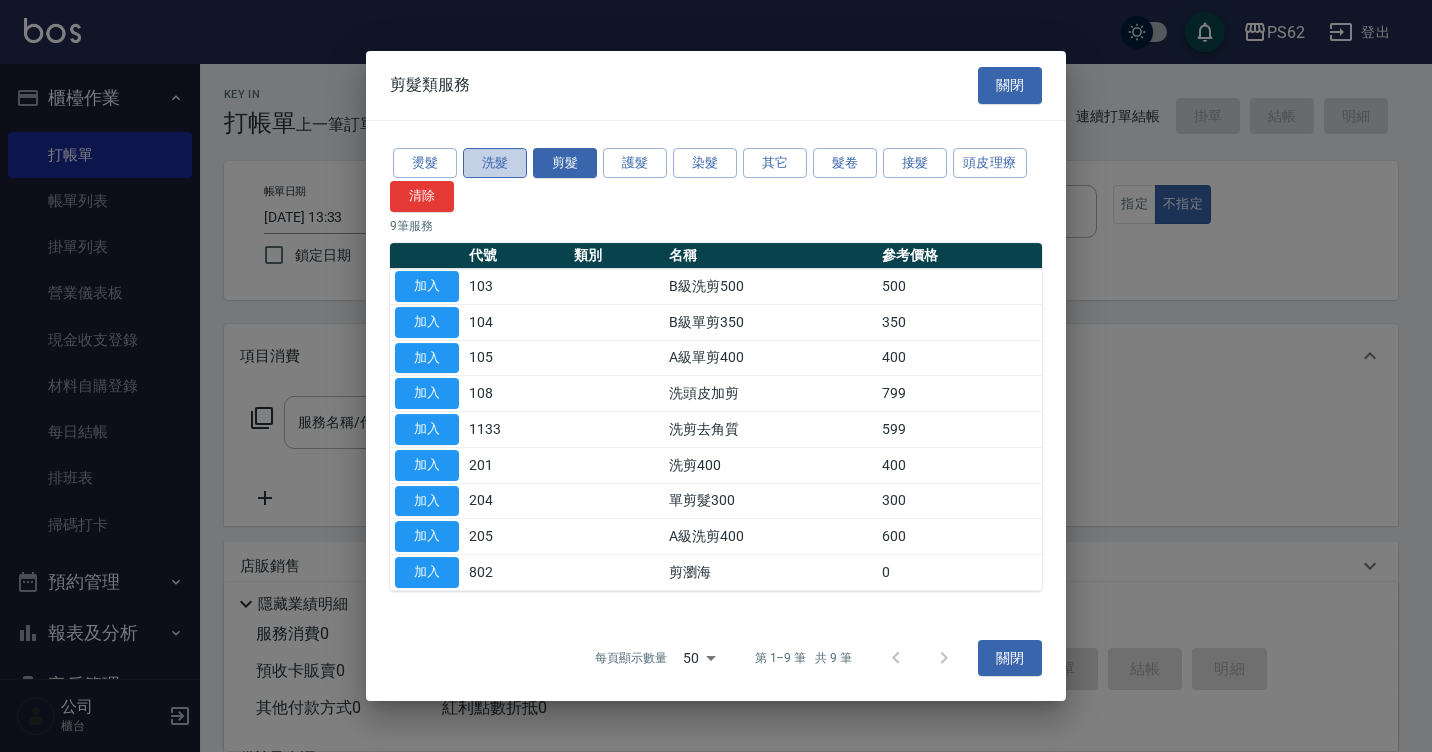click on "洗髮" at bounding box center [495, 163] 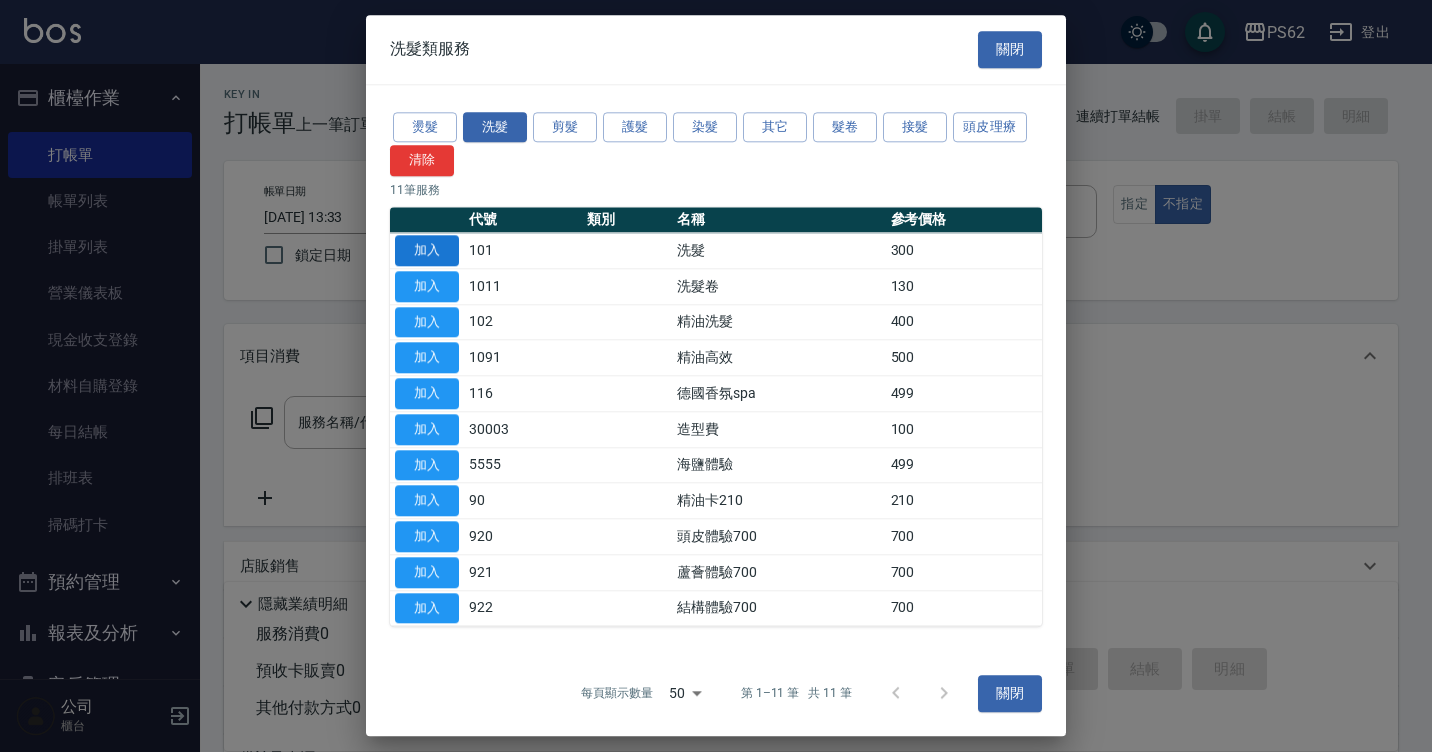 click on "加入" at bounding box center [427, 250] 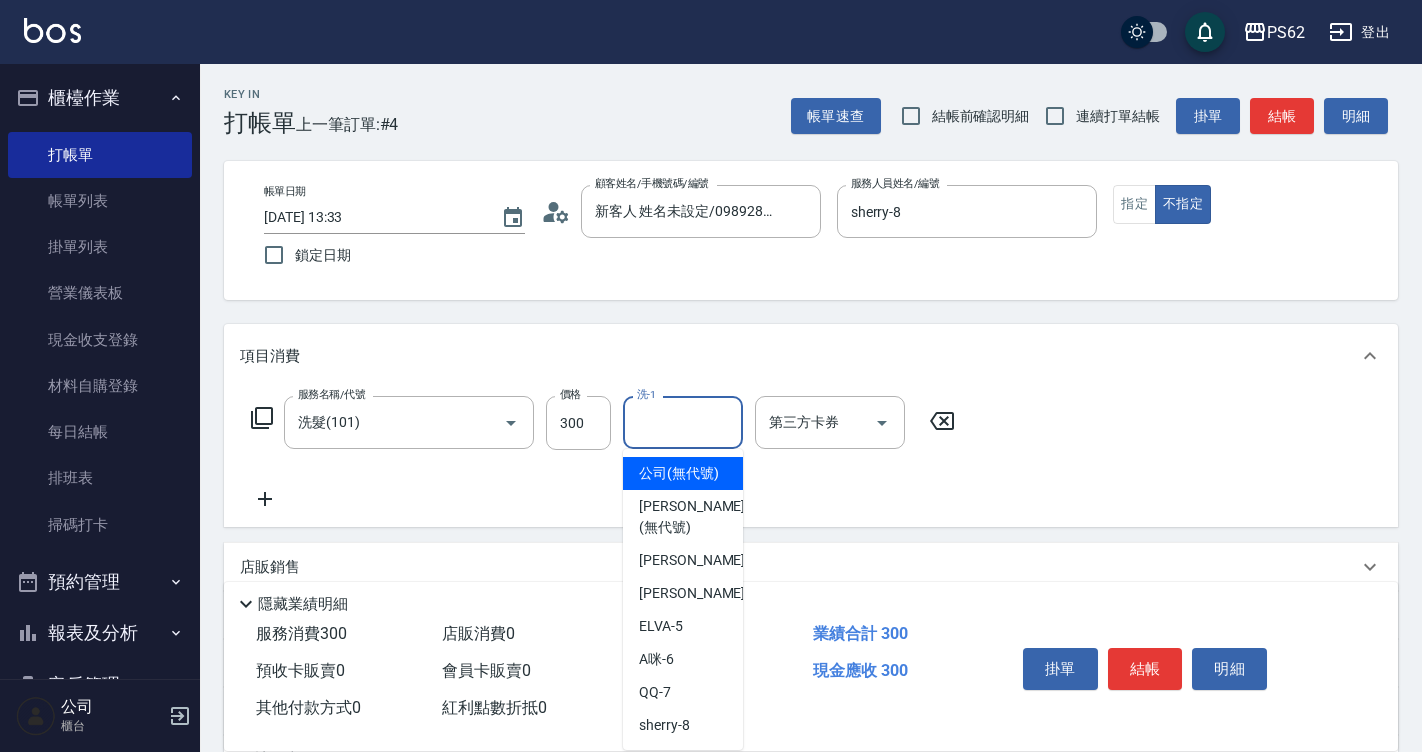 click on "洗-1" at bounding box center (683, 422) 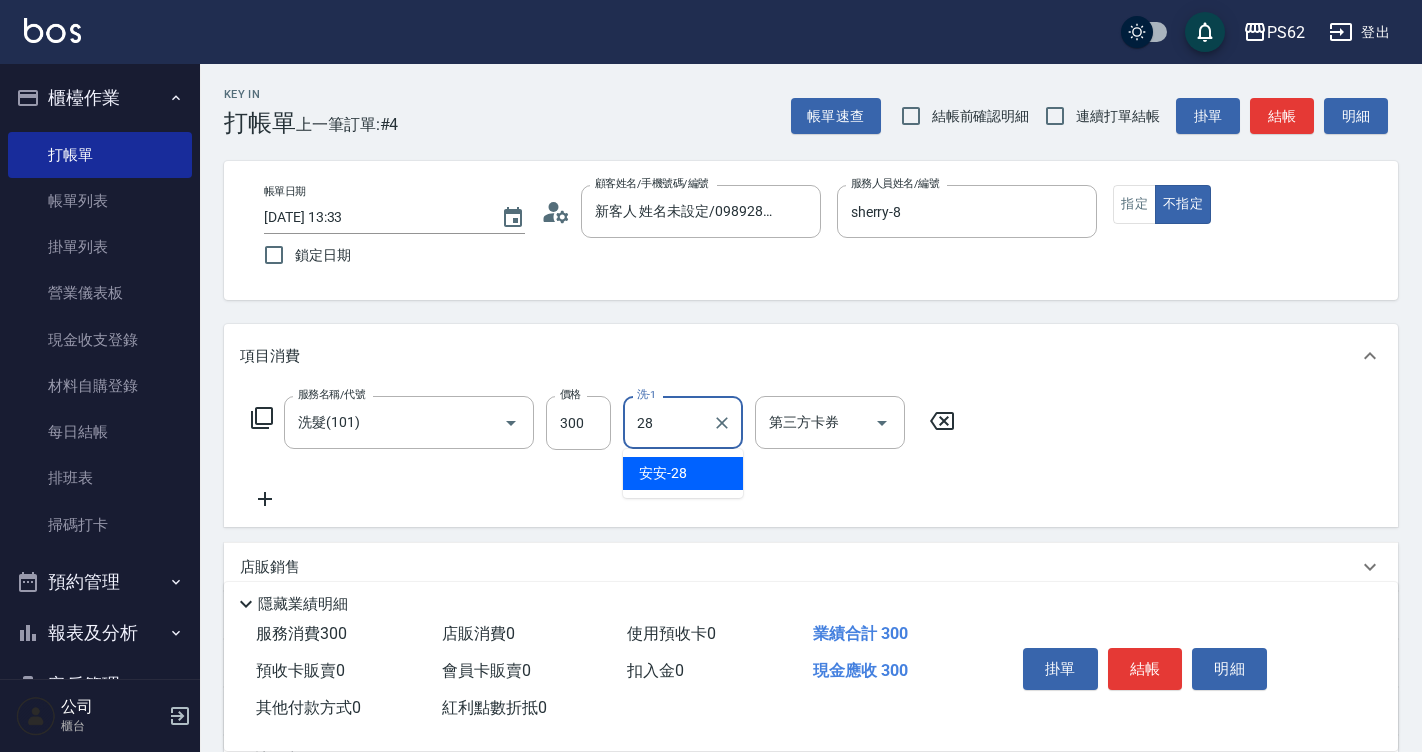 type on "安安-28" 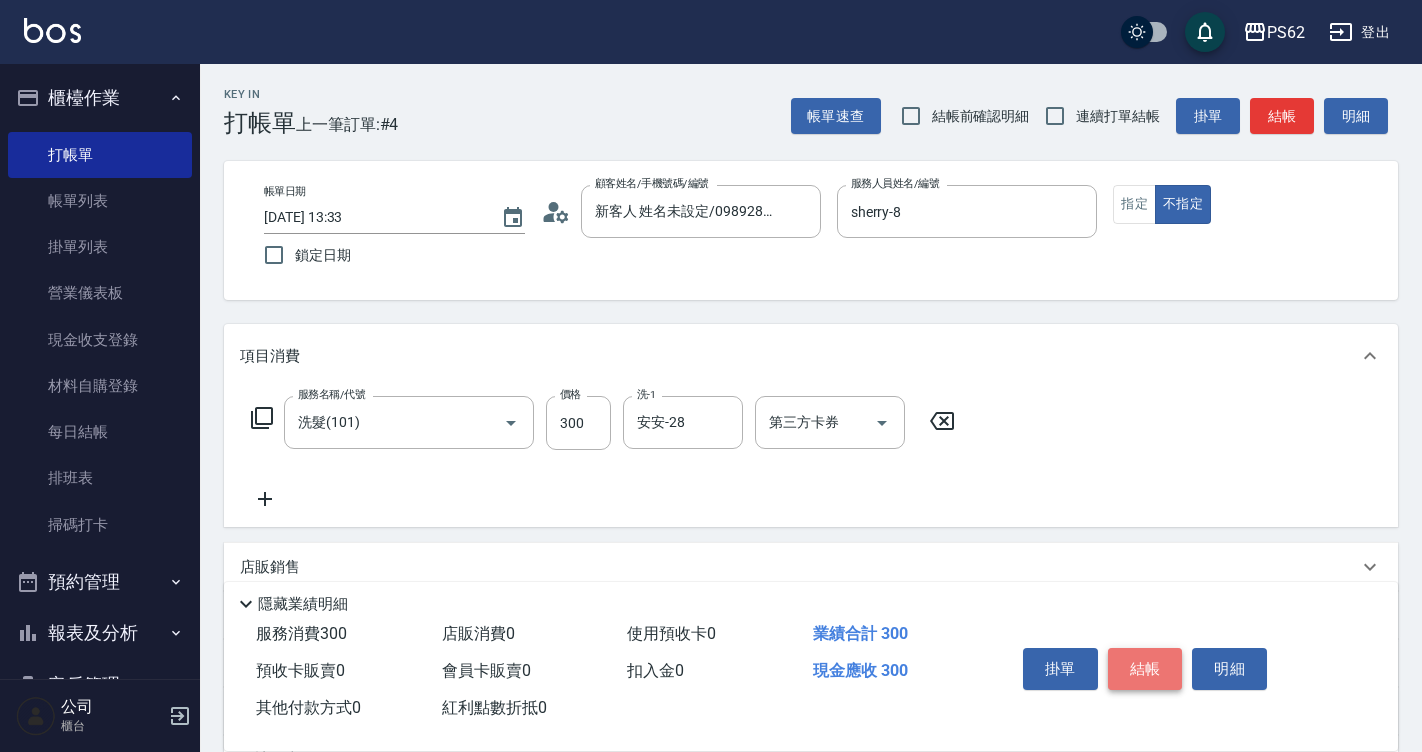 click on "結帳" at bounding box center (1145, 669) 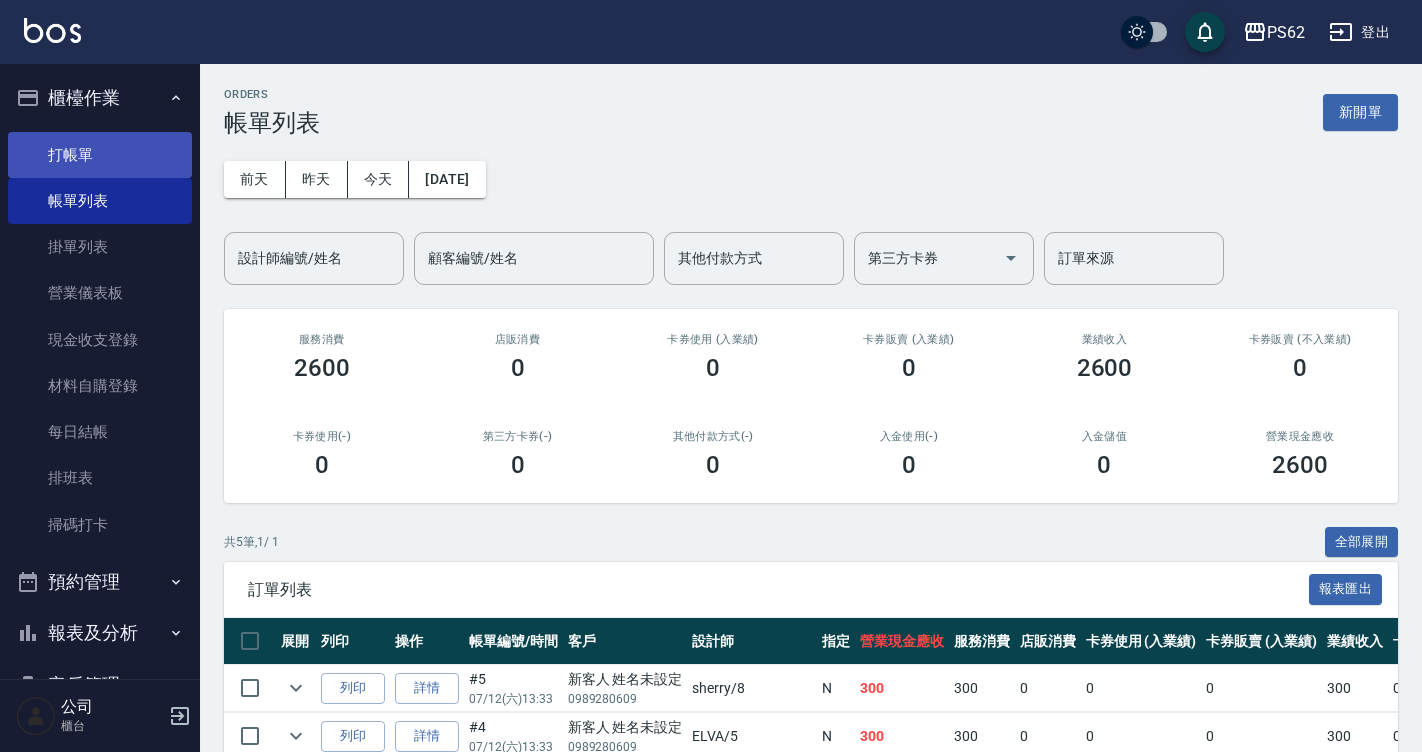 click on "打帳單" at bounding box center (100, 155) 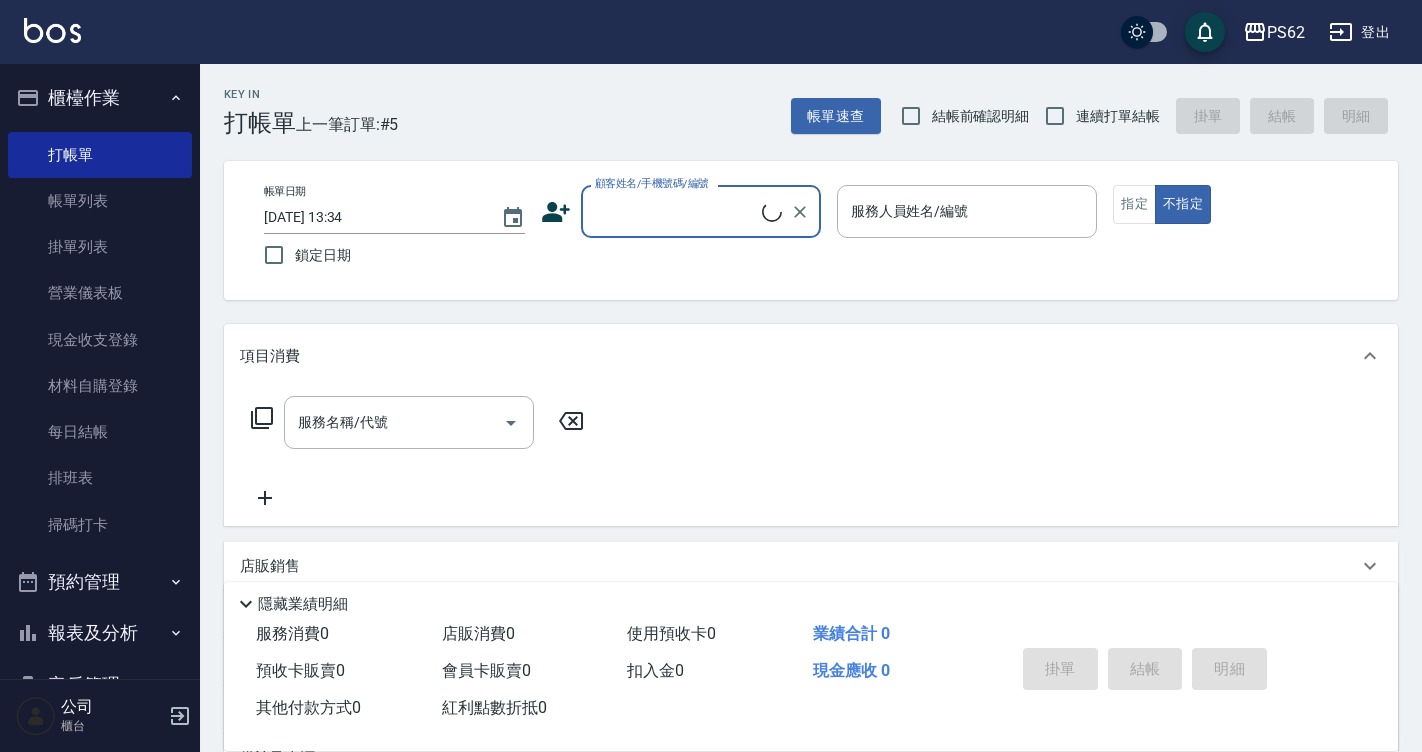 click on "顧客姓名/手機號碼/編號" at bounding box center (701, 211) 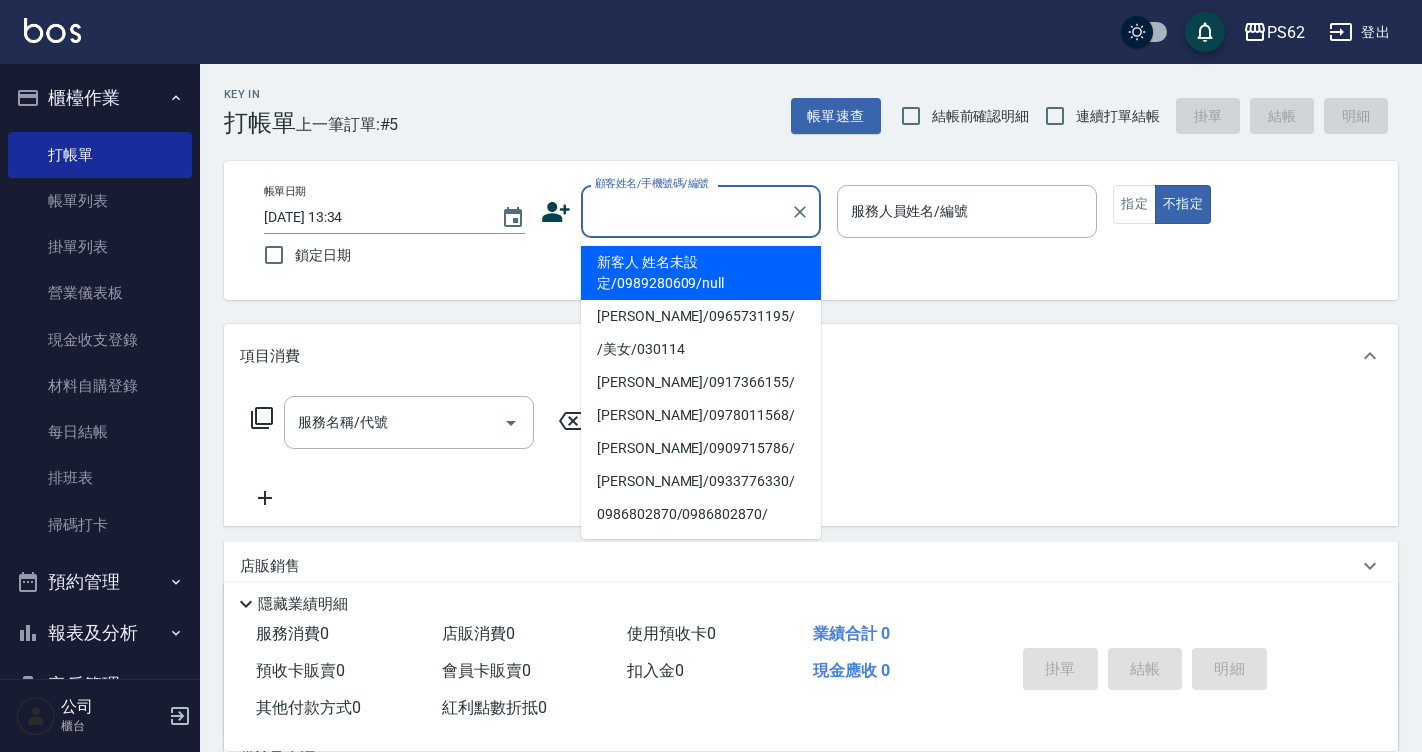 click on "新客人 姓名未設定/0989280609/null" at bounding box center [701, 273] 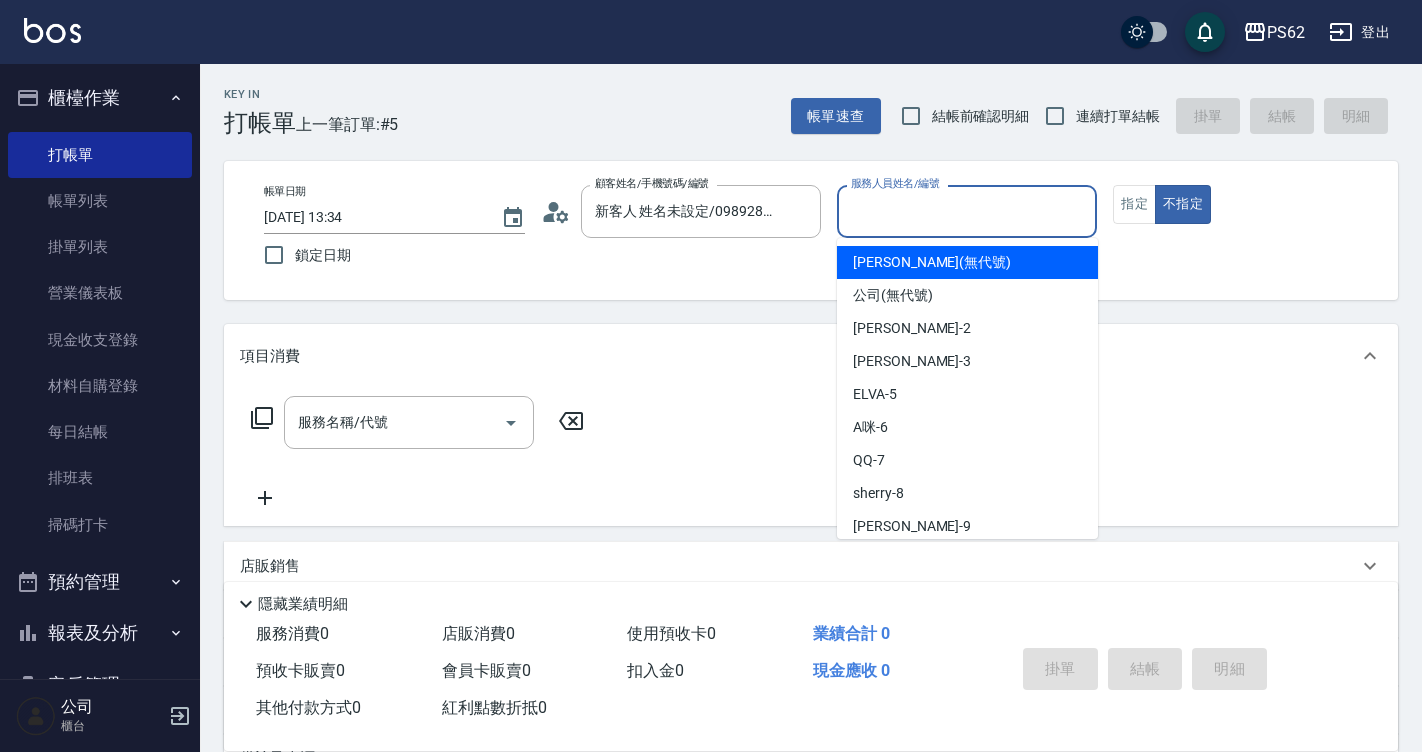 click on "服務人員姓名/編號" at bounding box center (967, 211) 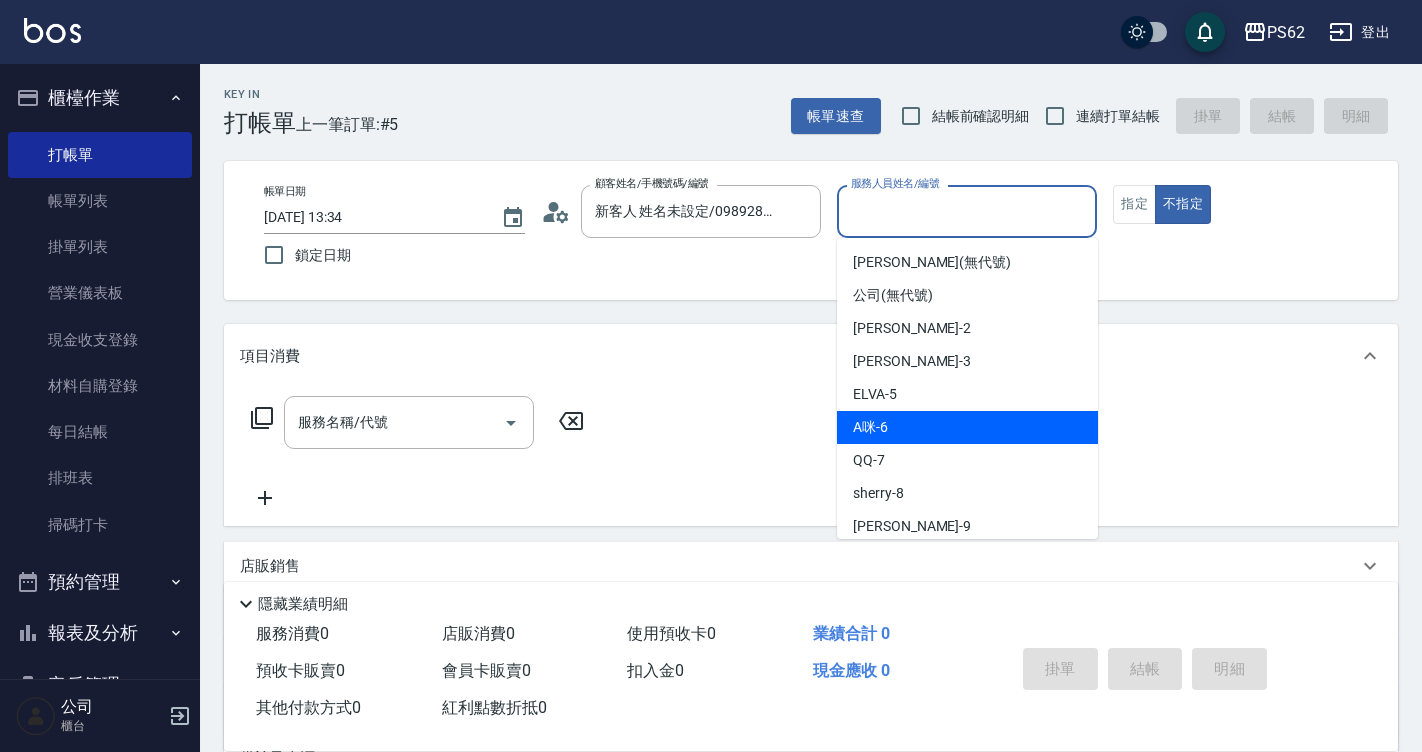 click on "A咪 -6" at bounding box center [870, 427] 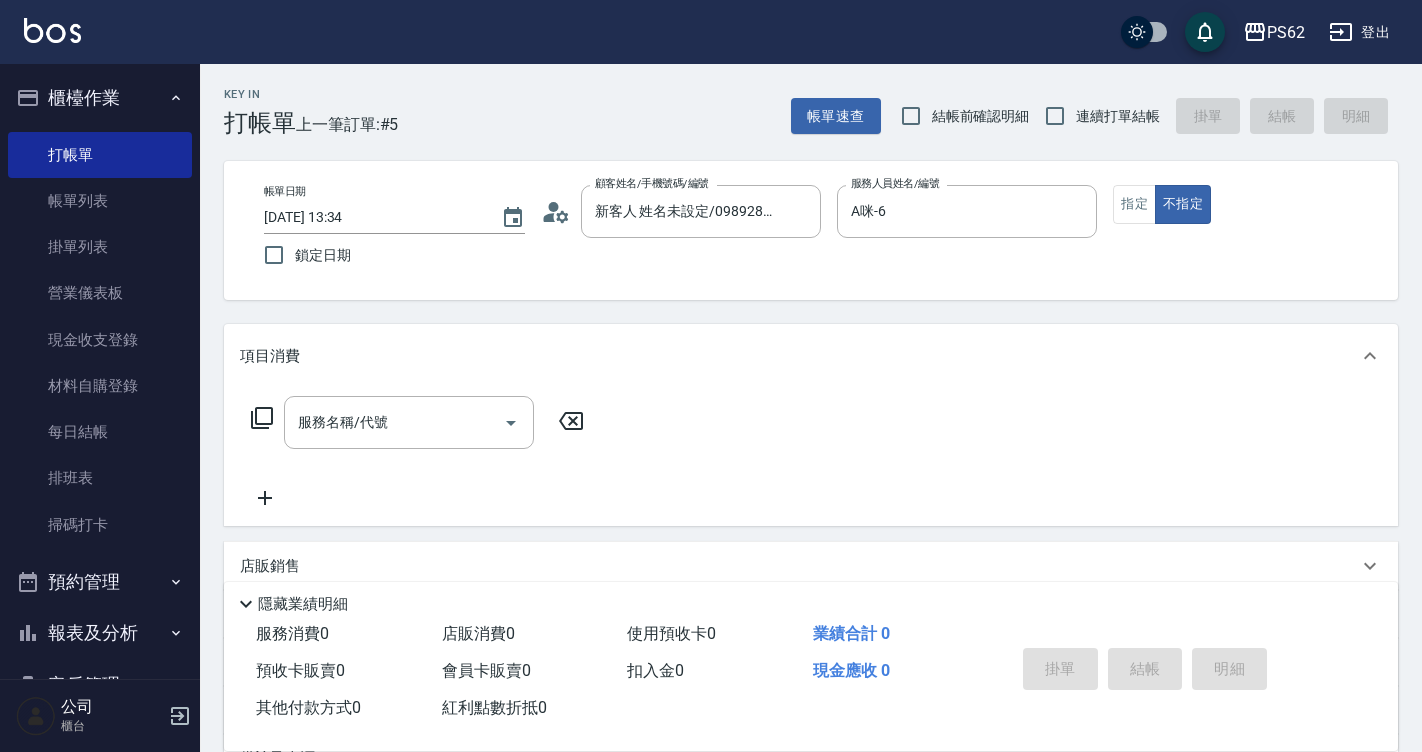 drag, startPoint x: 407, startPoint y: 465, endPoint x: 402, endPoint y: 423, distance: 42.296574 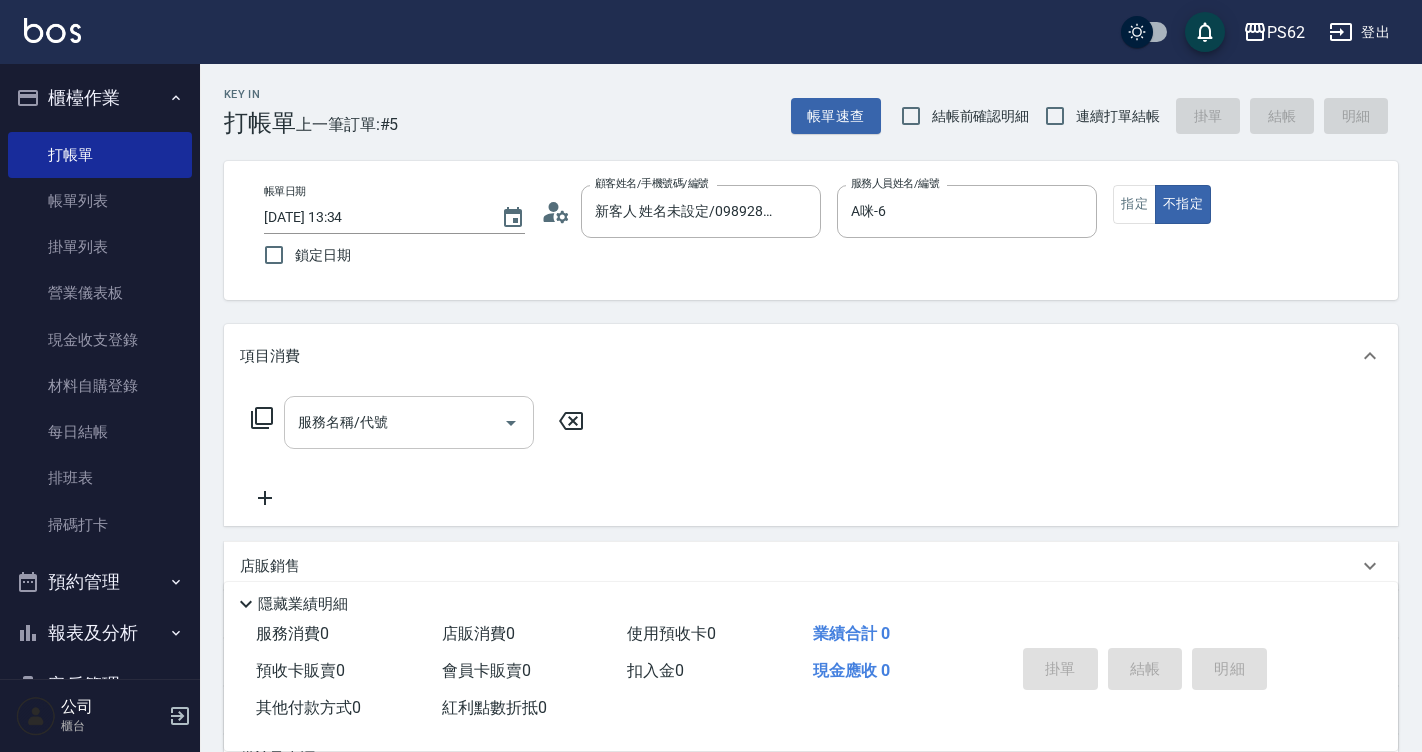 click on "服務名稱/代號" at bounding box center (394, 422) 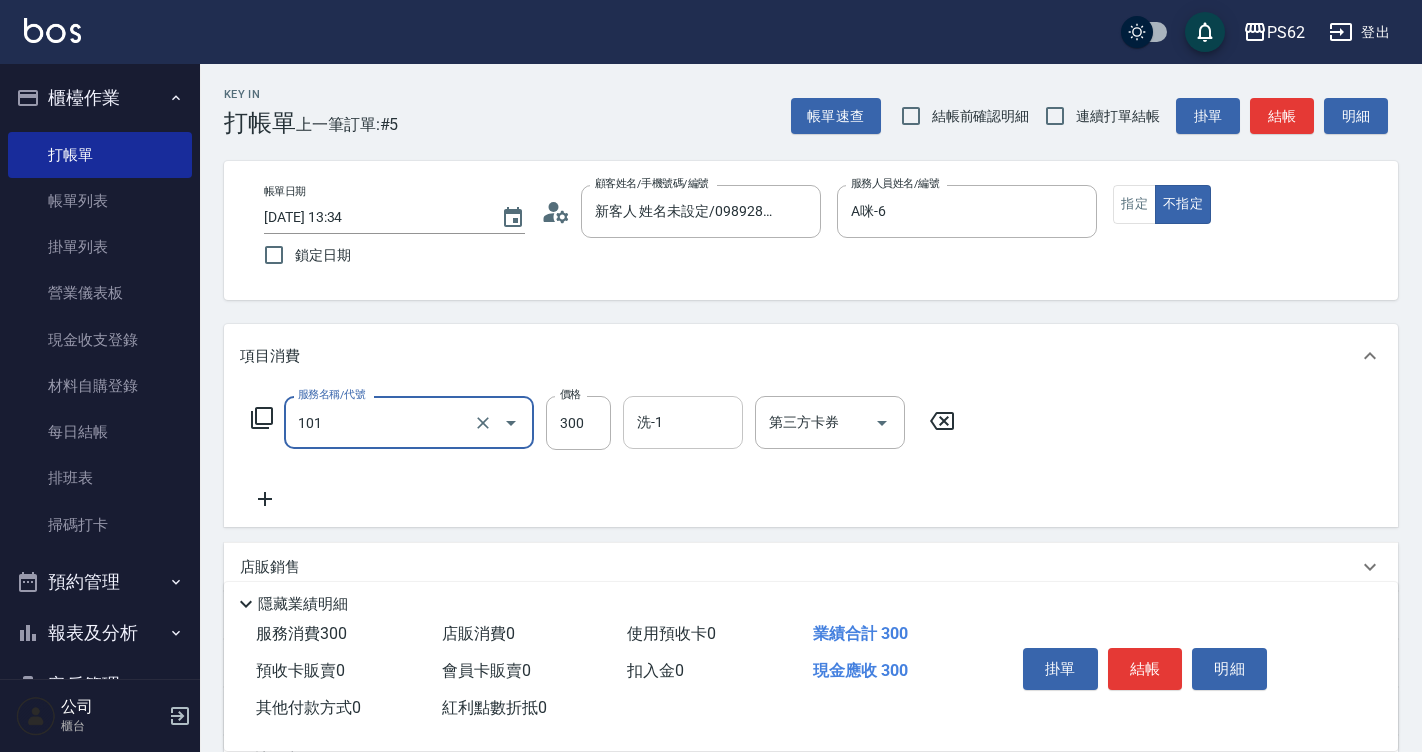type on "洗髮(101)" 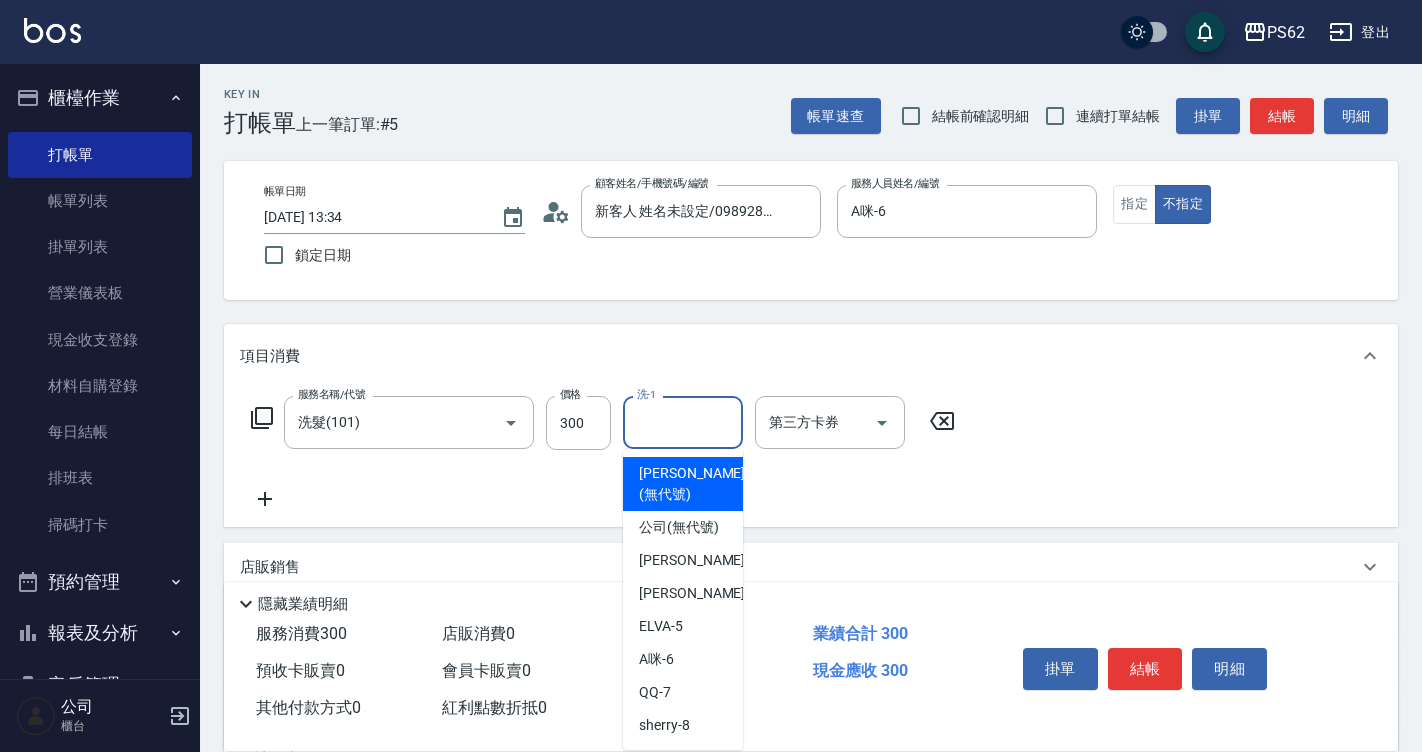click on "洗-1" at bounding box center (683, 422) 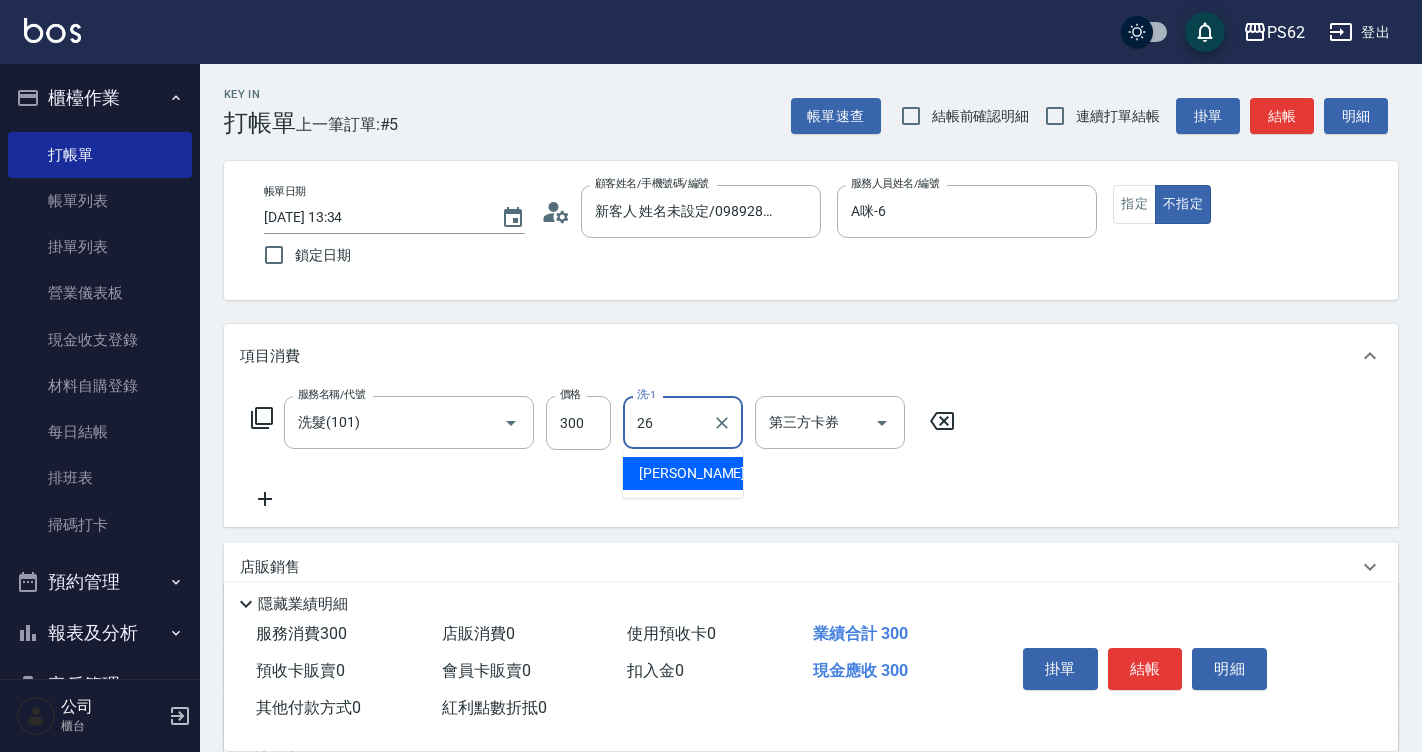 type on "小欣-26" 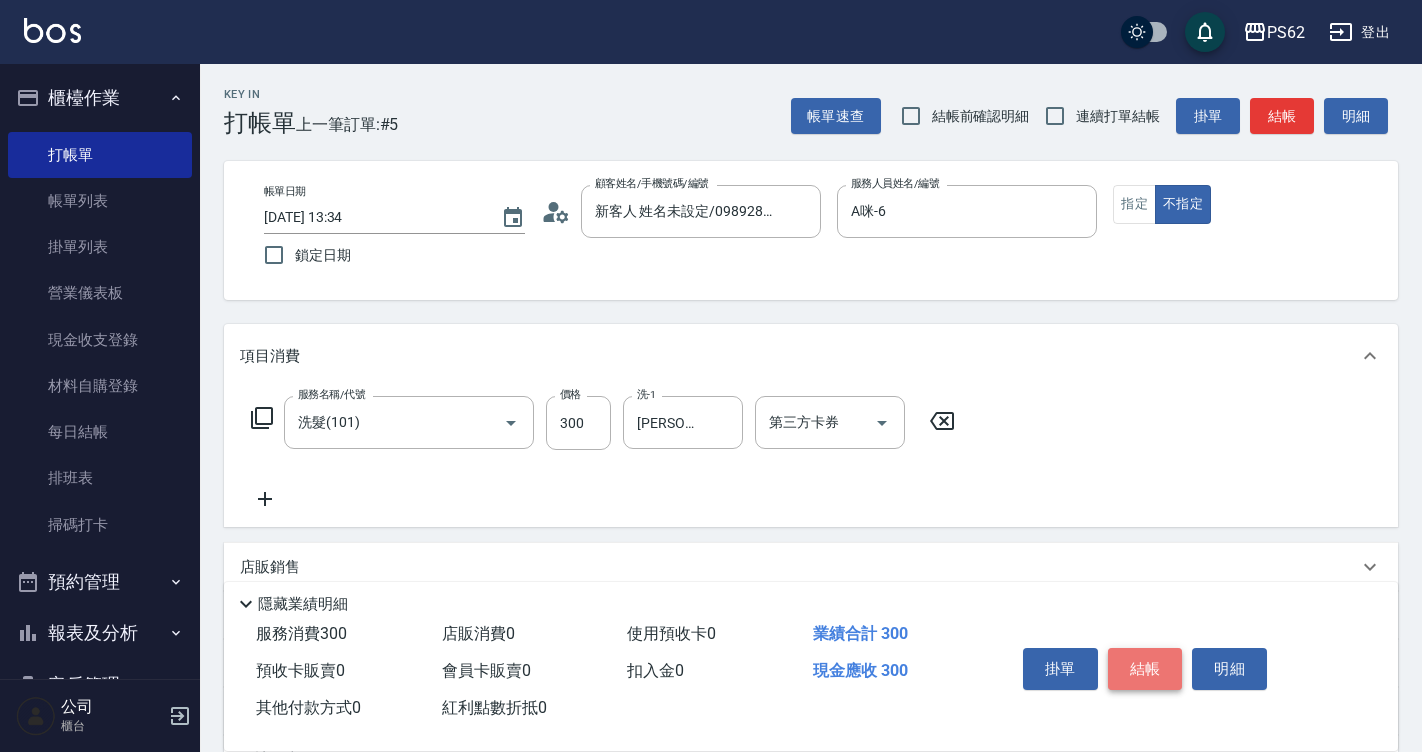click on "結帳" at bounding box center (1145, 669) 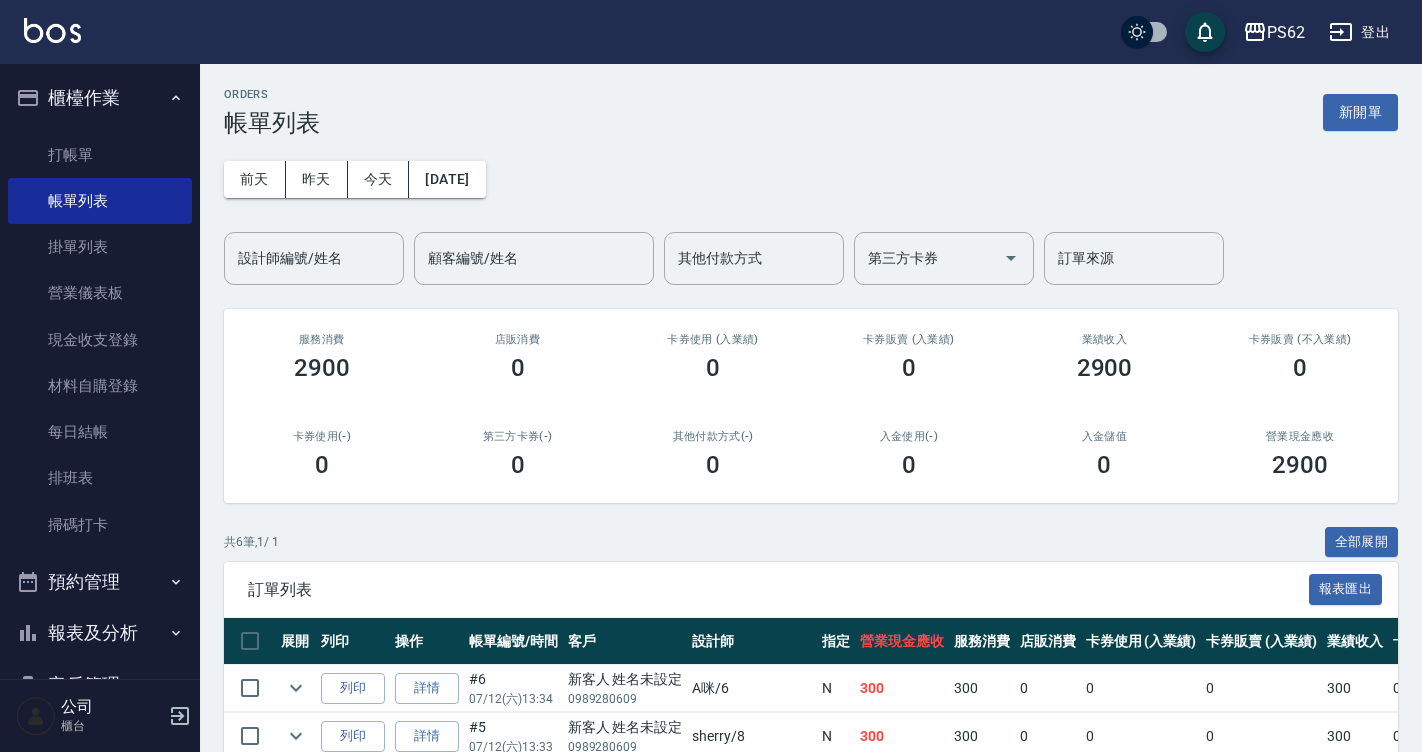 click on "店販消費" at bounding box center (518, 339) 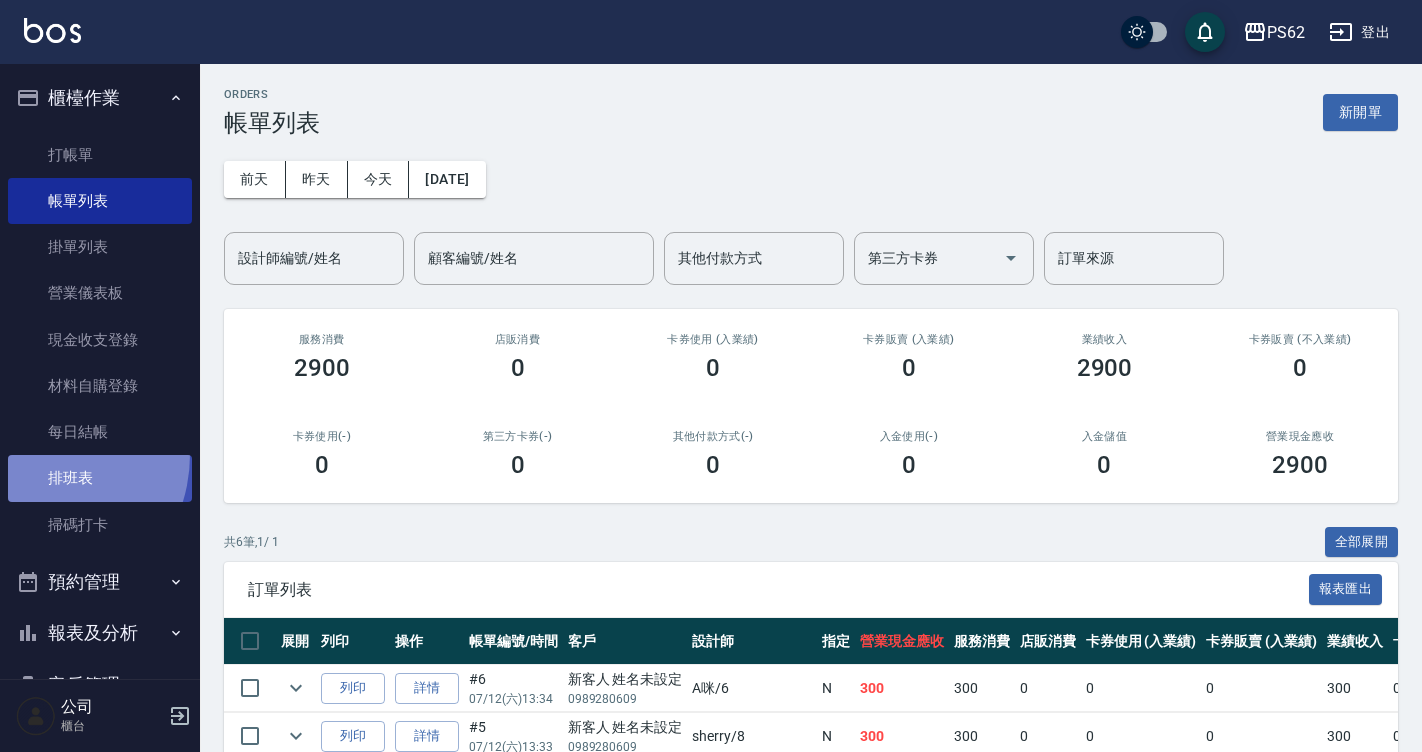 click on "排班表" at bounding box center (100, 478) 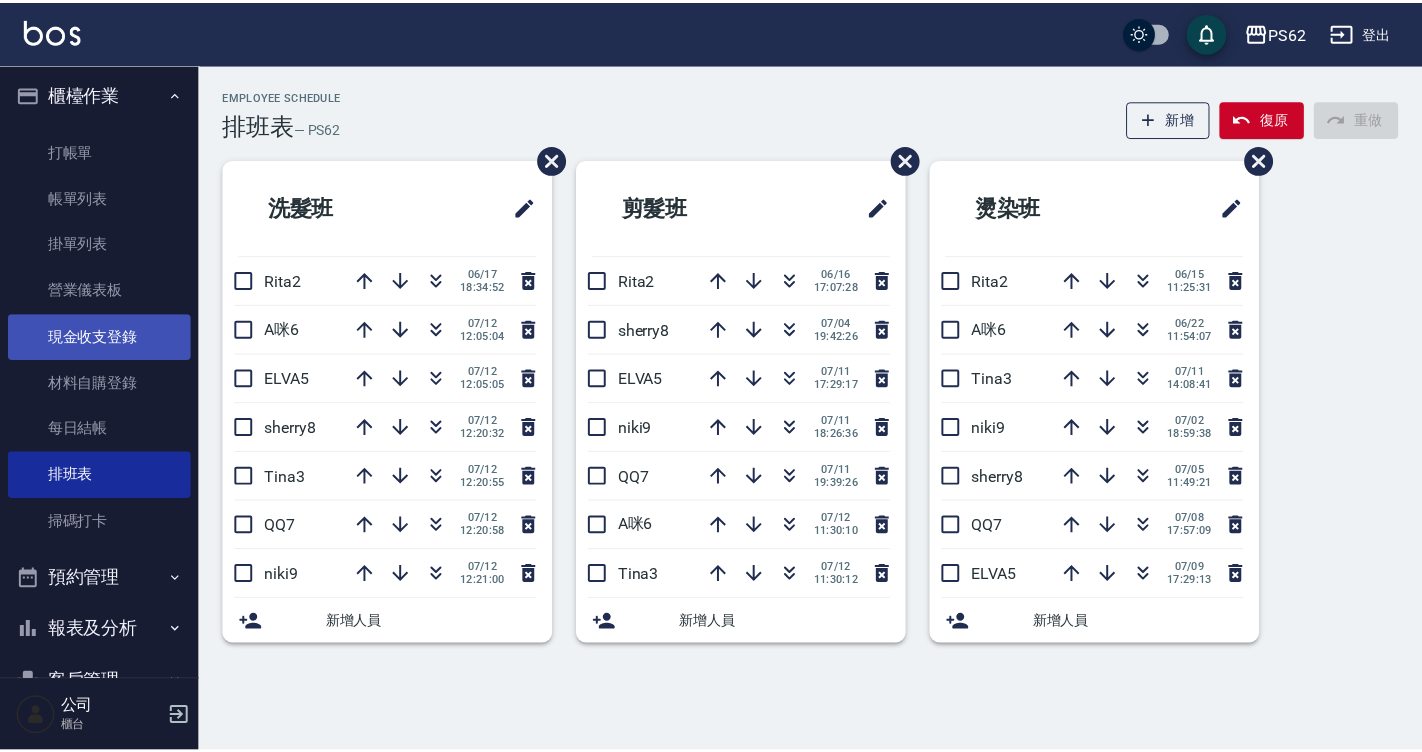 scroll, scrollTop: 0, scrollLeft: 0, axis: both 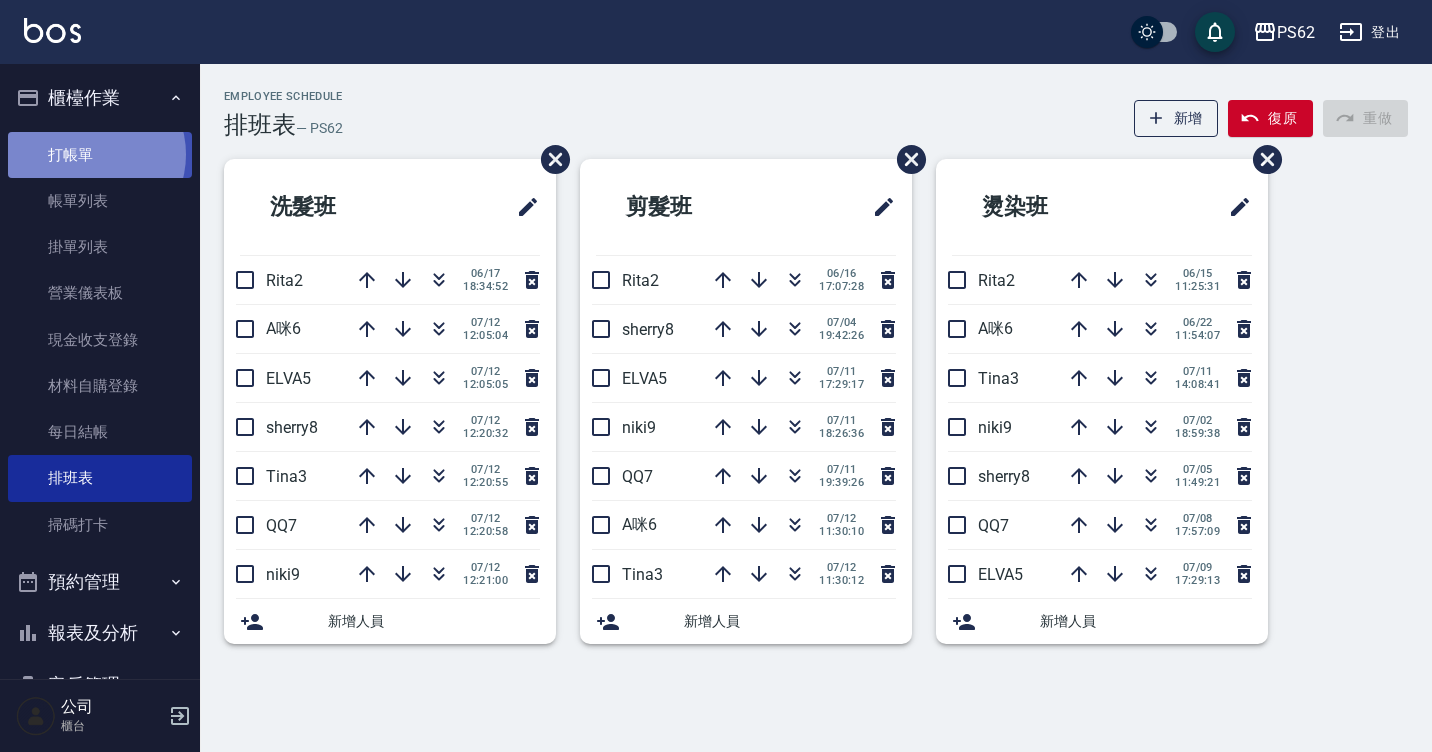 click on "打帳單" at bounding box center (100, 155) 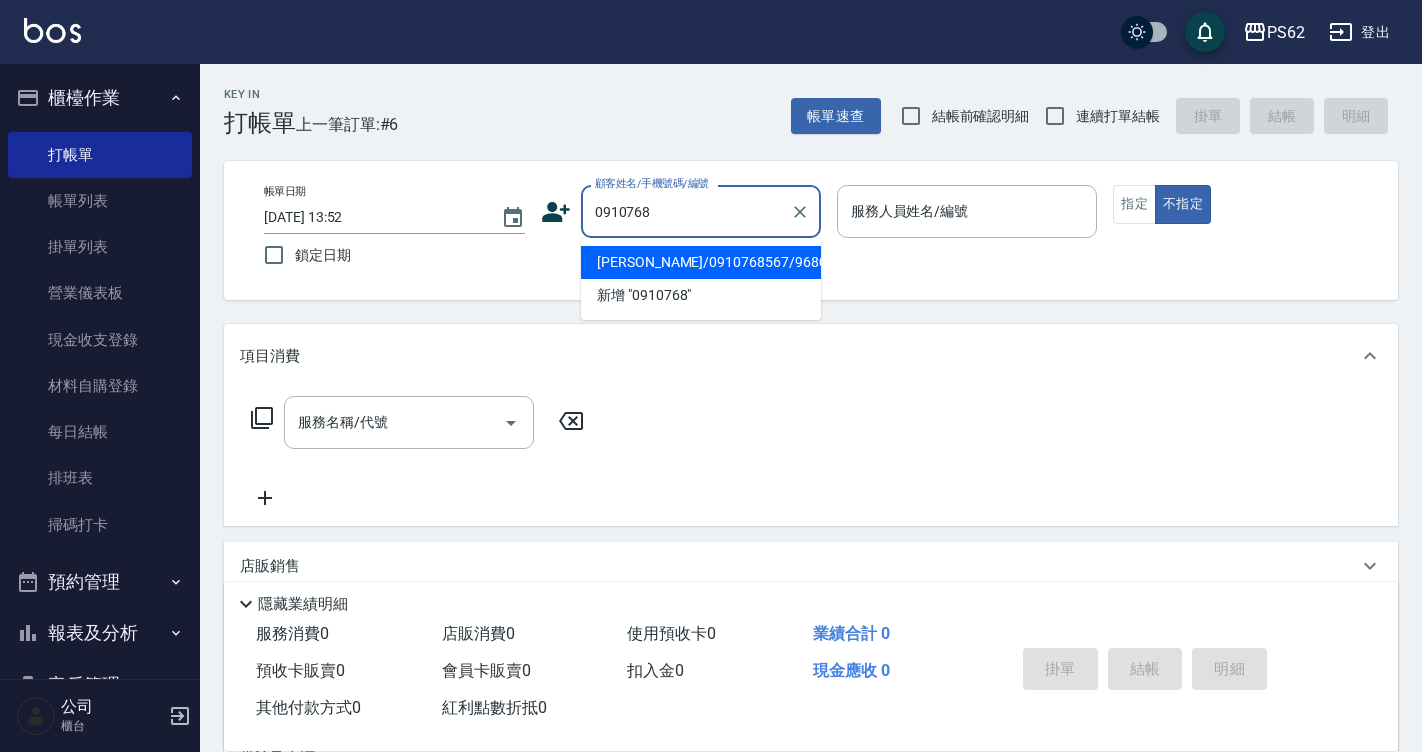 click on "徐嘉隆/0910768567/968030" at bounding box center (701, 262) 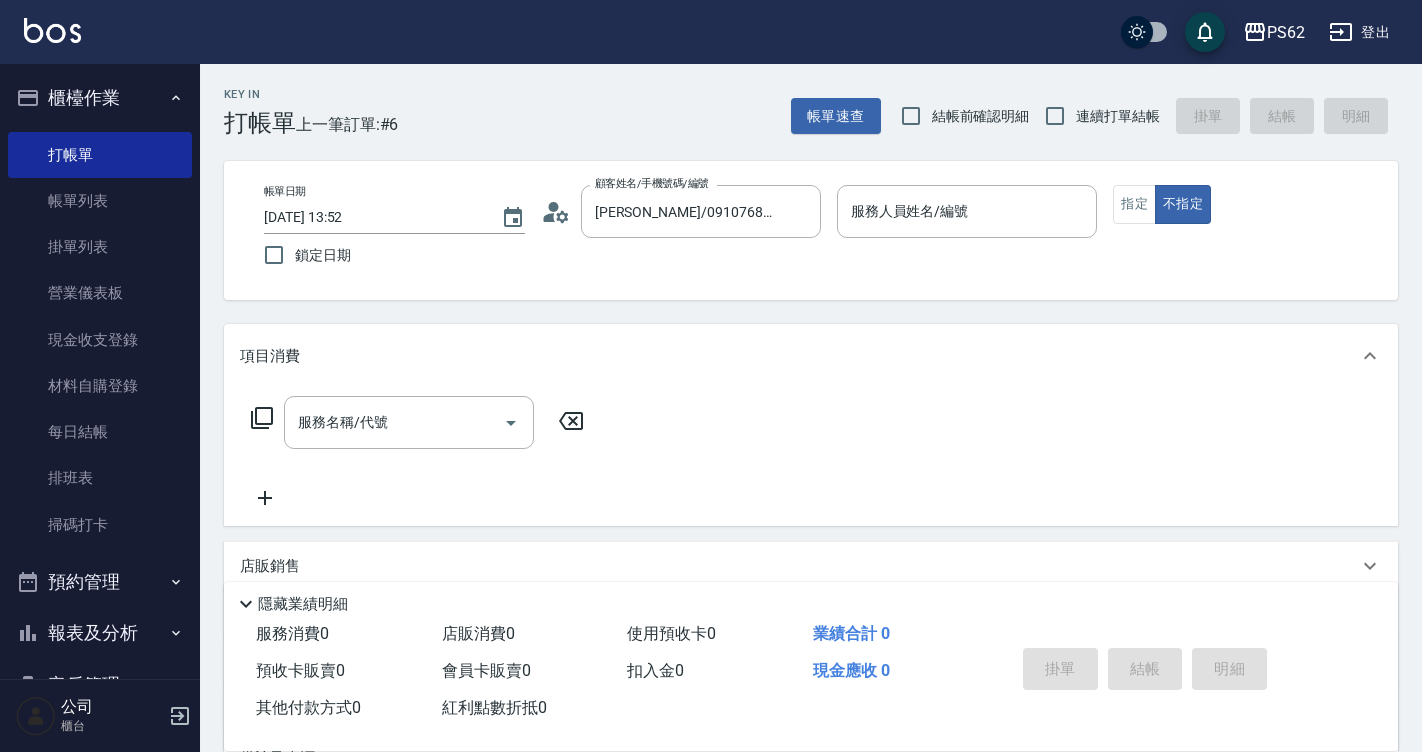 click 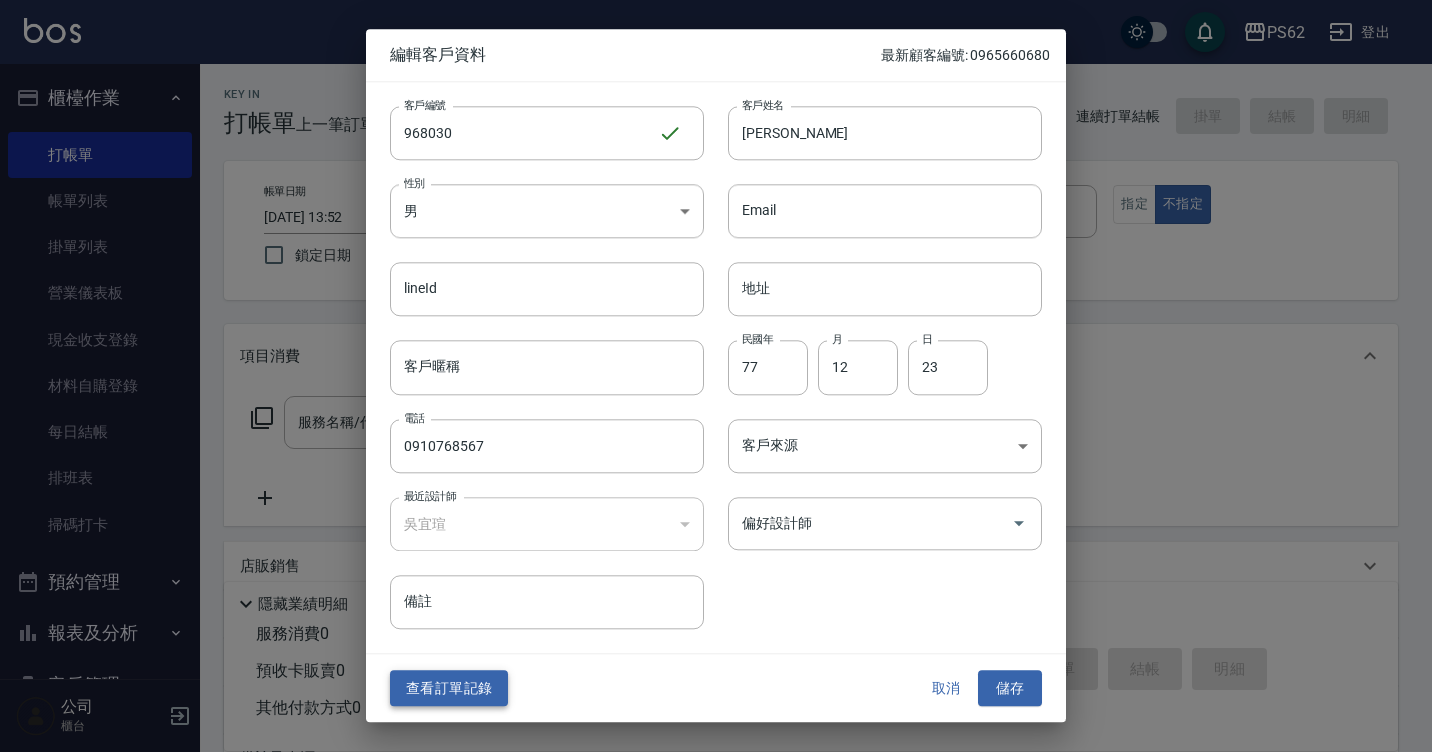 click on "查看訂單記錄" at bounding box center [449, 688] 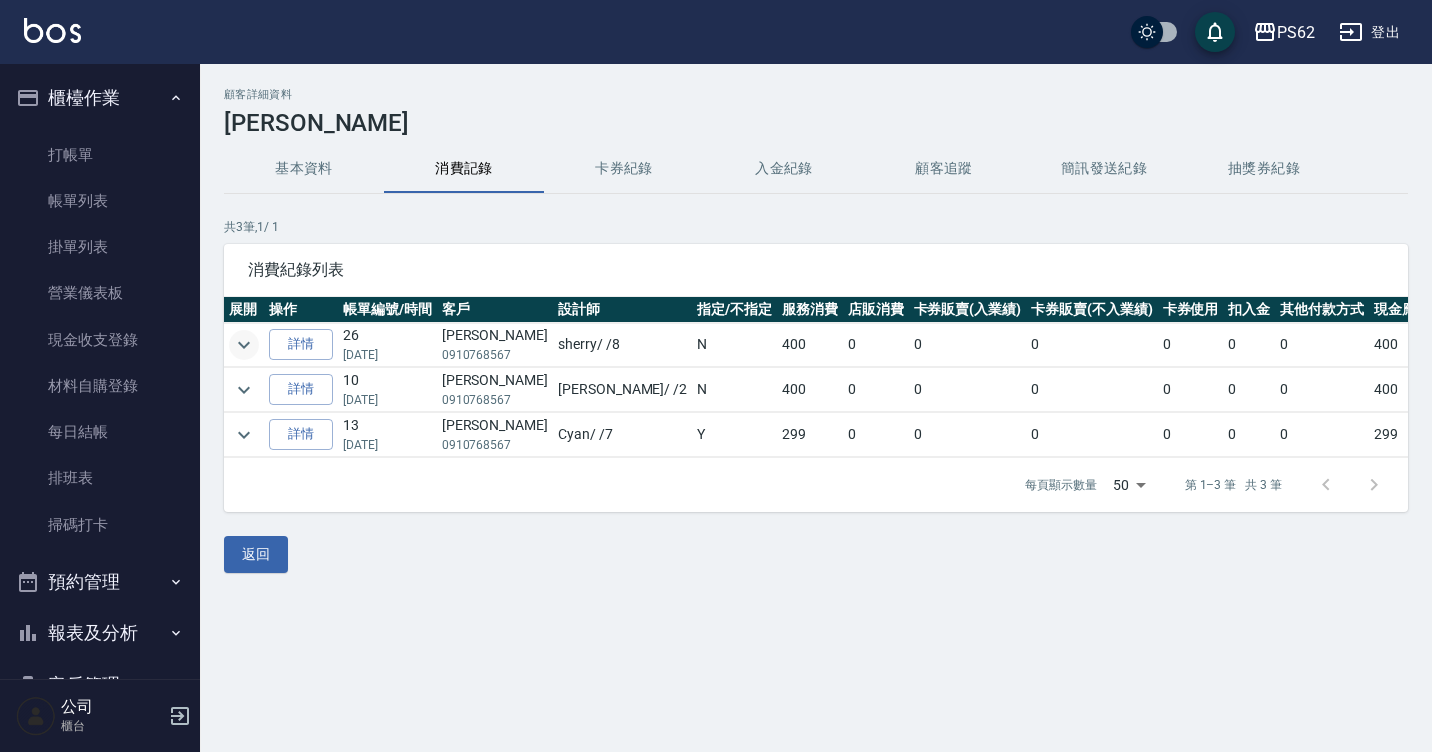 click 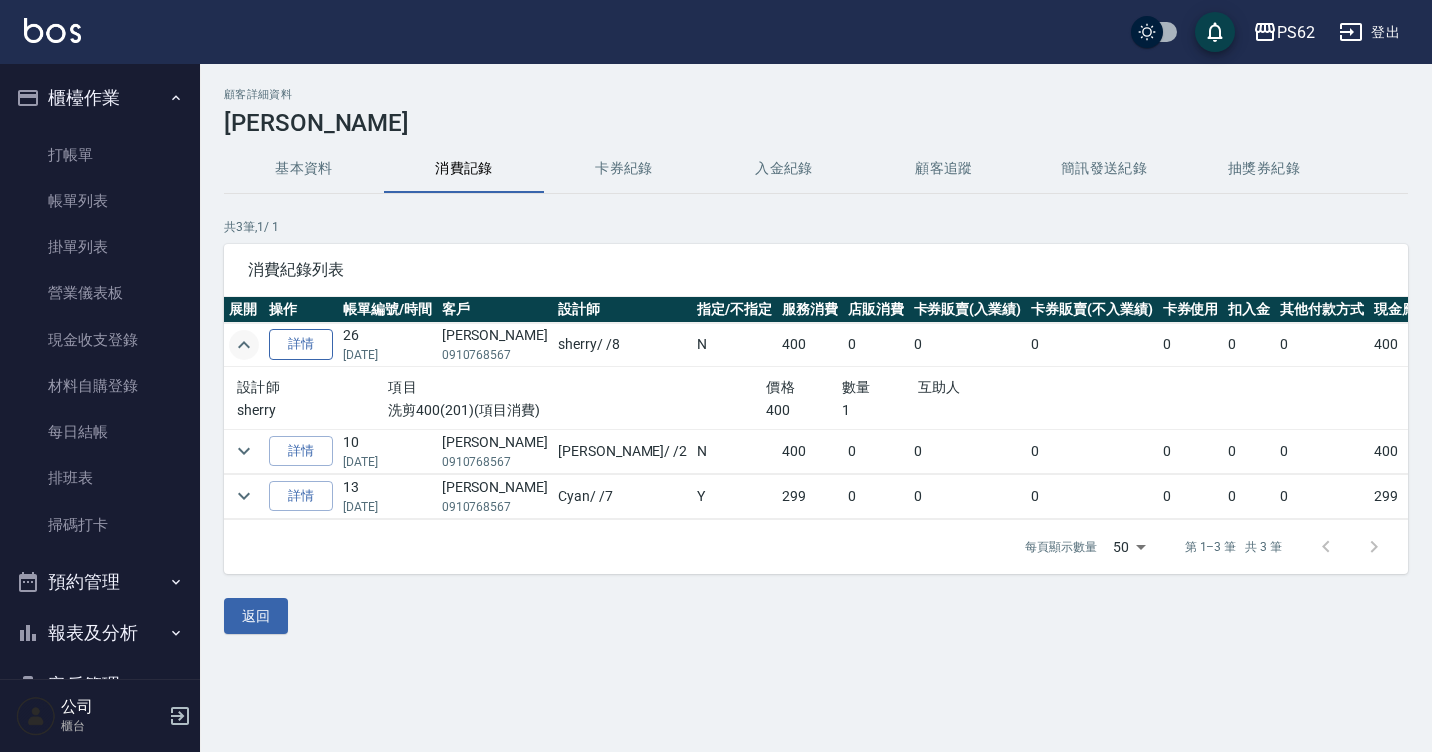 click on "詳情" at bounding box center (301, 344) 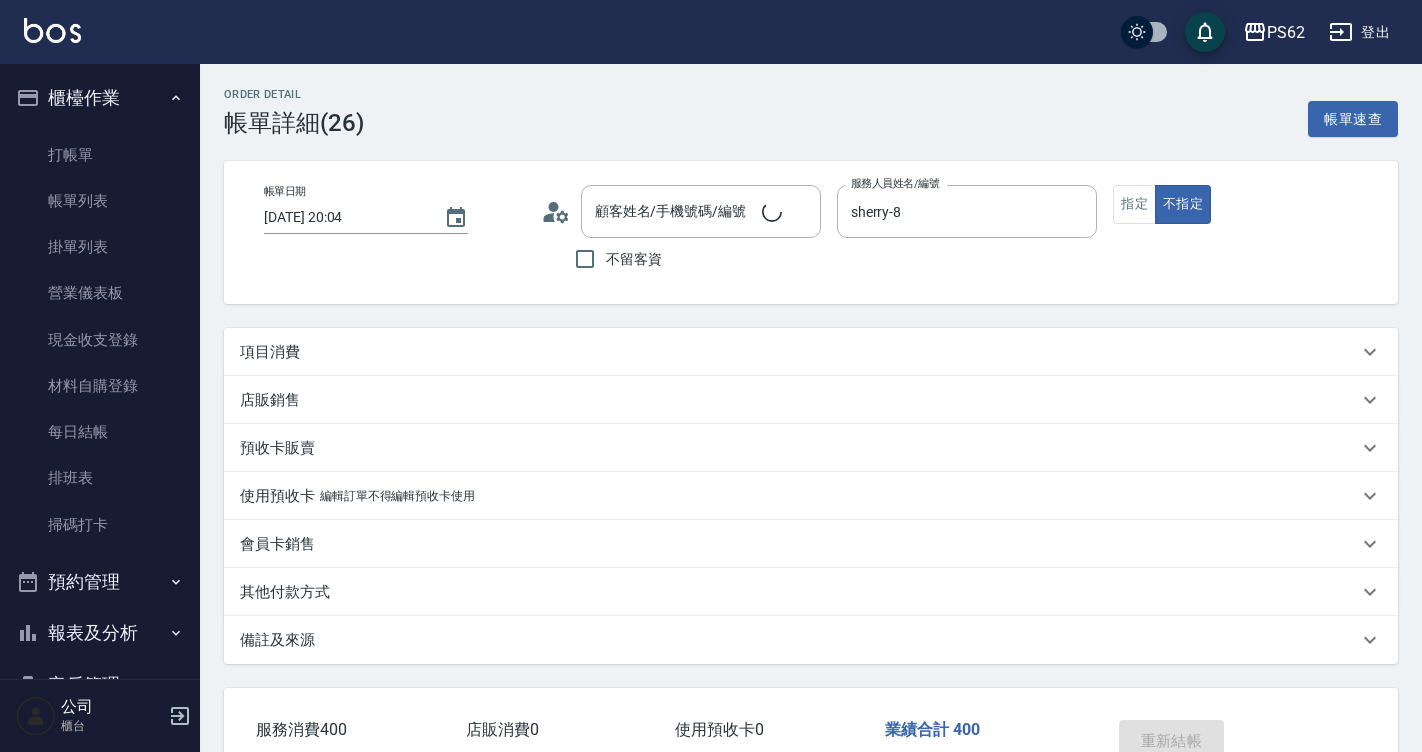 type on "2025/05/30 20:04" 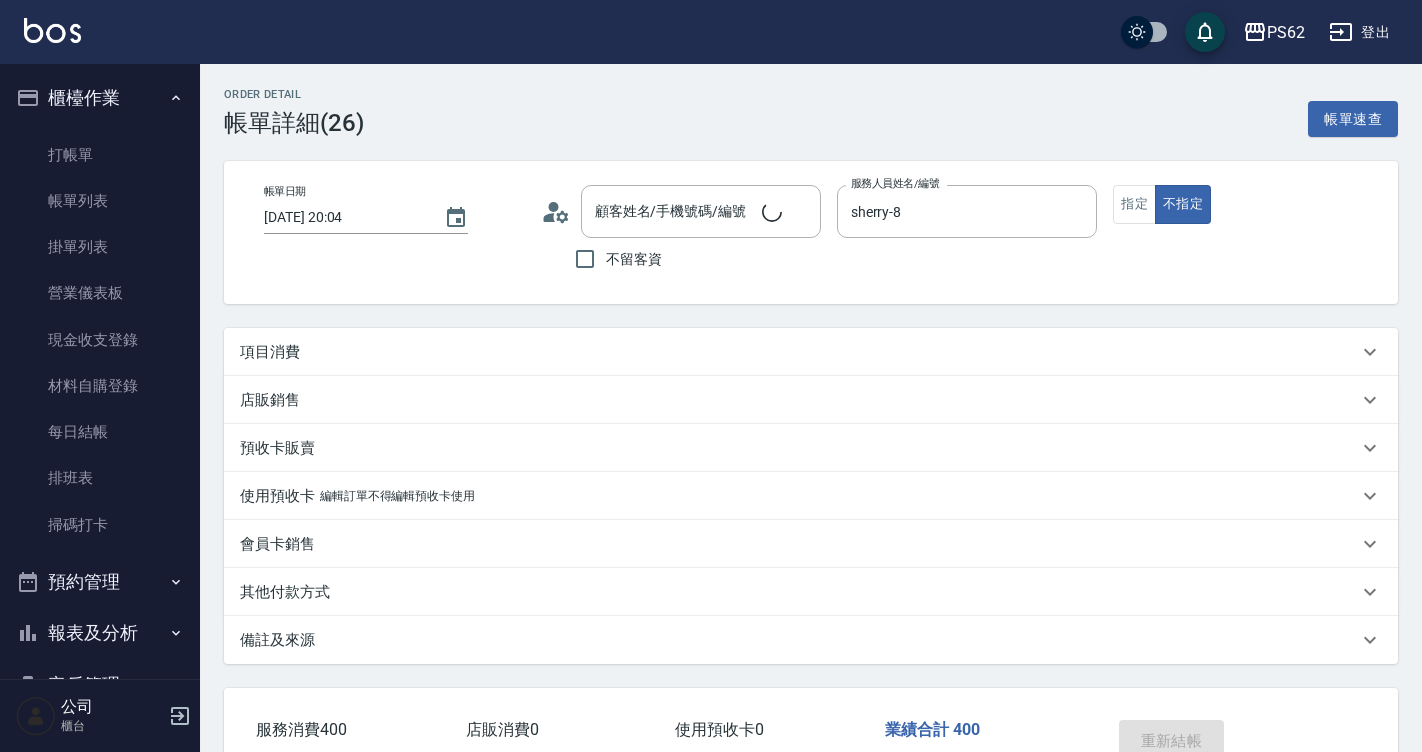 type on "sherry-8" 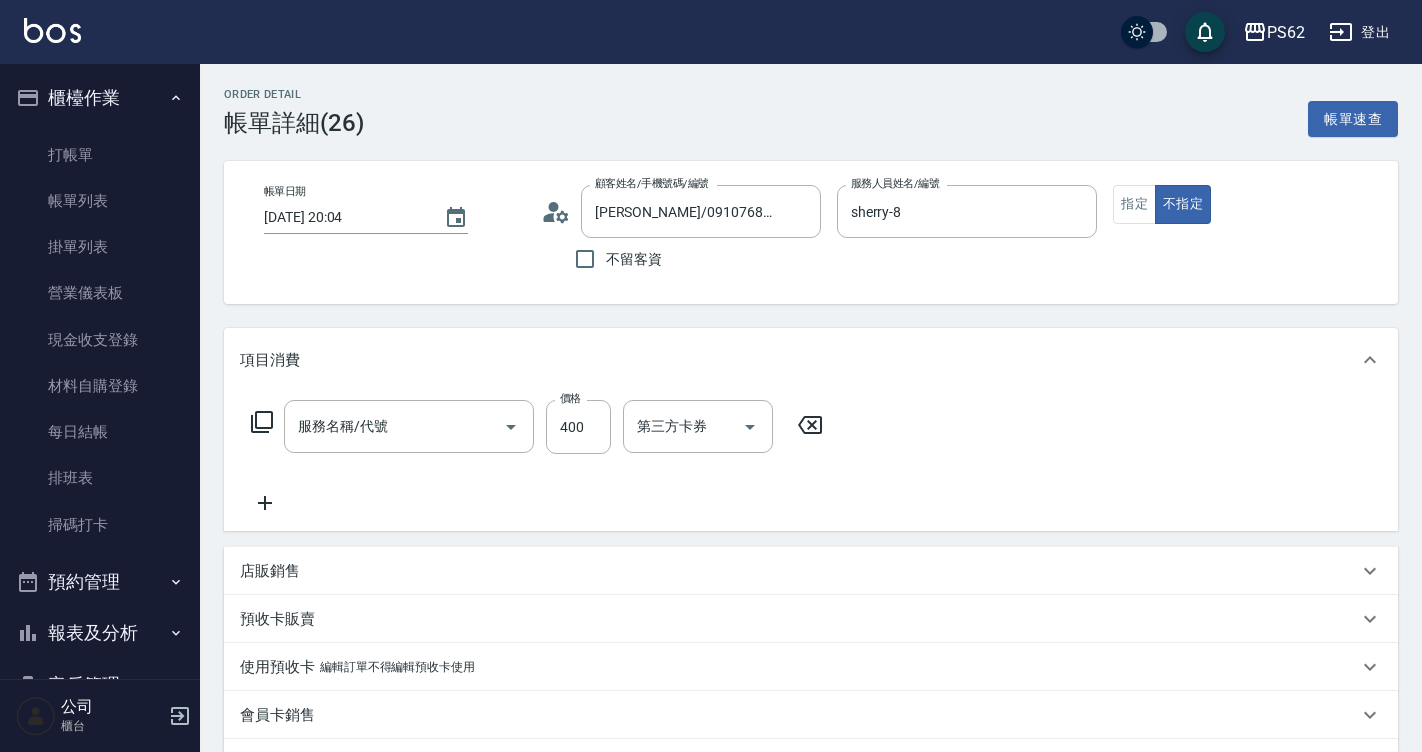 type on "徐嘉隆/0910768567/968030" 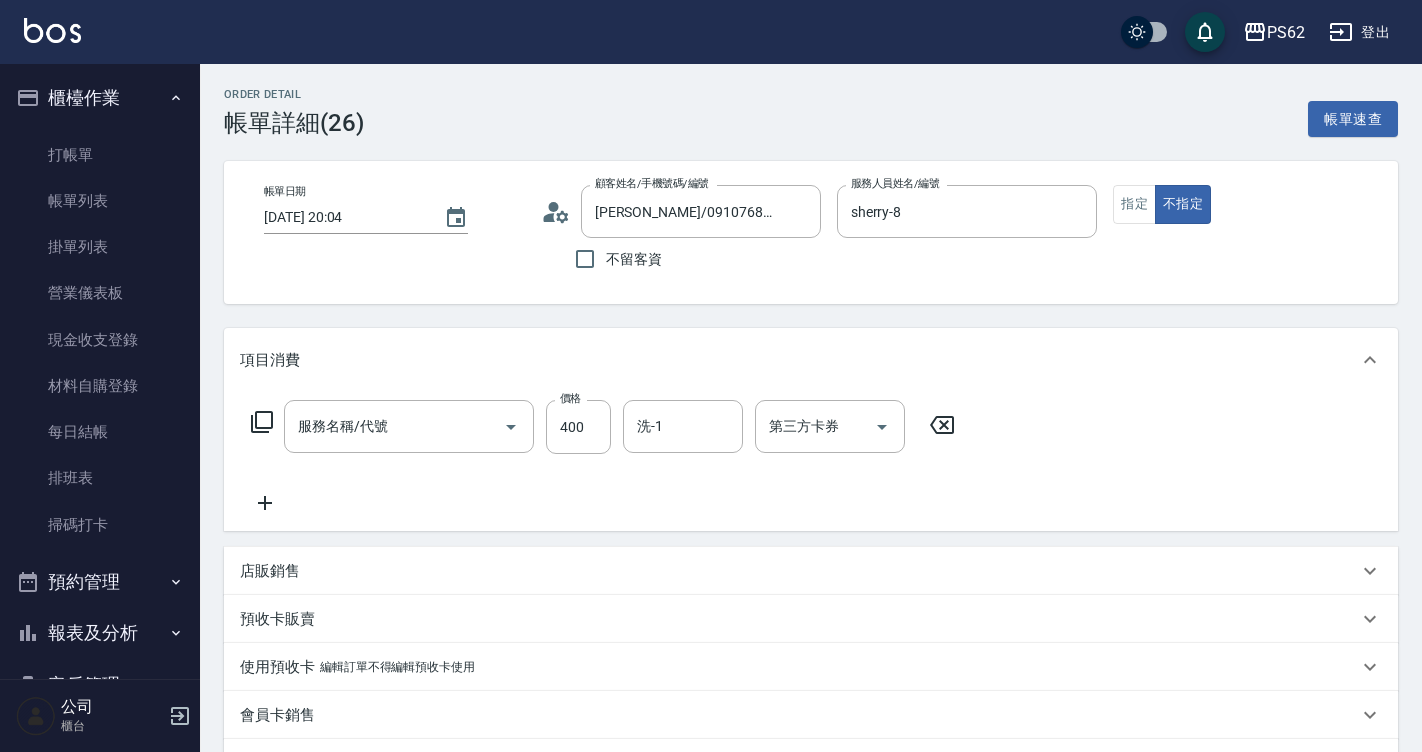 type on "洗剪400(201)" 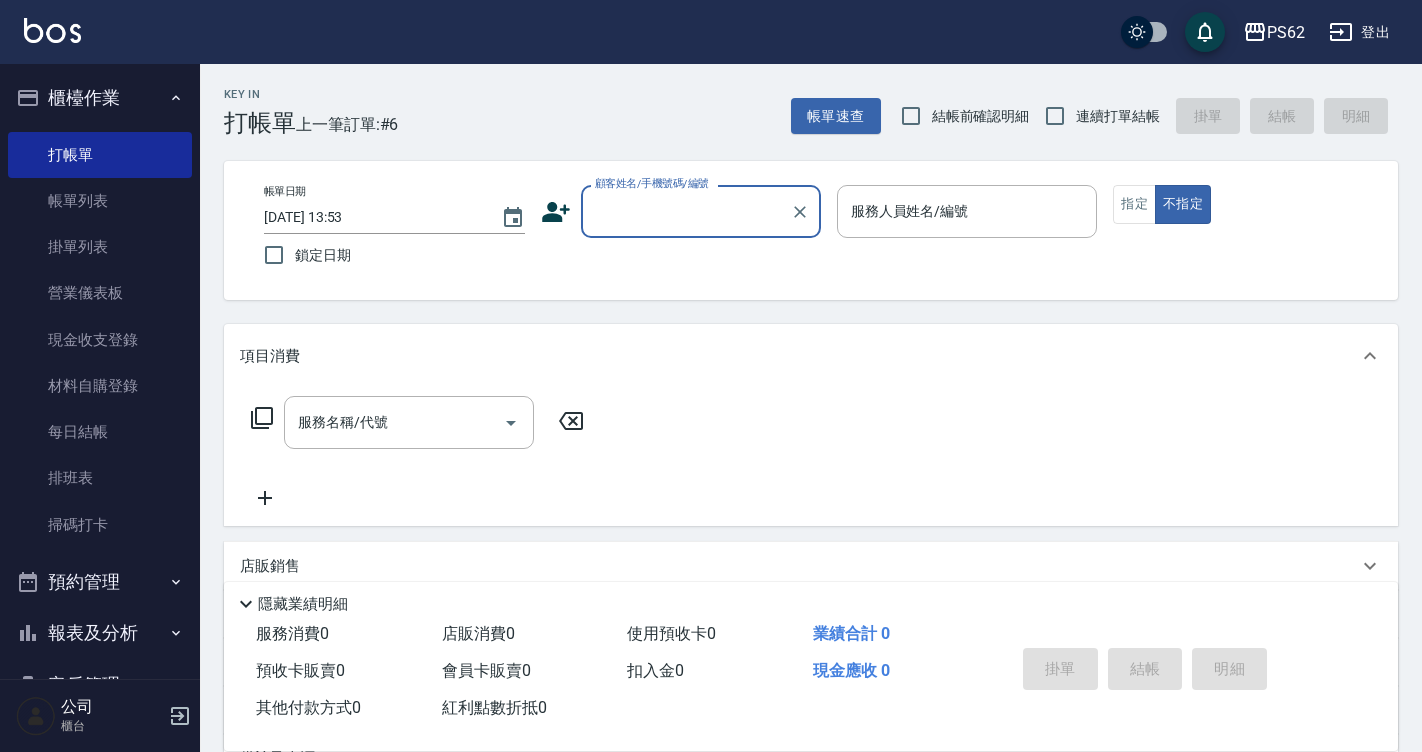 click on "顧客姓名/手機號碼/編號 顧客姓名/手機號碼/編號" at bounding box center [681, 211] 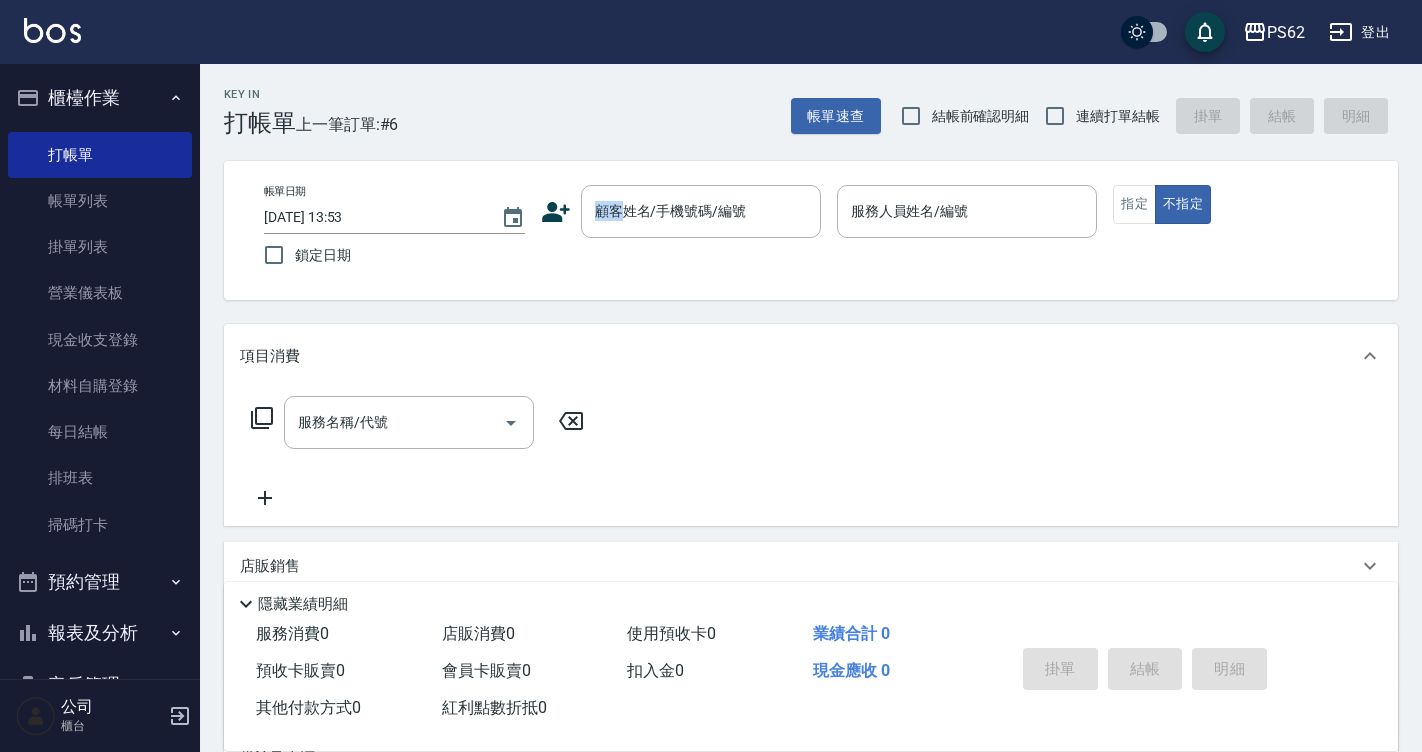 click on "顧客姓名/手機號碼/編號 顧客姓名/手機號碼/編號" at bounding box center (681, 211) 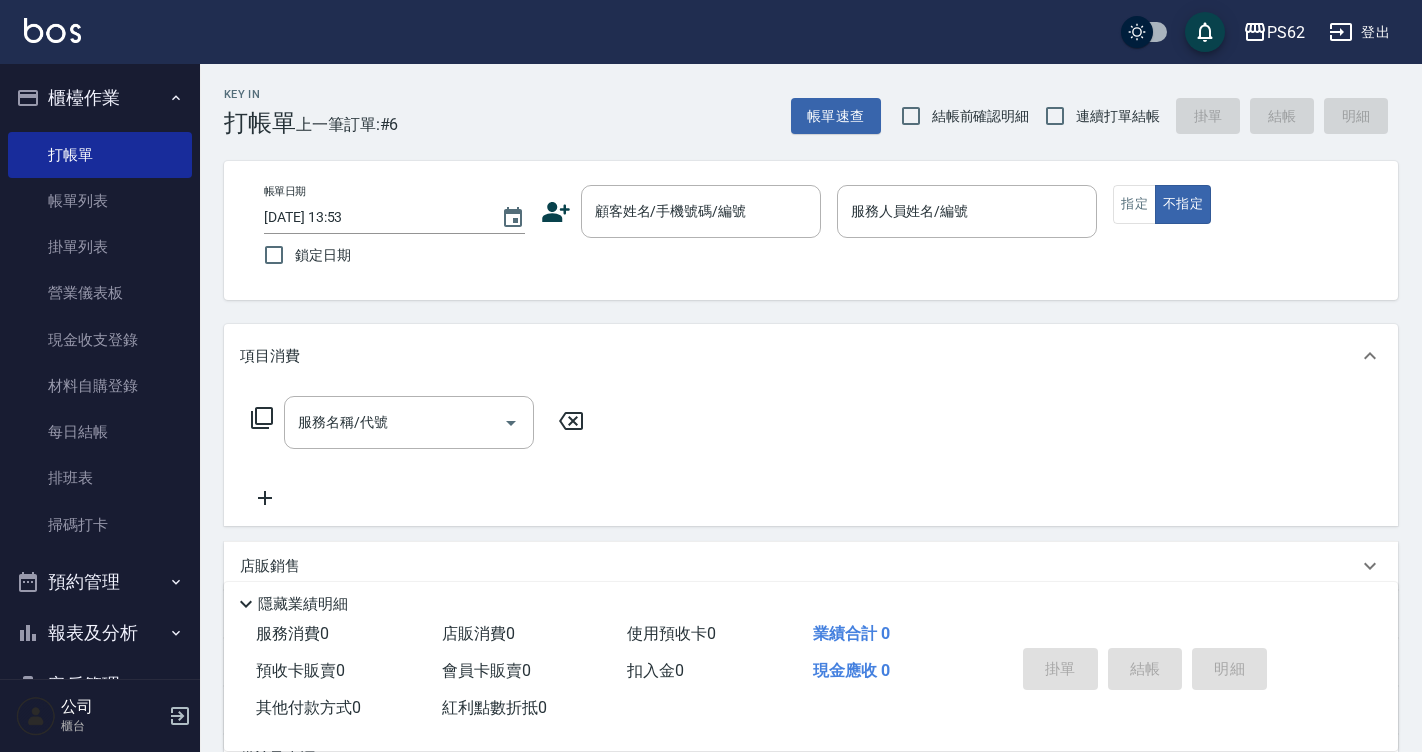 click on "顧客姓名/手機號碼/編號 顧客姓名/手機號碼/編號" at bounding box center [681, 211] 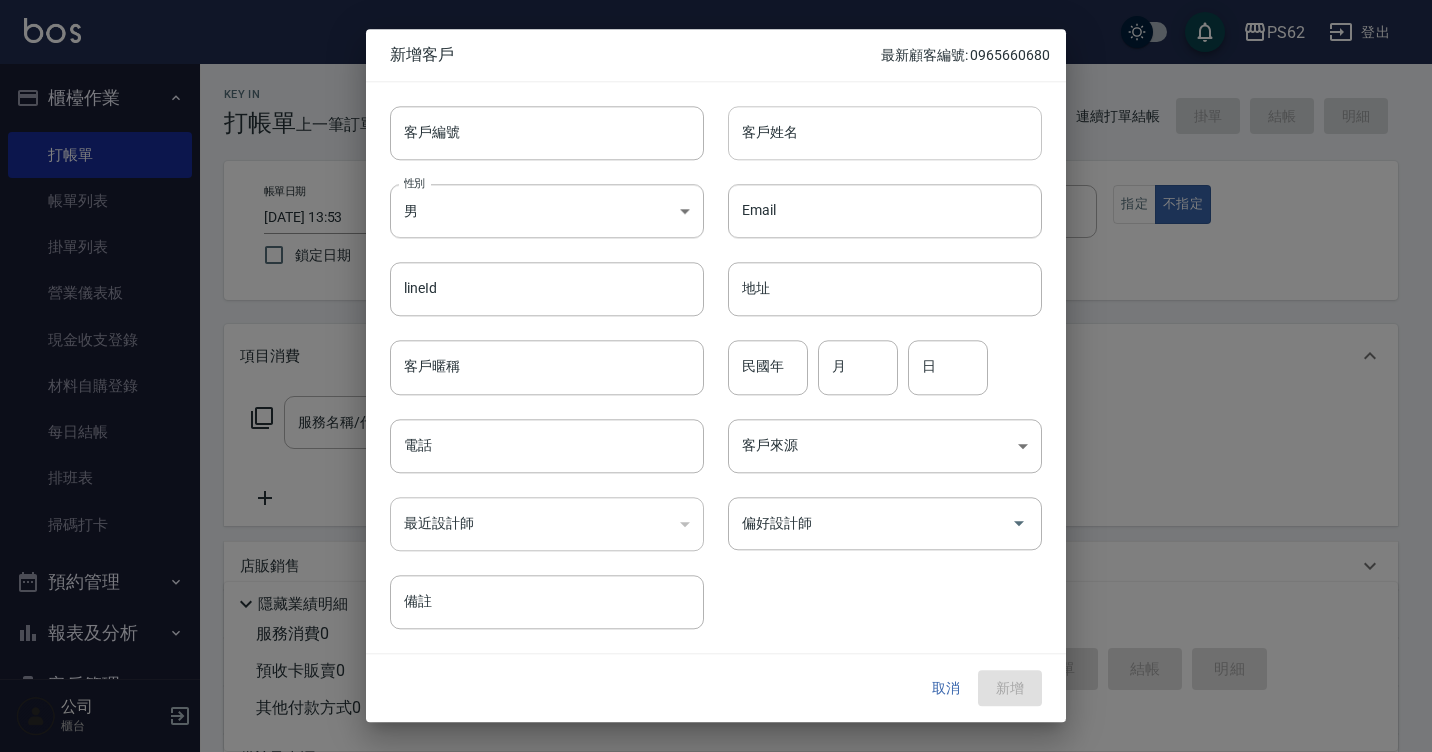 click on "客戶姓名" at bounding box center [885, 133] 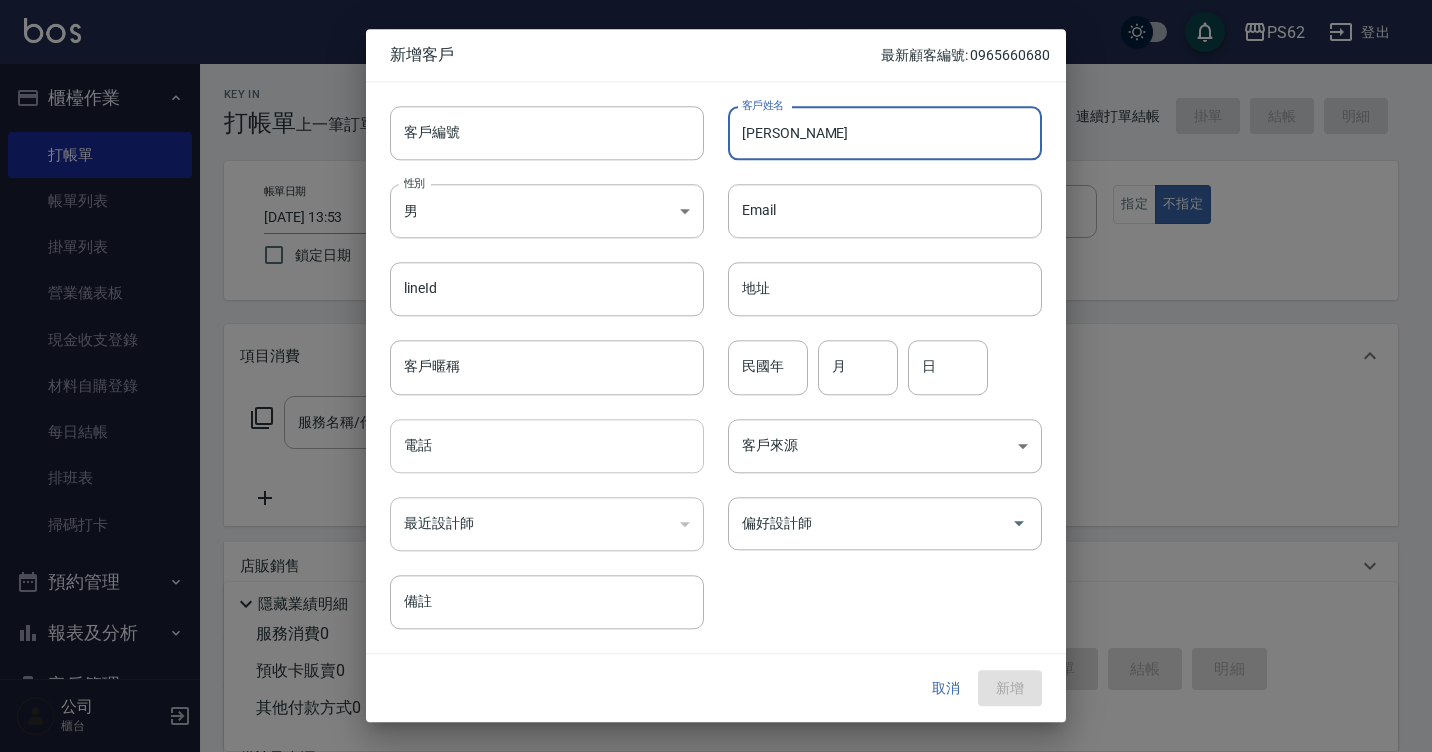 type on "陳彤欣" 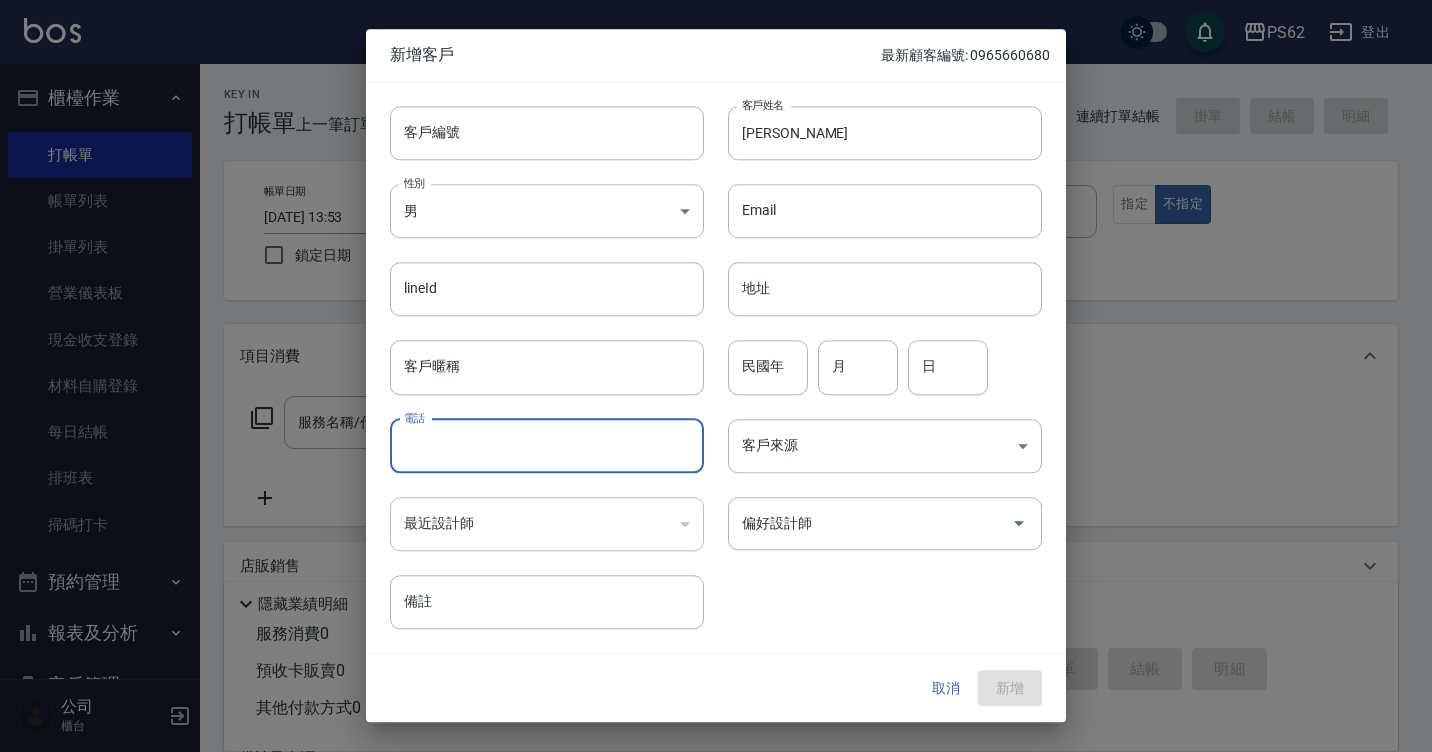 click on "電話" at bounding box center (547, 446) 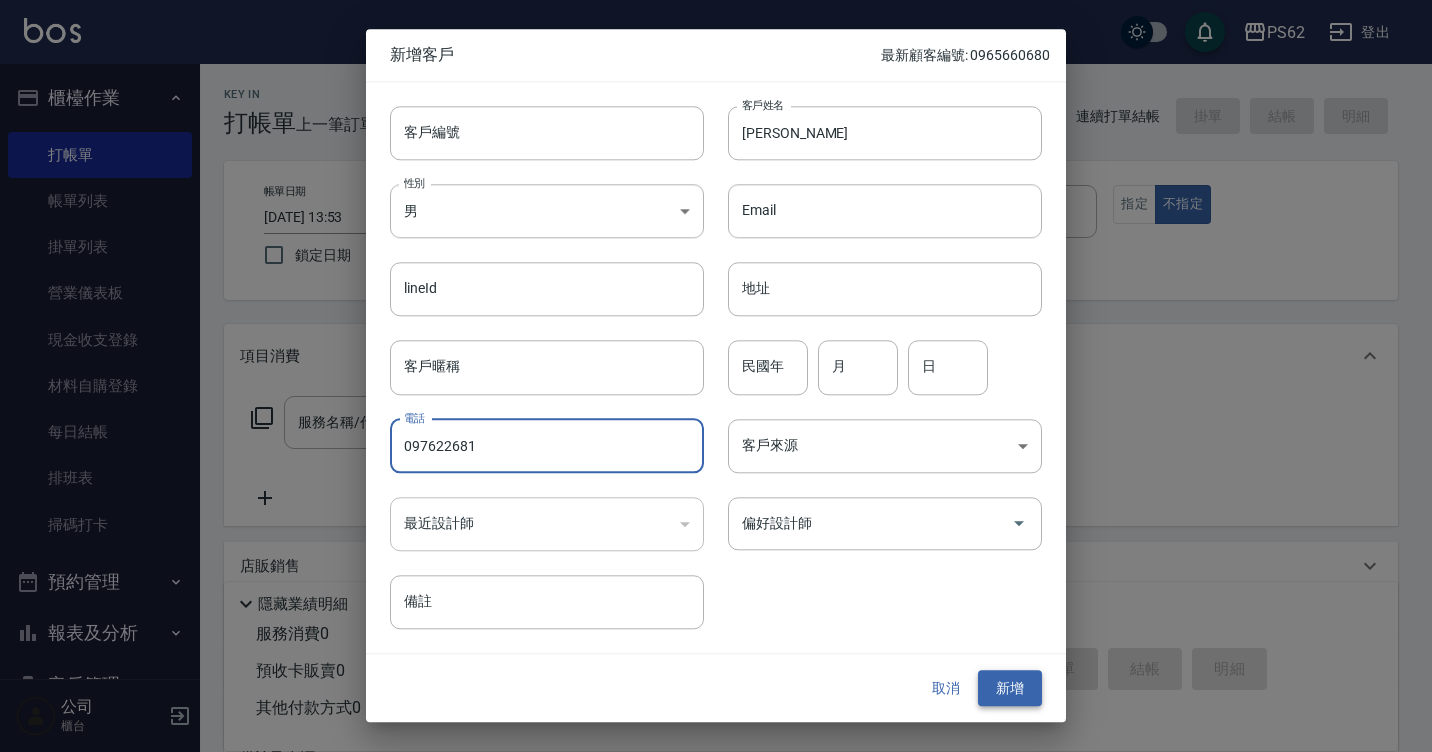 type on "097622681" 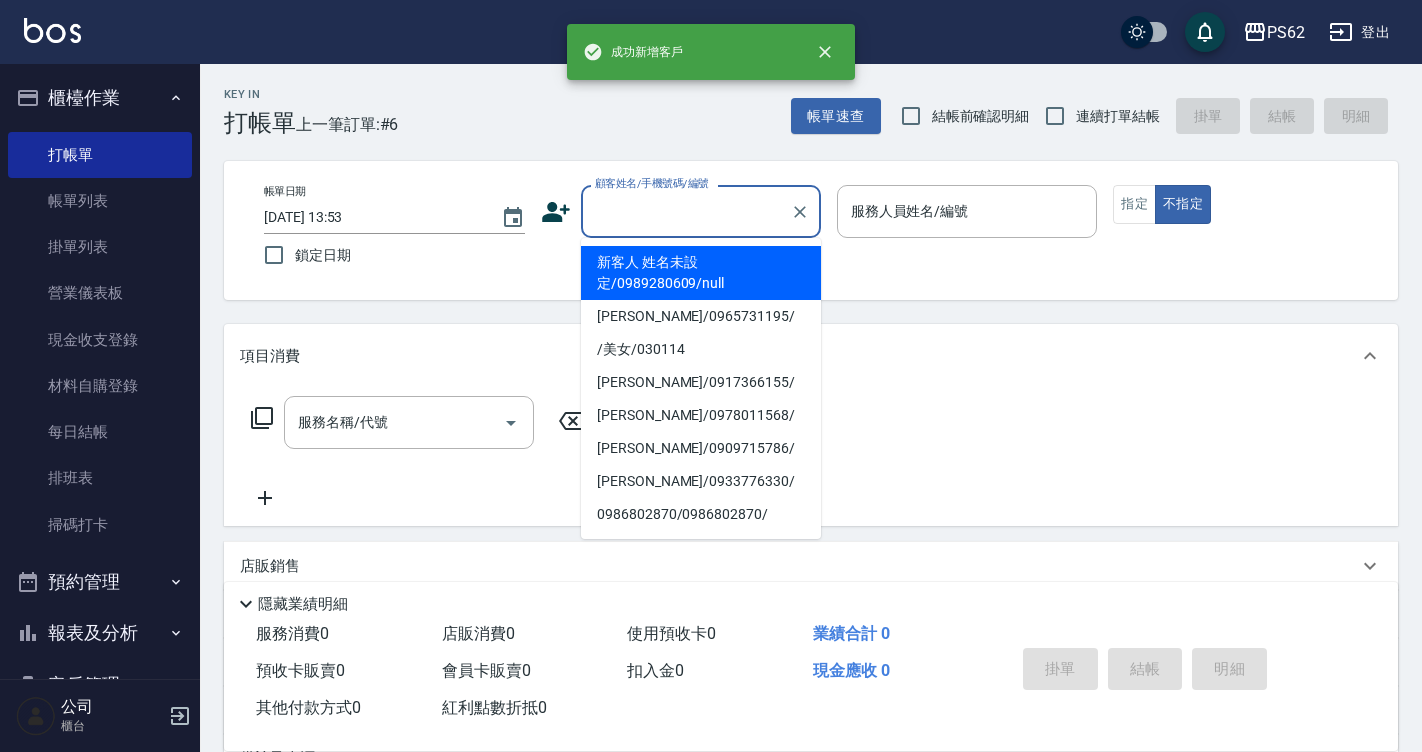 click on "顧客姓名/手機號碼/編號" at bounding box center (686, 211) 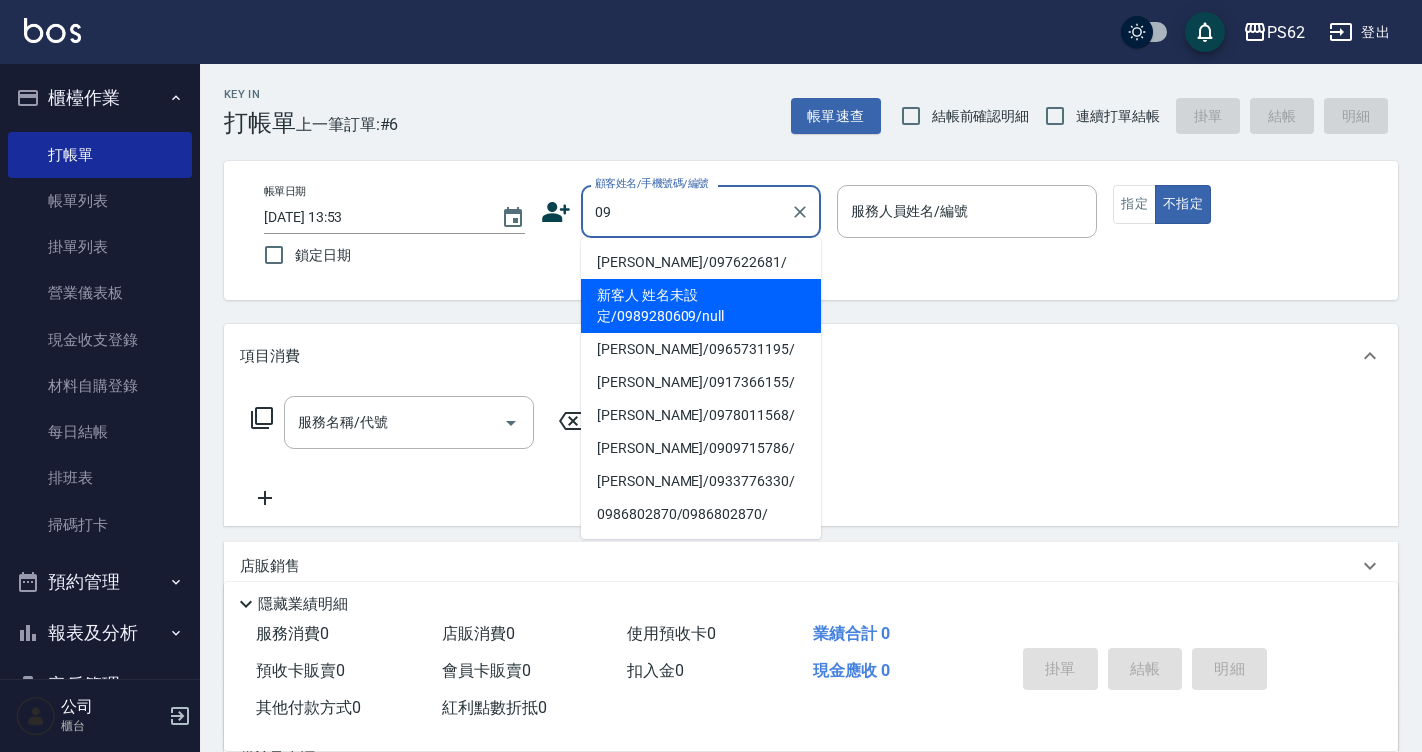 type on "[PERSON_NAME]/097622681/" 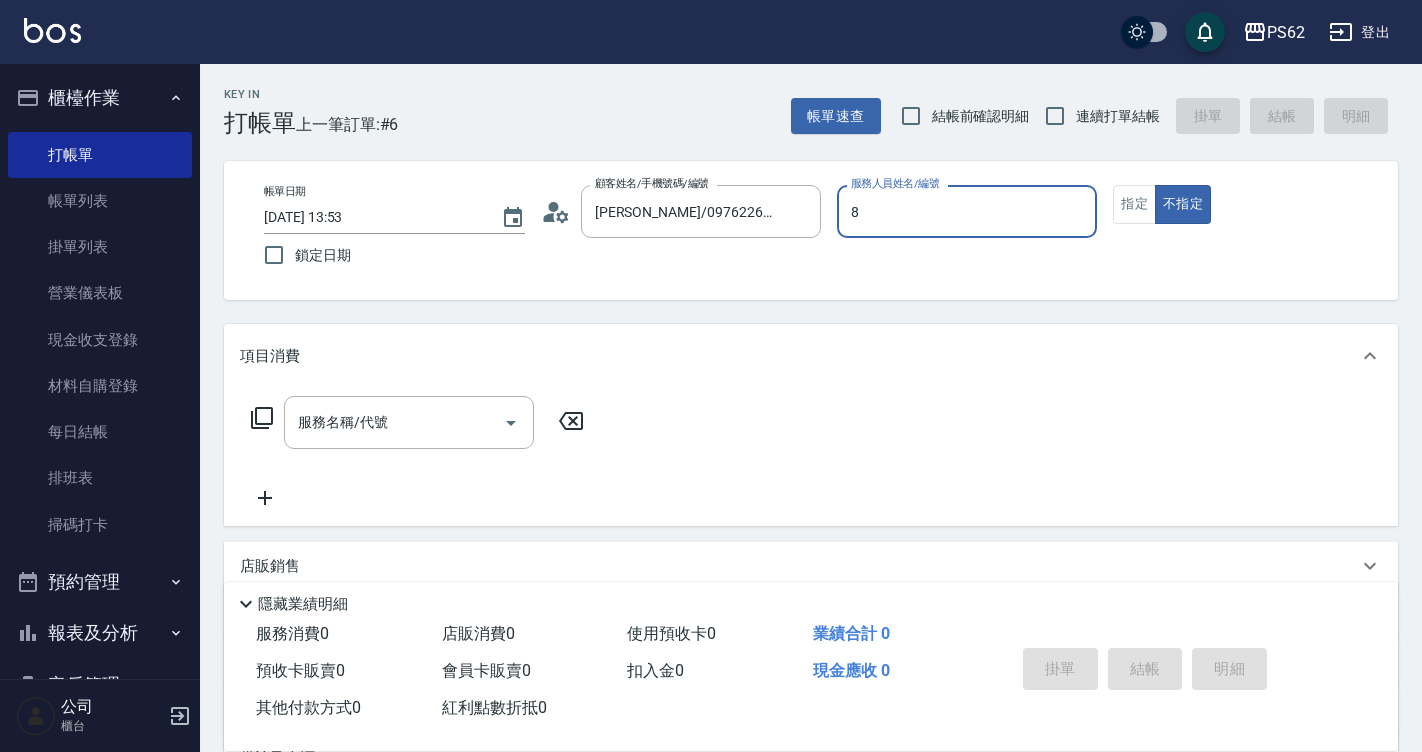 type on "sherry-8" 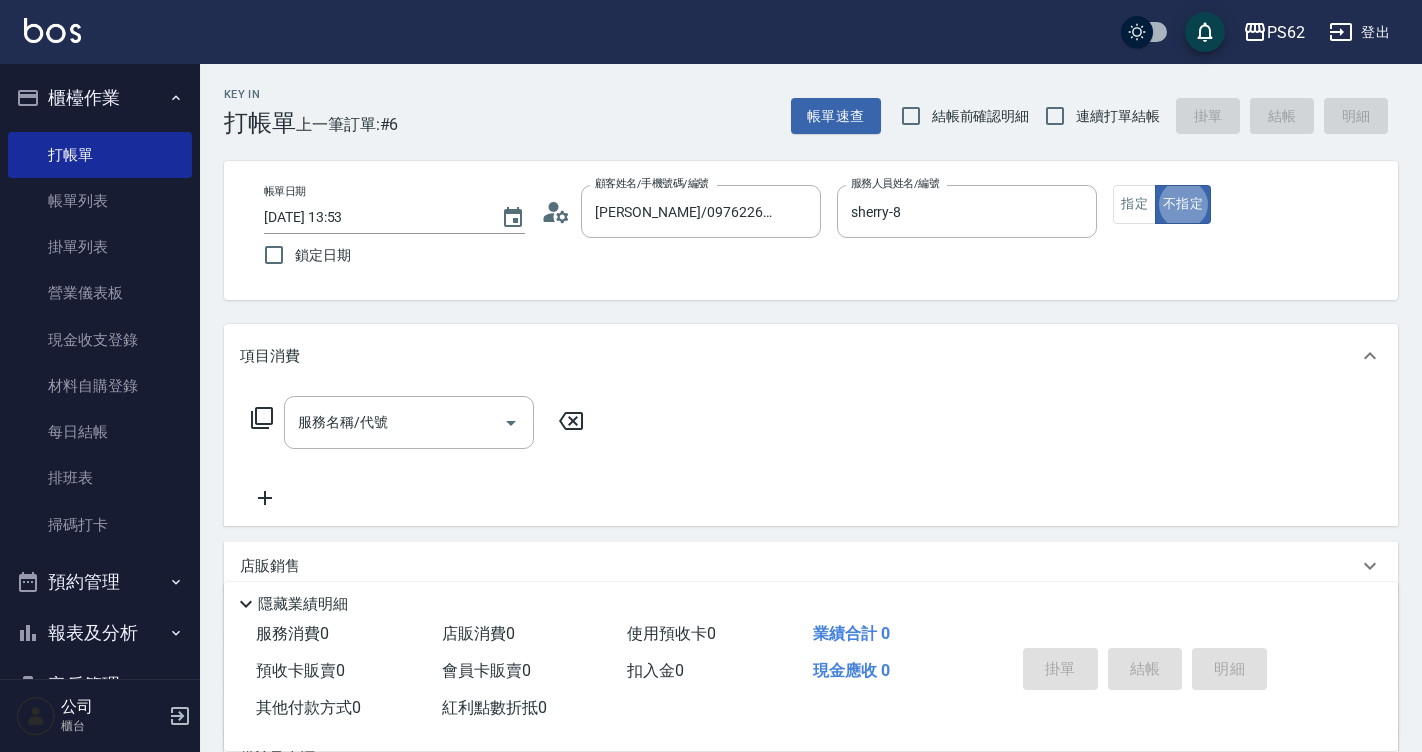 type on "false" 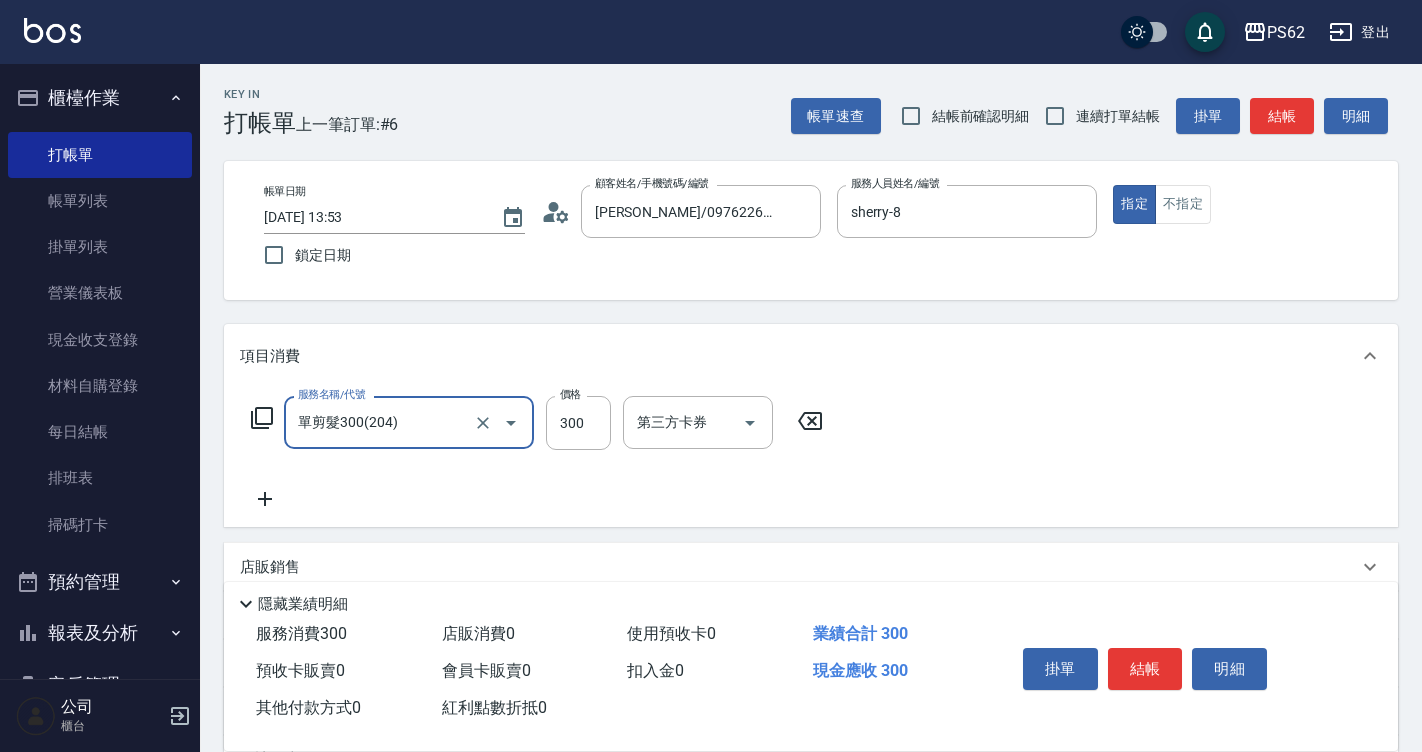 type on "單剪髮300(204)" 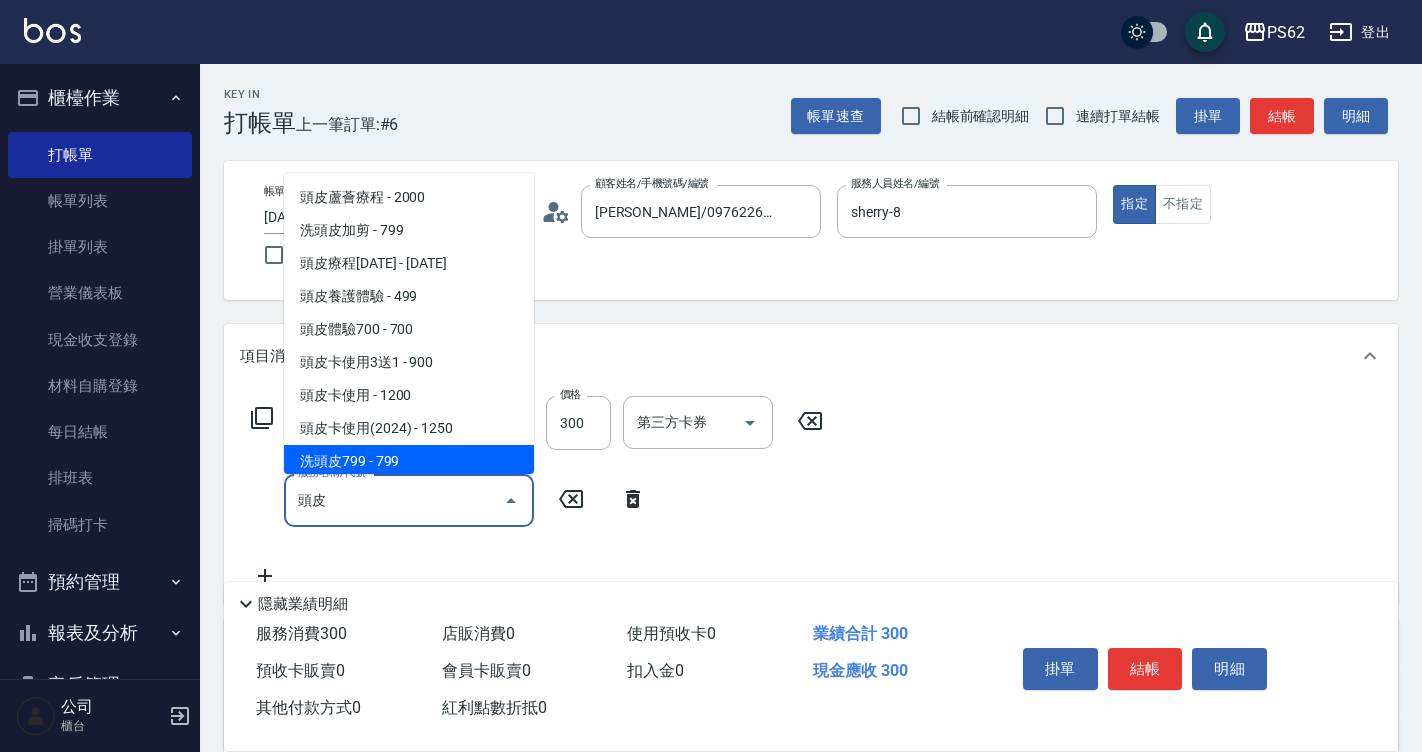 scroll, scrollTop: 4, scrollLeft: 0, axis: vertical 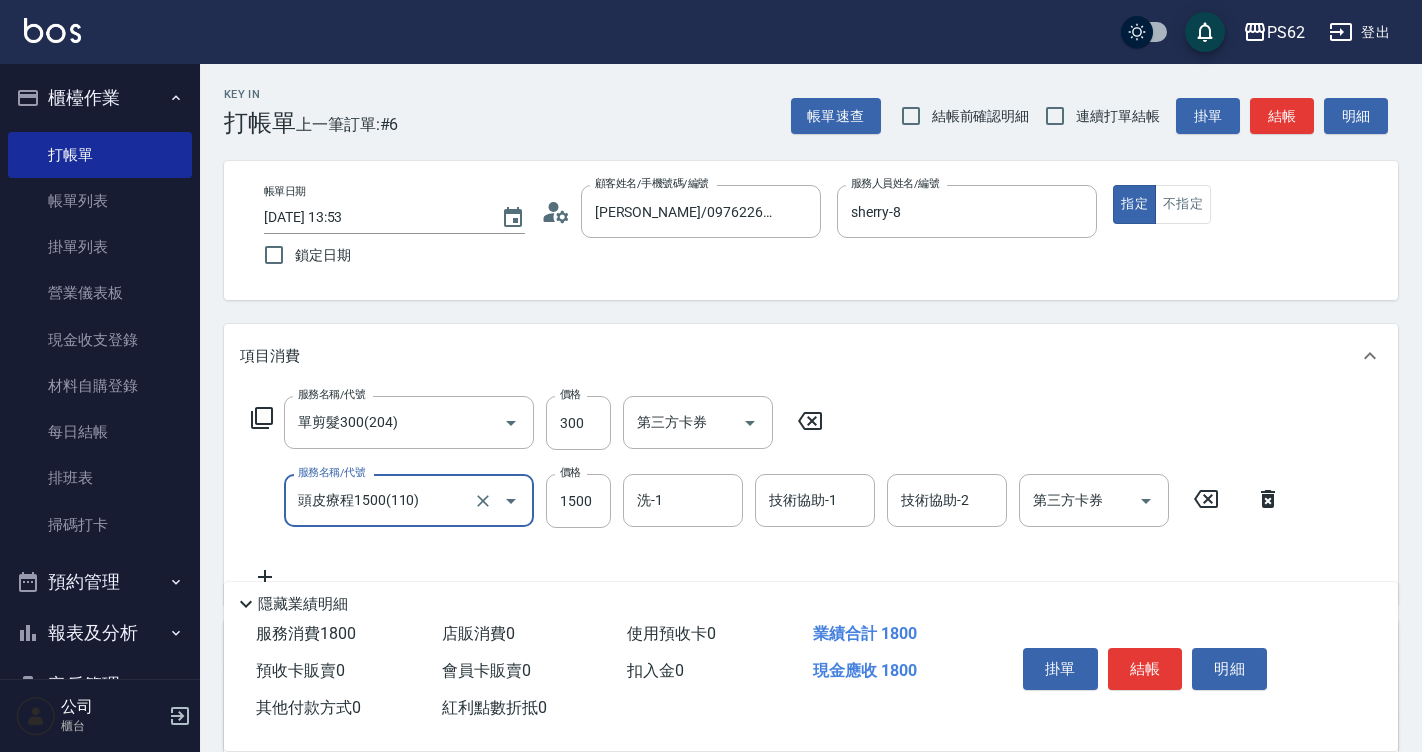 type on "頭皮療程1500(110)" 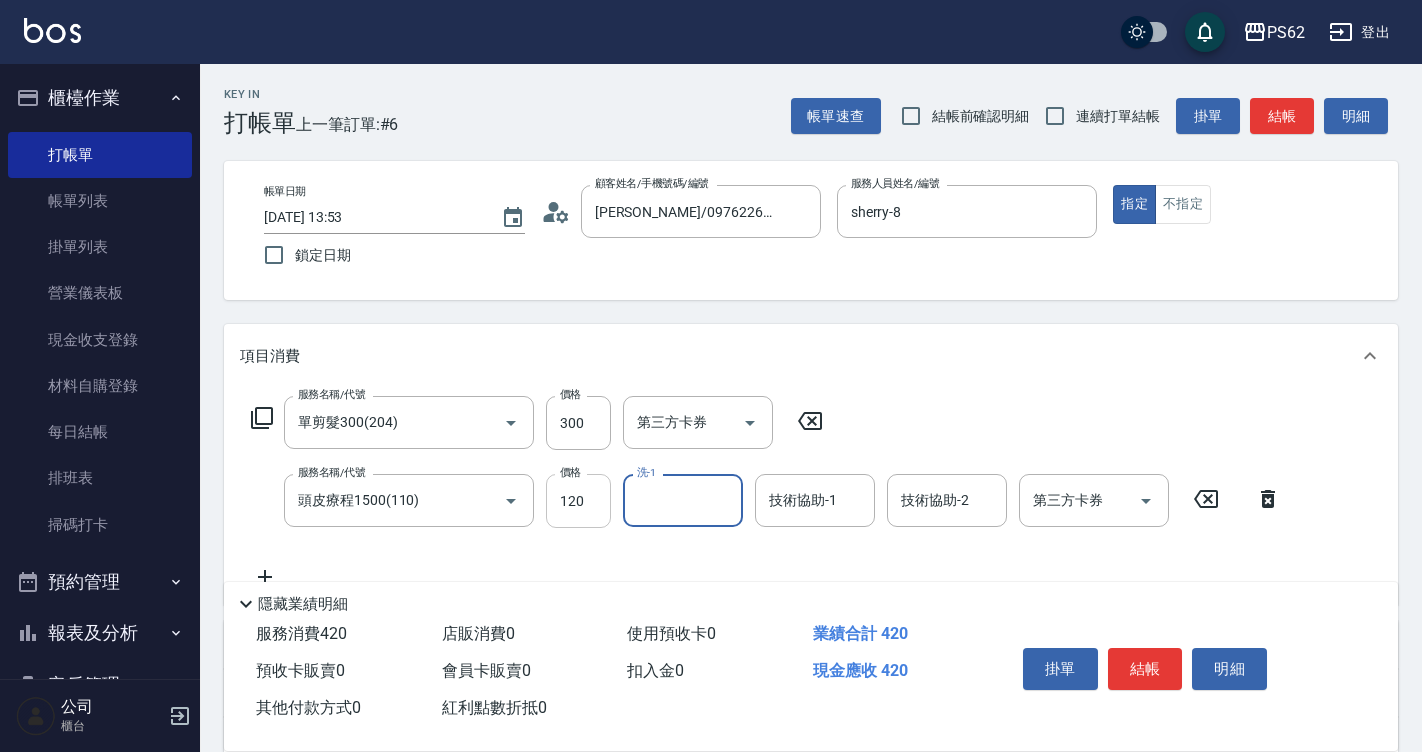 click on "120" at bounding box center [578, 501] 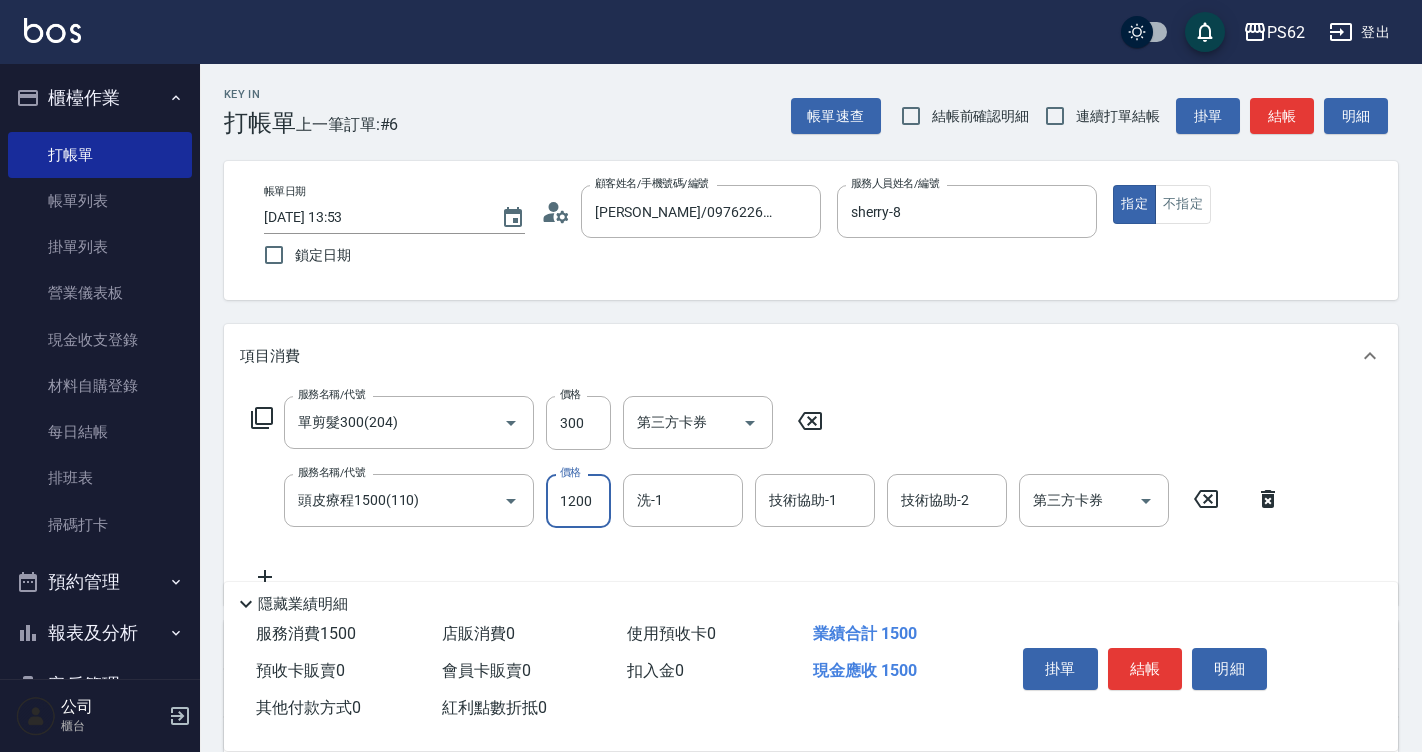 type on "1200" 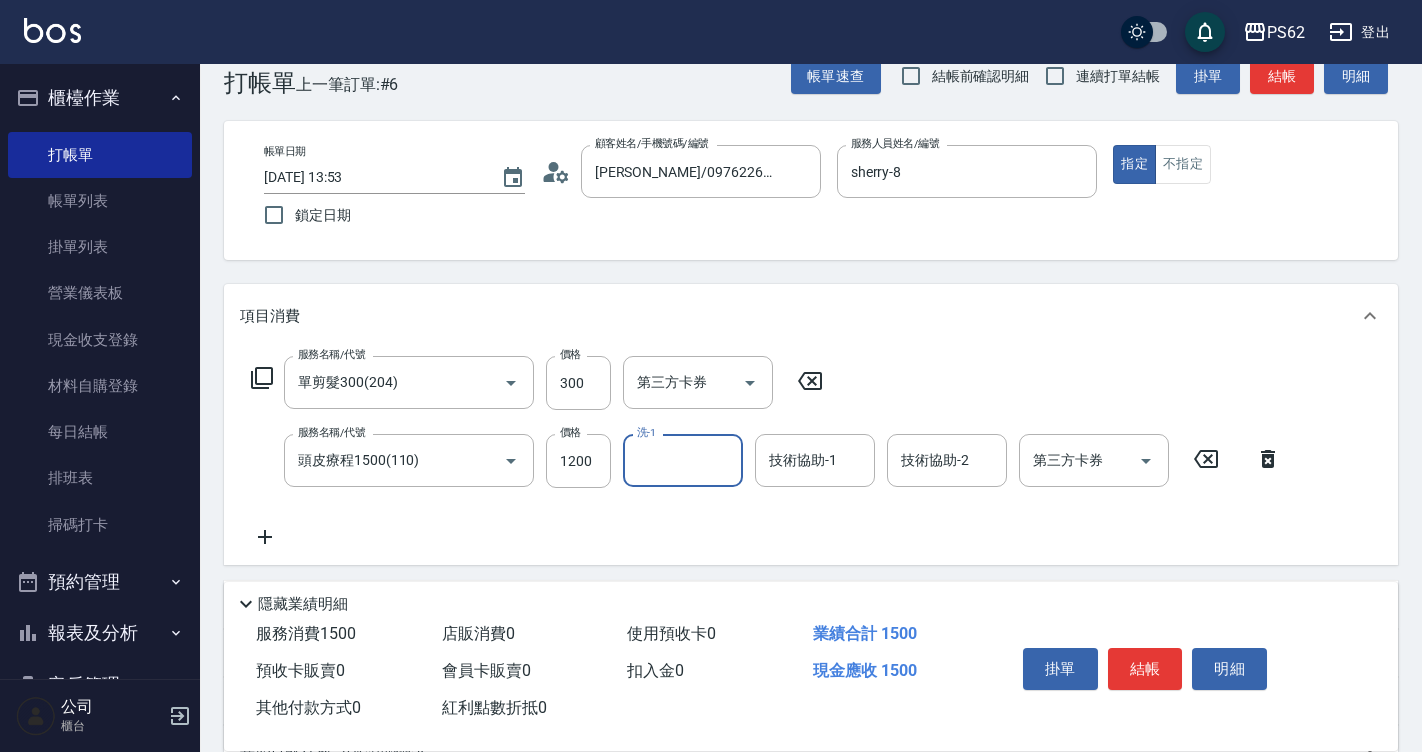 scroll, scrollTop: 100, scrollLeft: 0, axis: vertical 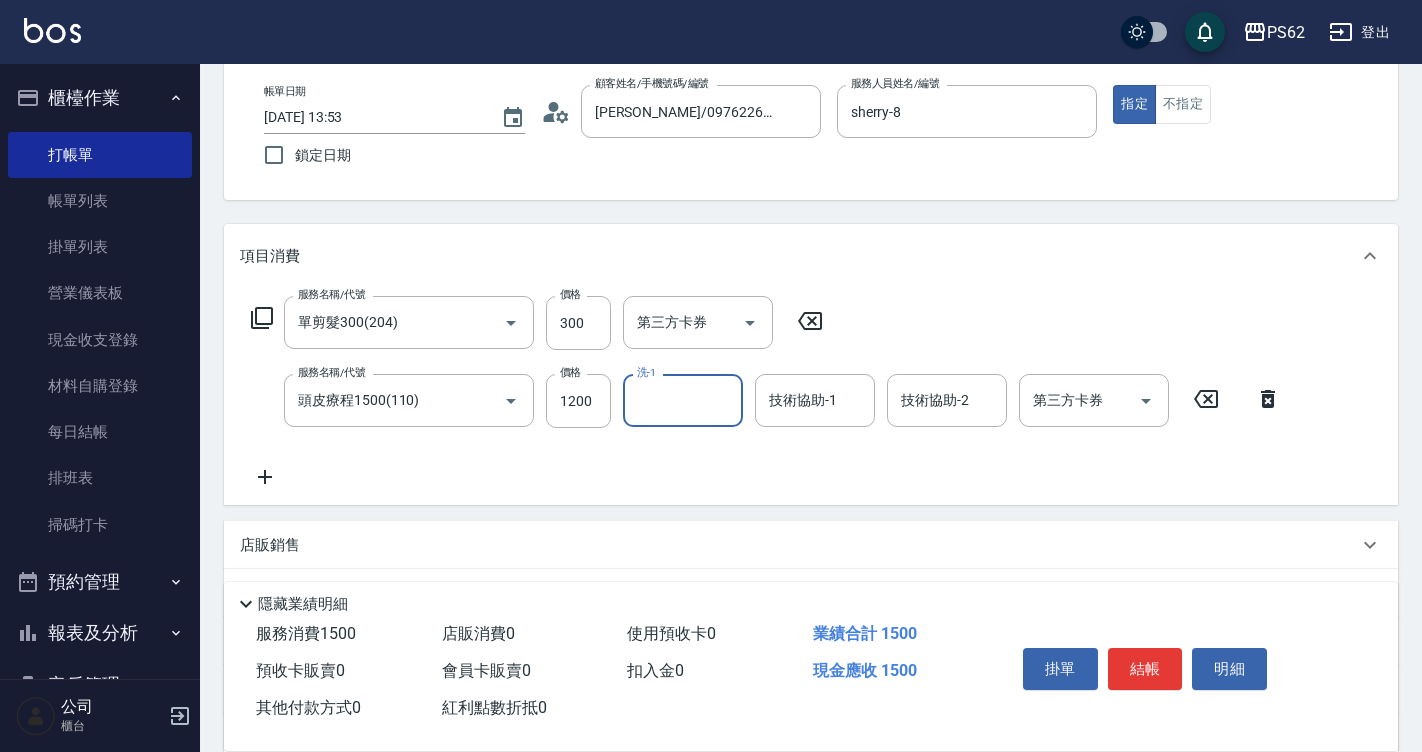 click on "結帳" at bounding box center (1145, 669) 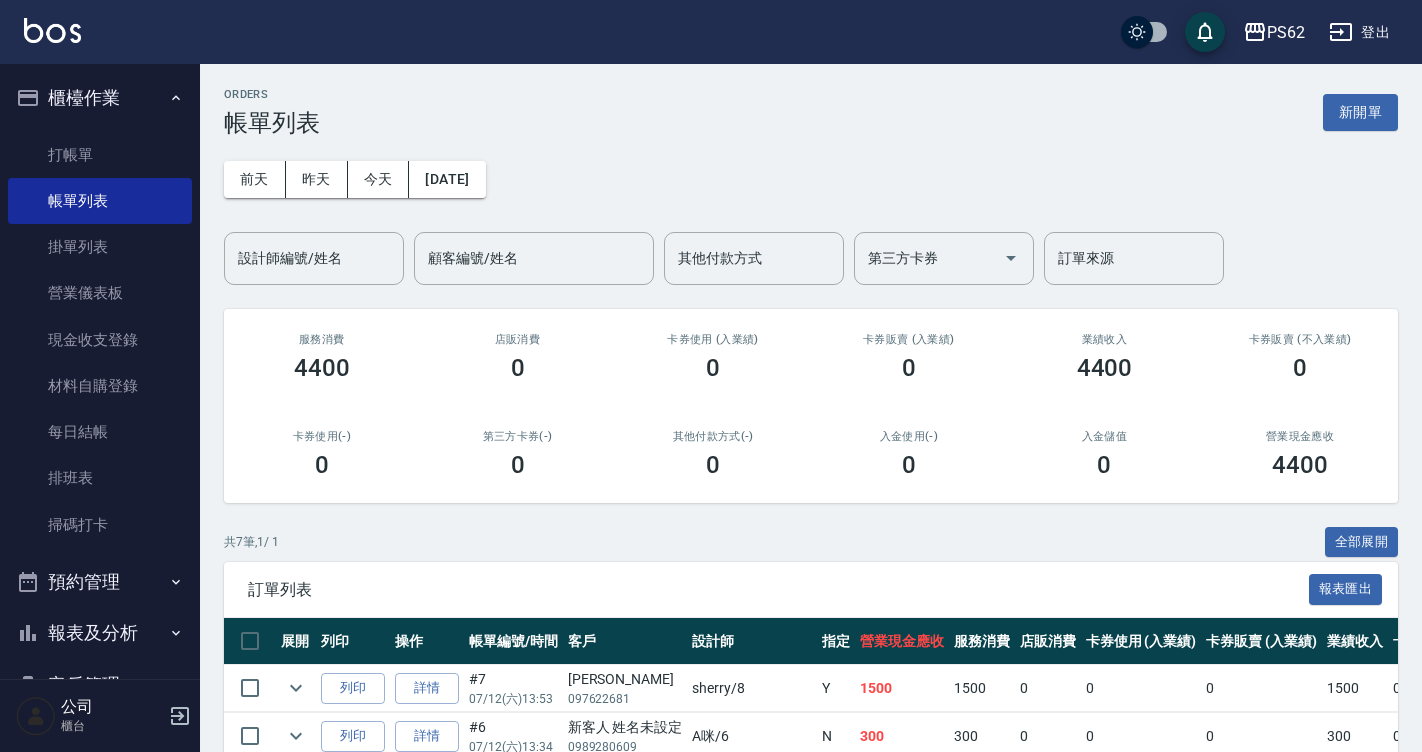 scroll, scrollTop: 200, scrollLeft: 0, axis: vertical 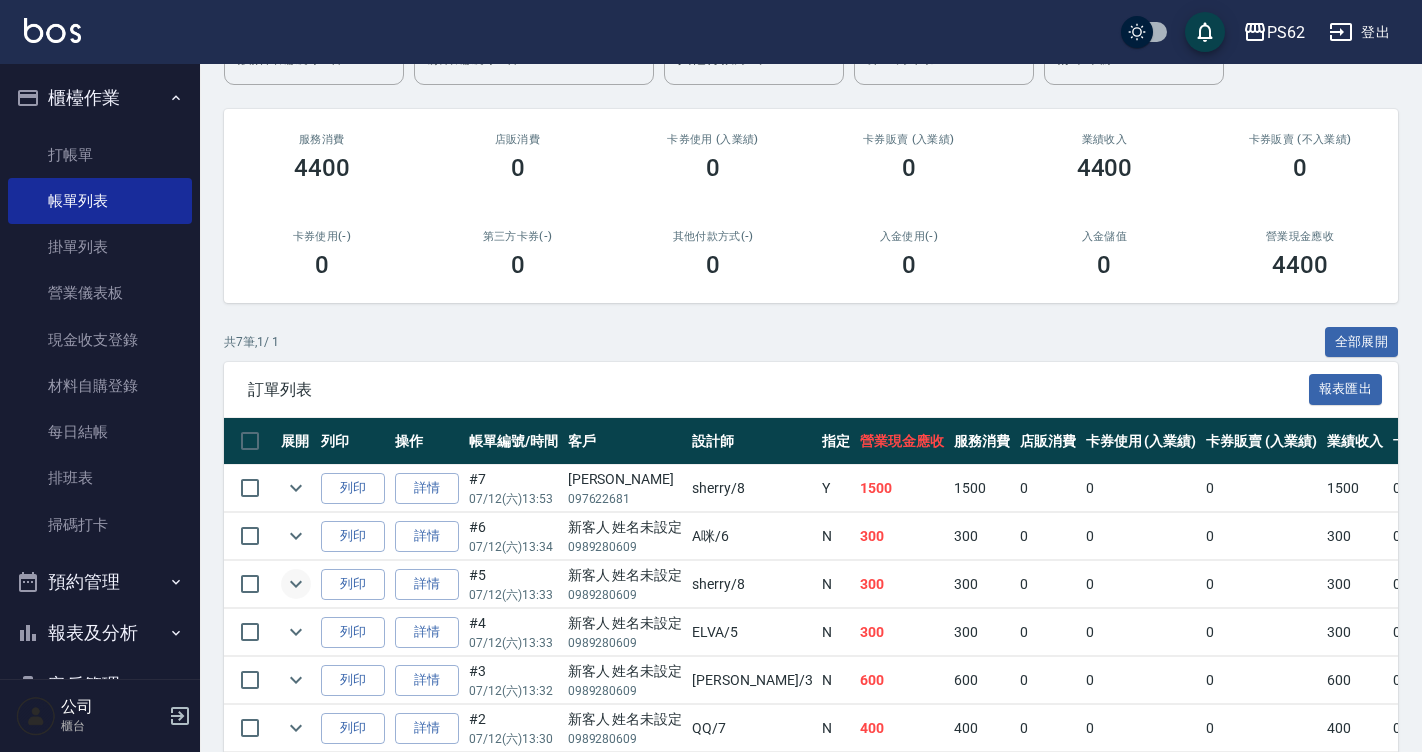 click 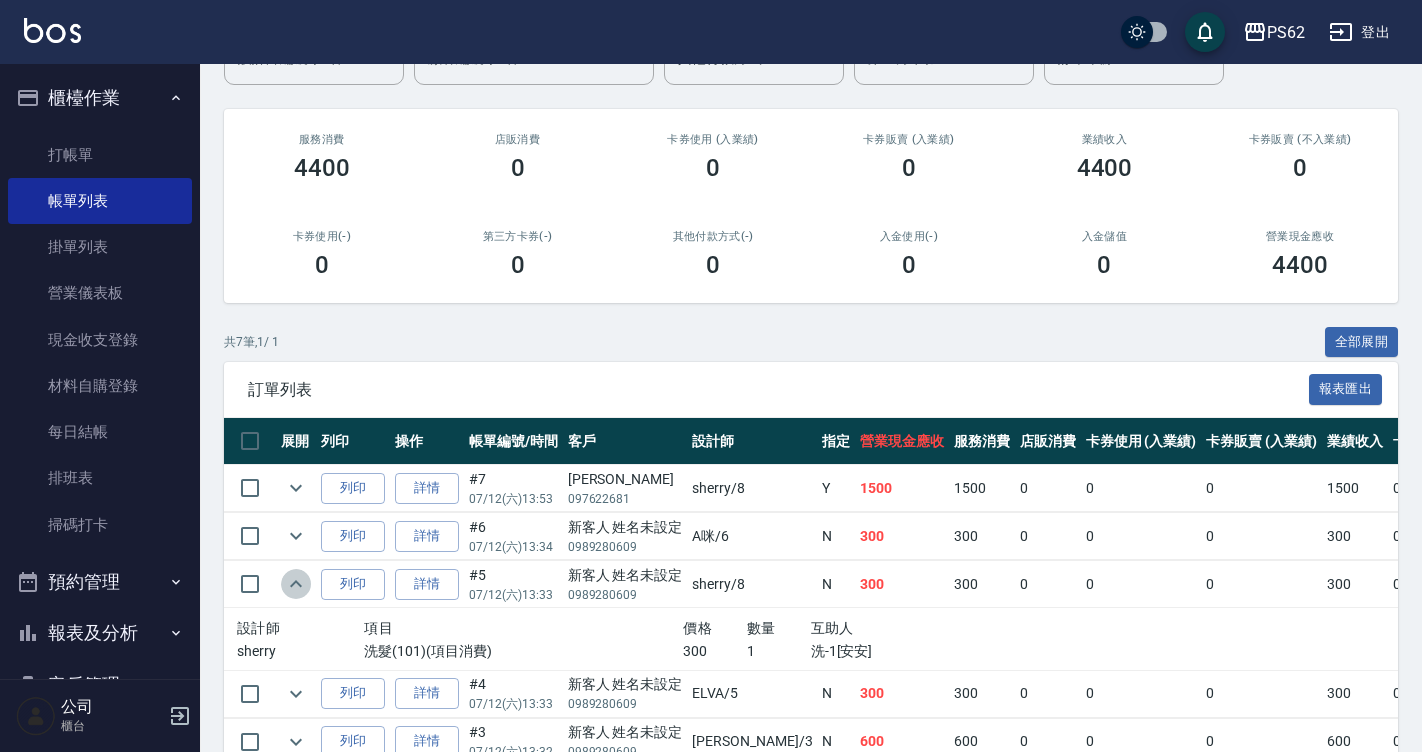 click 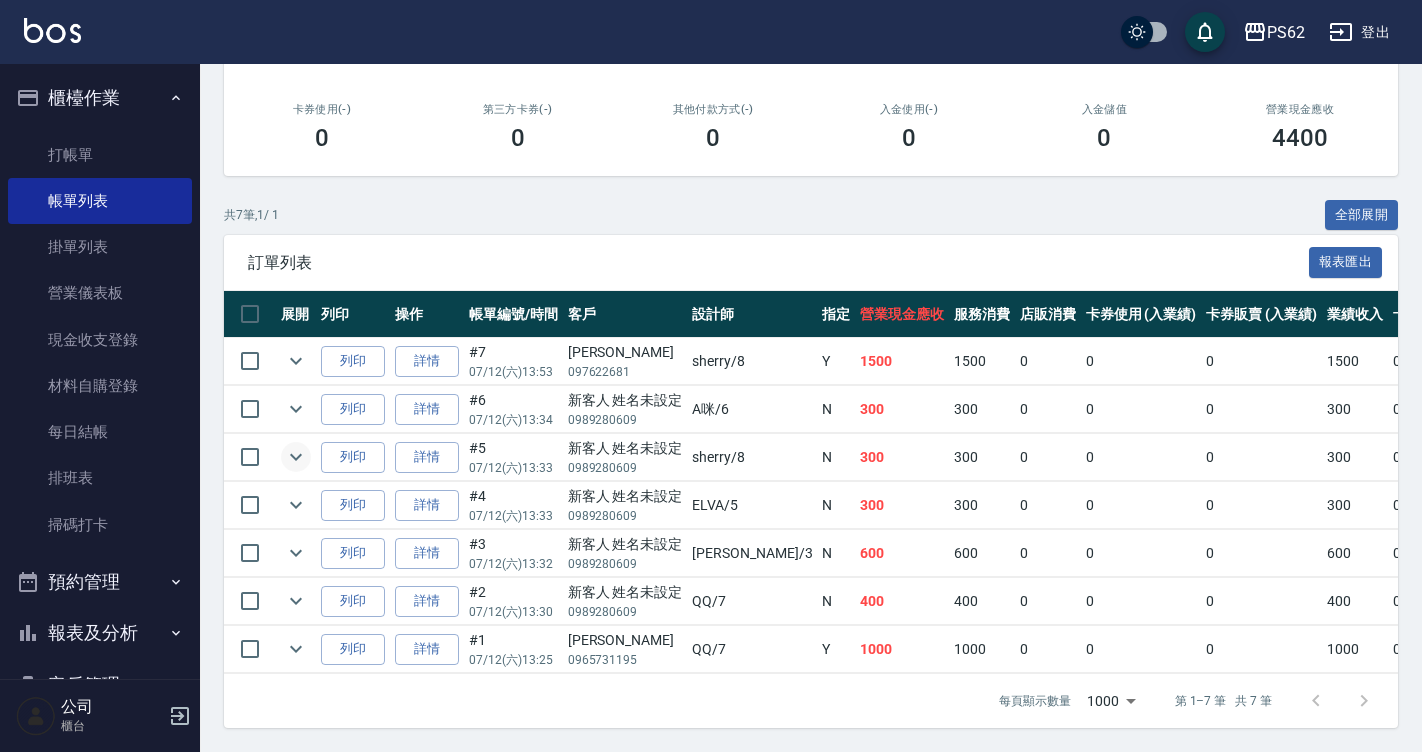 scroll, scrollTop: 342, scrollLeft: 0, axis: vertical 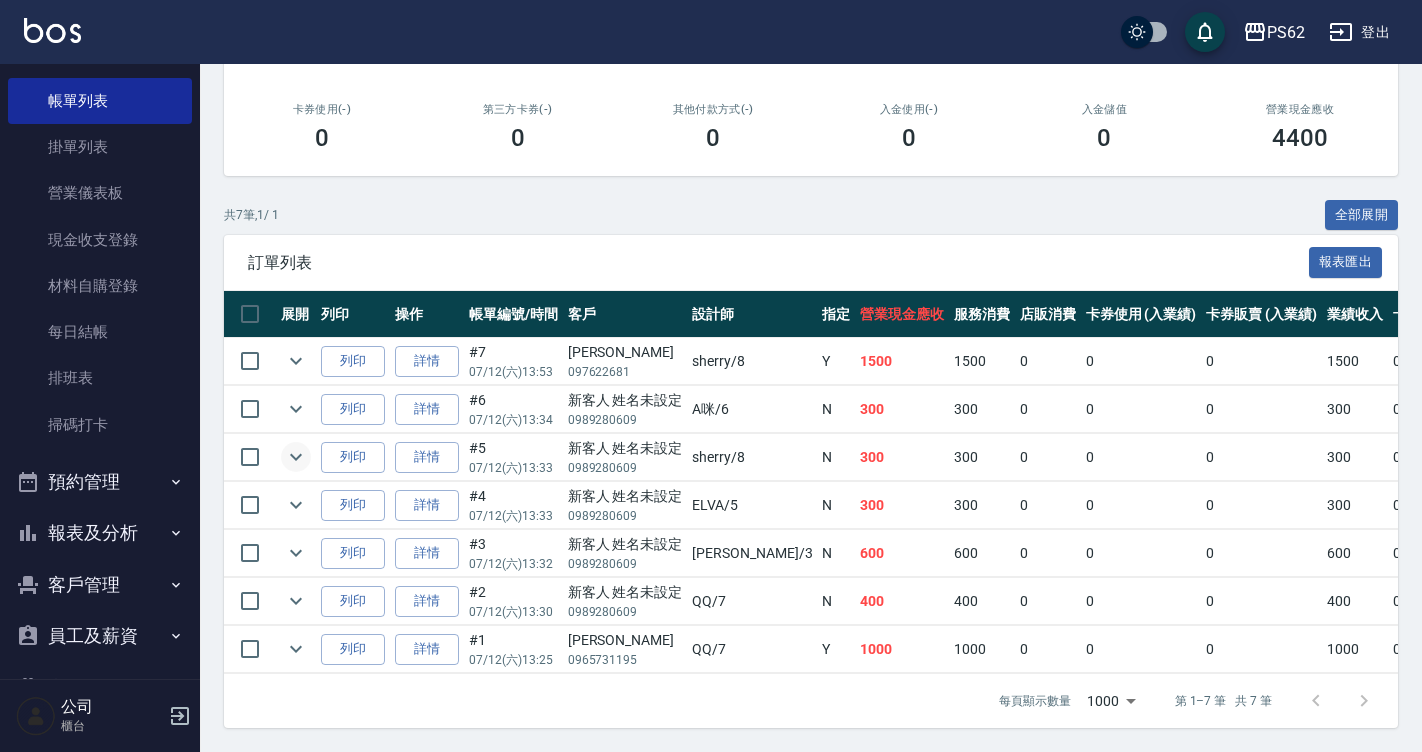 click on "報表及分析" at bounding box center [100, 533] 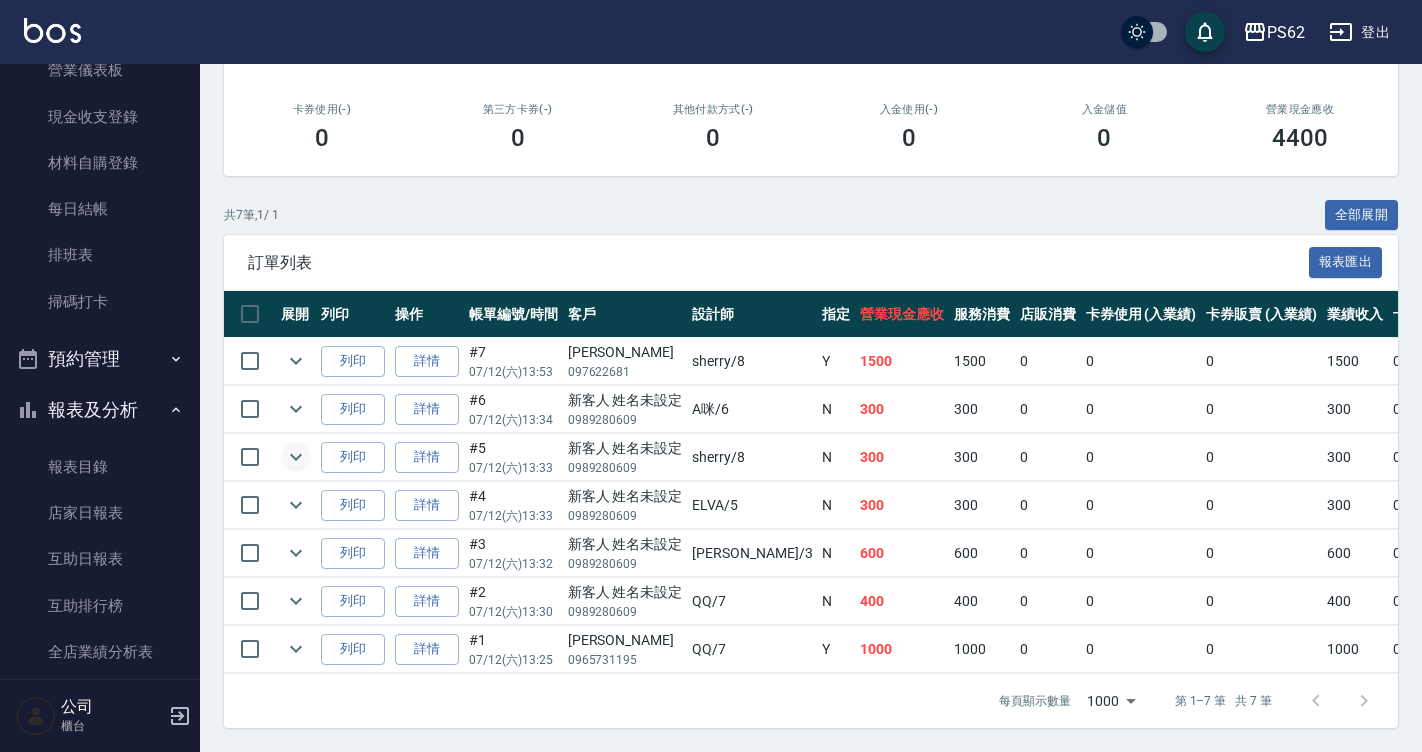 scroll, scrollTop: 300, scrollLeft: 0, axis: vertical 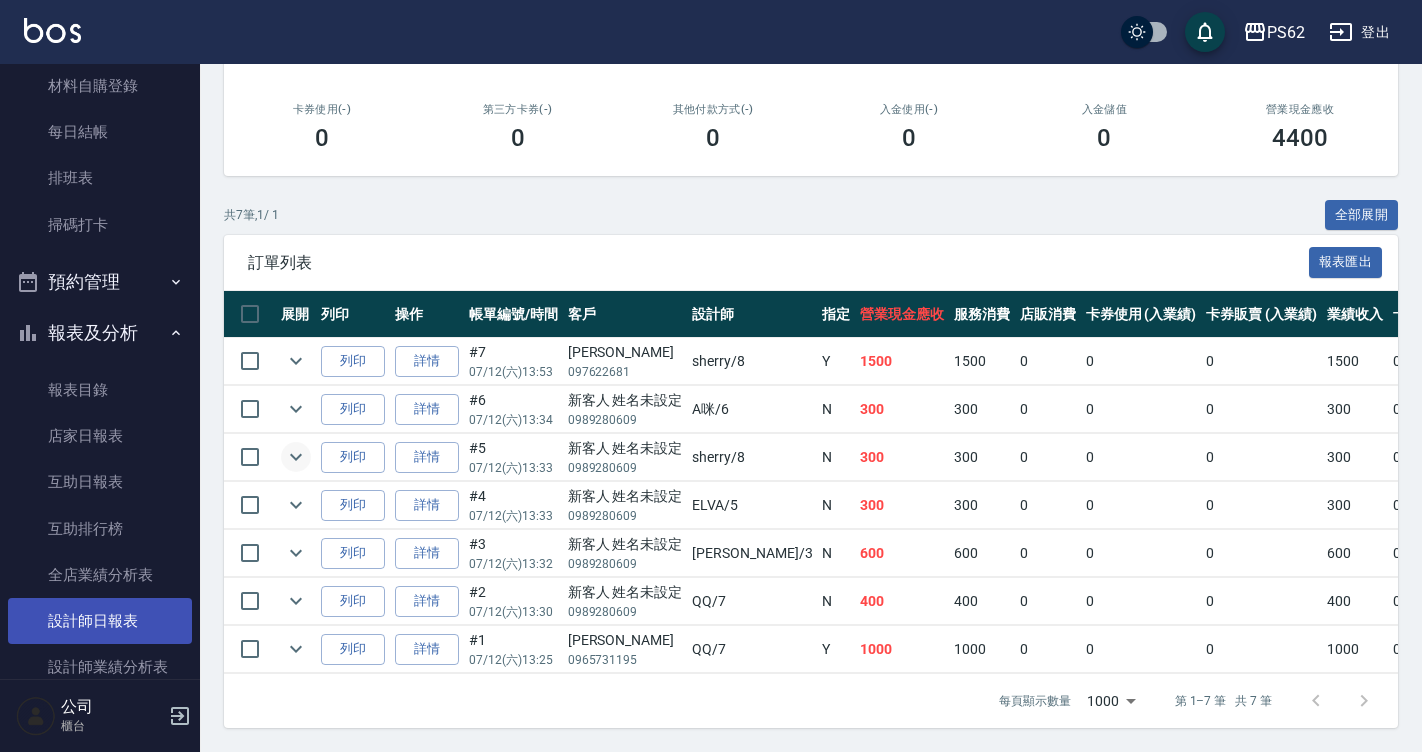 click on "設計師日報表" at bounding box center [100, 621] 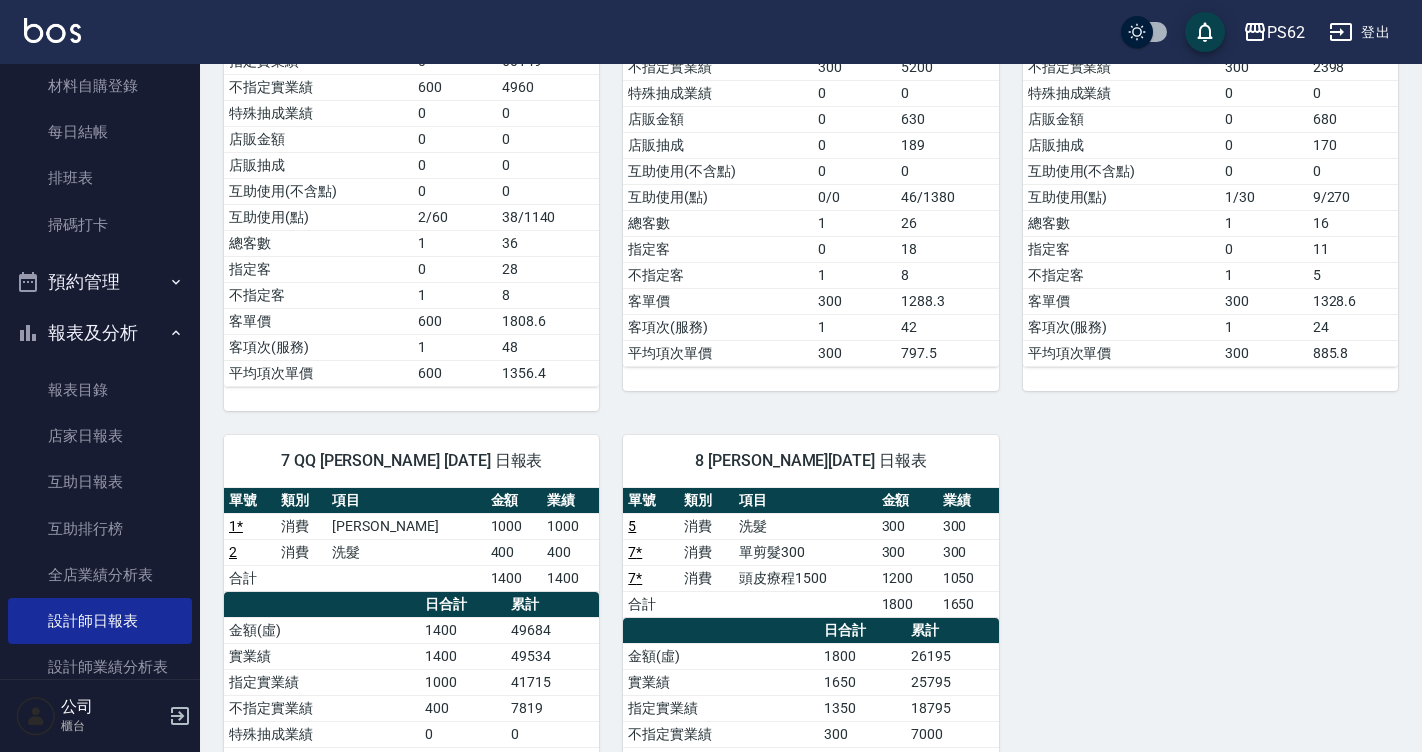 scroll, scrollTop: 400, scrollLeft: 0, axis: vertical 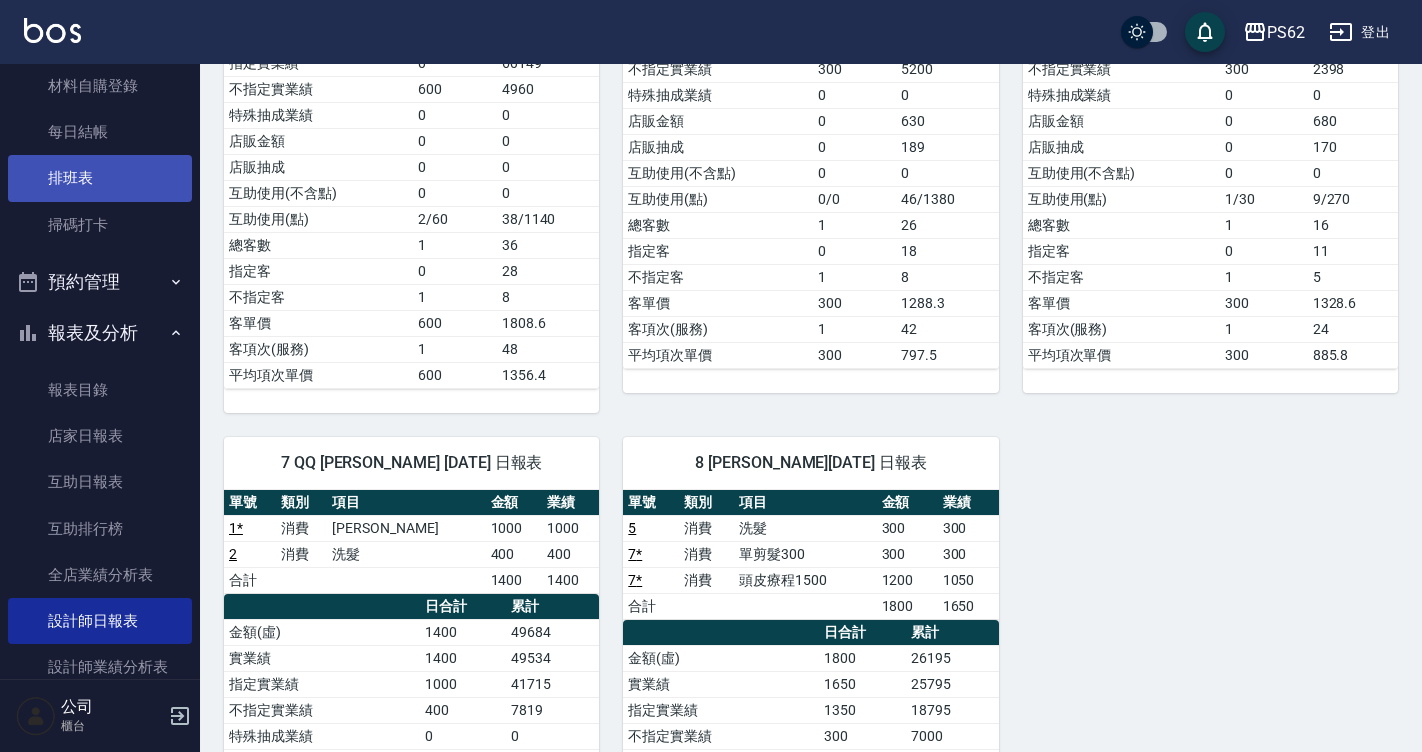 click on "排班表" at bounding box center [100, 178] 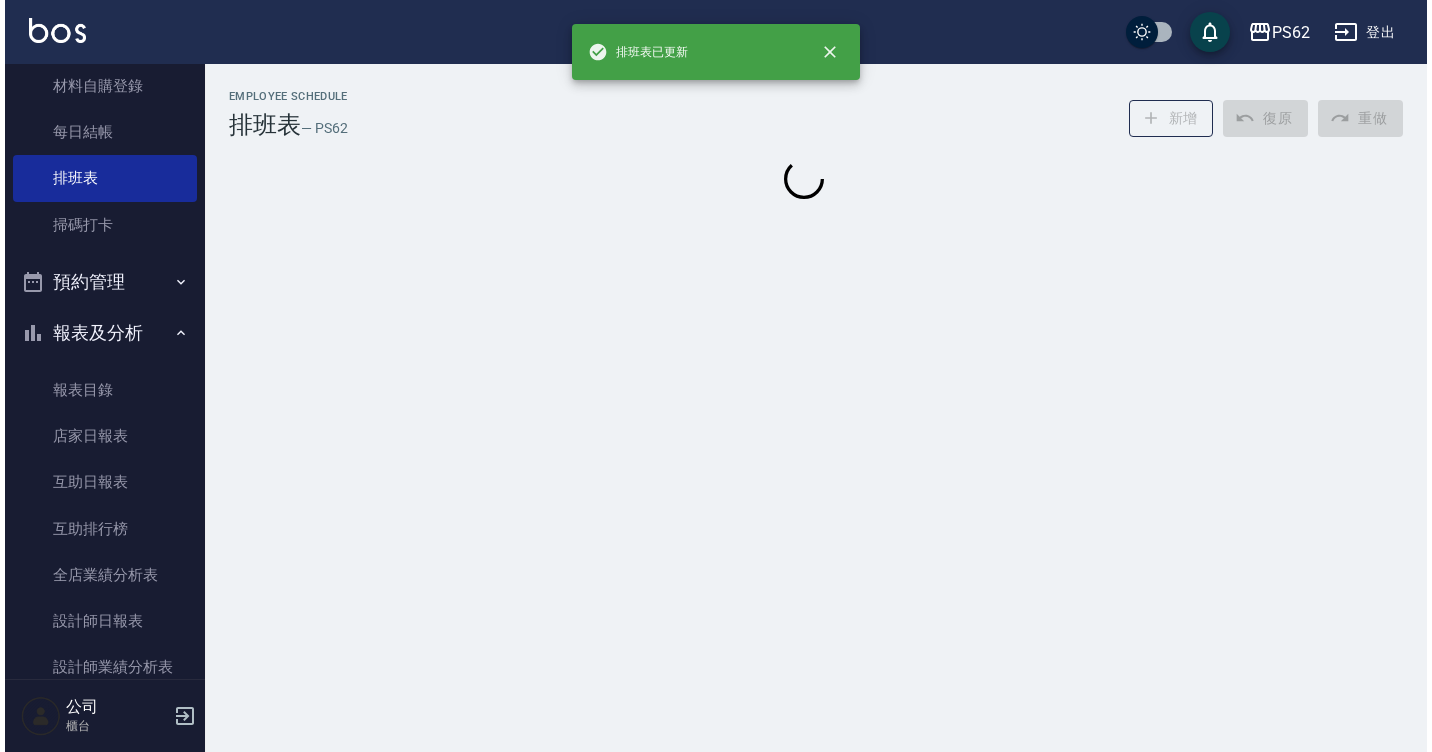scroll, scrollTop: 0, scrollLeft: 0, axis: both 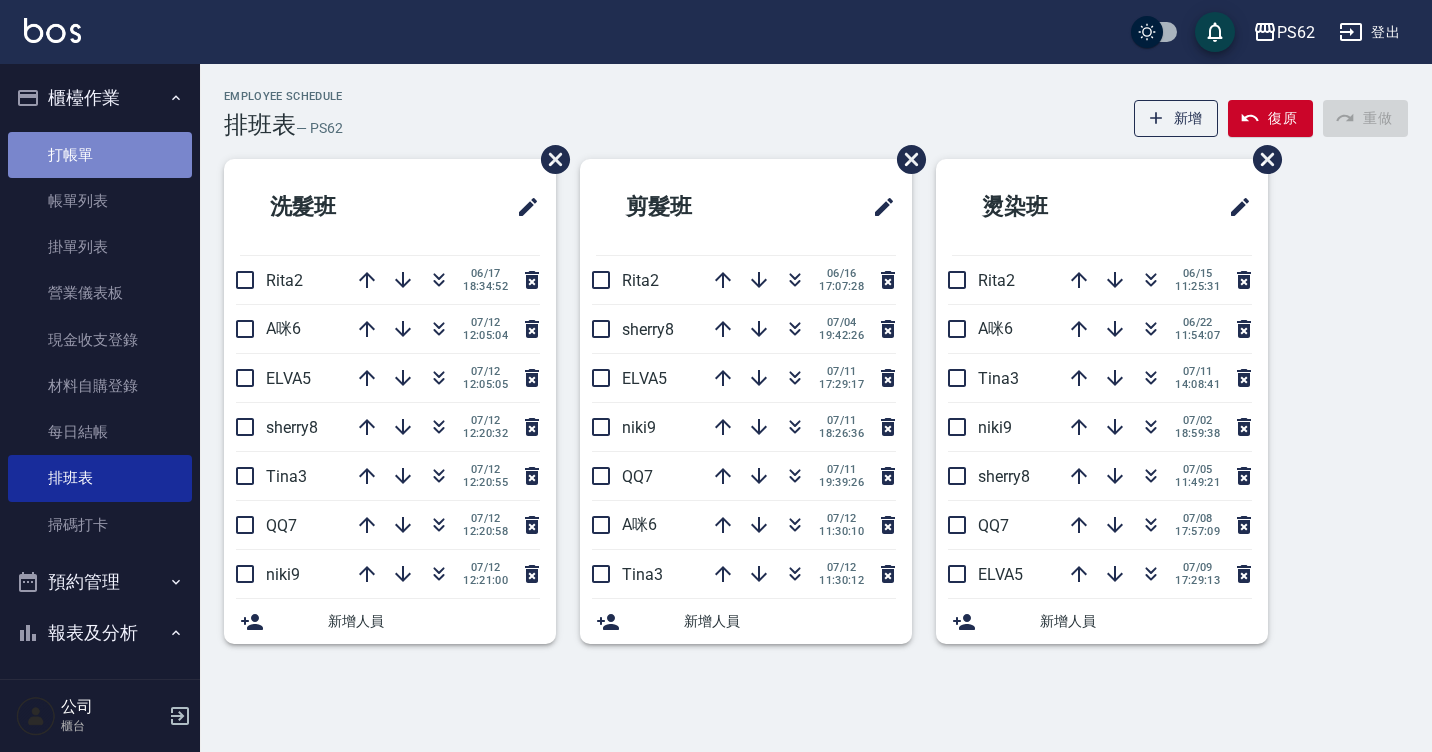 click on "打帳單" at bounding box center [100, 155] 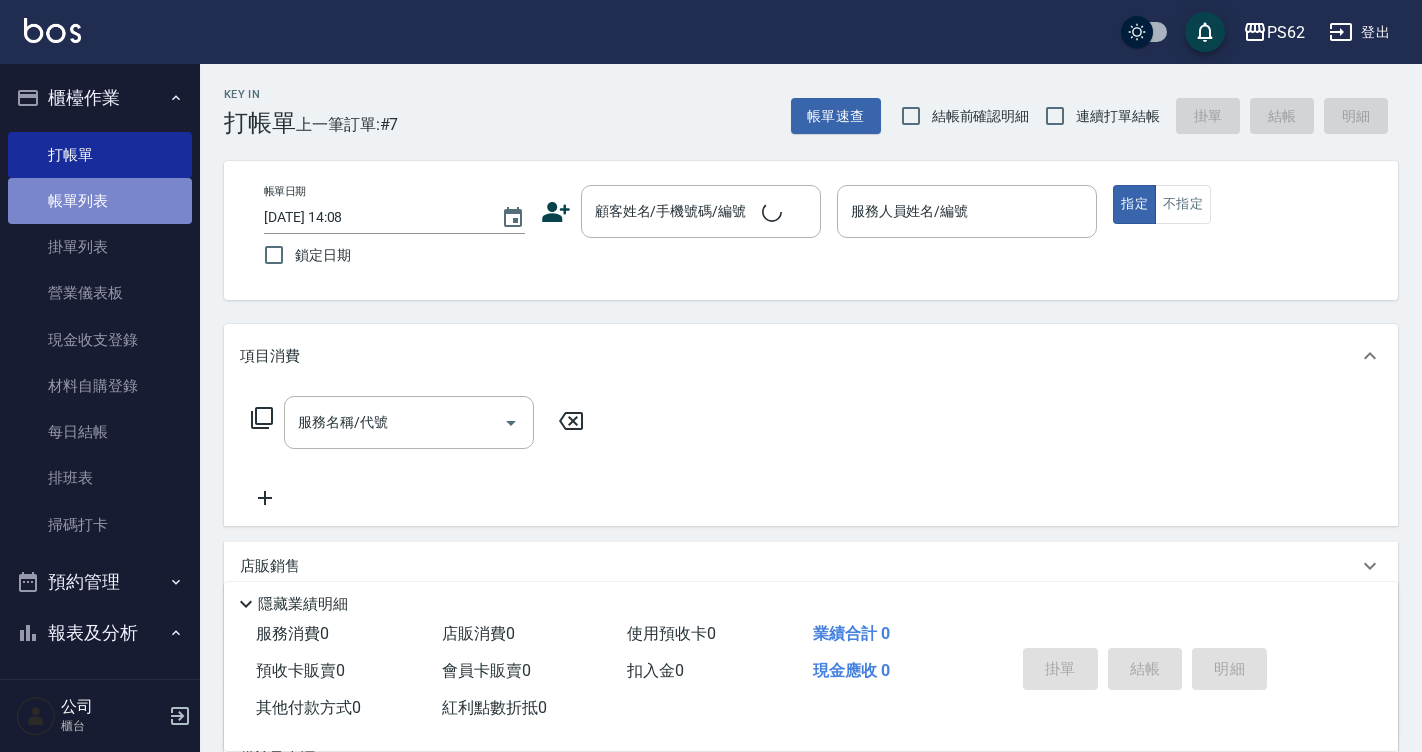 click on "帳單列表" at bounding box center [100, 201] 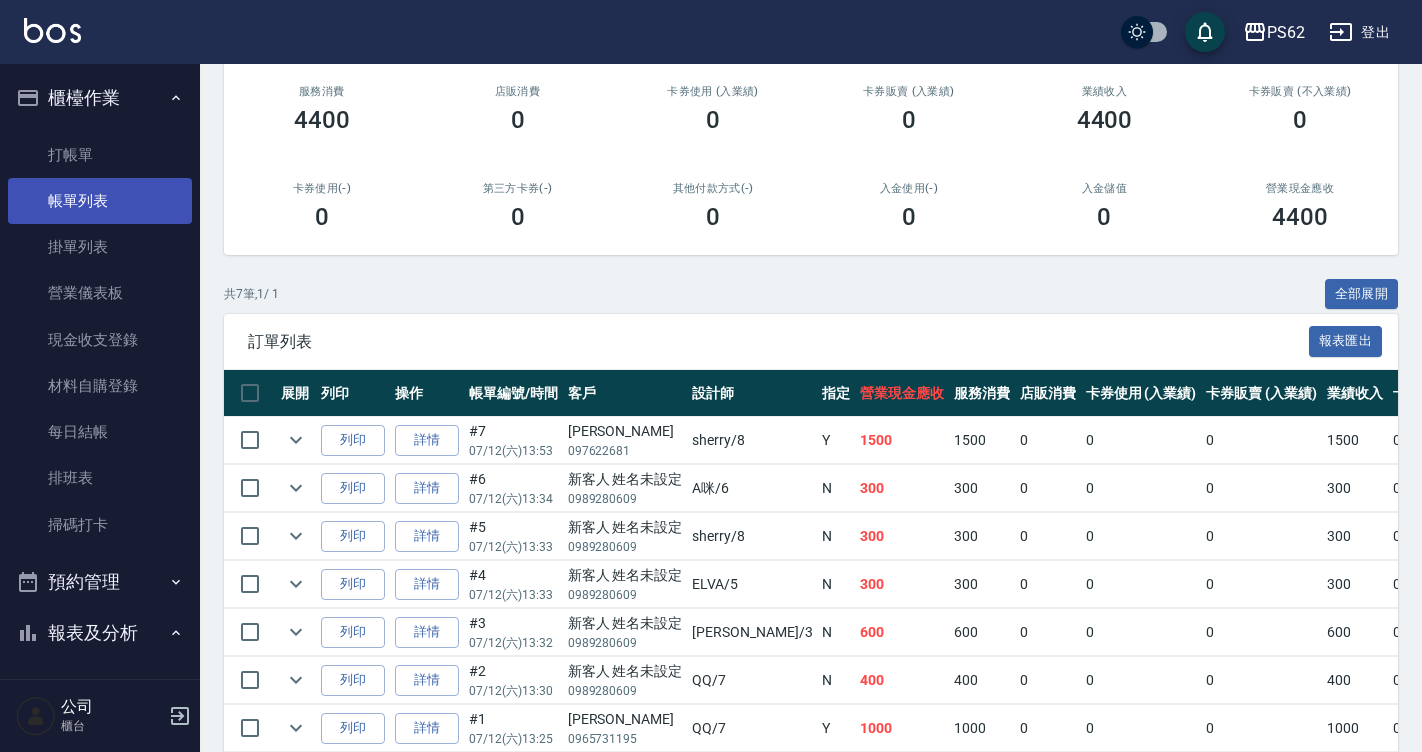 scroll, scrollTop: 142, scrollLeft: 0, axis: vertical 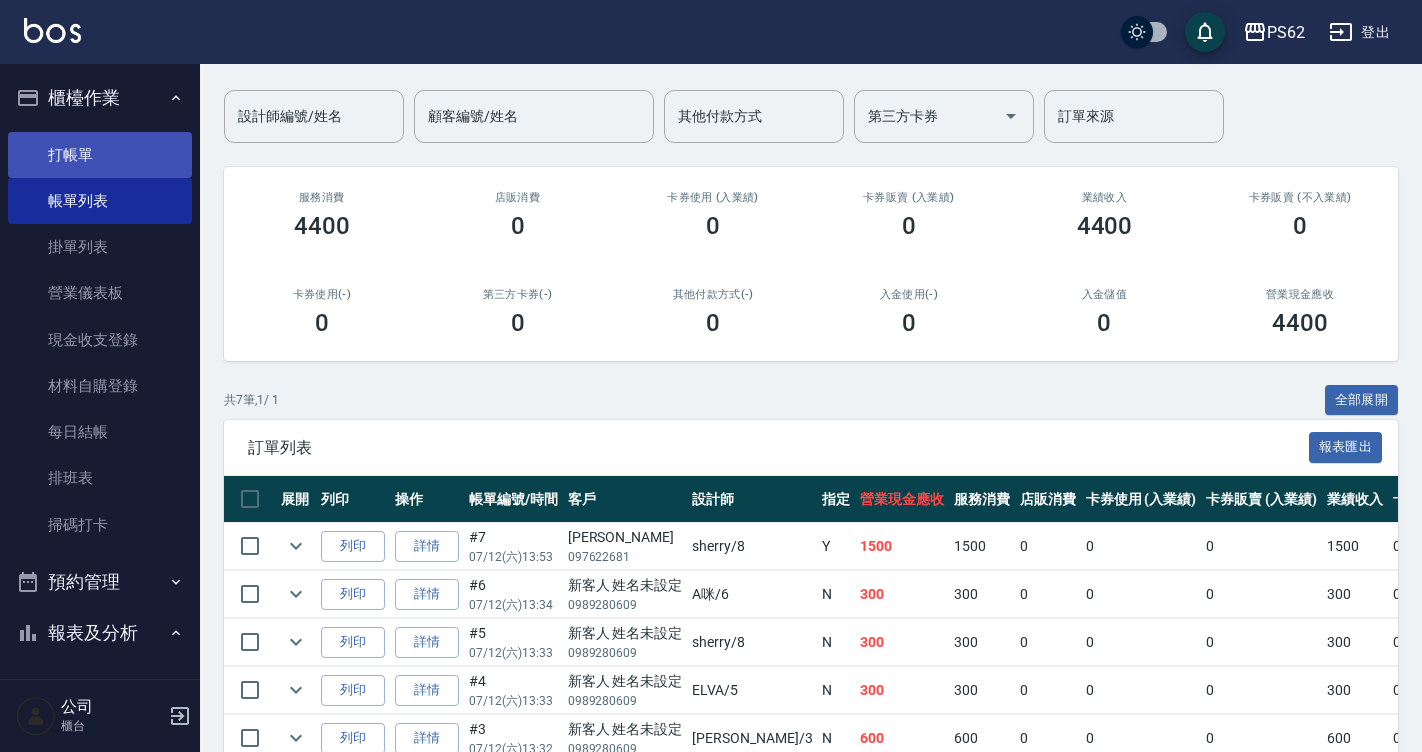 drag, startPoint x: 97, startPoint y: 147, endPoint x: 156, endPoint y: 163, distance: 61.13101 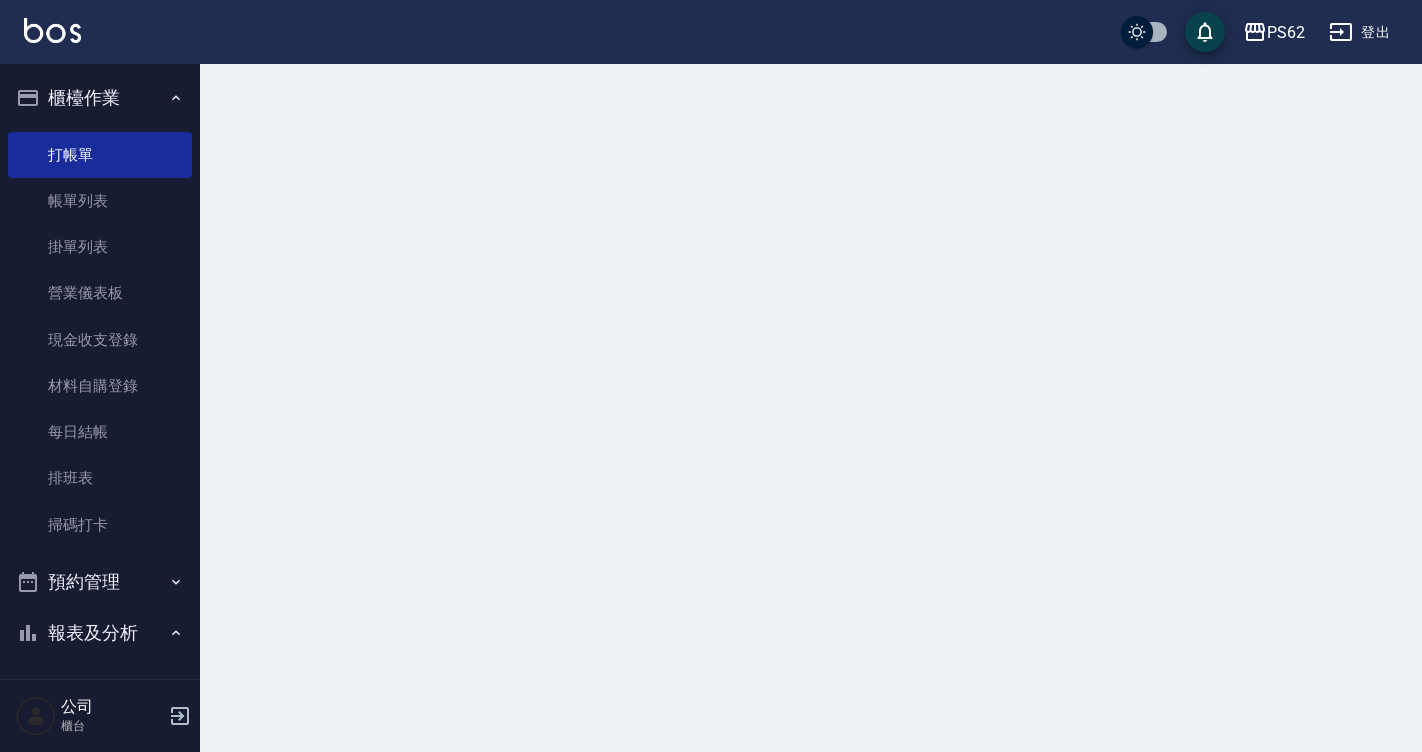 scroll, scrollTop: 0, scrollLeft: 0, axis: both 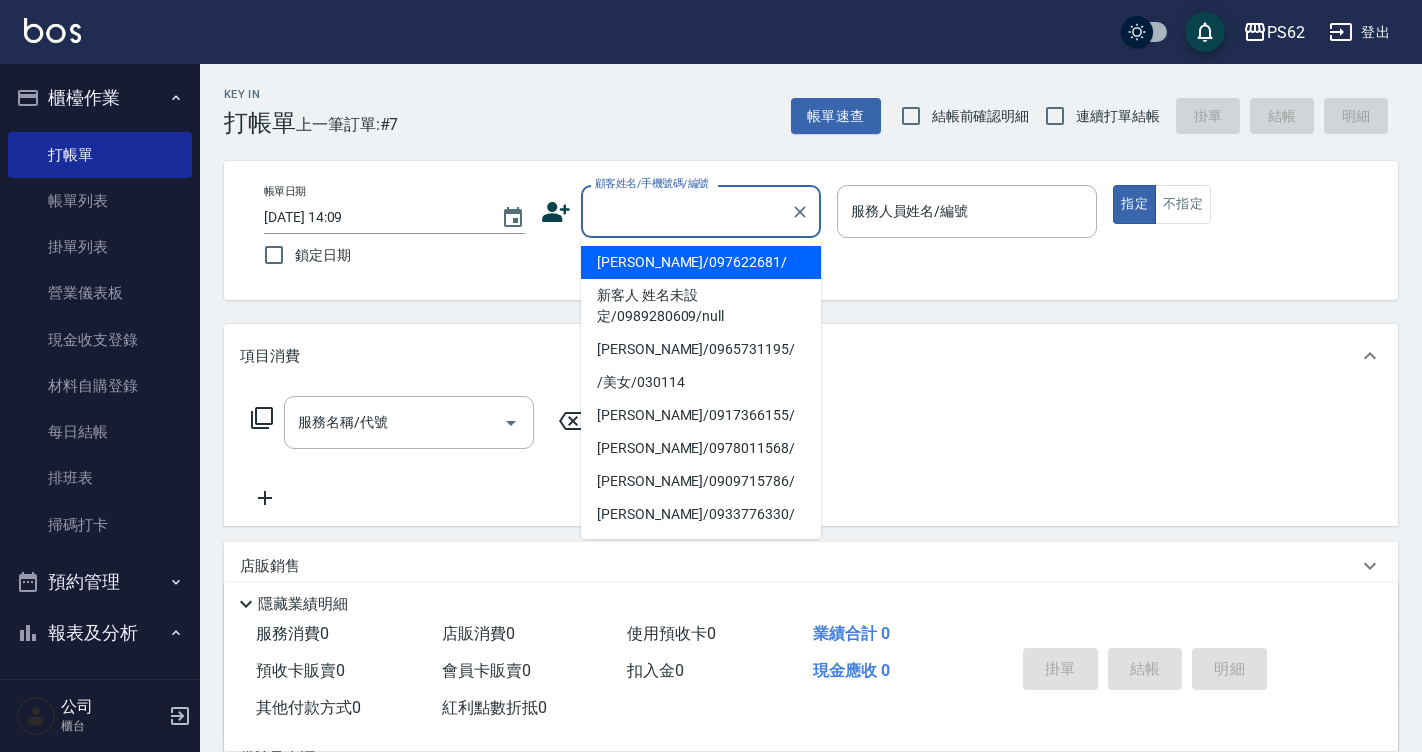 click on "顧客姓名/手機號碼/編號" at bounding box center [686, 211] 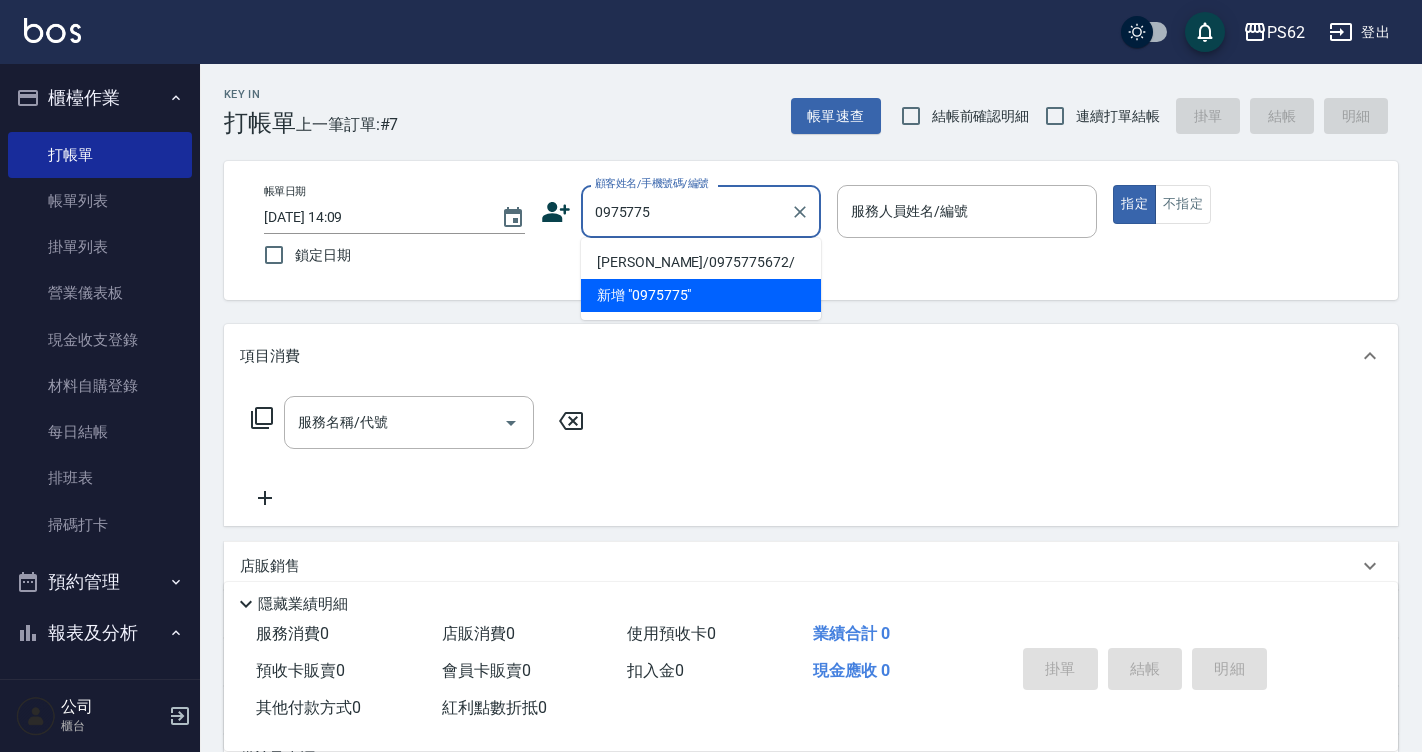 click on "[PERSON_NAME]/0975775672/" at bounding box center [701, 262] 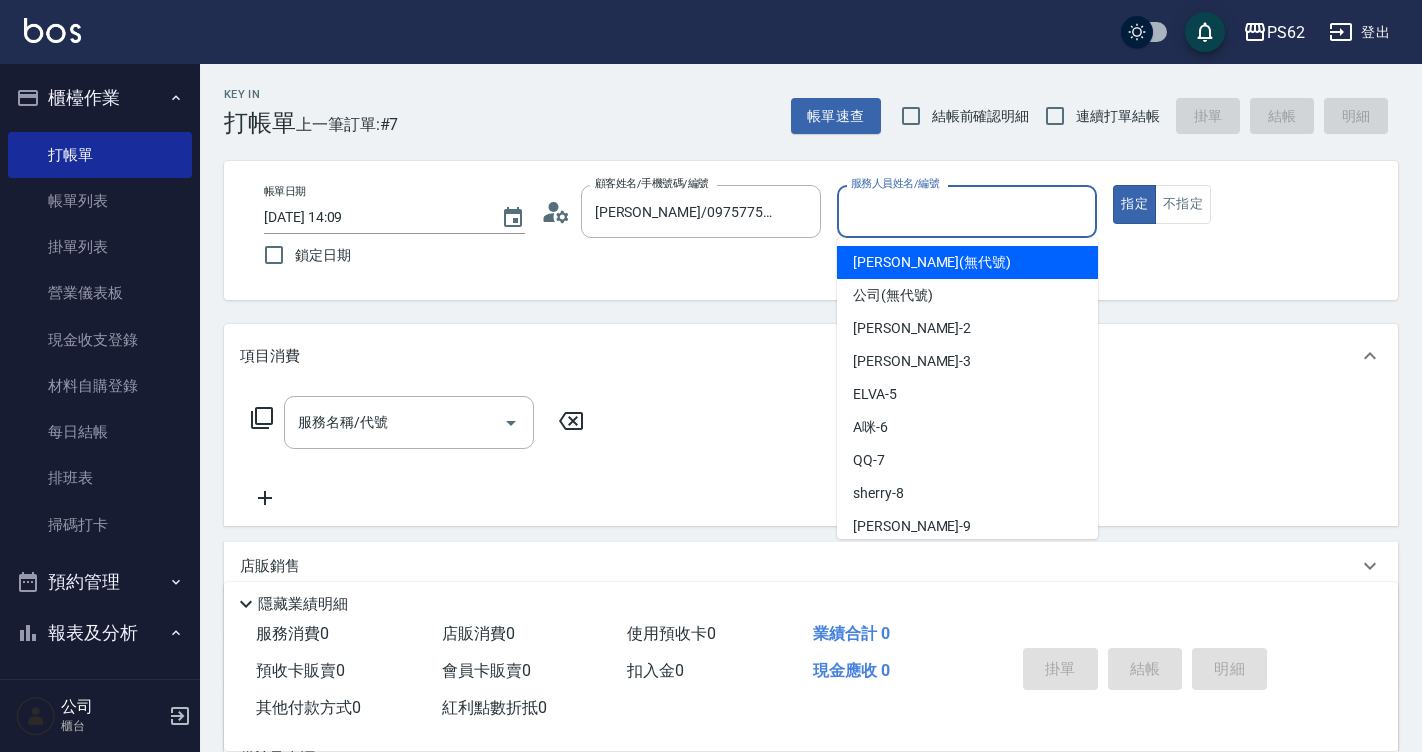 click on "服務人員姓名/編號" at bounding box center [967, 211] 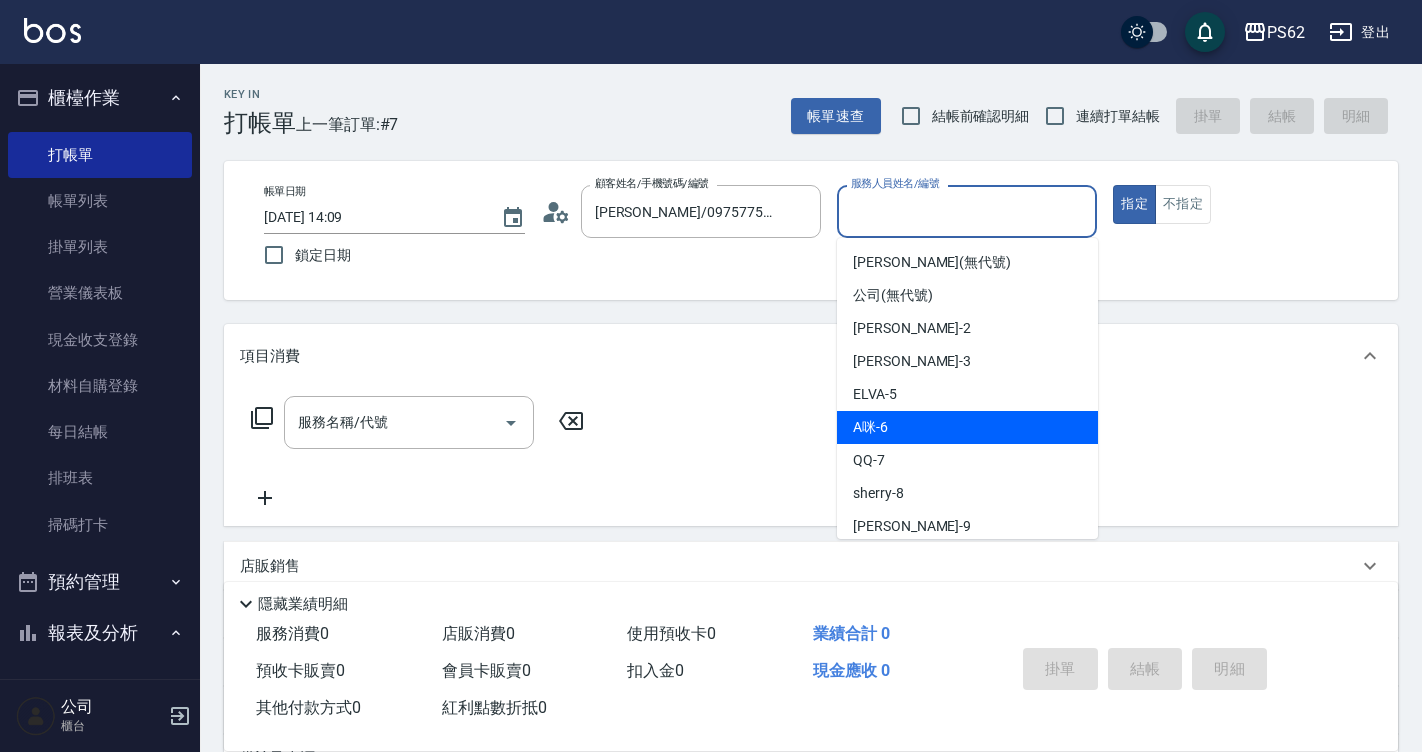 click on "A咪 -6" at bounding box center [967, 427] 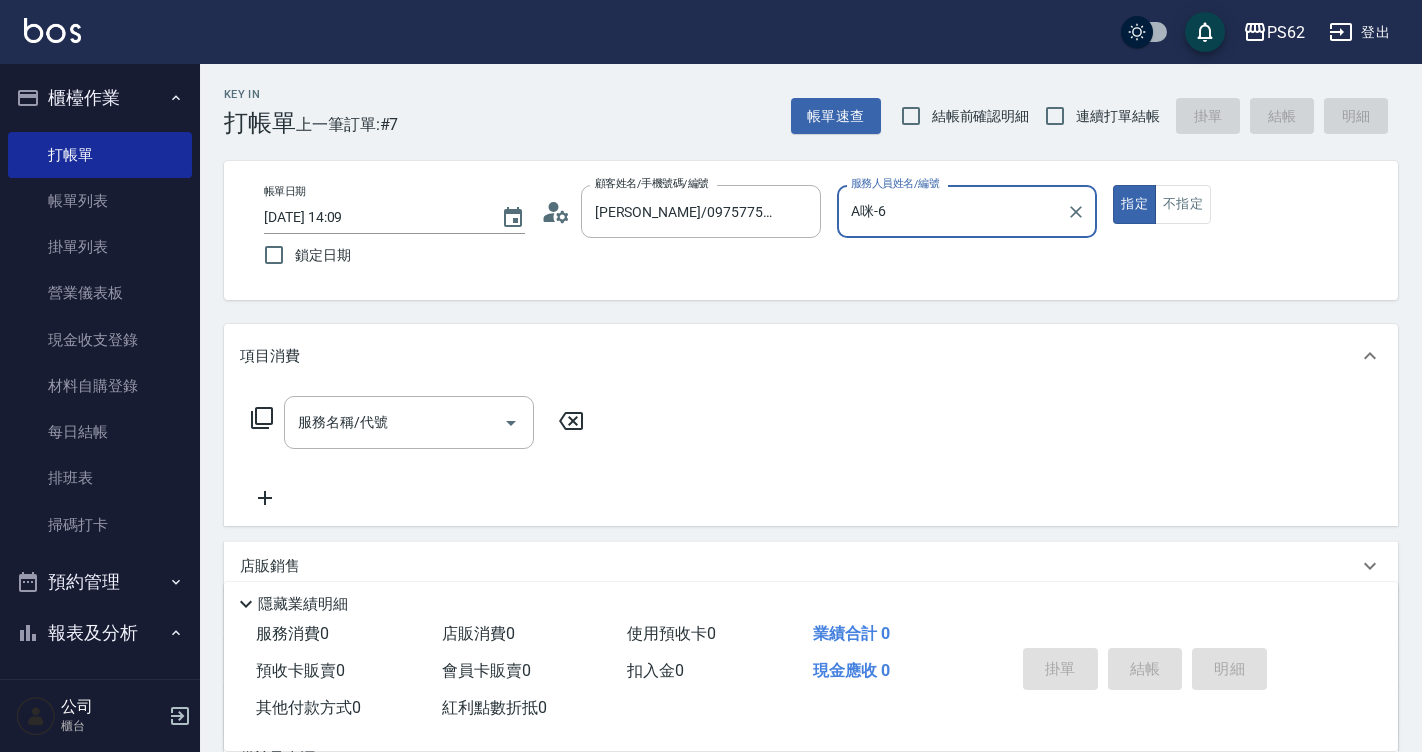 click 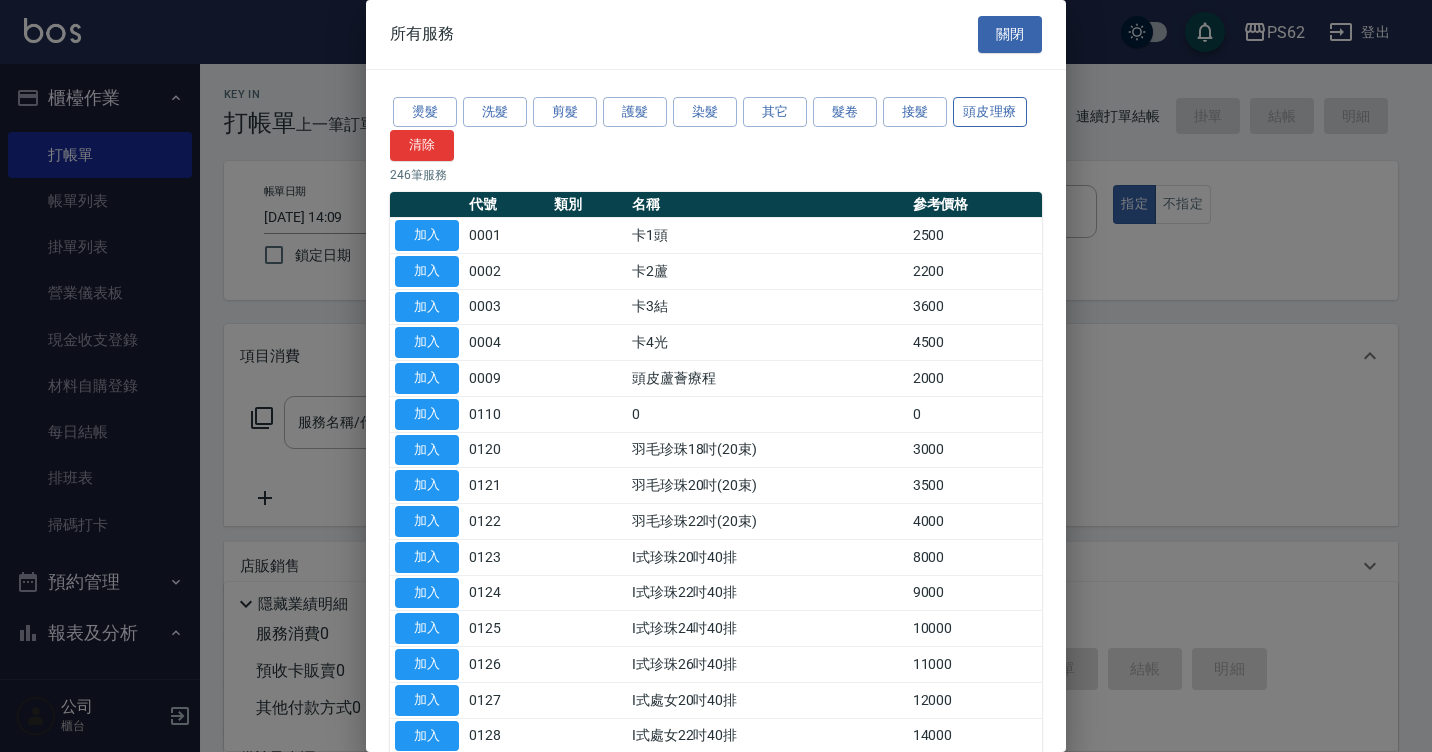 click on "頭皮理療" at bounding box center [990, 112] 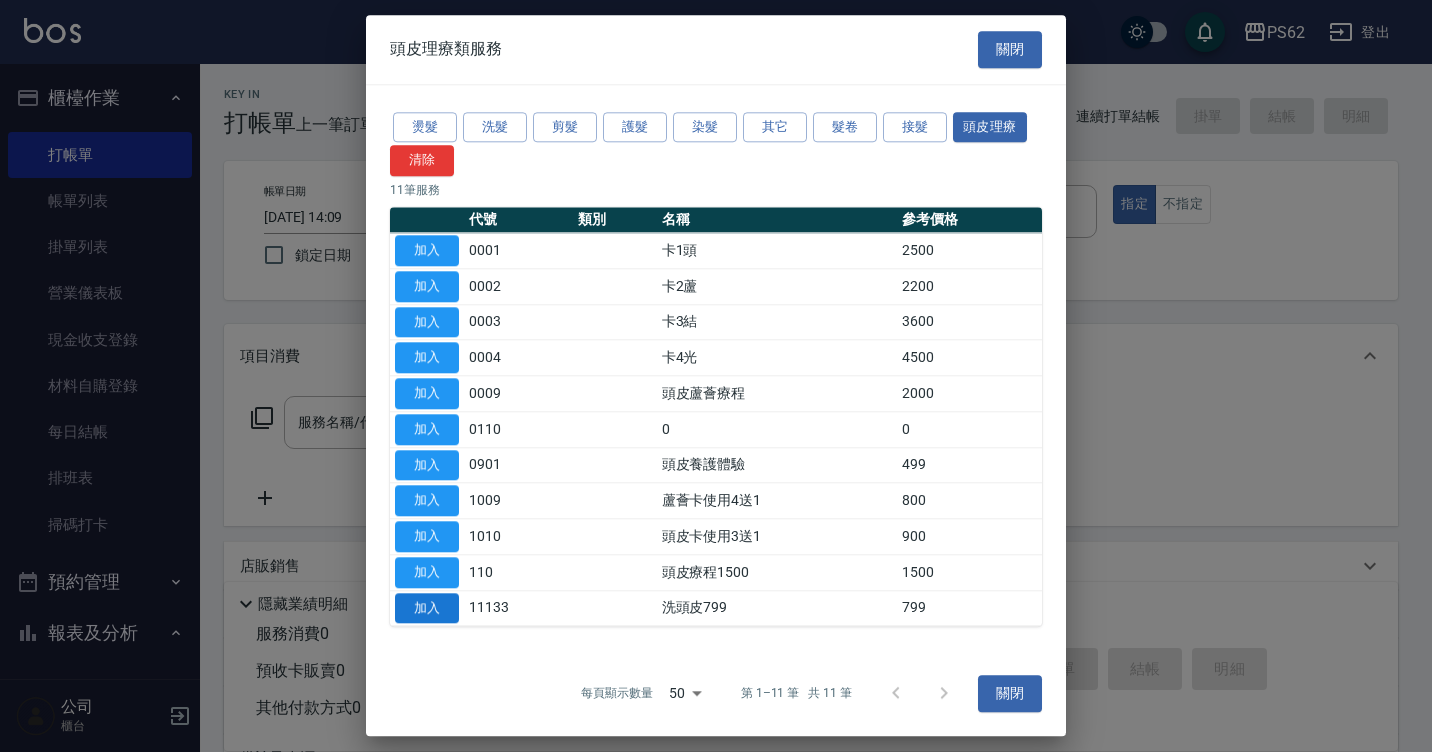 click on "加入" at bounding box center (427, 608) 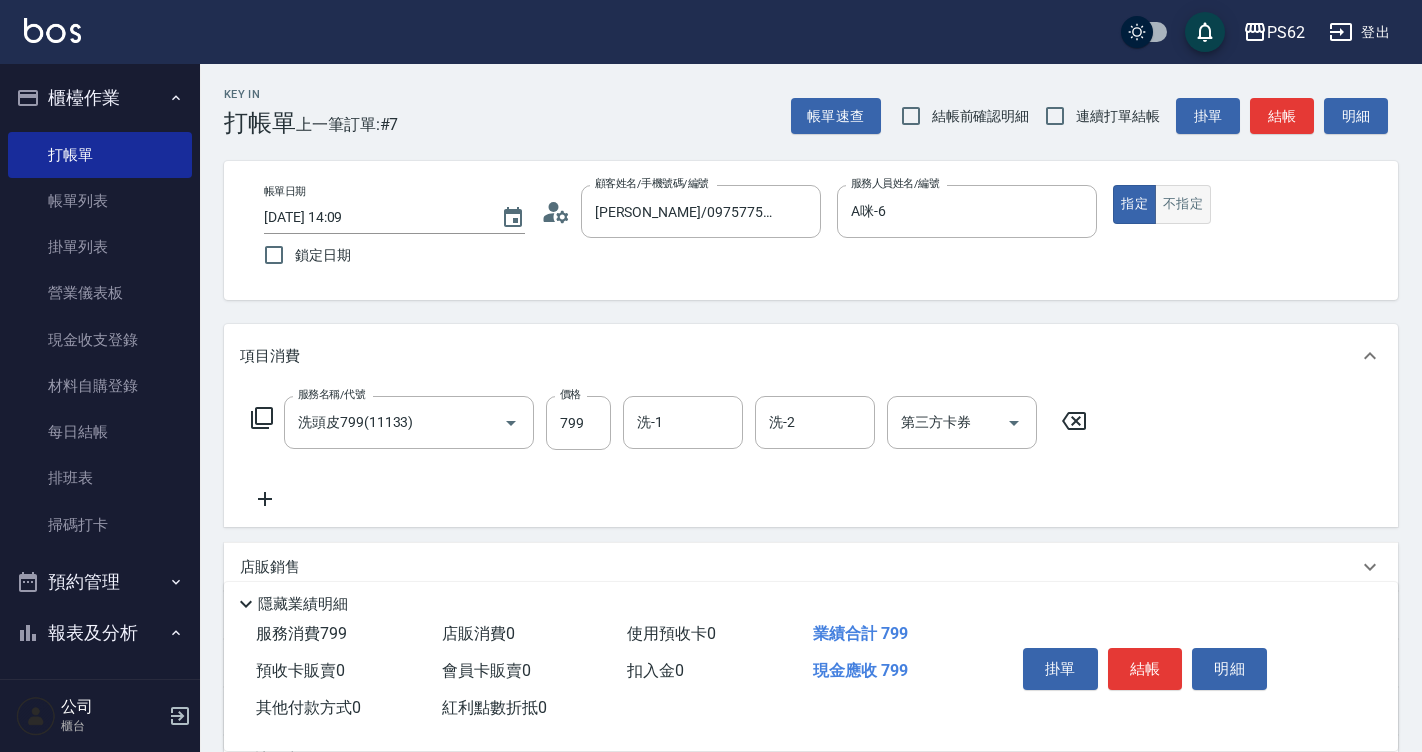 click on "不指定" at bounding box center [1183, 204] 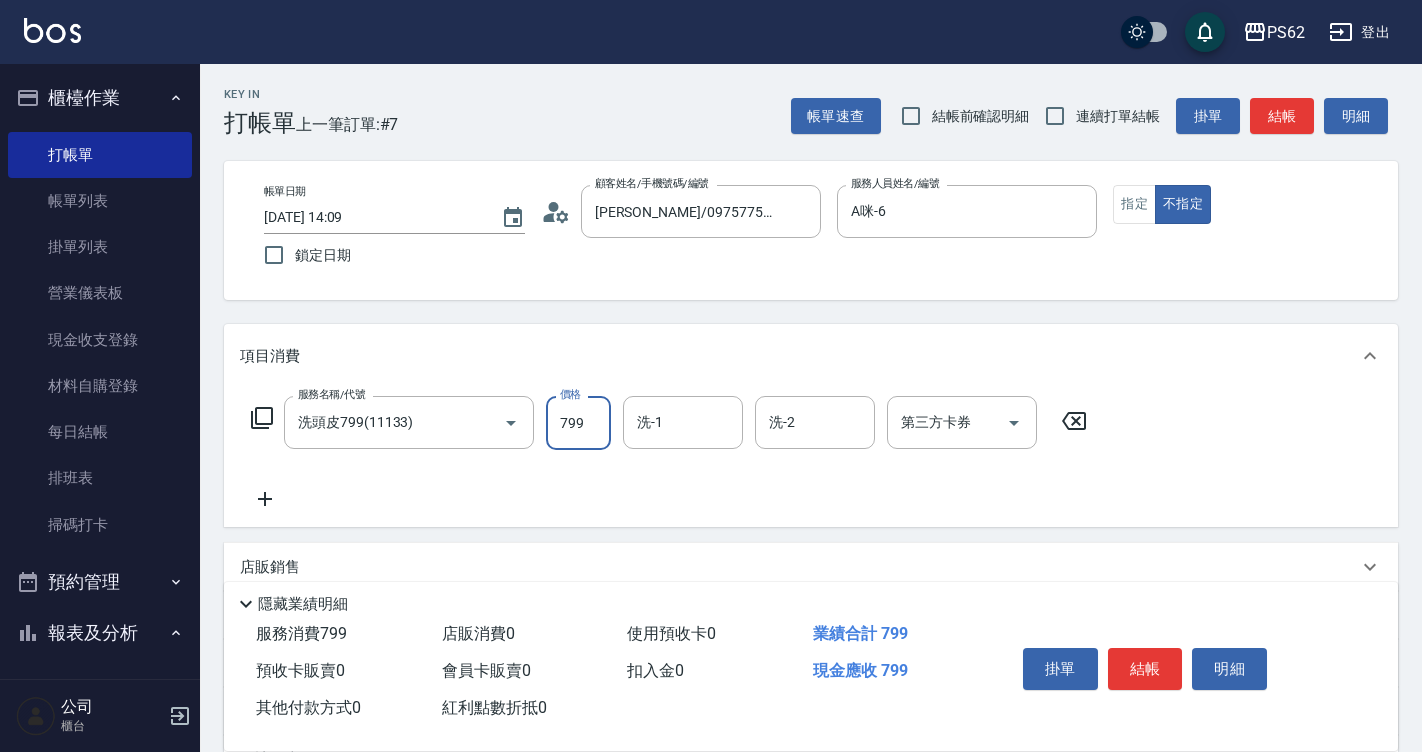 click on "799" at bounding box center [578, 423] 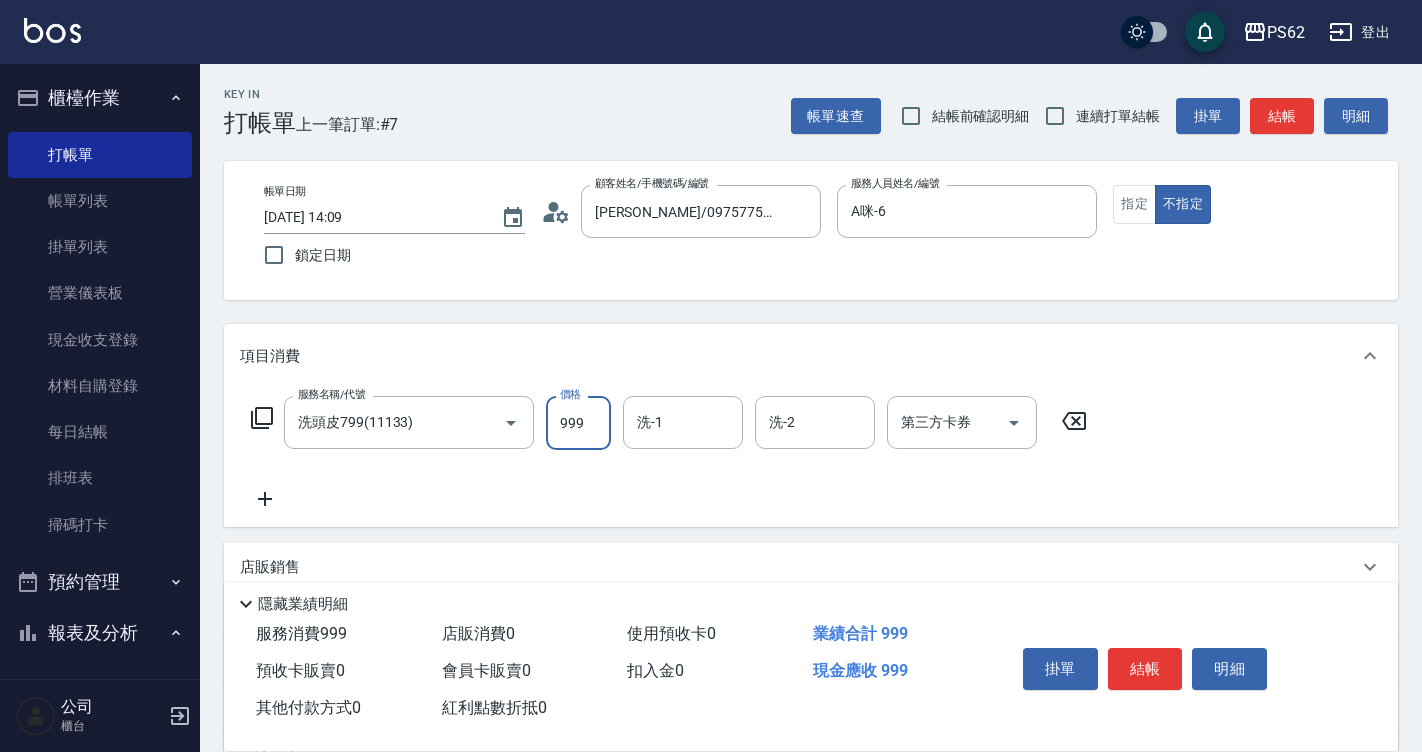 type on "999" 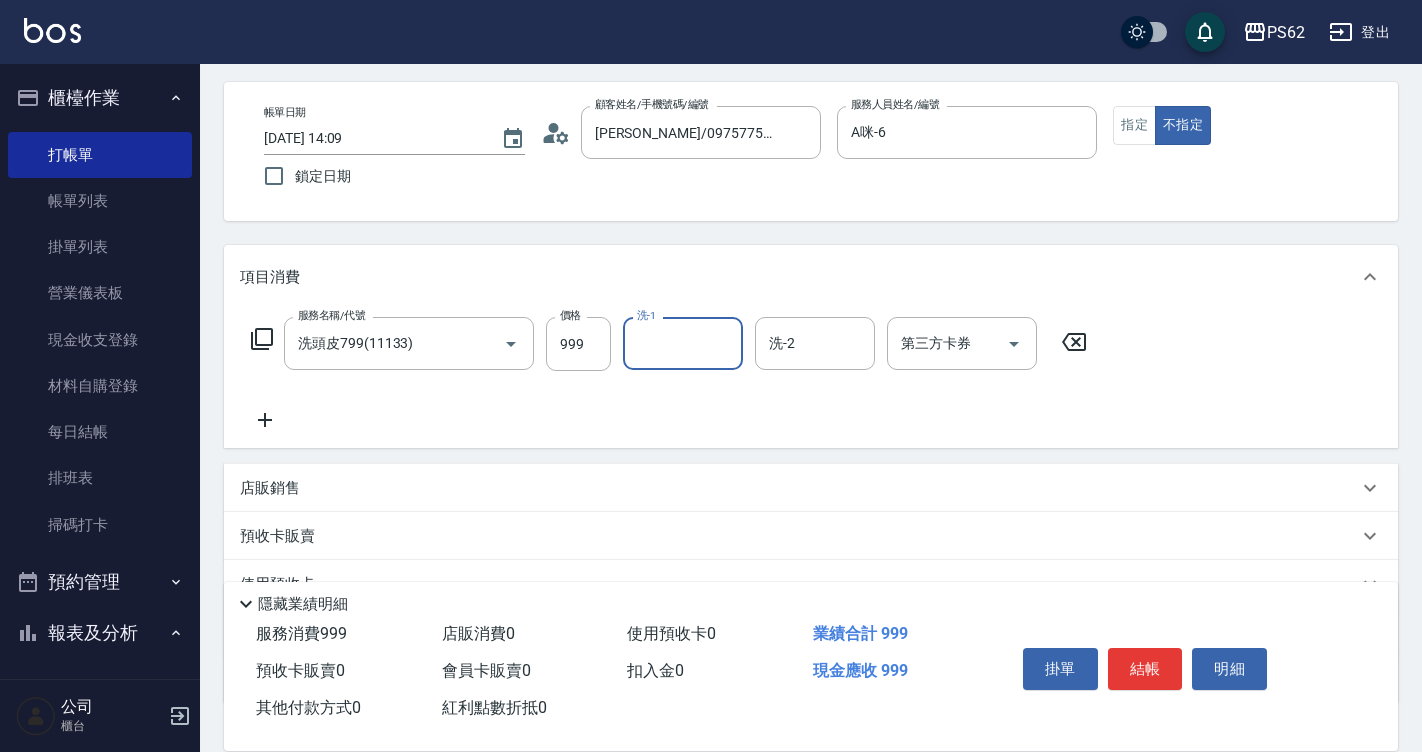 scroll, scrollTop: 223, scrollLeft: 0, axis: vertical 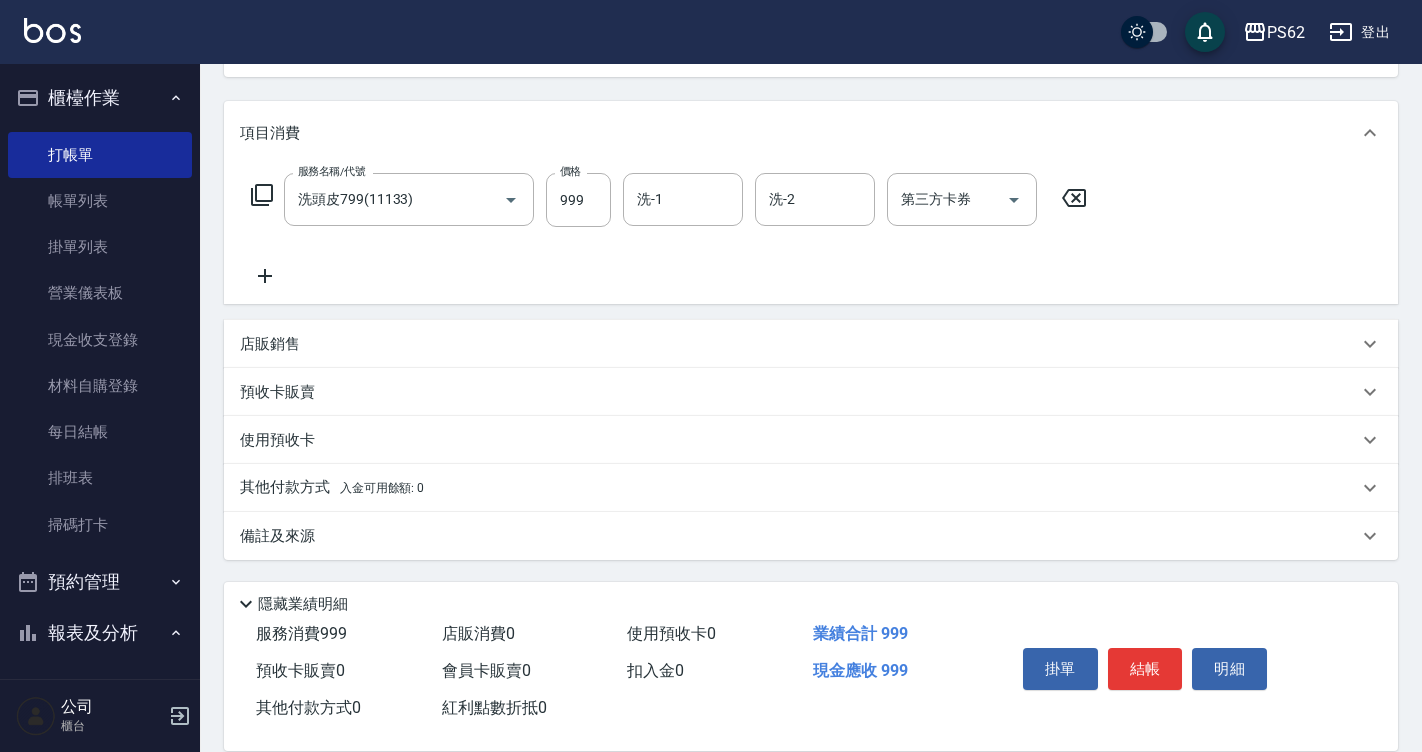 click on "店販銷售" at bounding box center [270, 344] 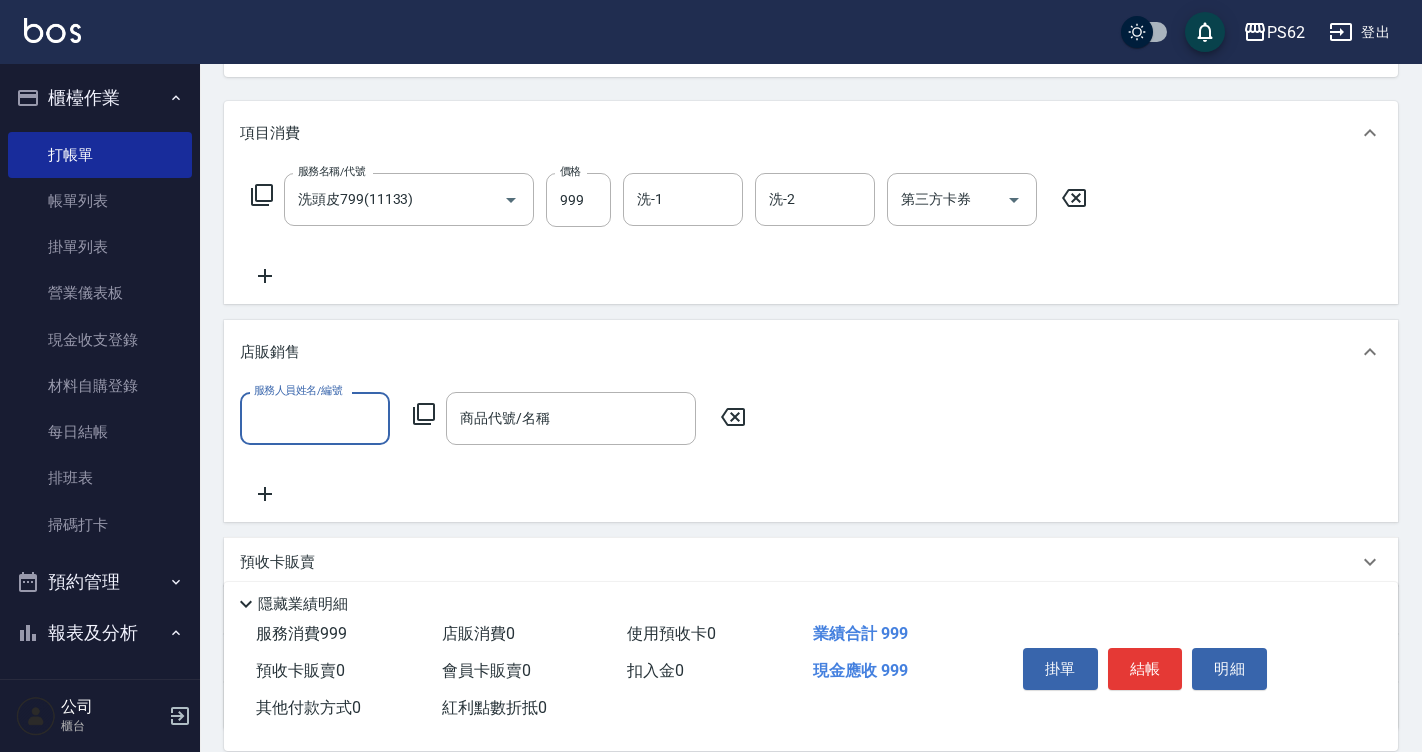 scroll, scrollTop: 0, scrollLeft: 0, axis: both 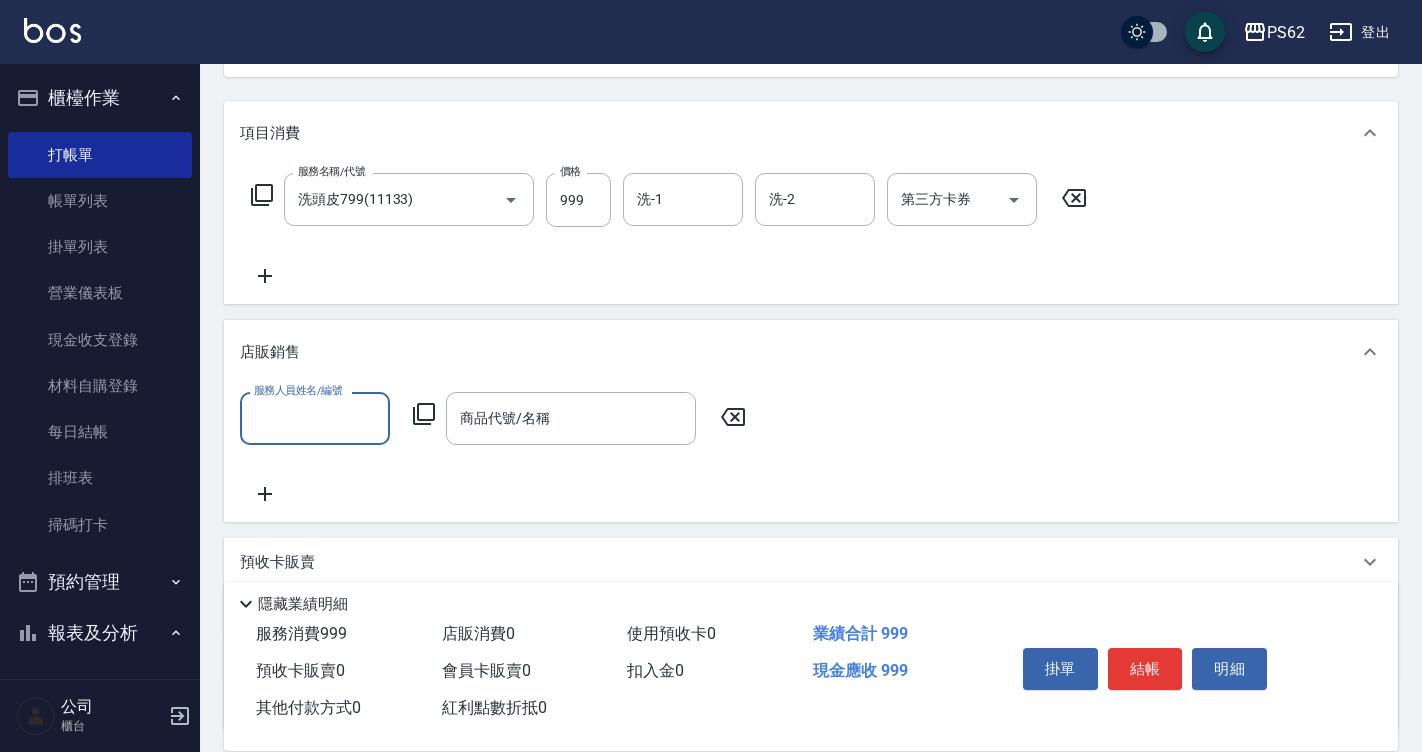 click on "服務人員姓名/編號" at bounding box center [315, 418] 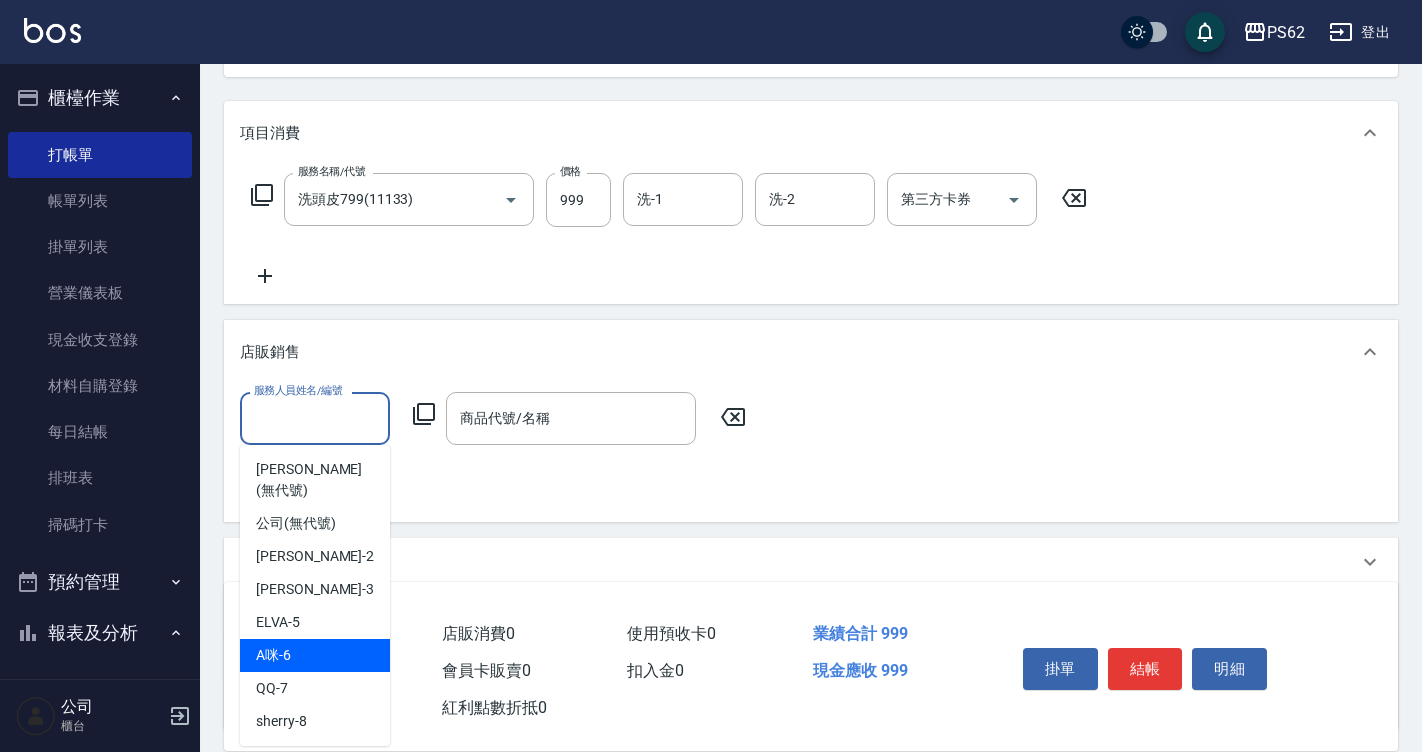 click on "A咪 -6" at bounding box center (315, 655) 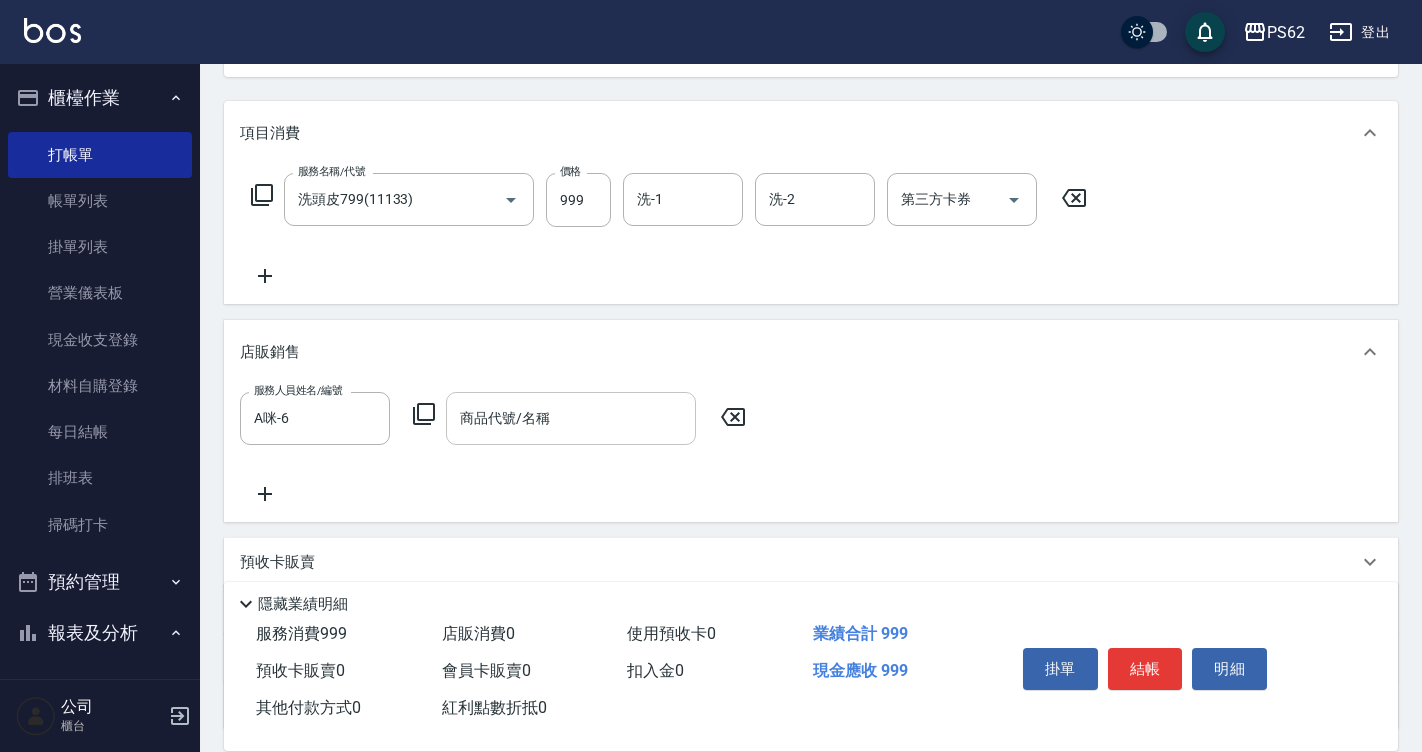 click on "商品代號/名稱 商品代號/名稱" at bounding box center (571, 418) 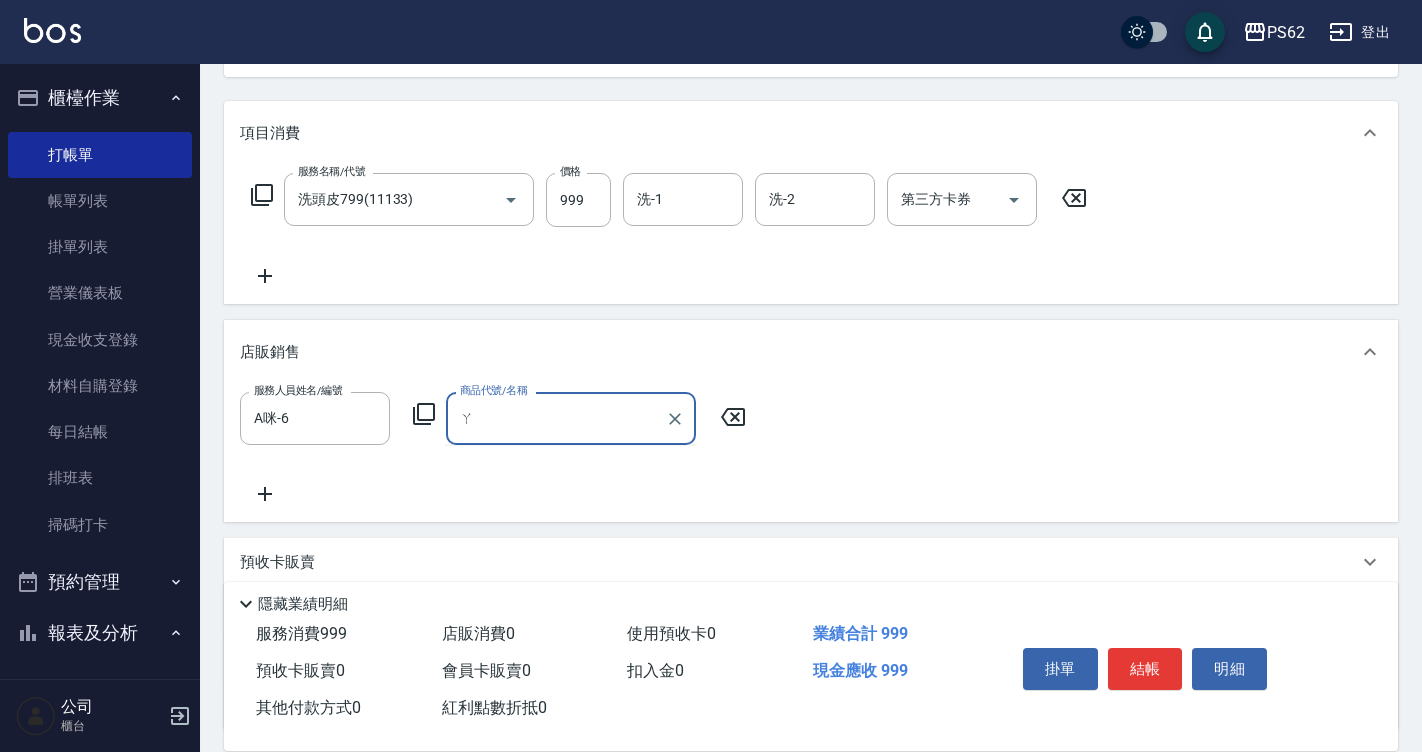 type on "阿" 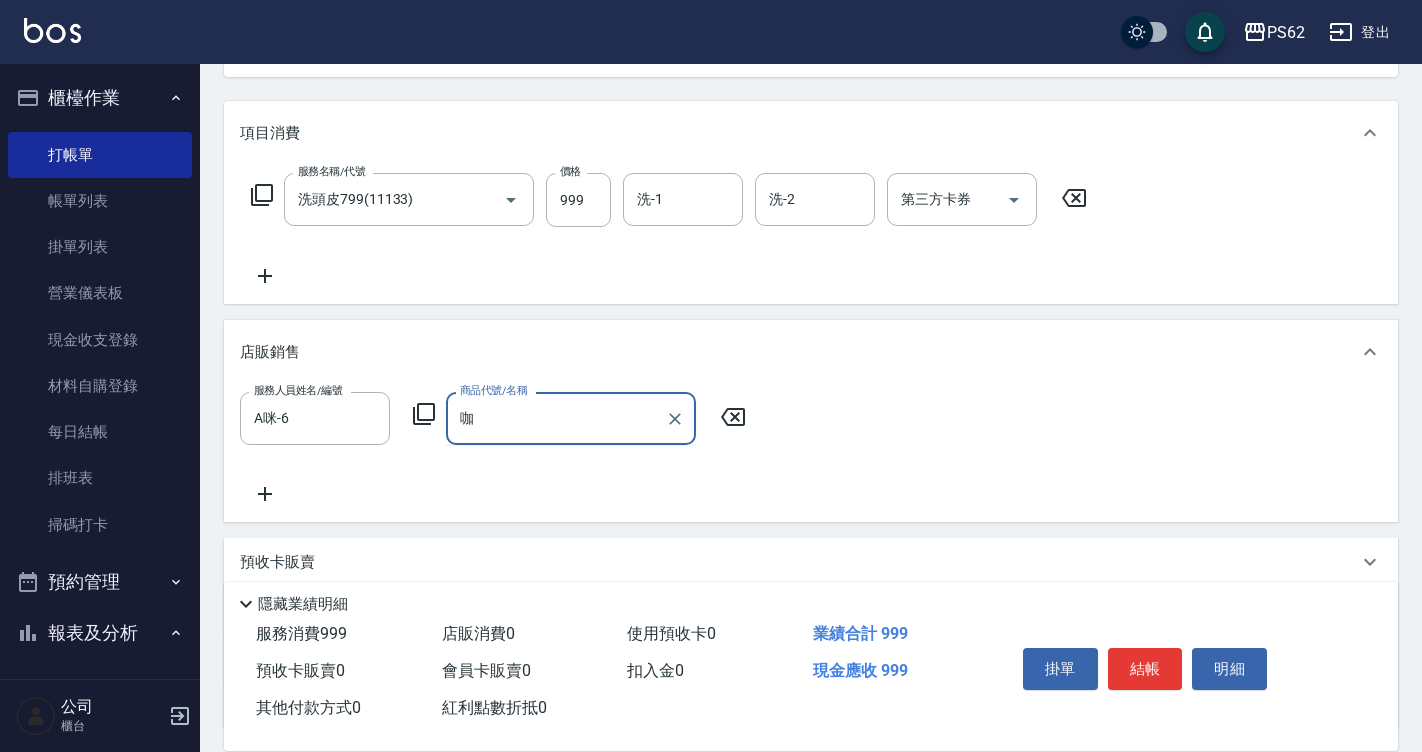 type on "喀" 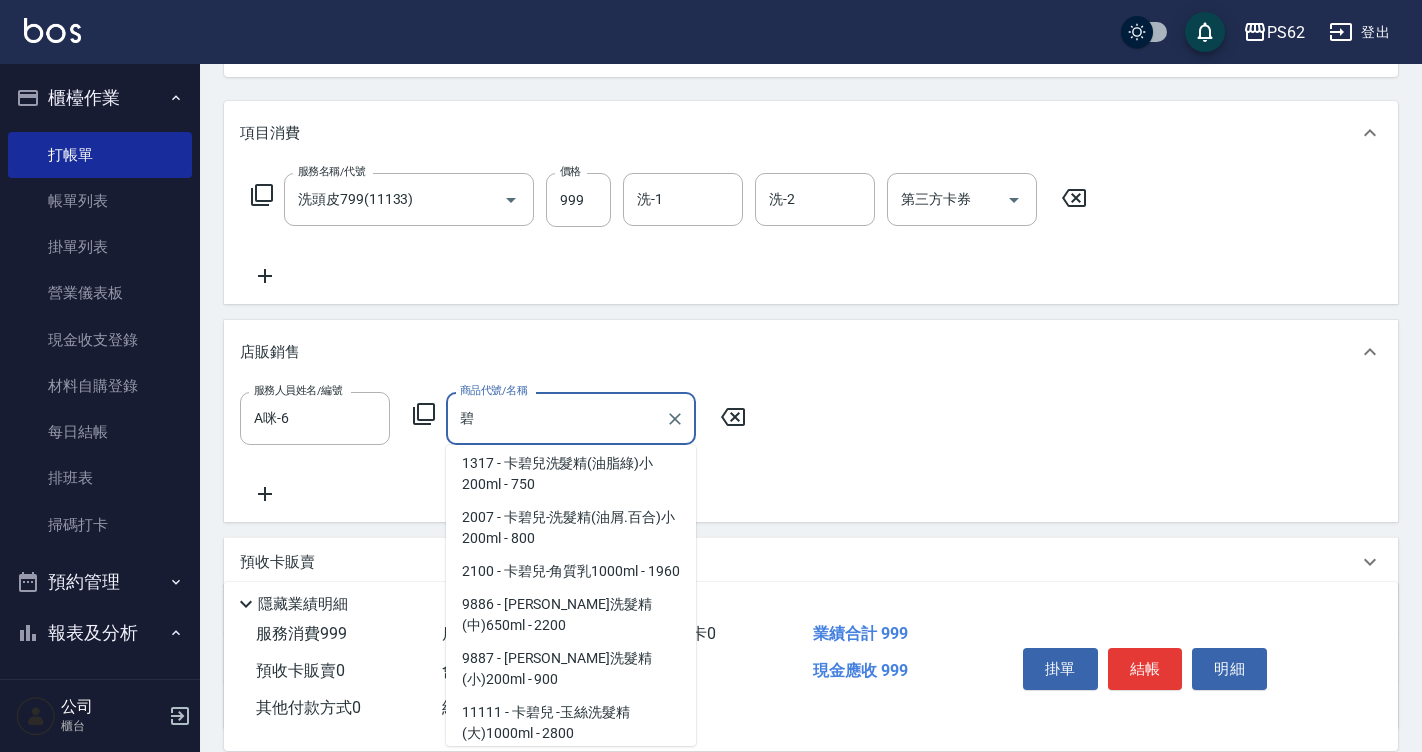 scroll, scrollTop: 8, scrollLeft: 0, axis: vertical 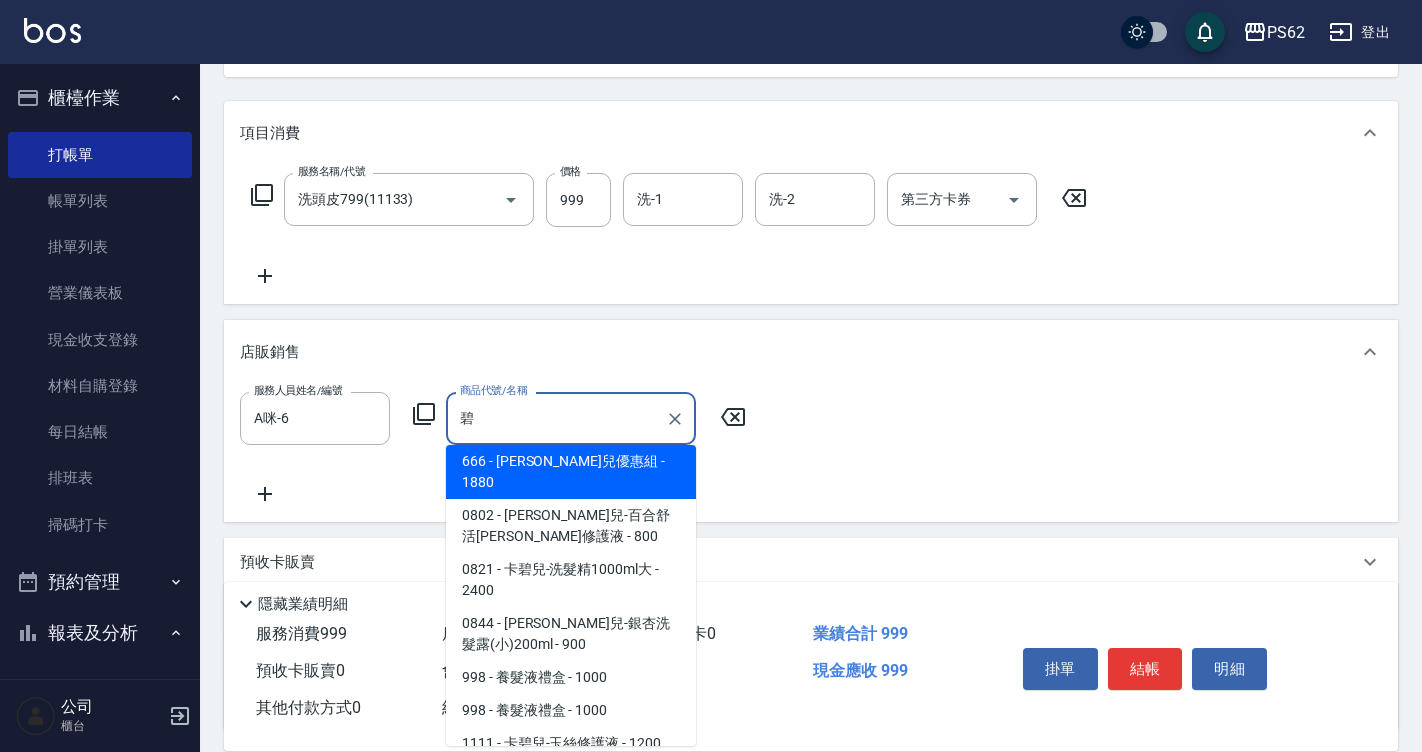 click on "998 - 養髮液禮盒 - 1000" at bounding box center (571, 677) 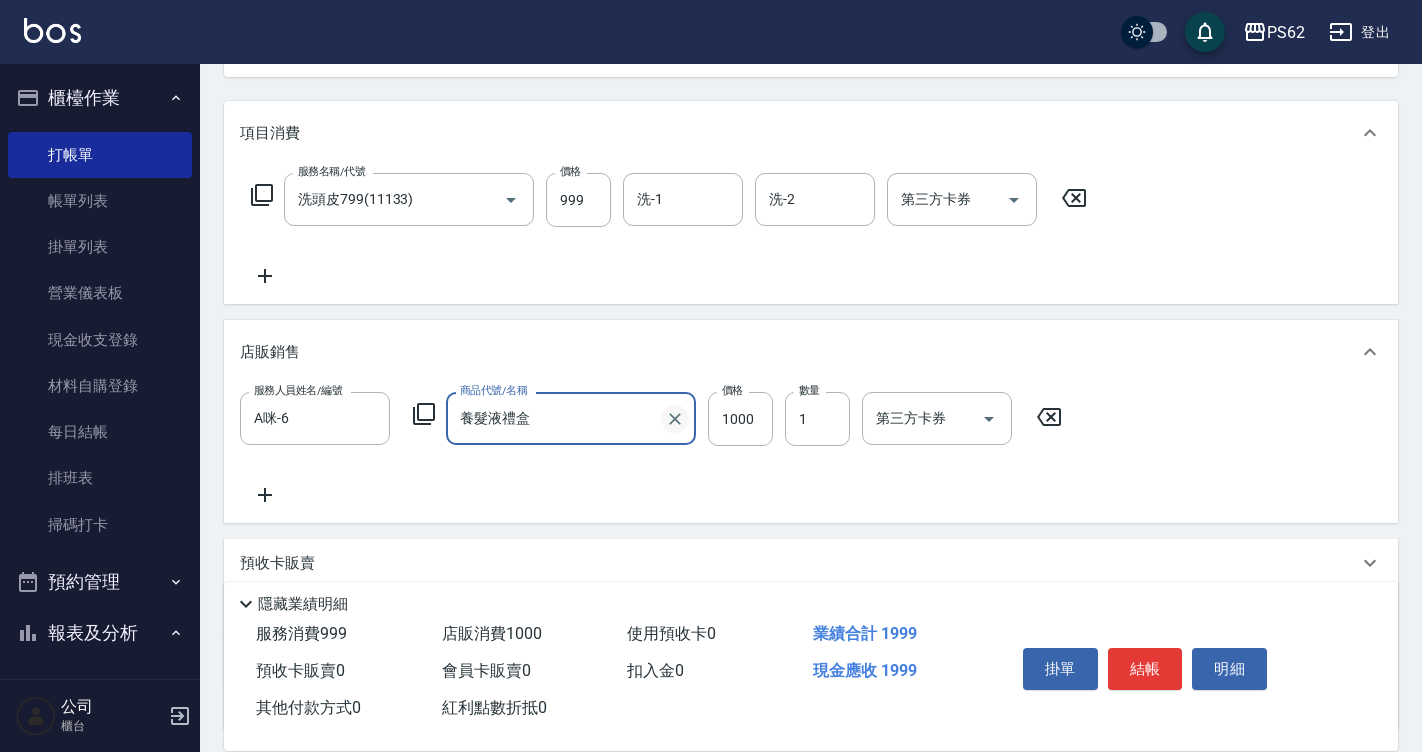 click 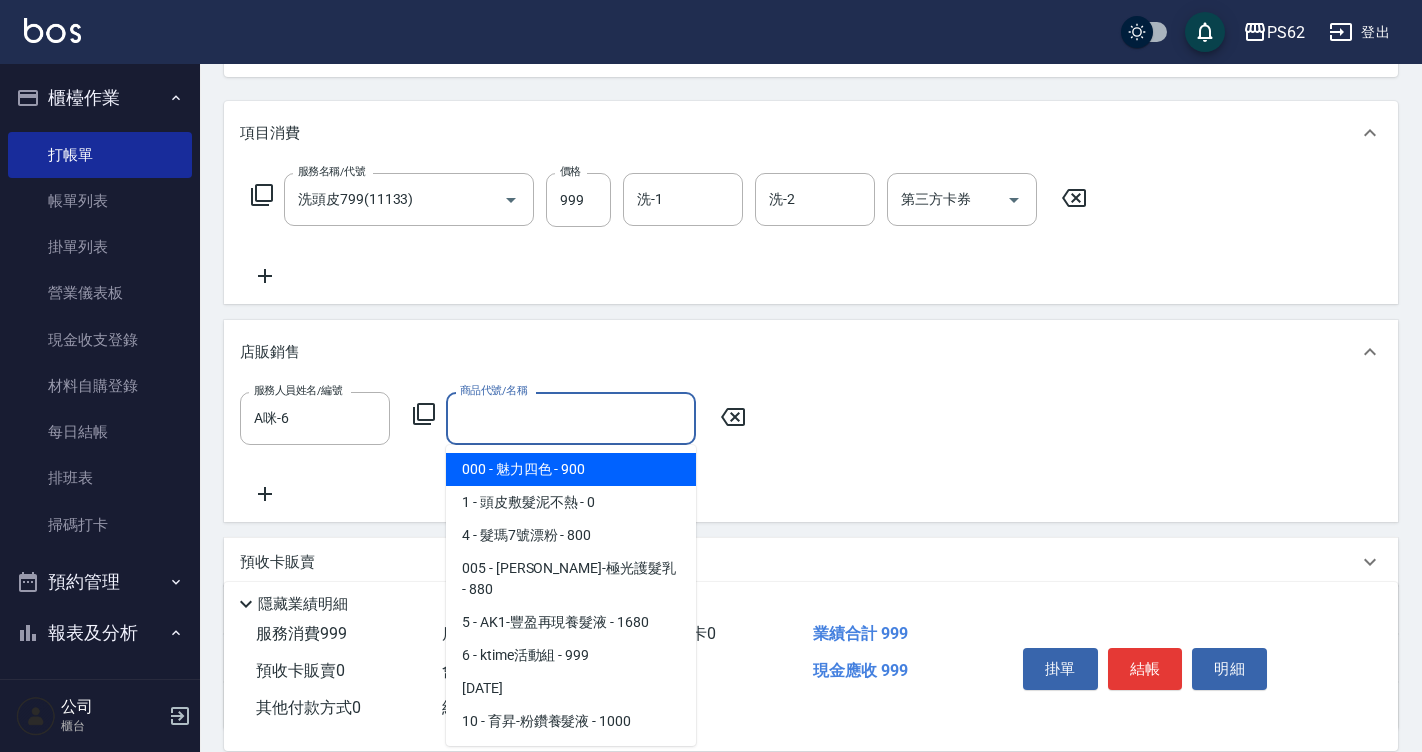 click on "商品代號/名稱" at bounding box center (571, 418) 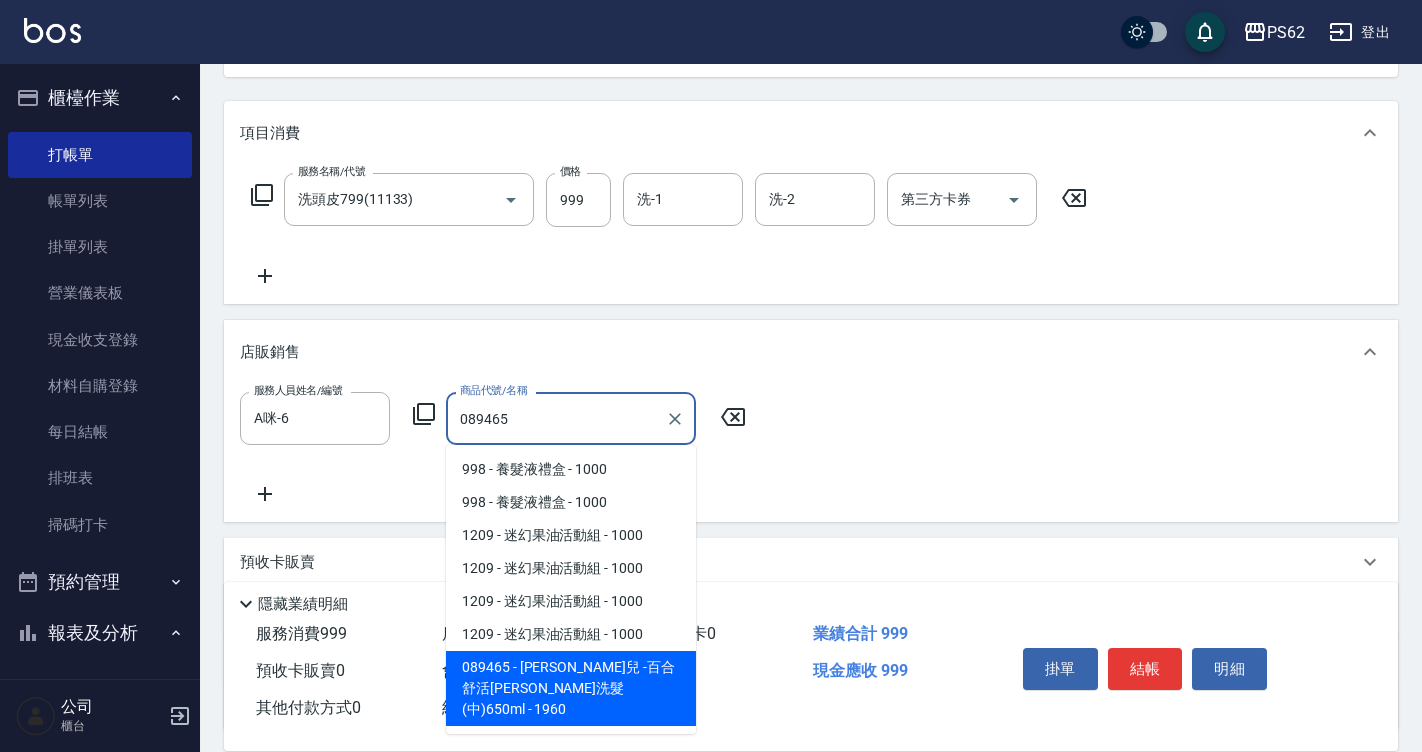 type on "卡碧兒 -百合舒活平衡洗髮(中)650ml" 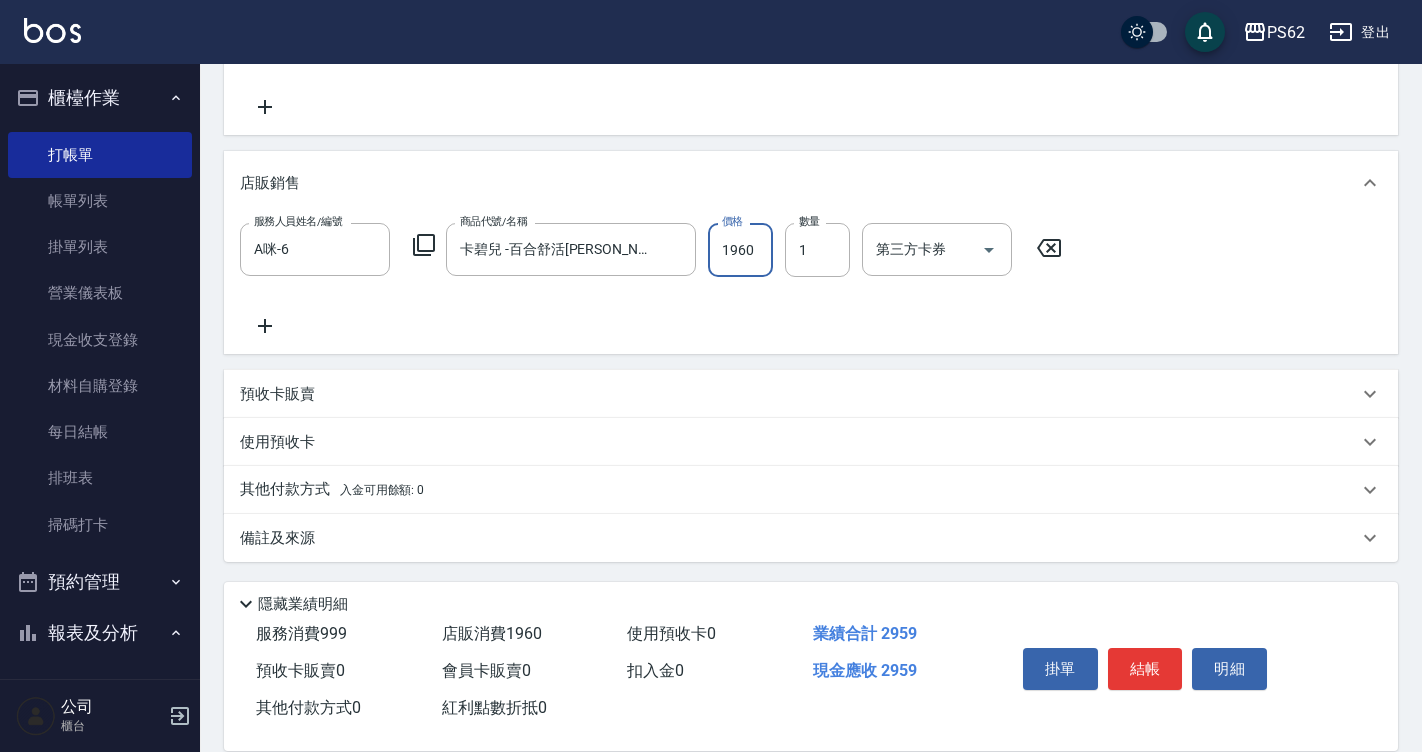 scroll, scrollTop: 394, scrollLeft: 0, axis: vertical 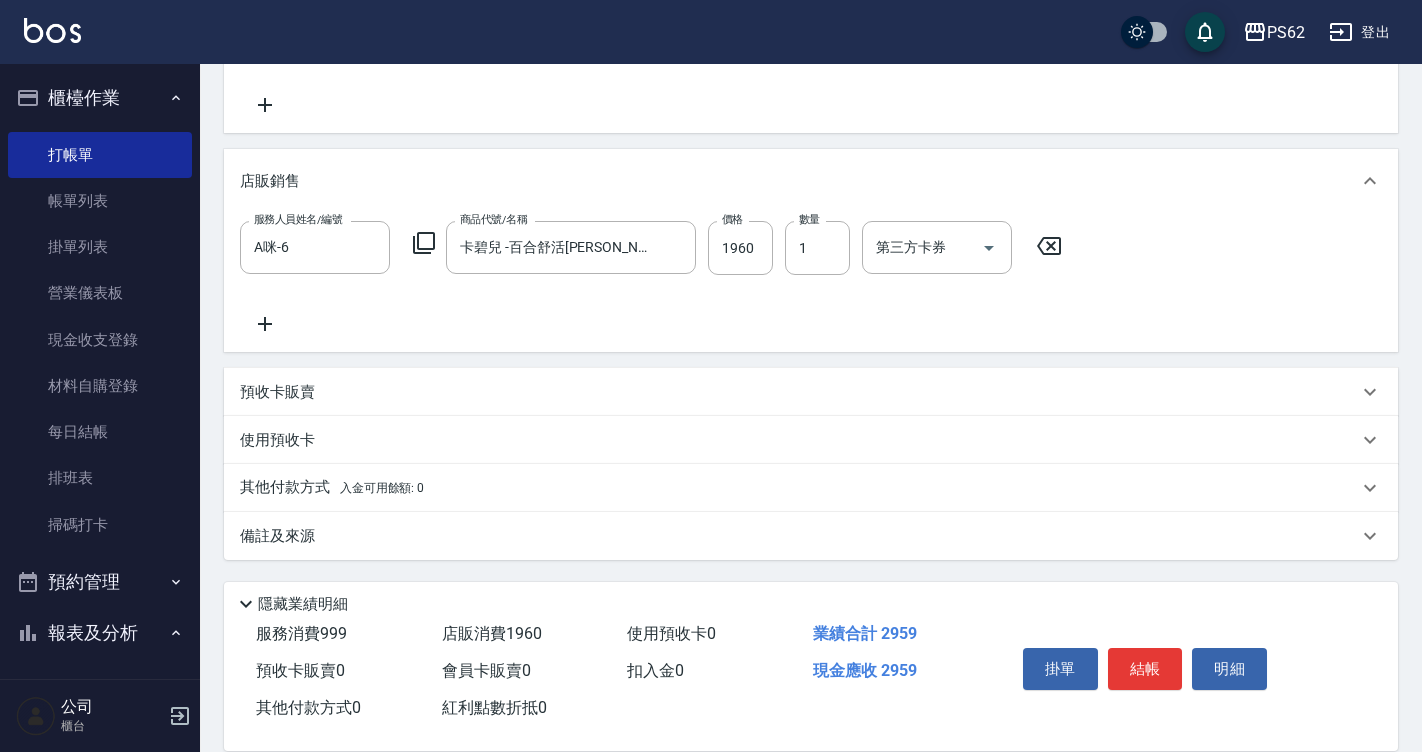 click on "其他付款方式 入金可用餘額: 0" at bounding box center (332, 488) 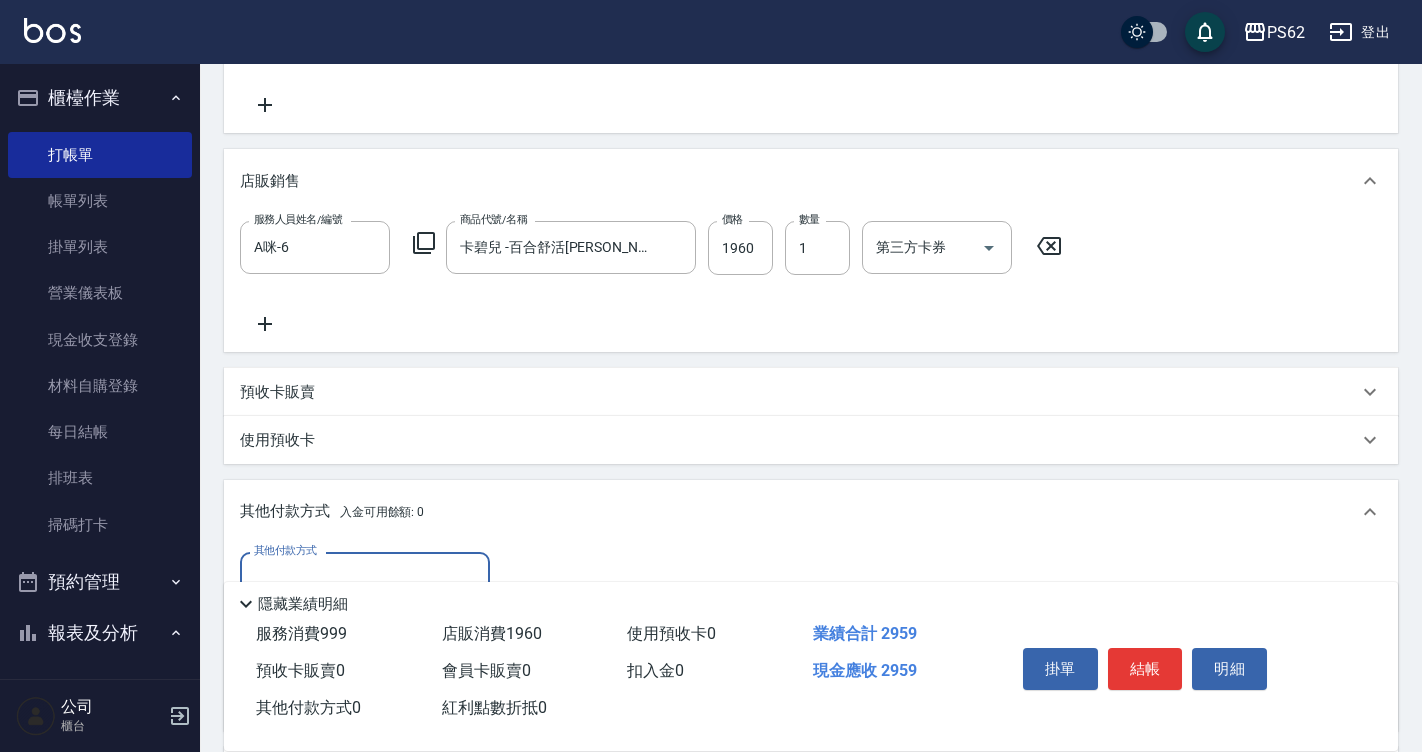 scroll, scrollTop: 0, scrollLeft: 0, axis: both 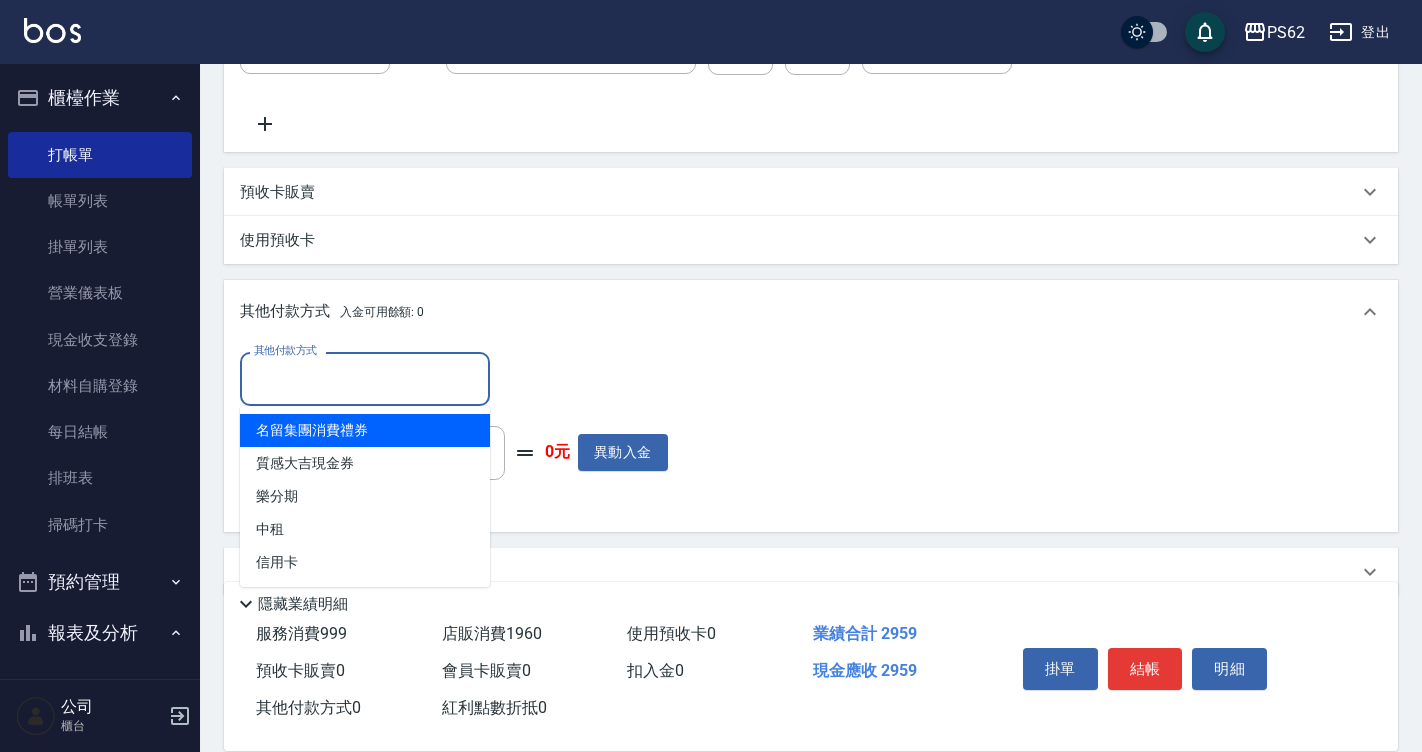 click on "其他付款方式" at bounding box center [365, 378] 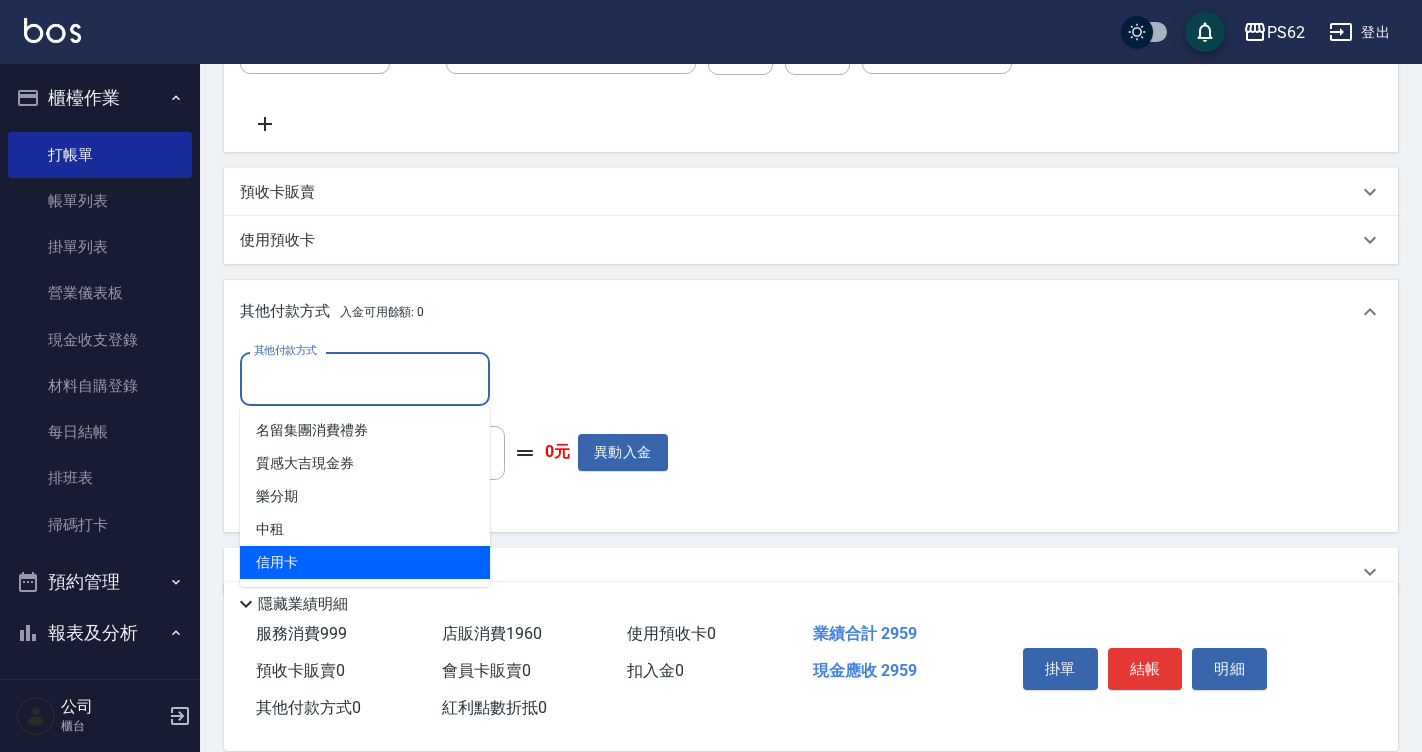 click on "信用卡" at bounding box center (365, 562) 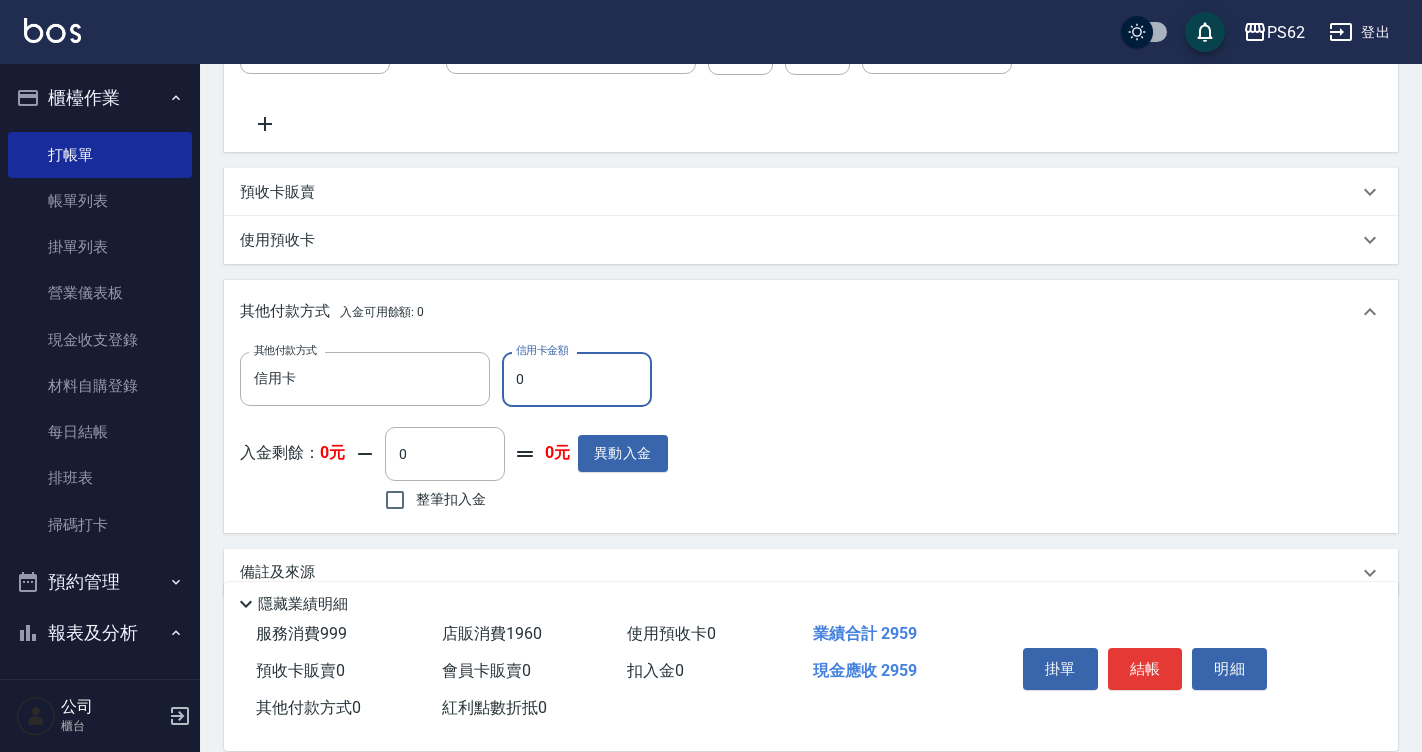 click on "0" at bounding box center (577, 379) 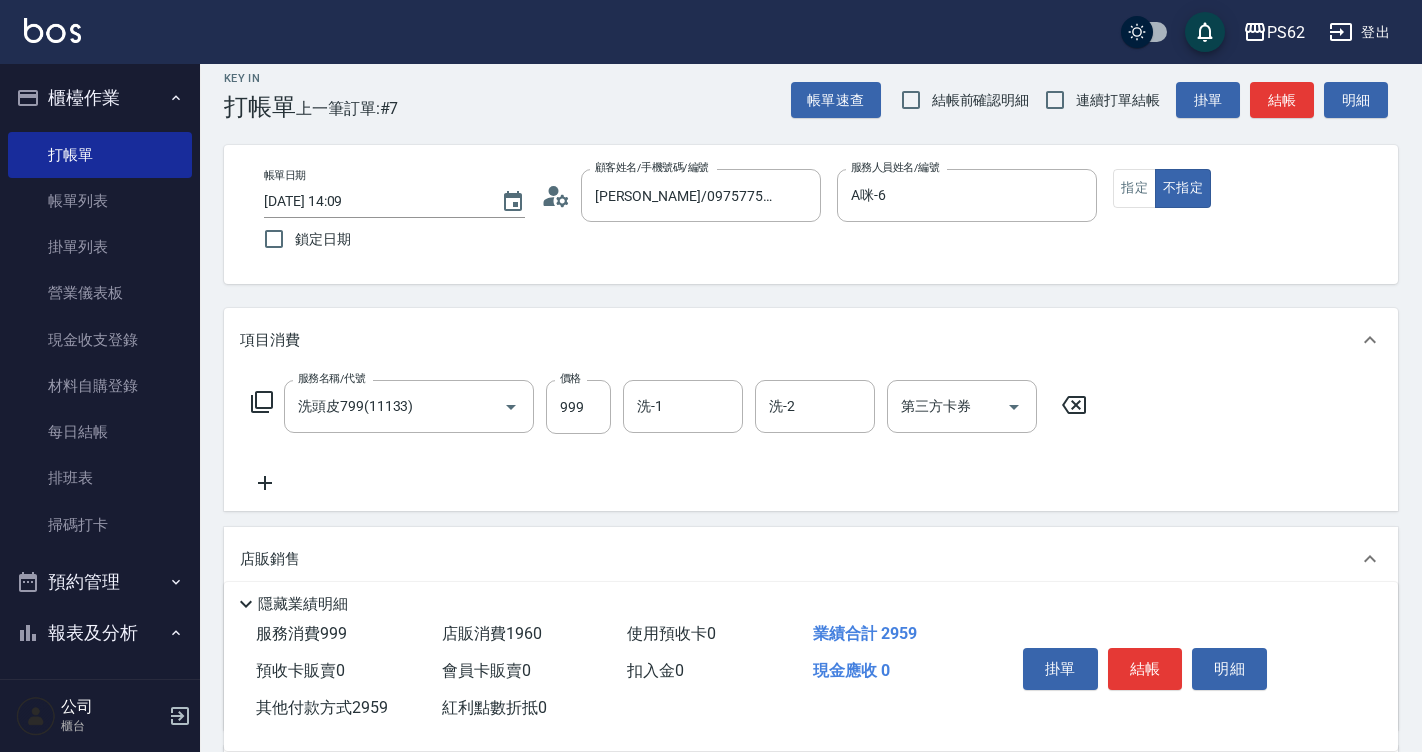 scroll, scrollTop: 0, scrollLeft: 0, axis: both 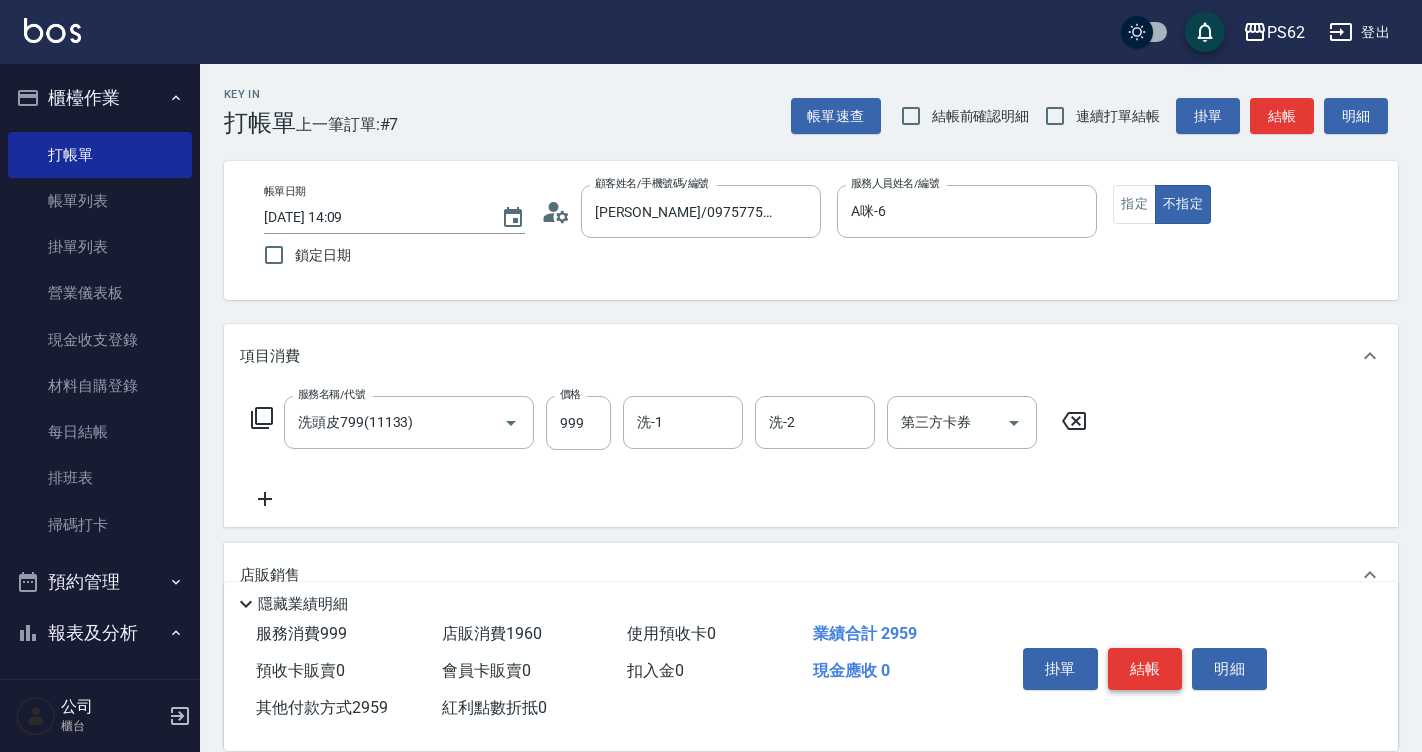 type on "2959" 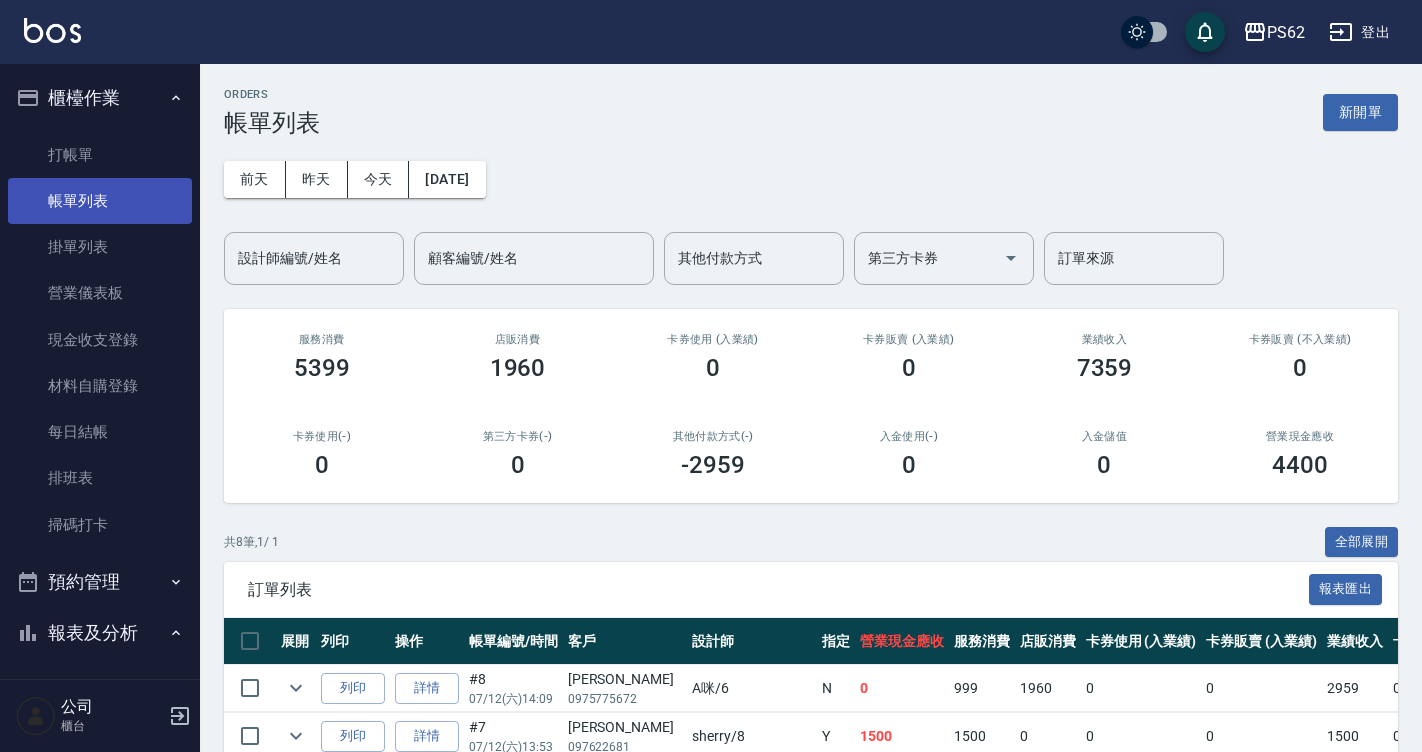 click on "帳單列表" at bounding box center (100, 201) 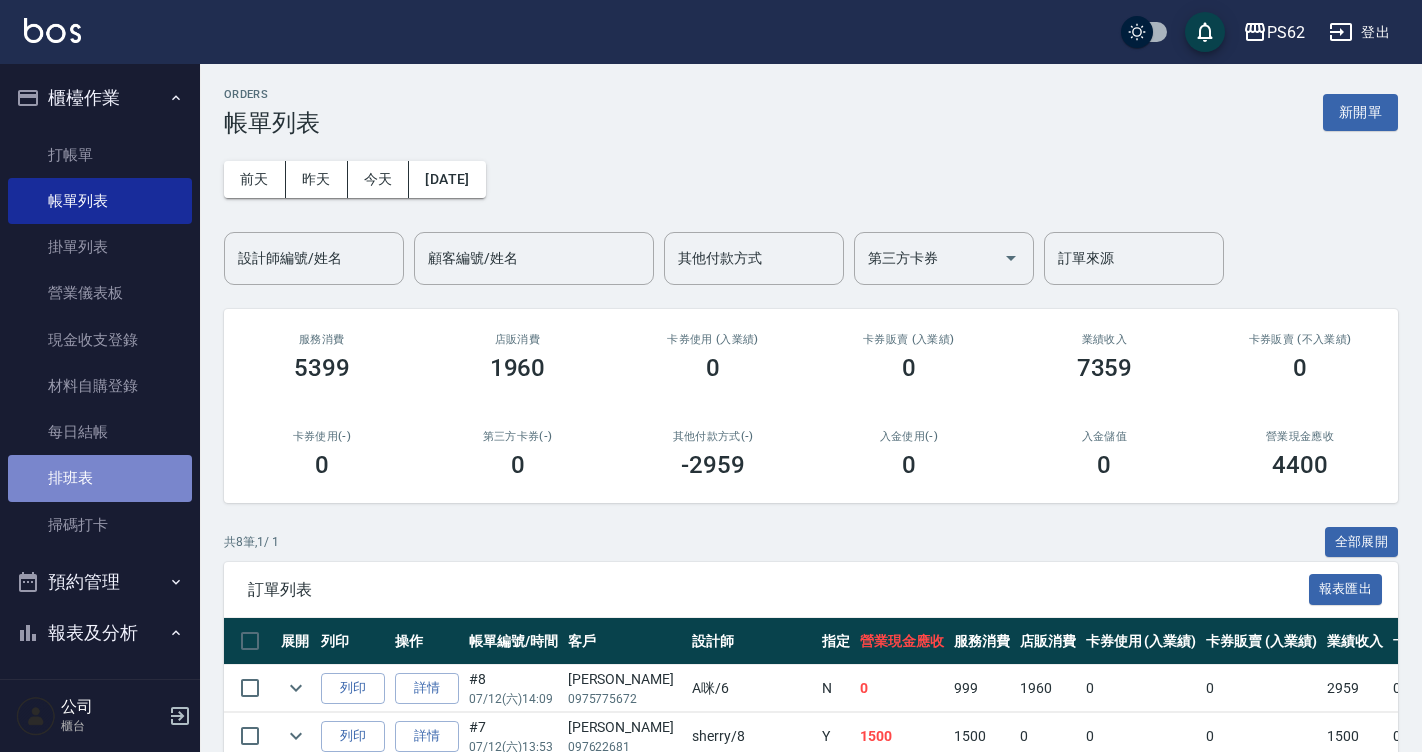 click on "排班表" at bounding box center [100, 478] 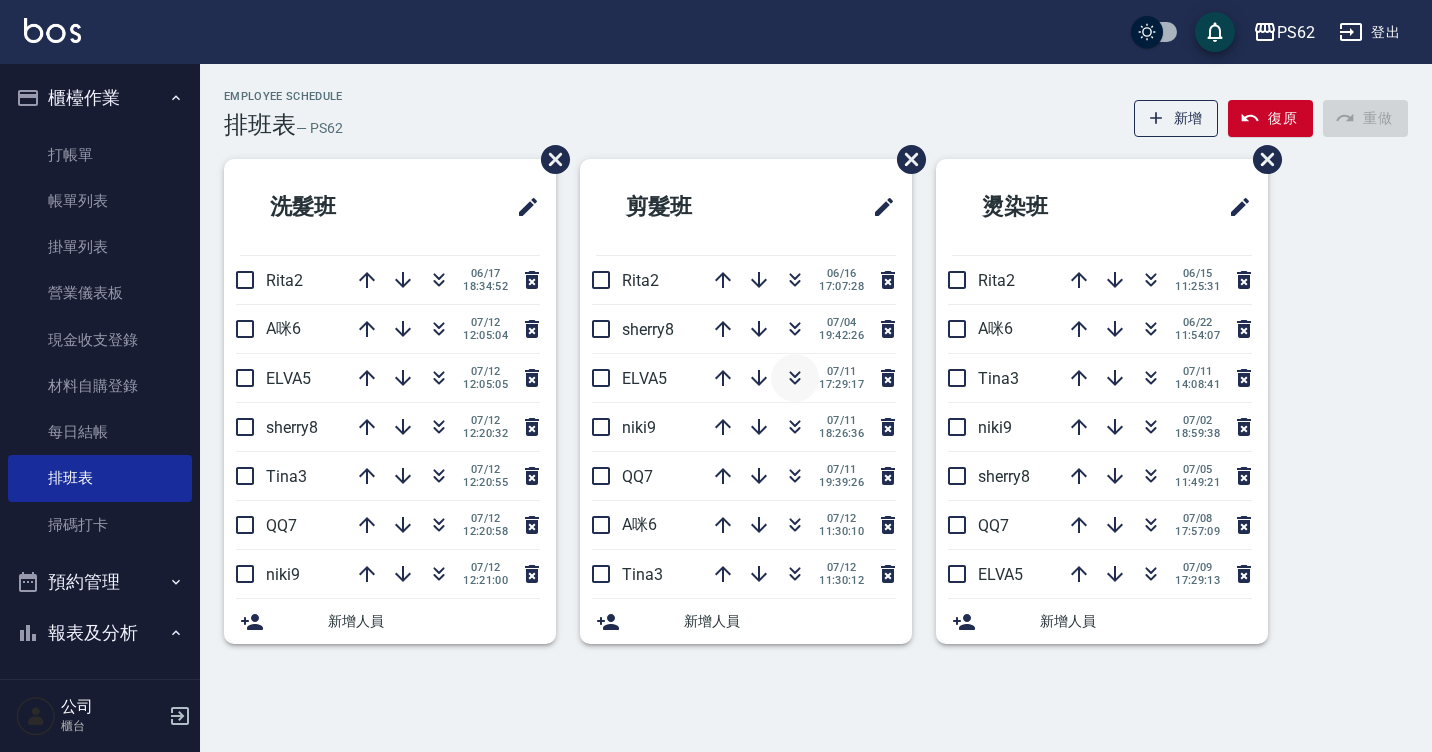 click 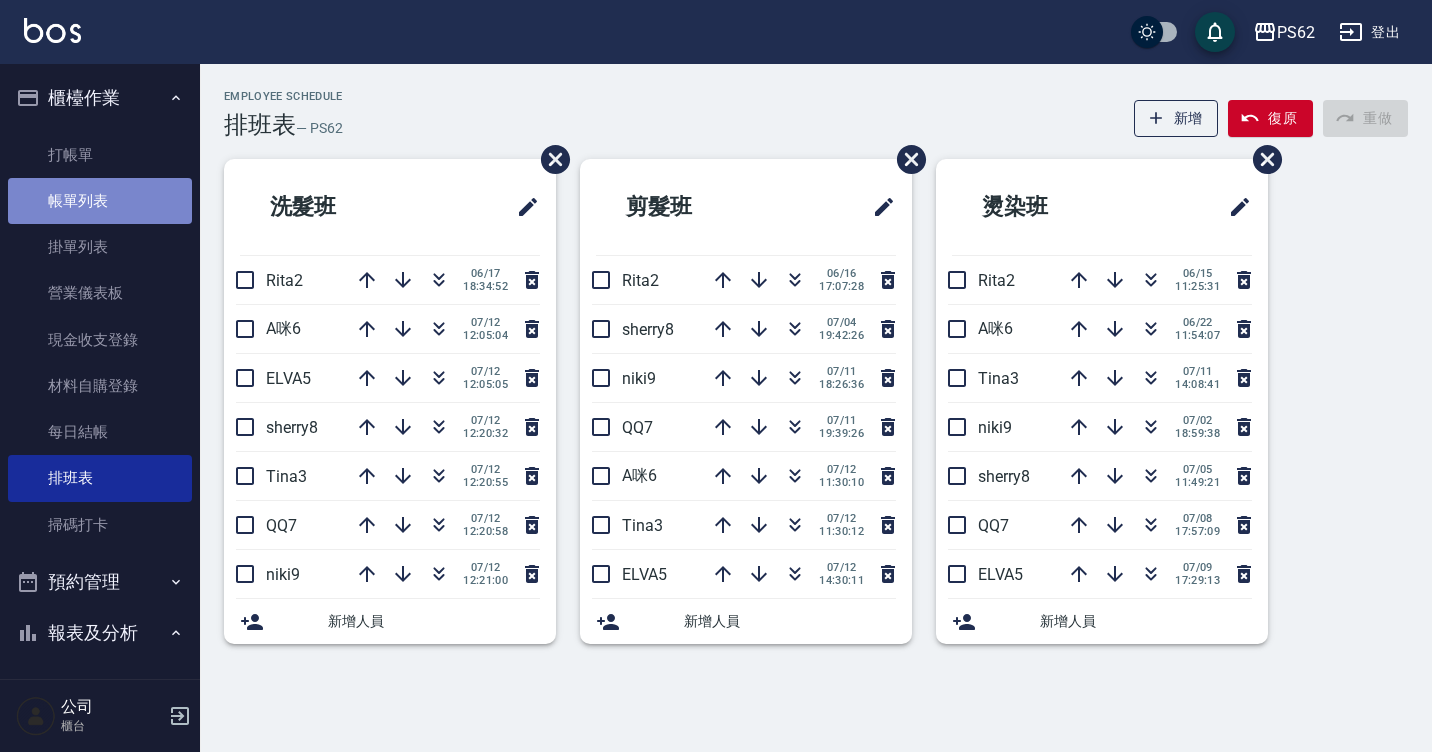 click on "帳單列表" at bounding box center (100, 201) 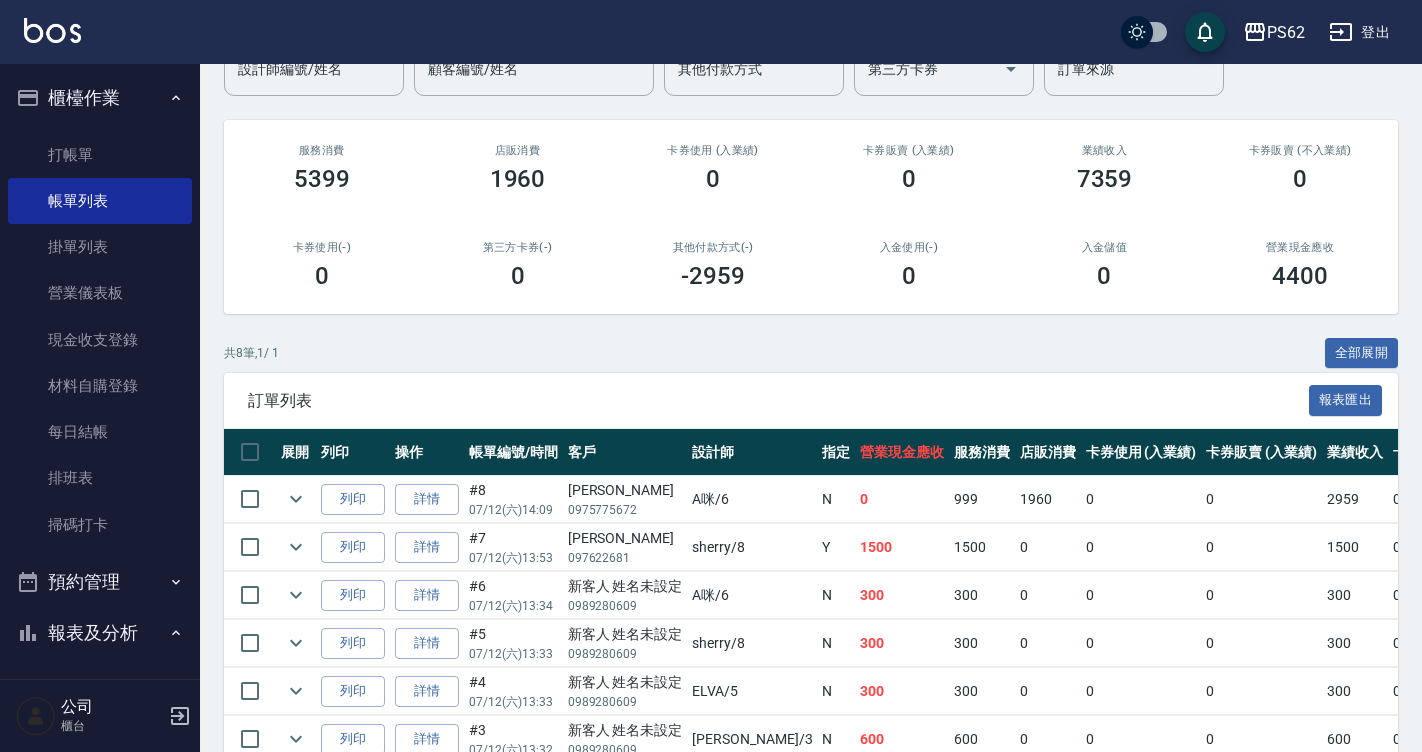 scroll, scrollTop: 200, scrollLeft: 0, axis: vertical 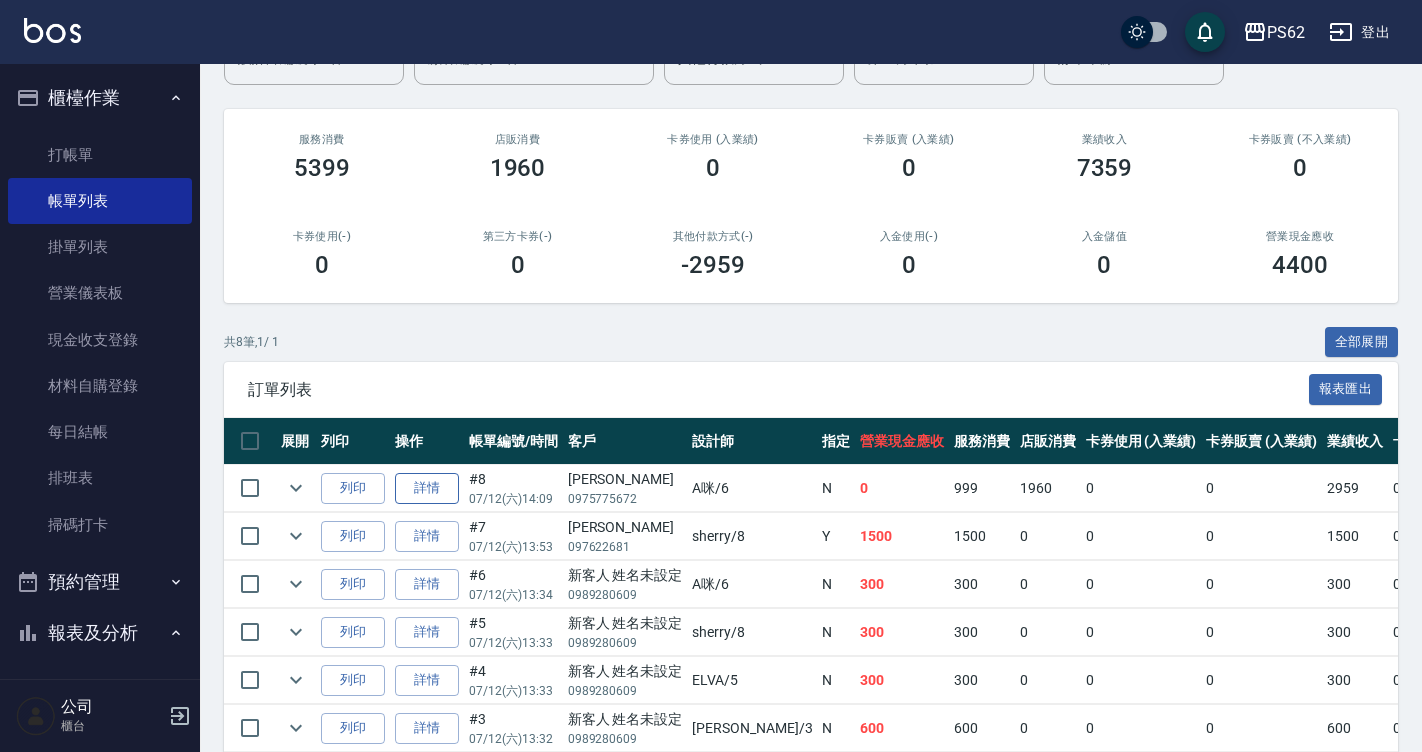 click on "詳情" at bounding box center [427, 488] 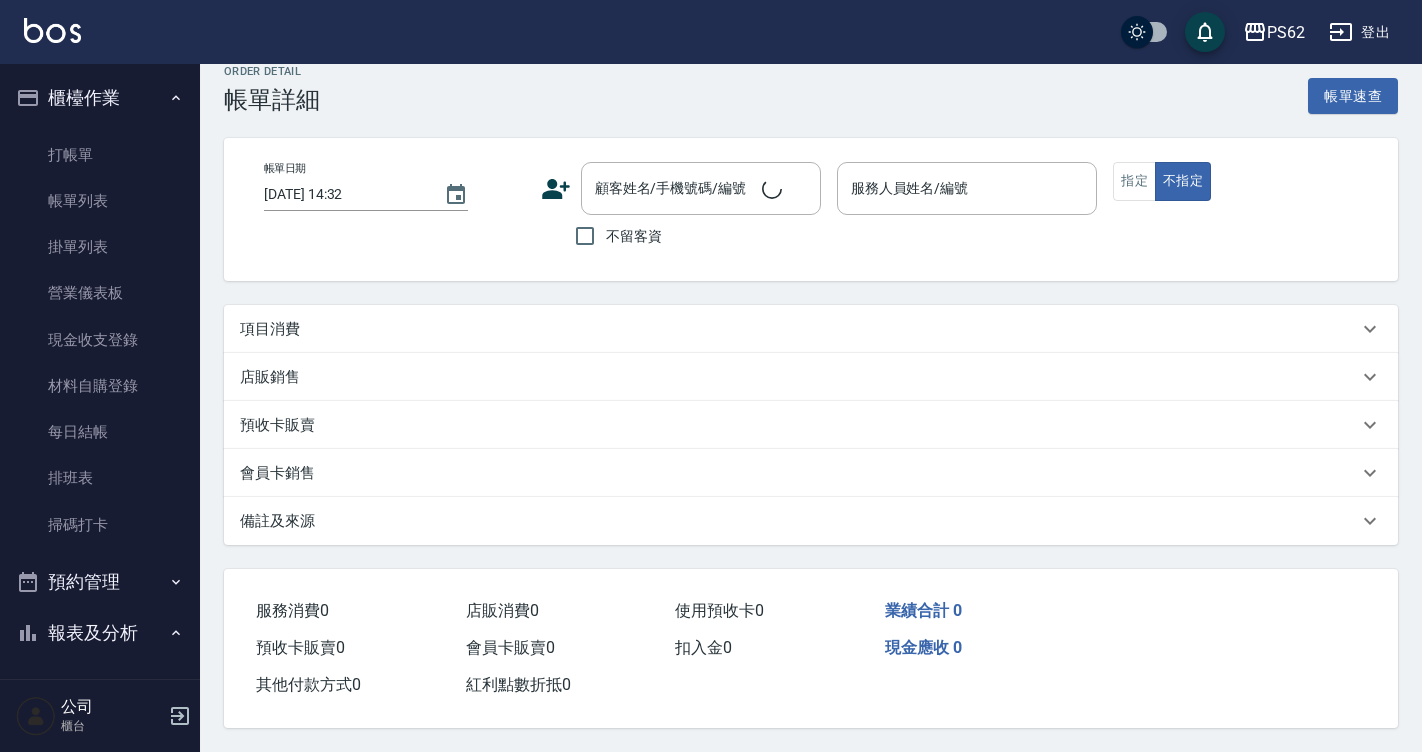 scroll, scrollTop: 0, scrollLeft: 0, axis: both 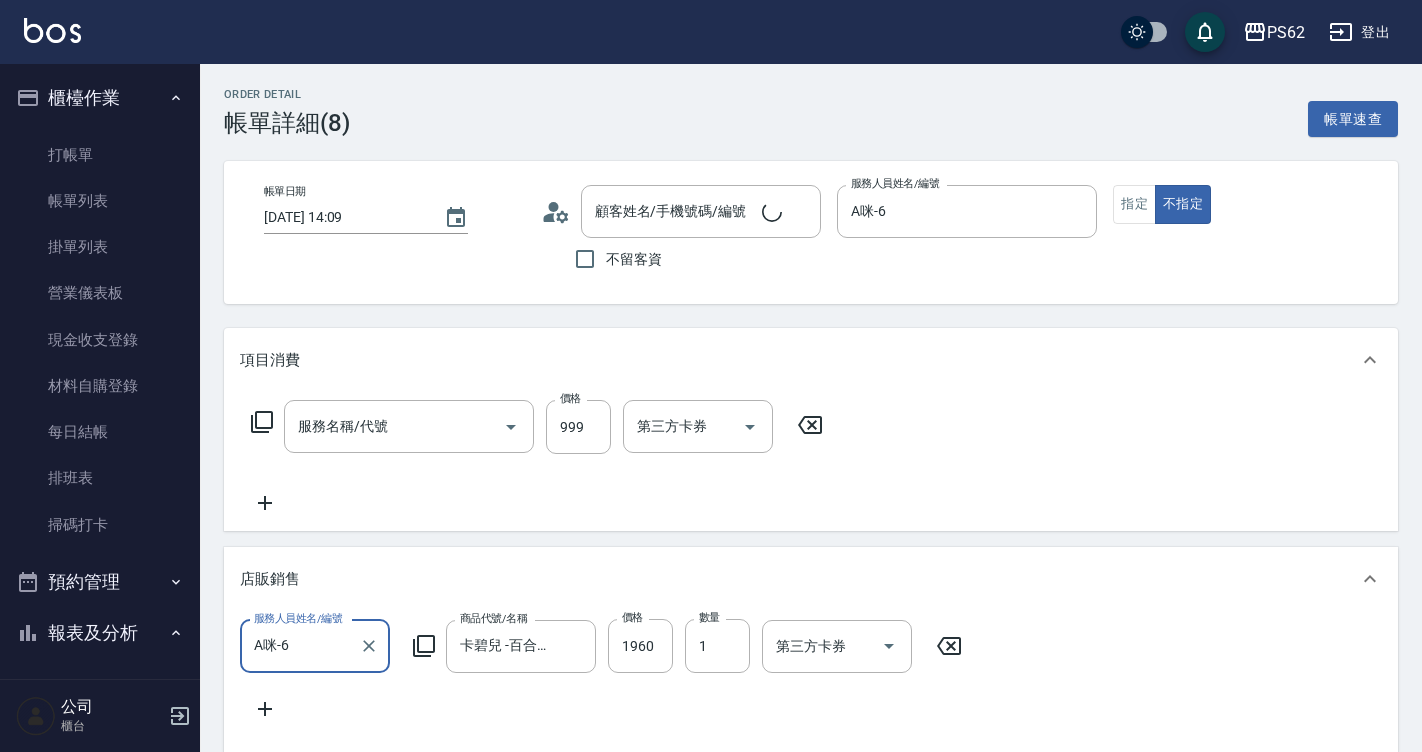 type on "2025/07/12 14:09" 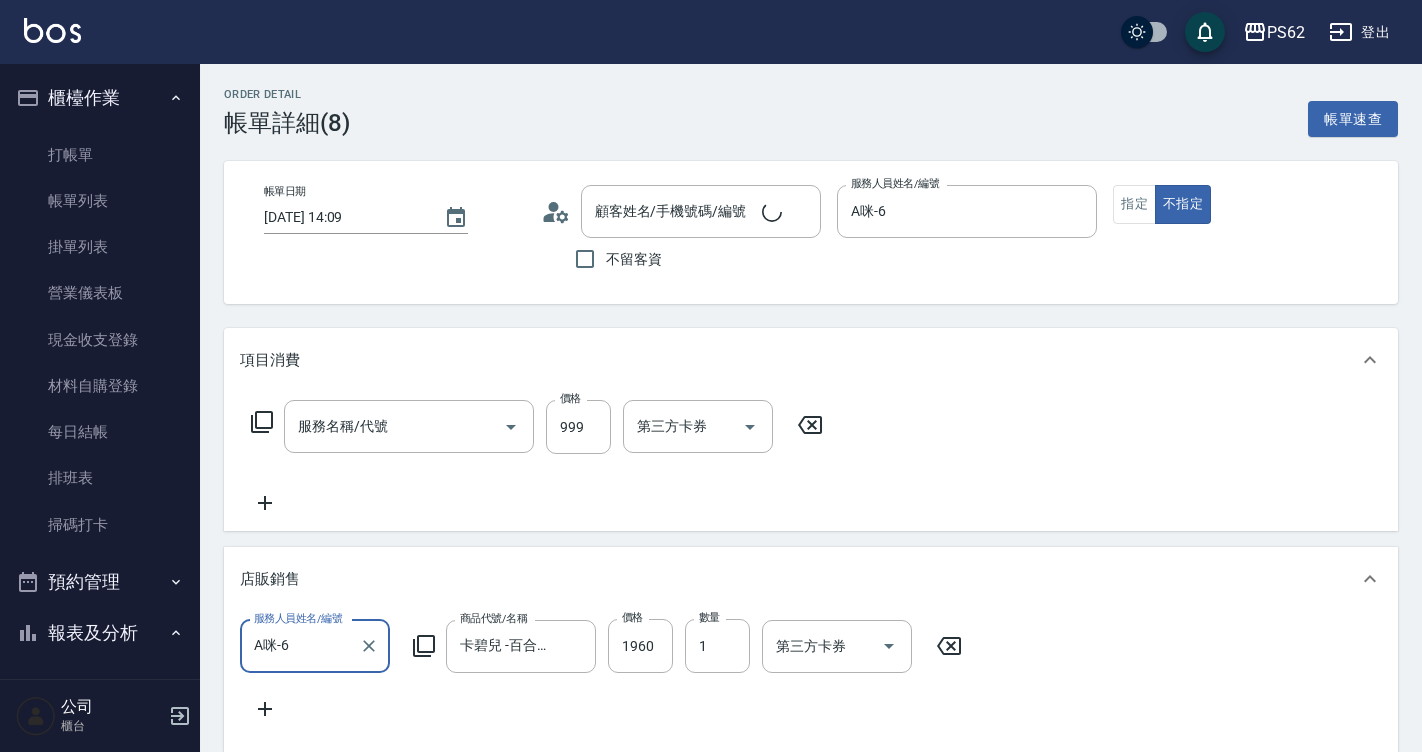 type on "A咪-6" 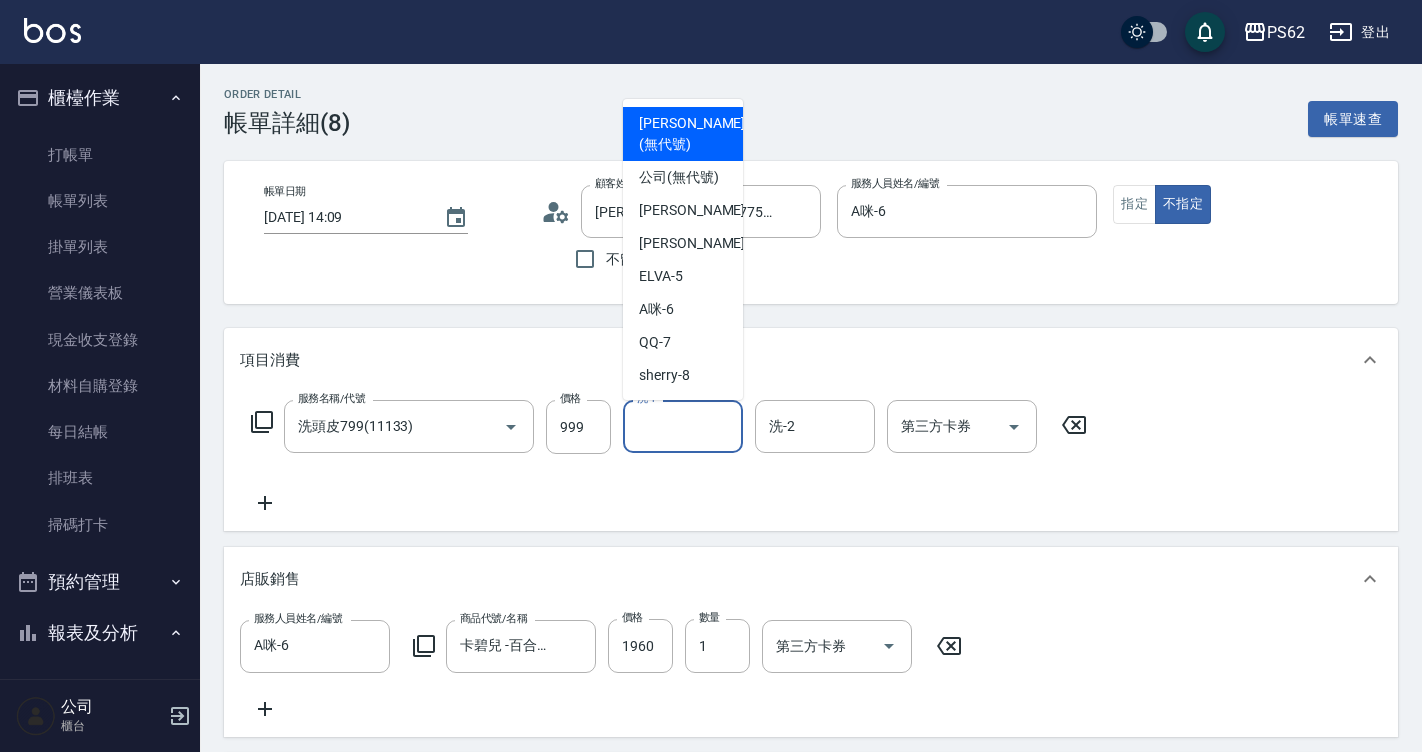 click on "洗-1" at bounding box center [683, 426] 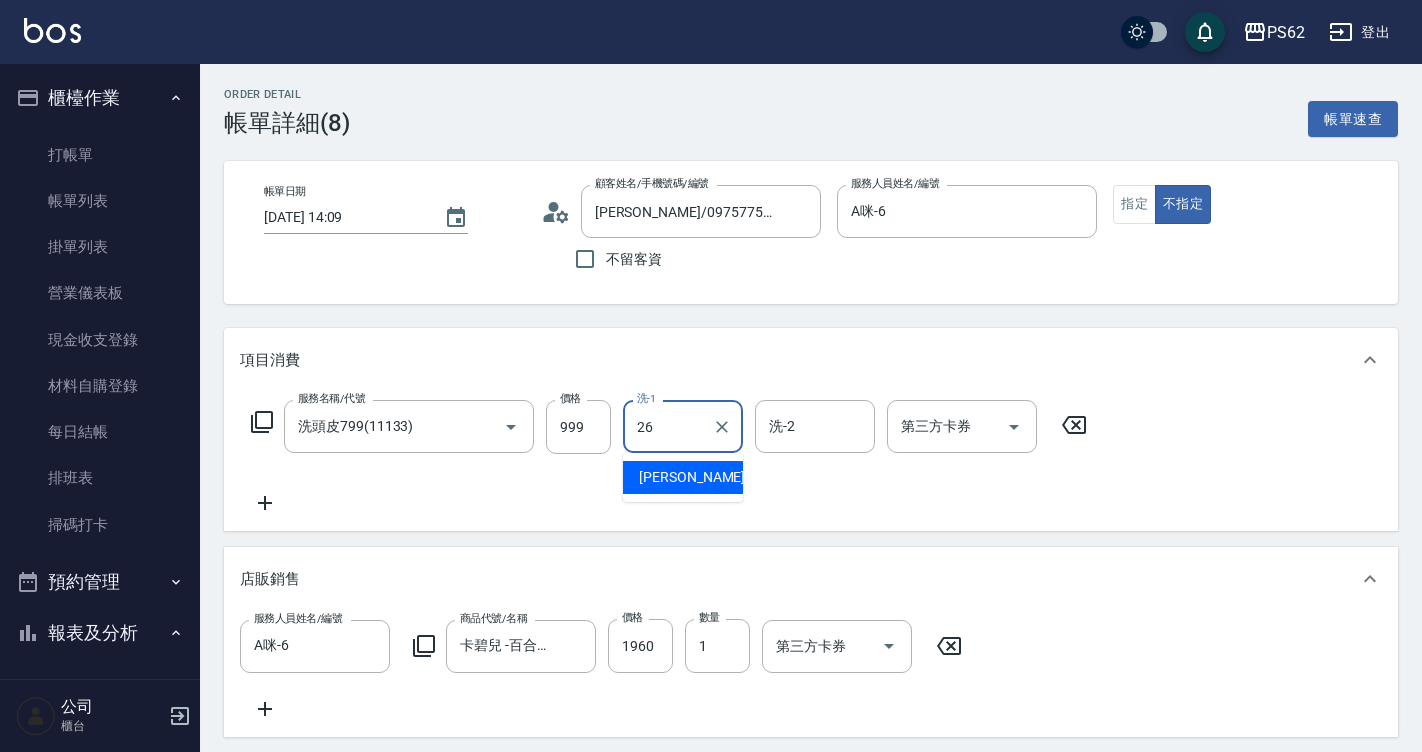 type on "小欣-26" 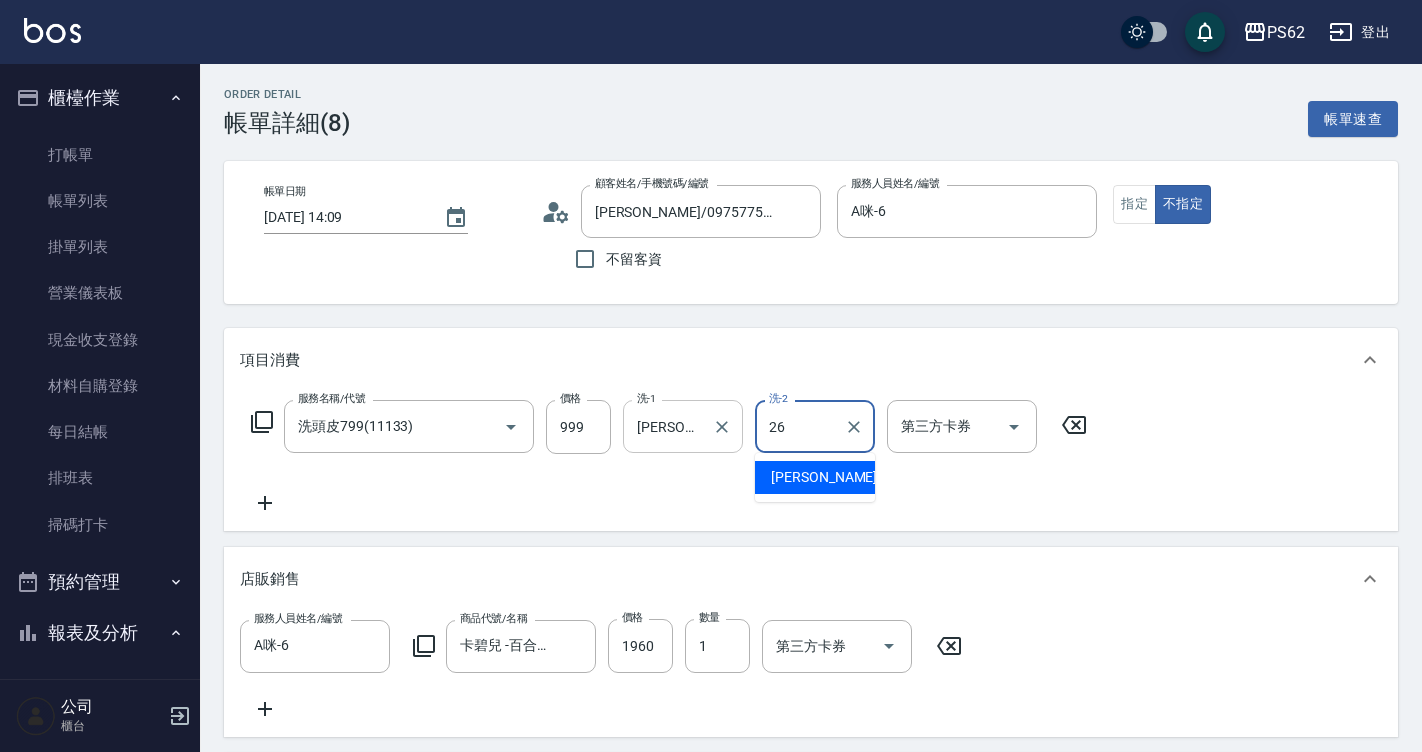 type on "小欣-26" 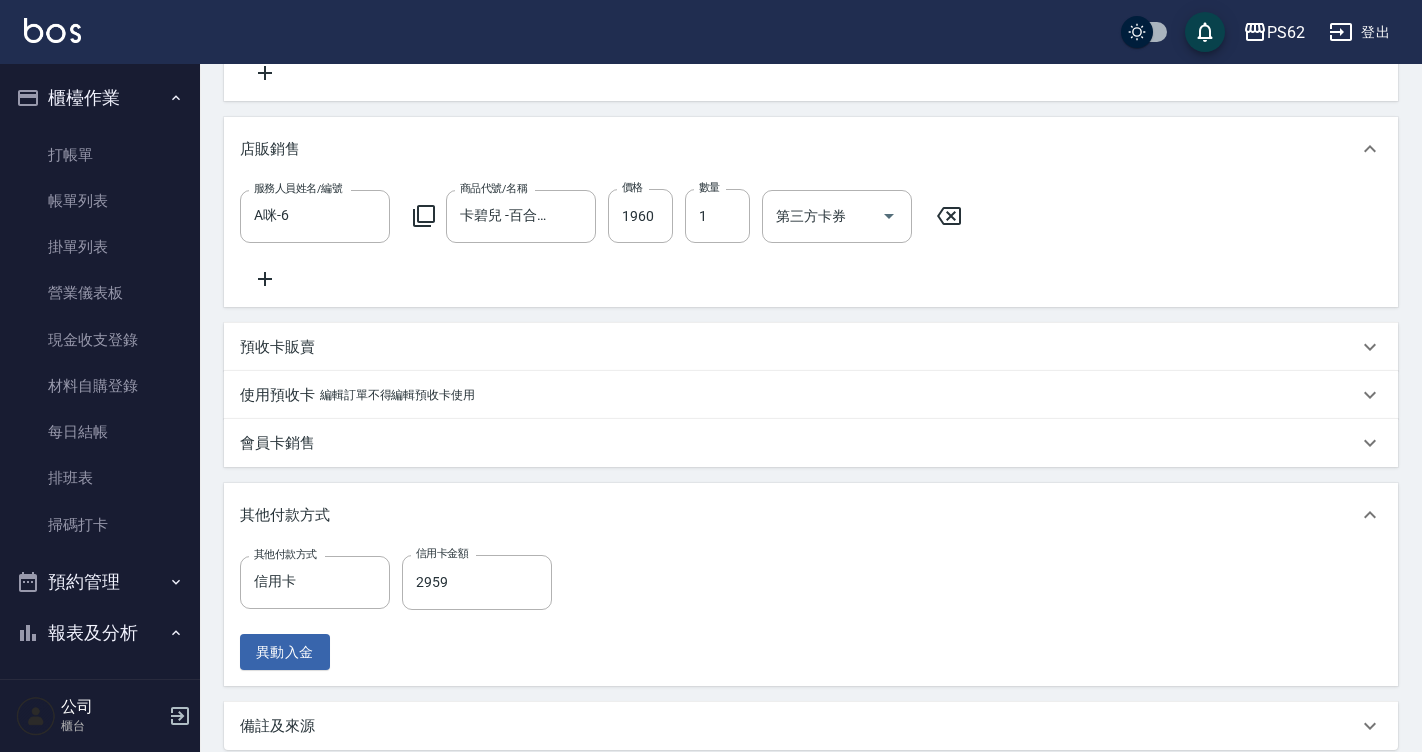 scroll, scrollTop: 659, scrollLeft: 0, axis: vertical 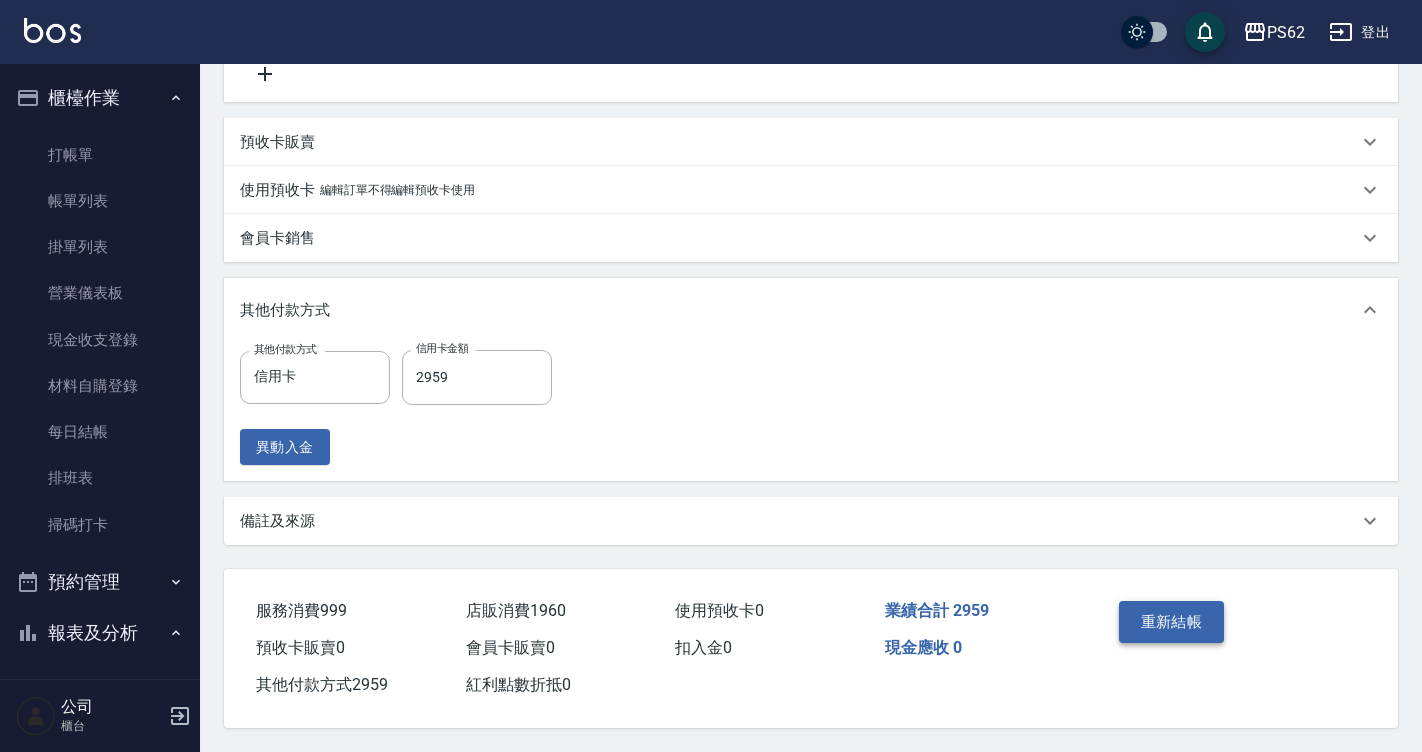 click on "重新結帳" at bounding box center (1172, 622) 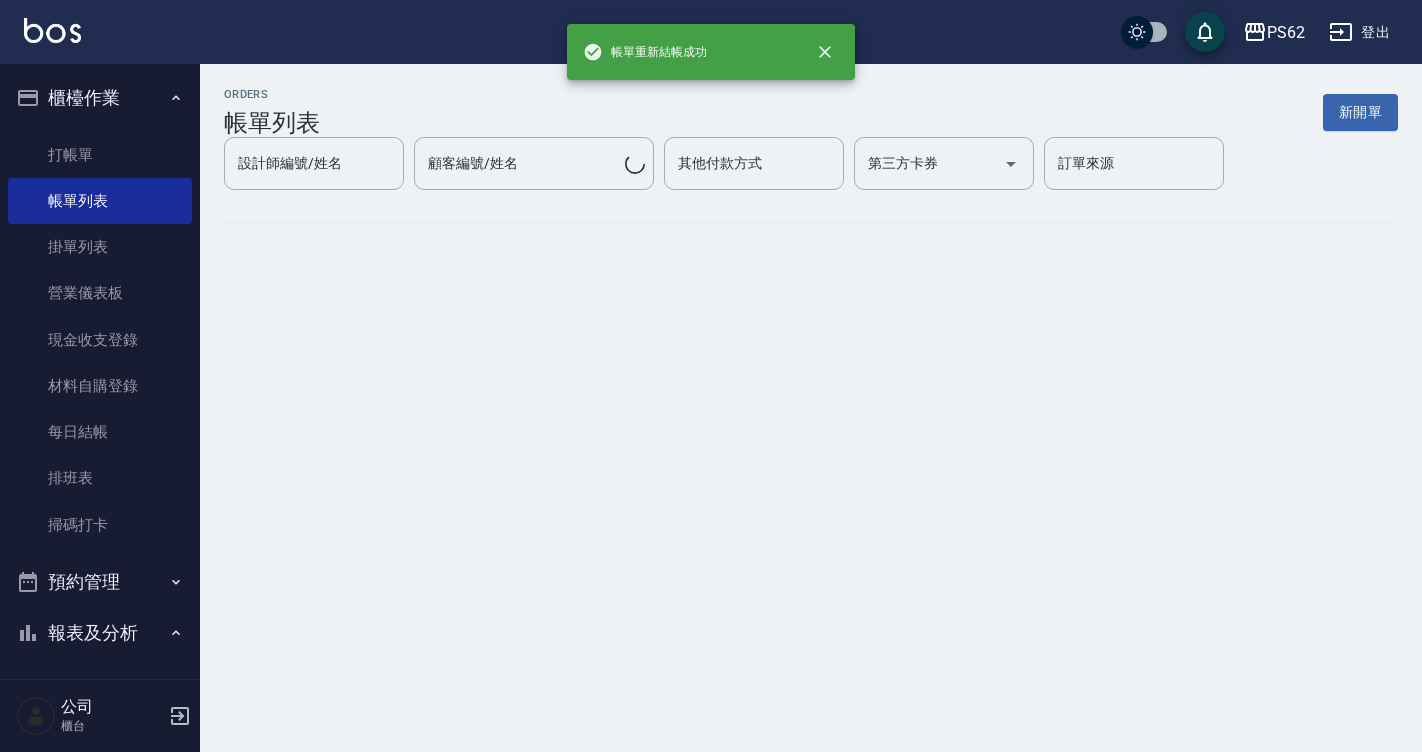 scroll, scrollTop: 0, scrollLeft: 0, axis: both 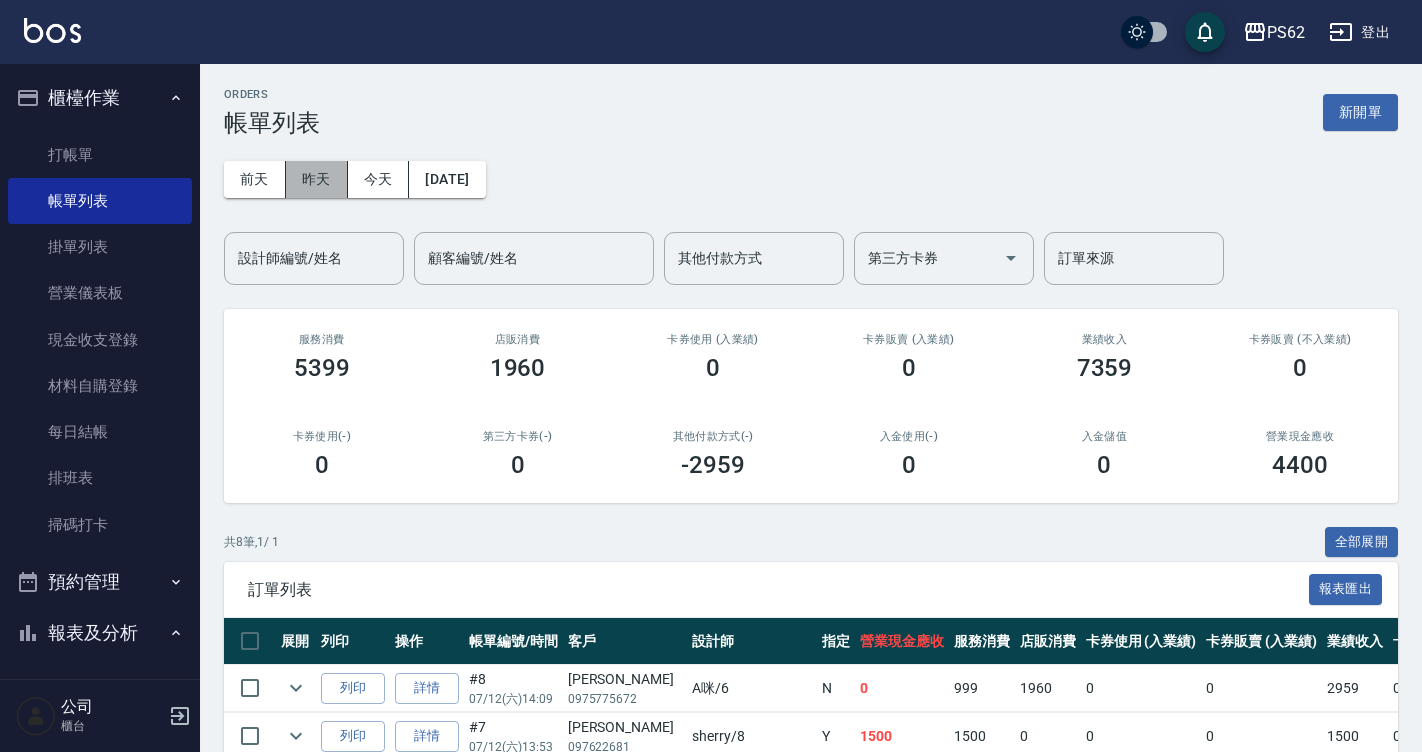 click on "昨天" at bounding box center (317, 179) 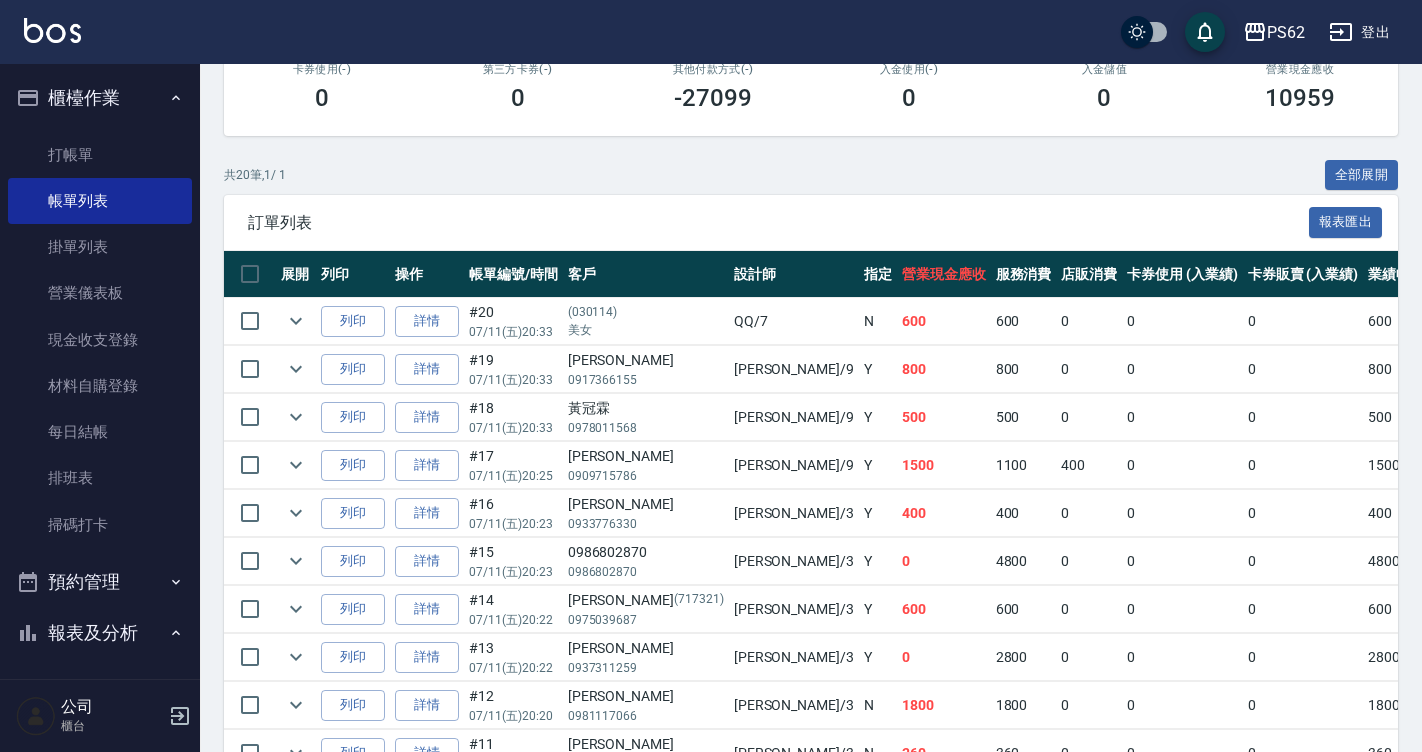 scroll, scrollTop: 366, scrollLeft: 0, axis: vertical 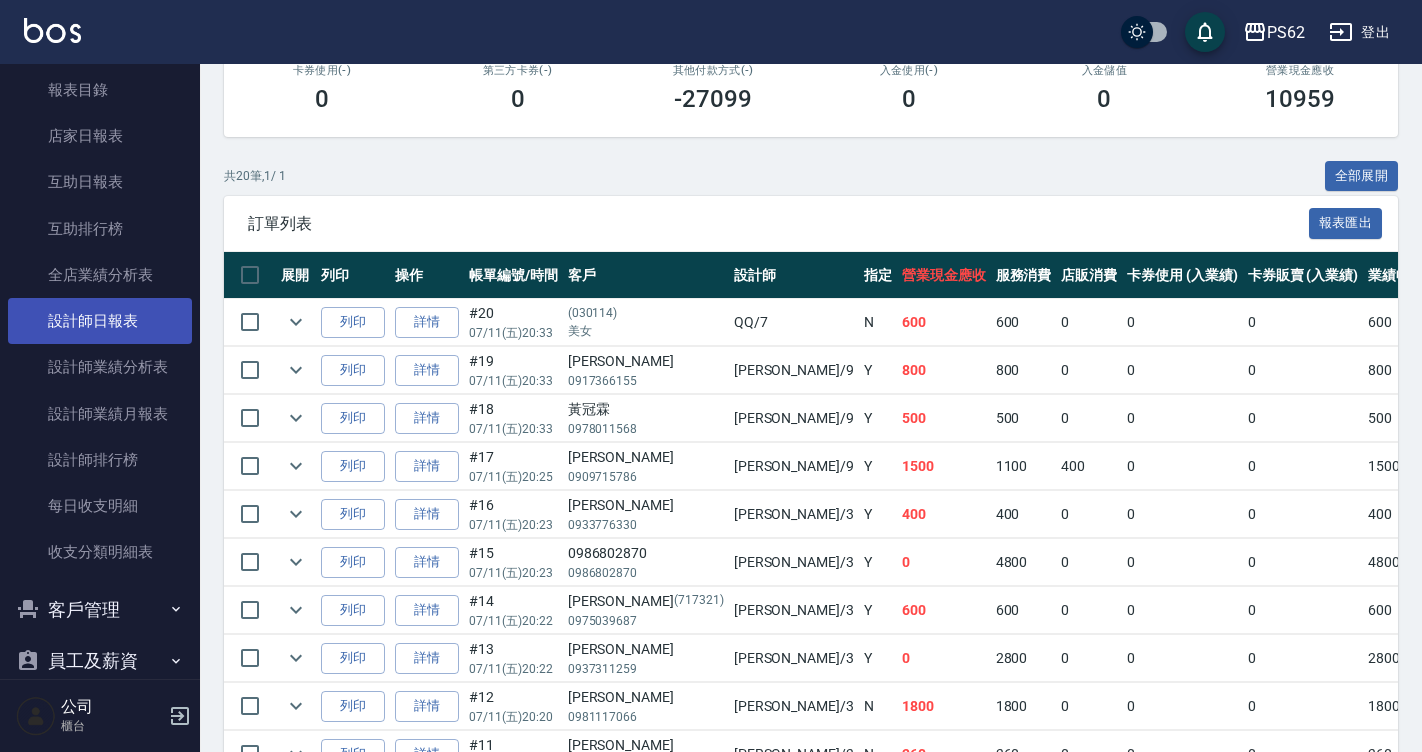 click on "設計師日報表" at bounding box center (100, 321) 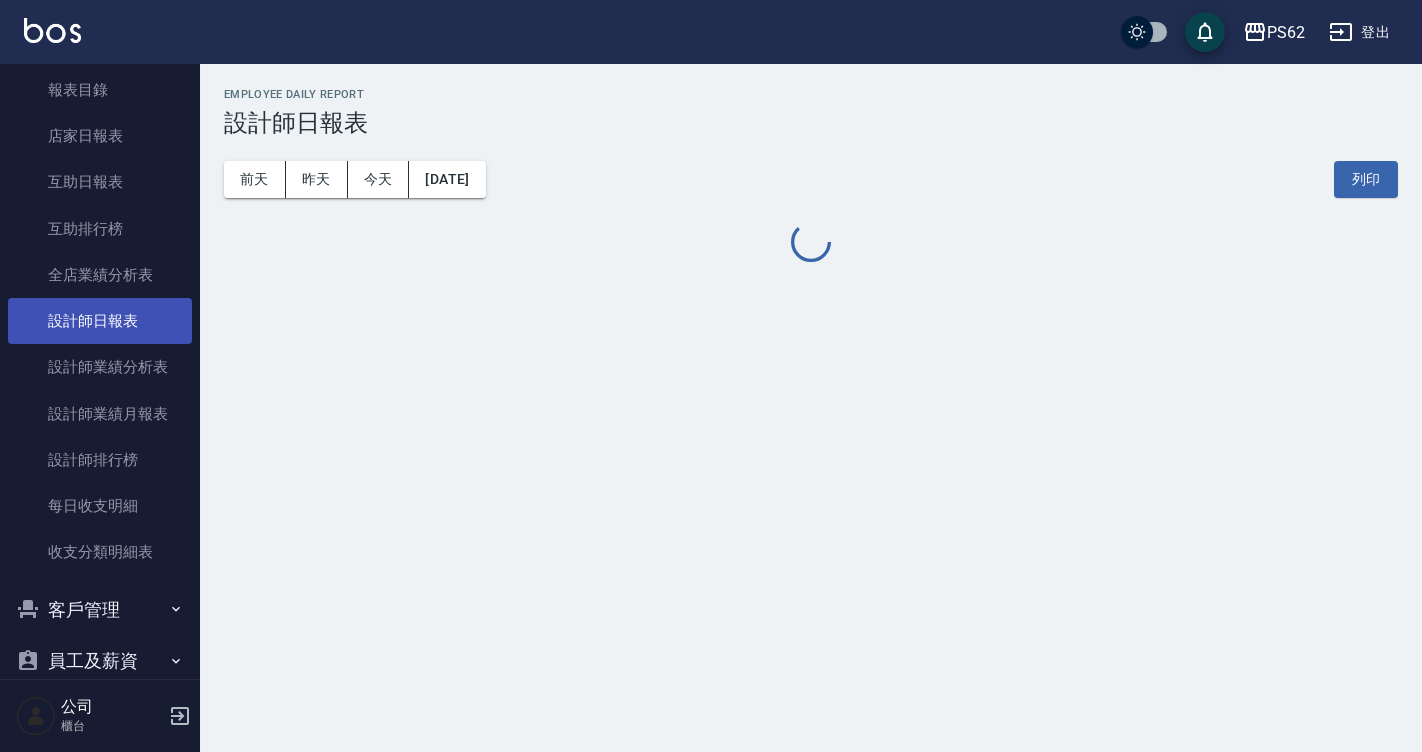 scroll, scrollTop: 0, scrollLeft: 0, axis: both 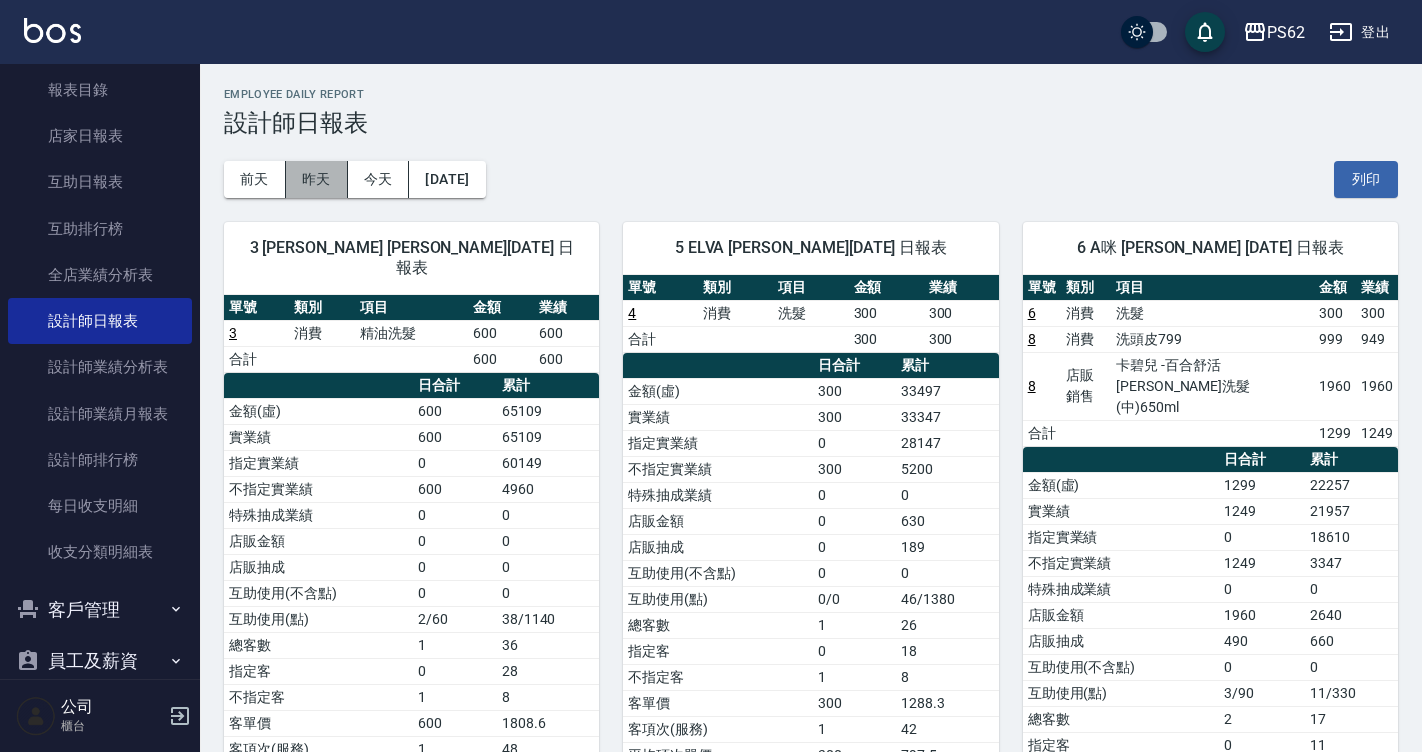 click on "昨天" at bounding box center [317, 179] 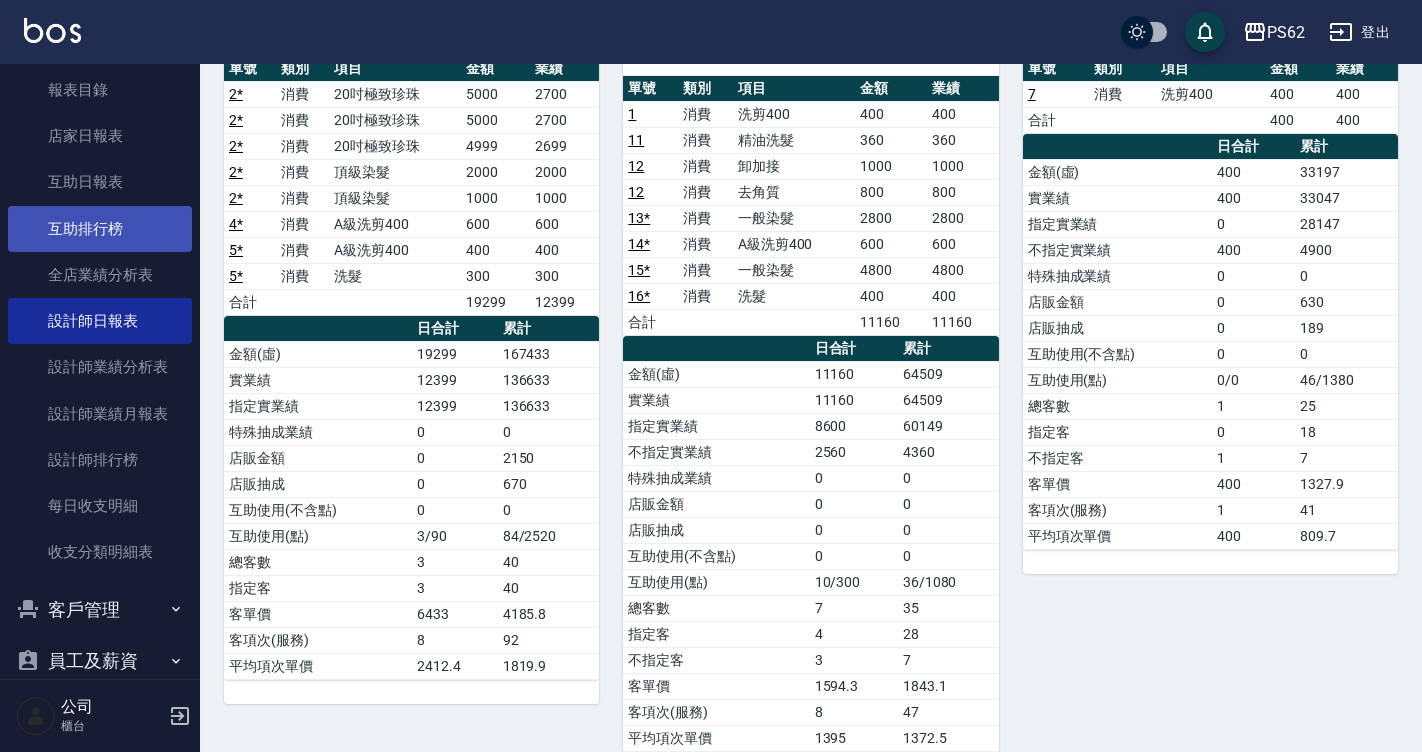 scroll, scrollTop: 200, scrollLeft: 0, axis: vertical 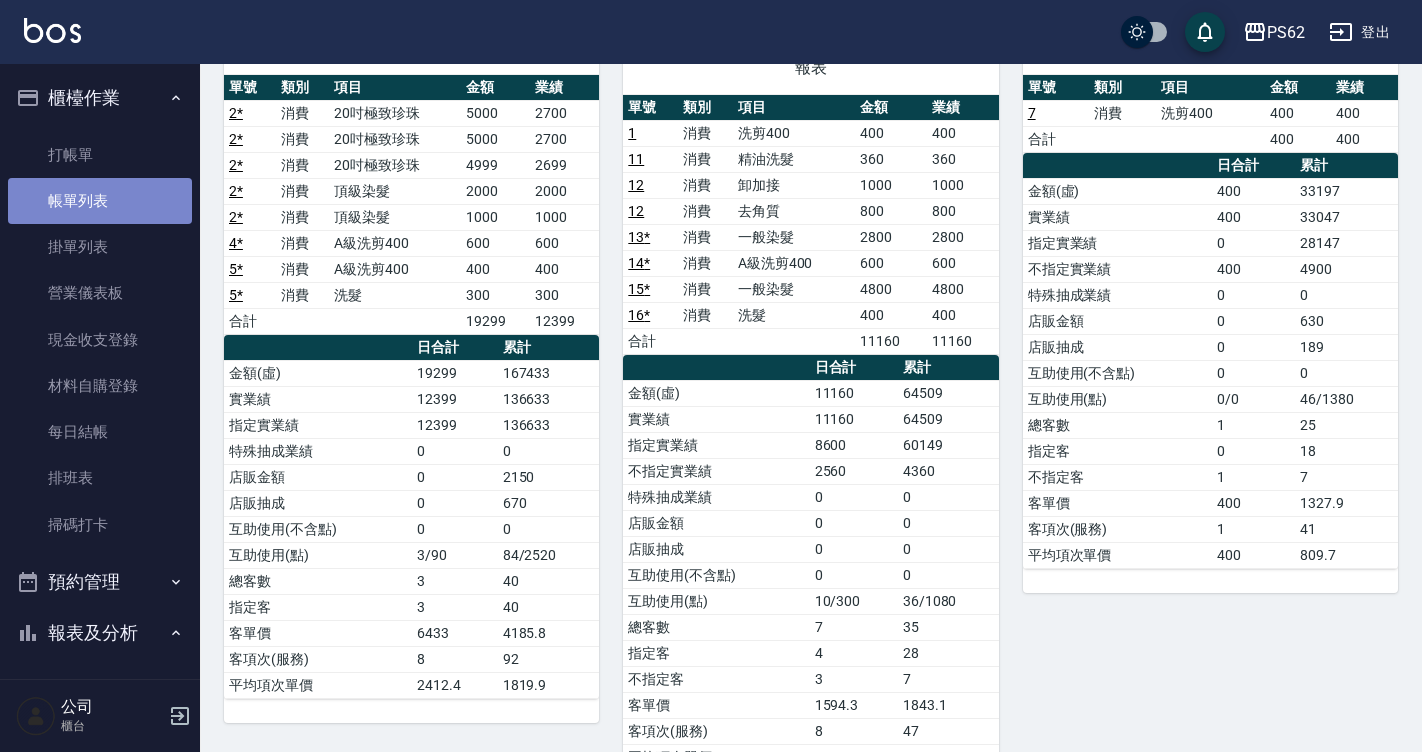 click on "帳單列表" at bounding box center (100, 201) 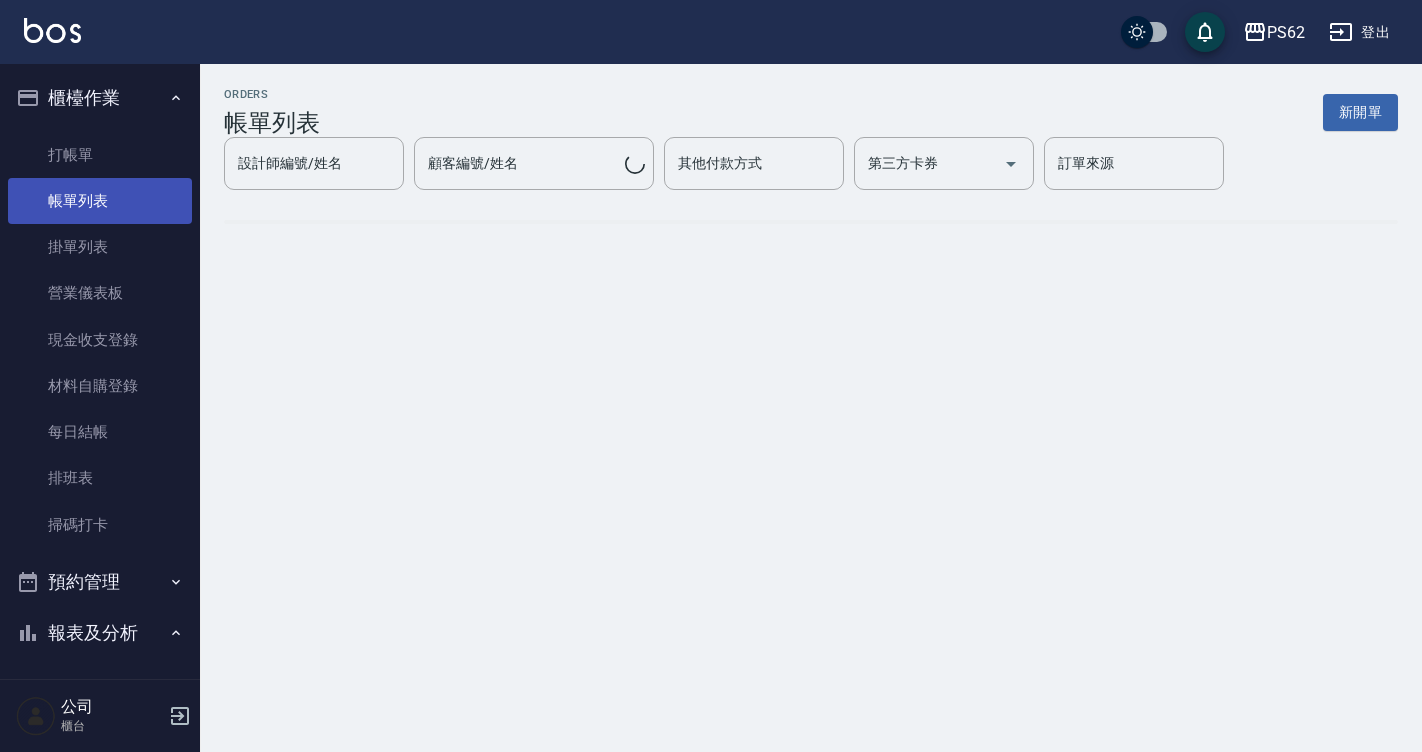 scroll, scrollTop: 0, scrollLeft: 0, axis: both 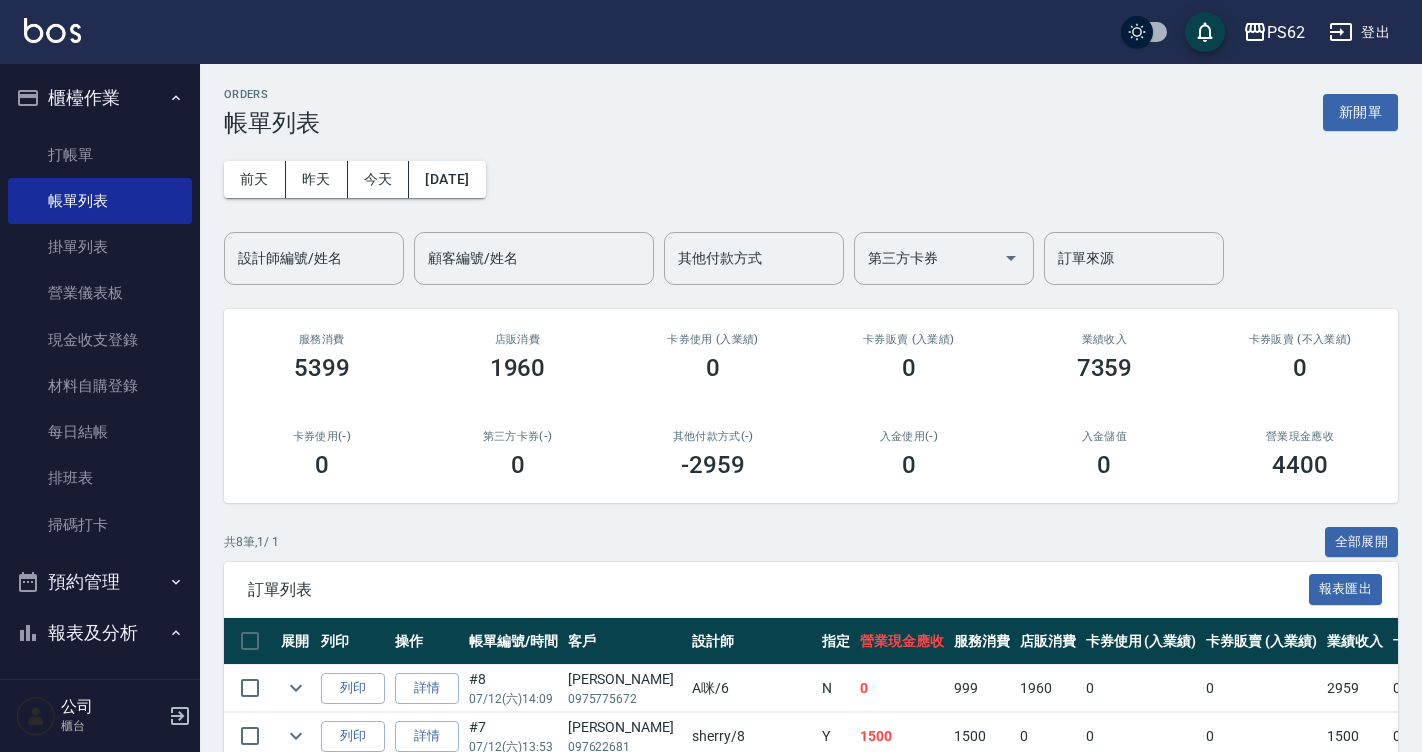 click on "昨天" at bounding box center (317, 179) 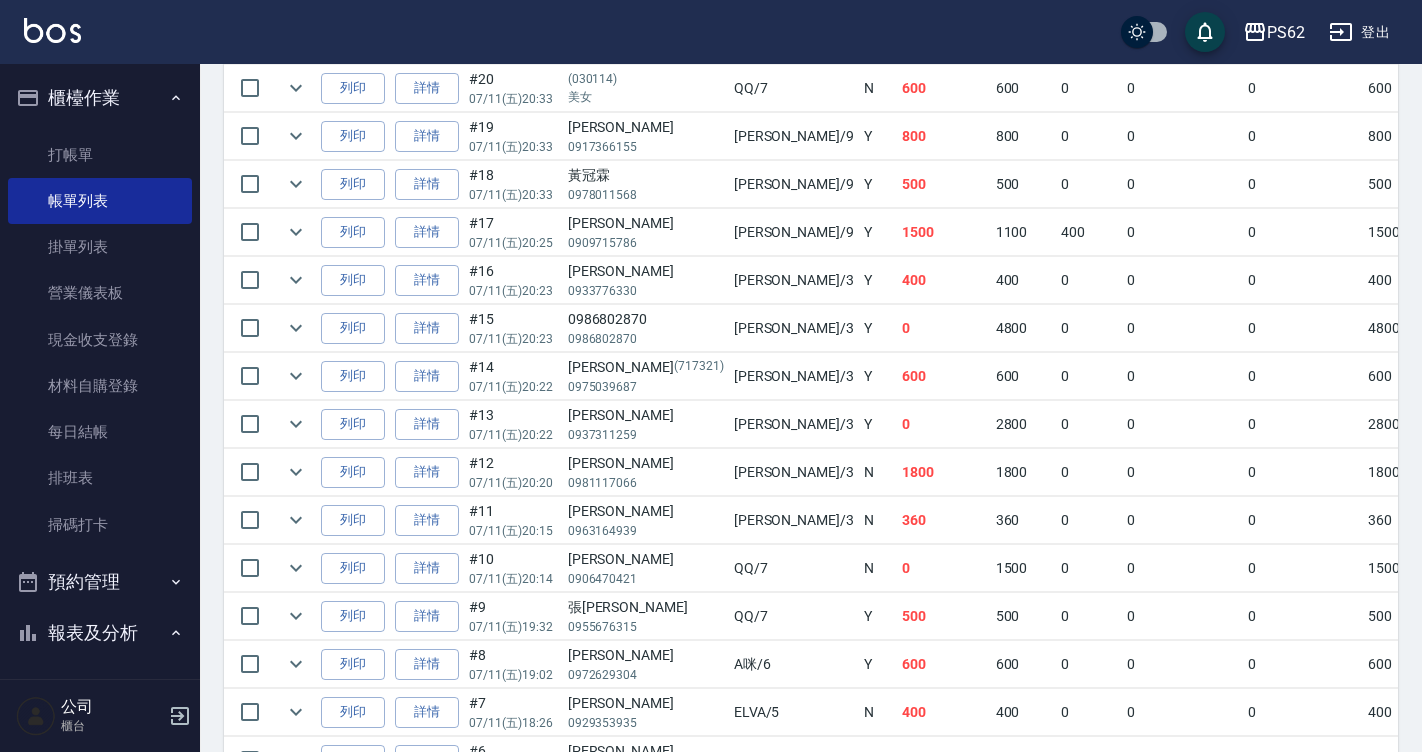 scroll, scrollTop: 700, scrollLeft: 0, axis: vertical 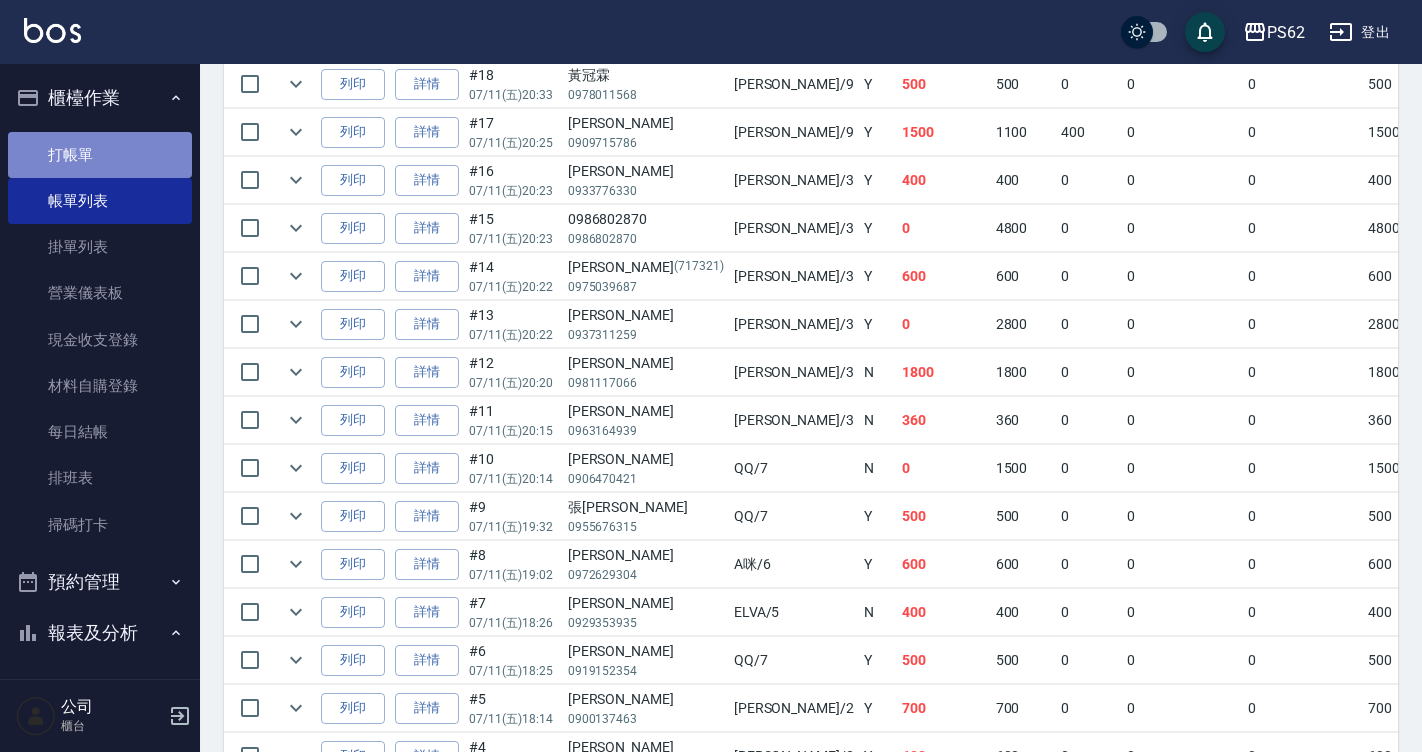 click on "打帳單" at bounding box center [100, 155] 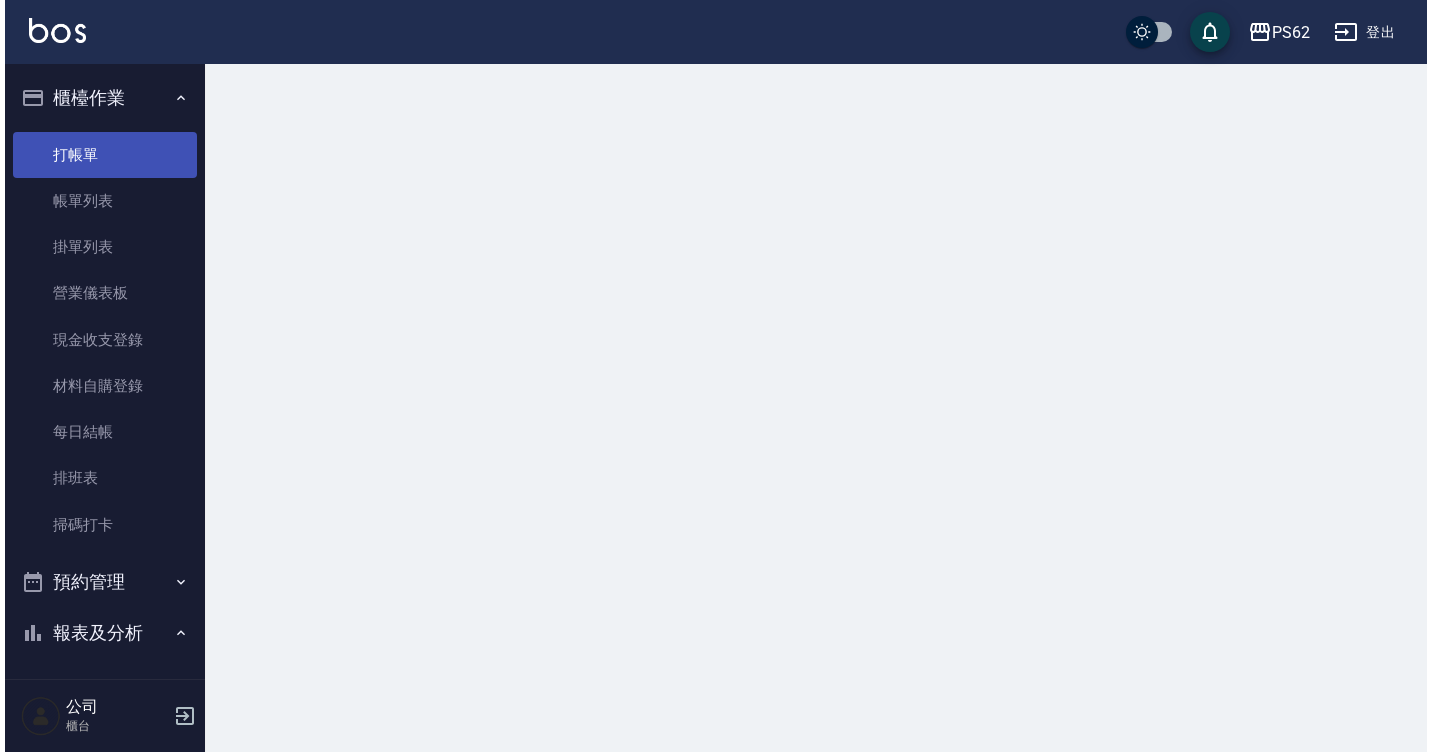 scroll, scrollTop: 0, scrollLeft: 0, axis: both 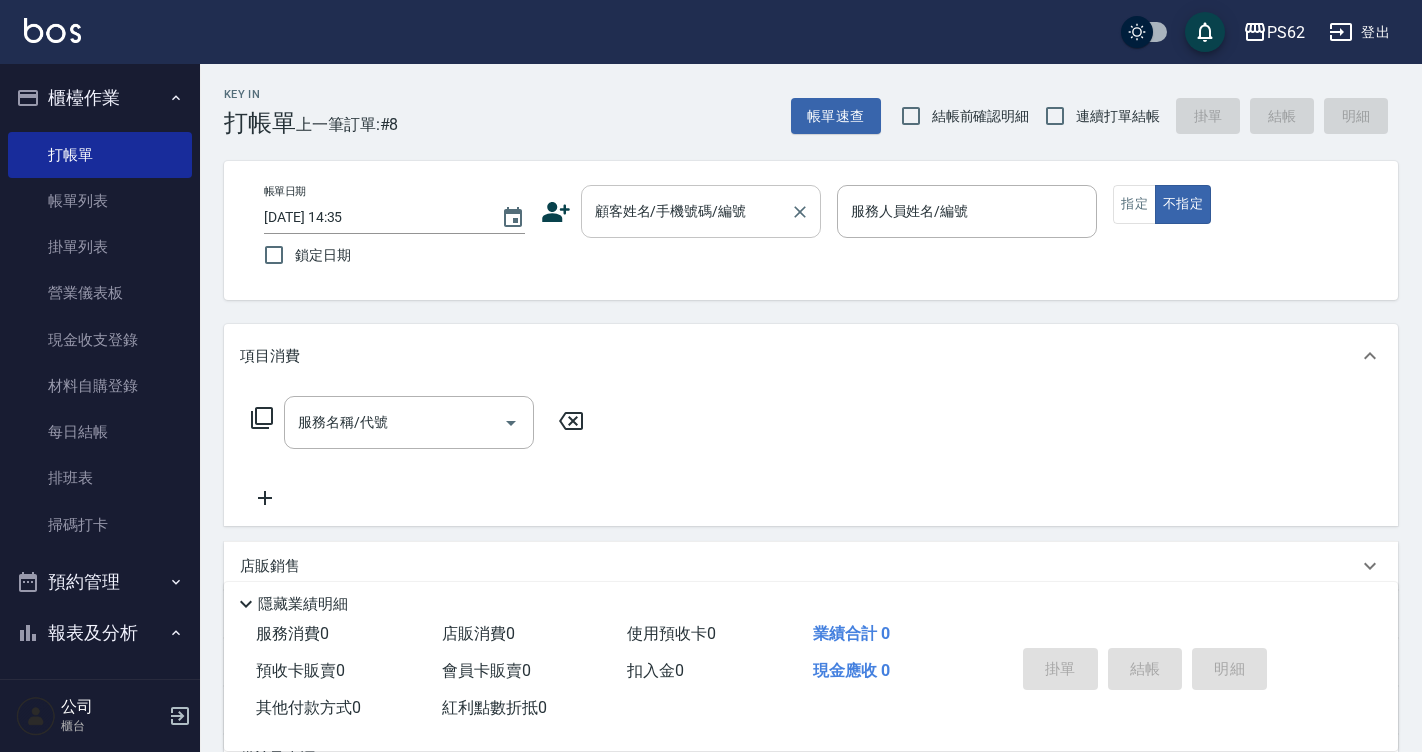 click on "顧客姓名/手機號碼/編號" at bounding box center (686, 211) 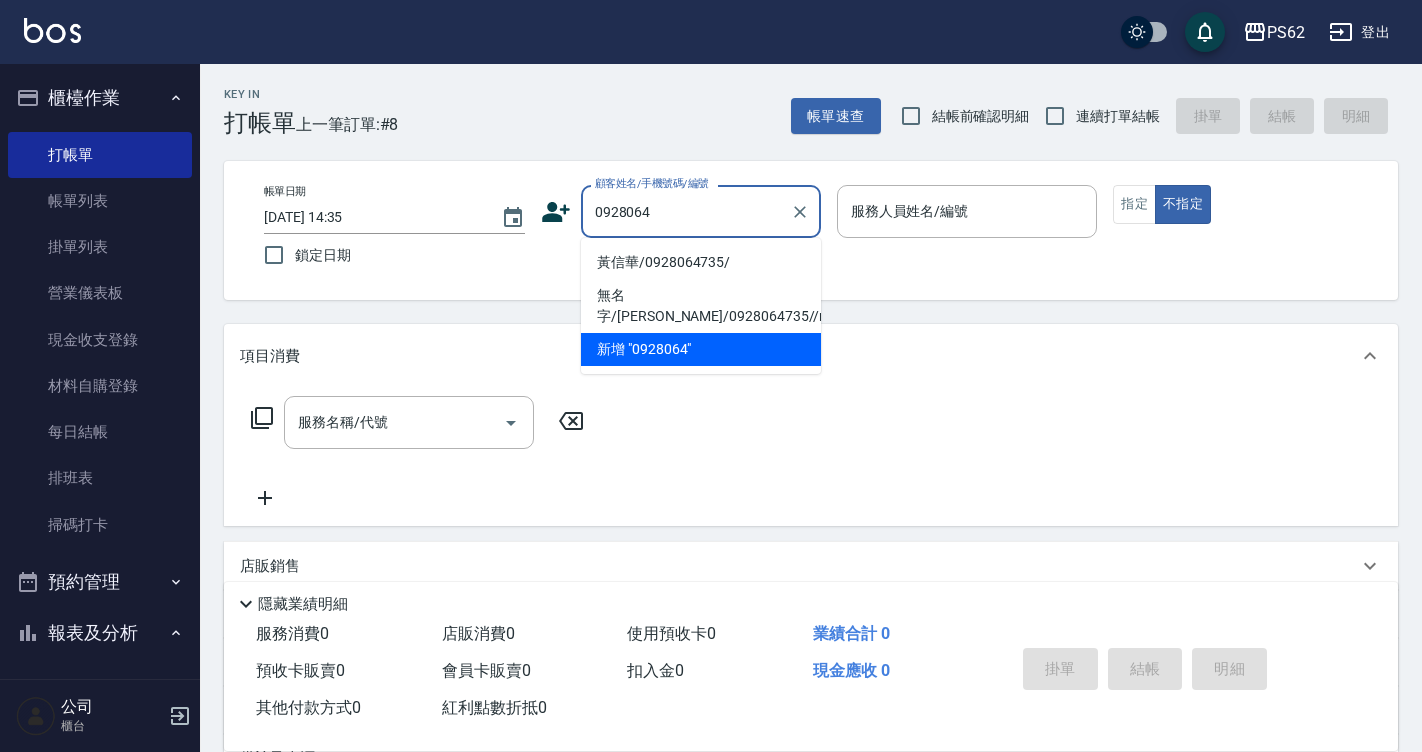click on "黃信華/0928064735/" at bounding box center (701, 262) 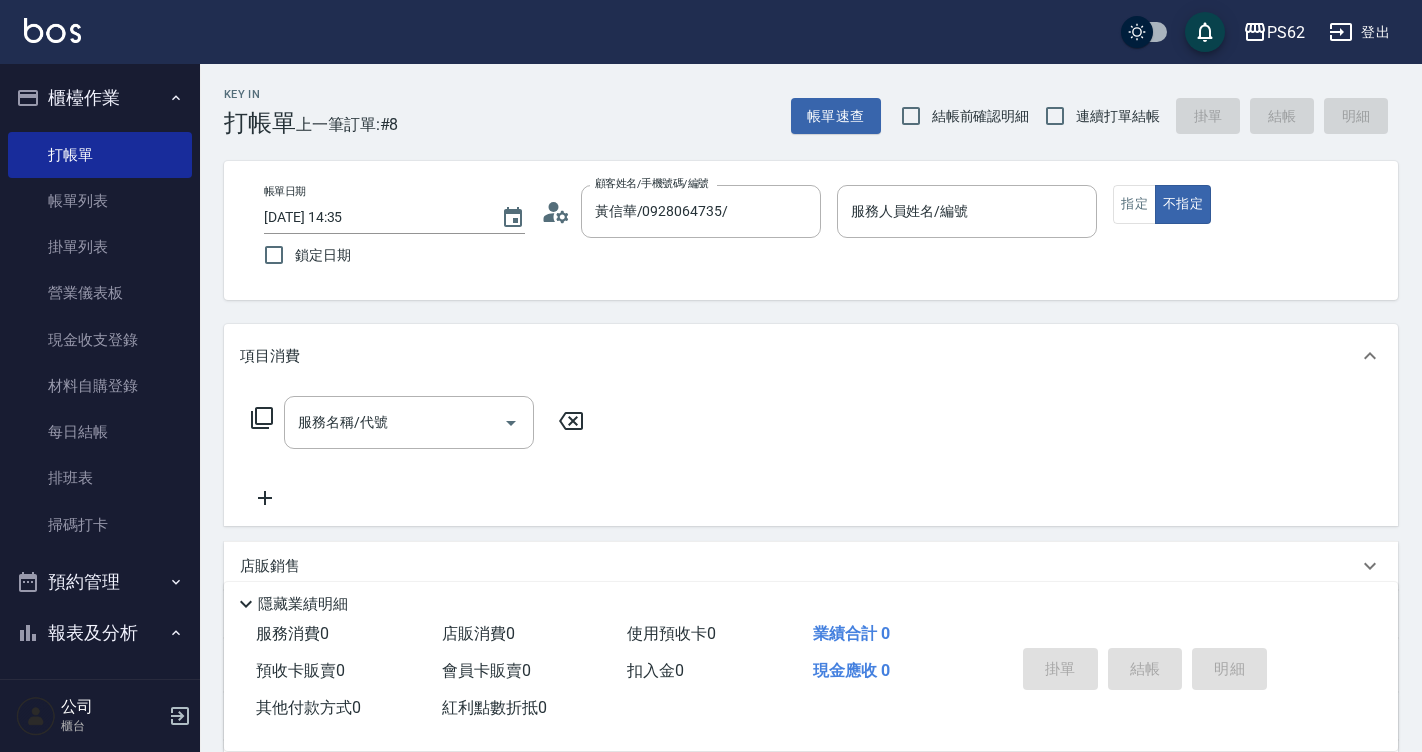 click 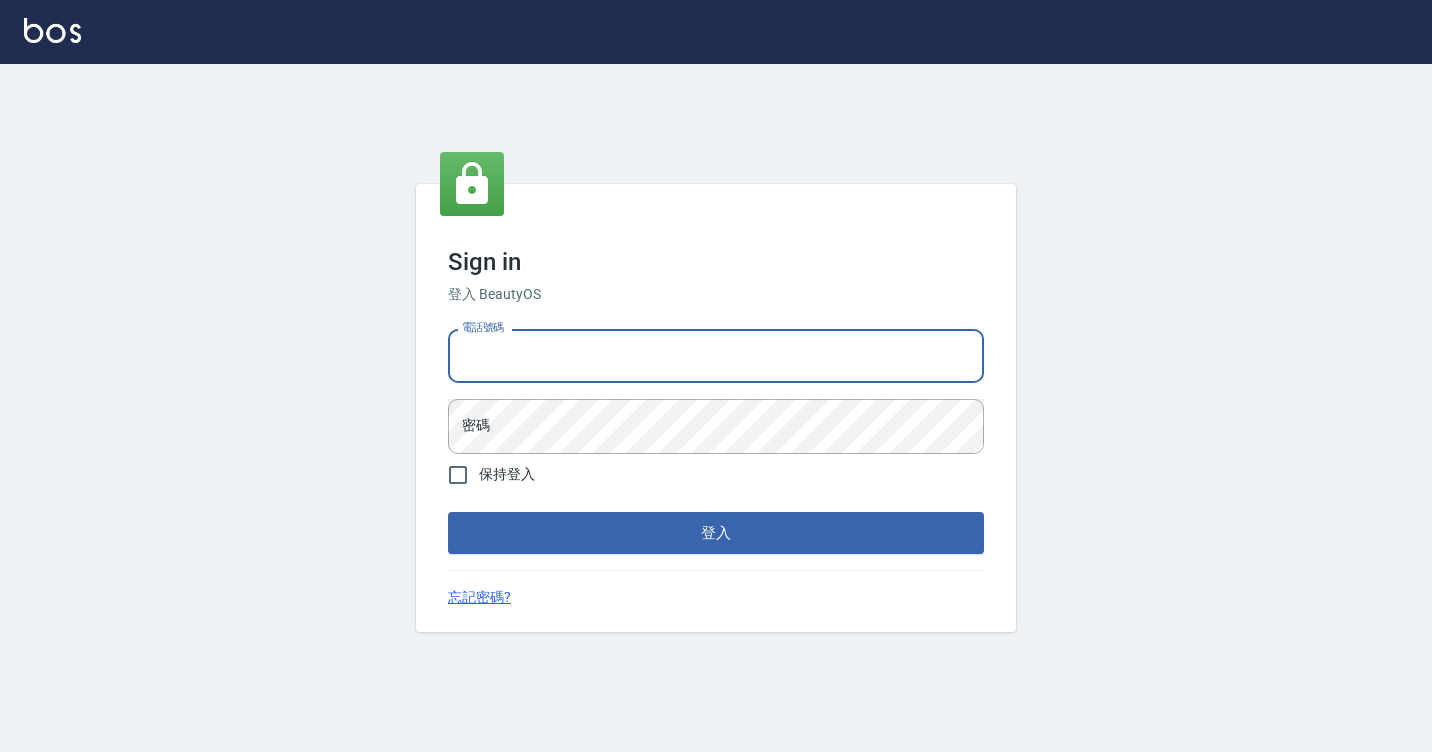 scroll, scrollTop: 0, scrollLeft: 0, axis: both 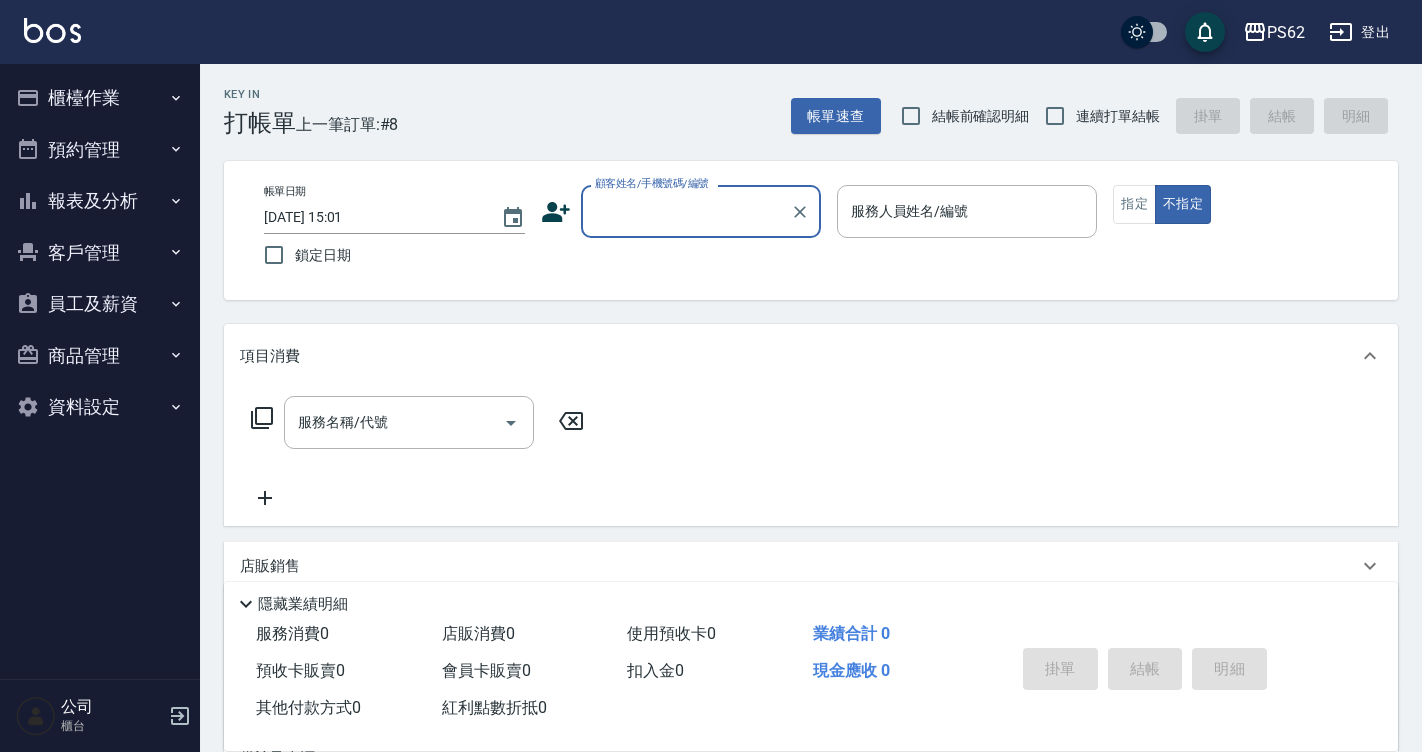 click on "顧客姓名/手機號碼/編號" at bounding box center (686, 211) 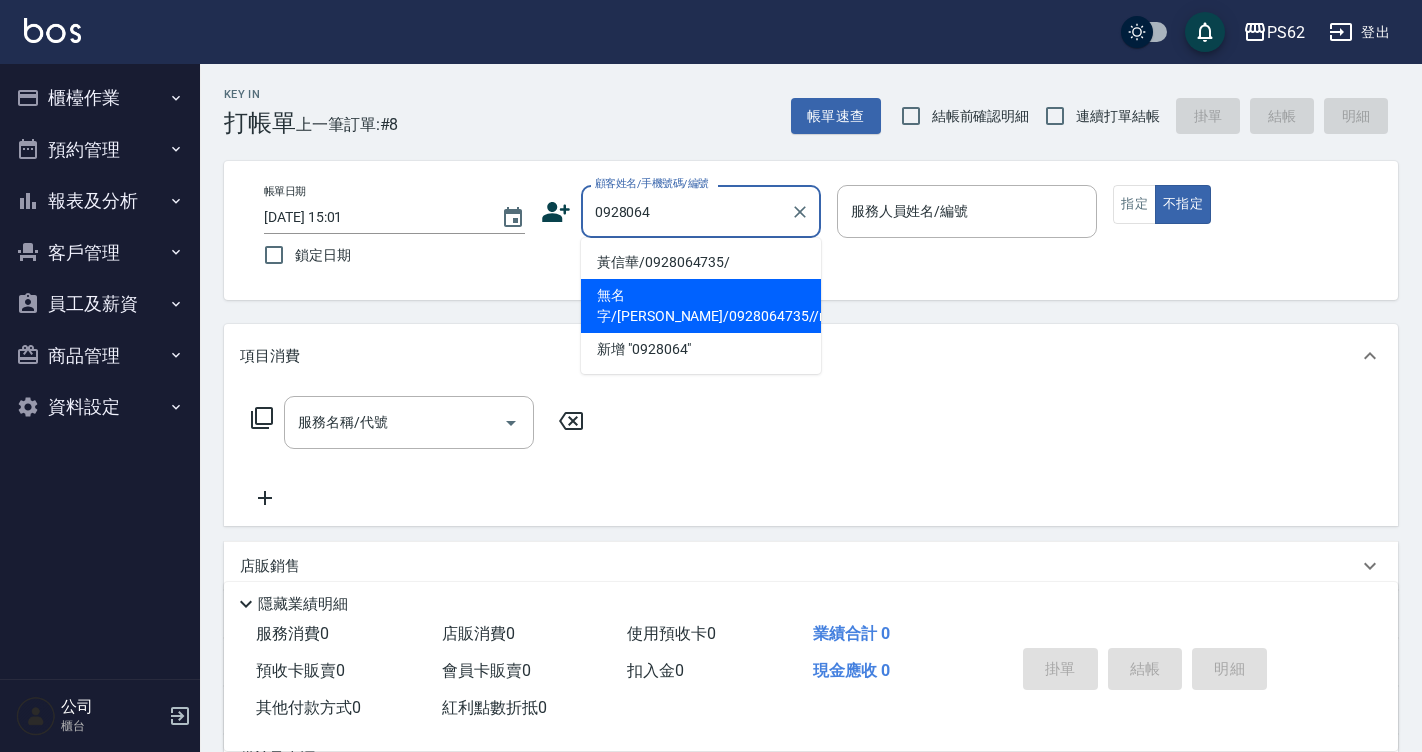 click on "無名字/[PERSON_NAME]/0928064735//null" at bounding box center [701, 306] 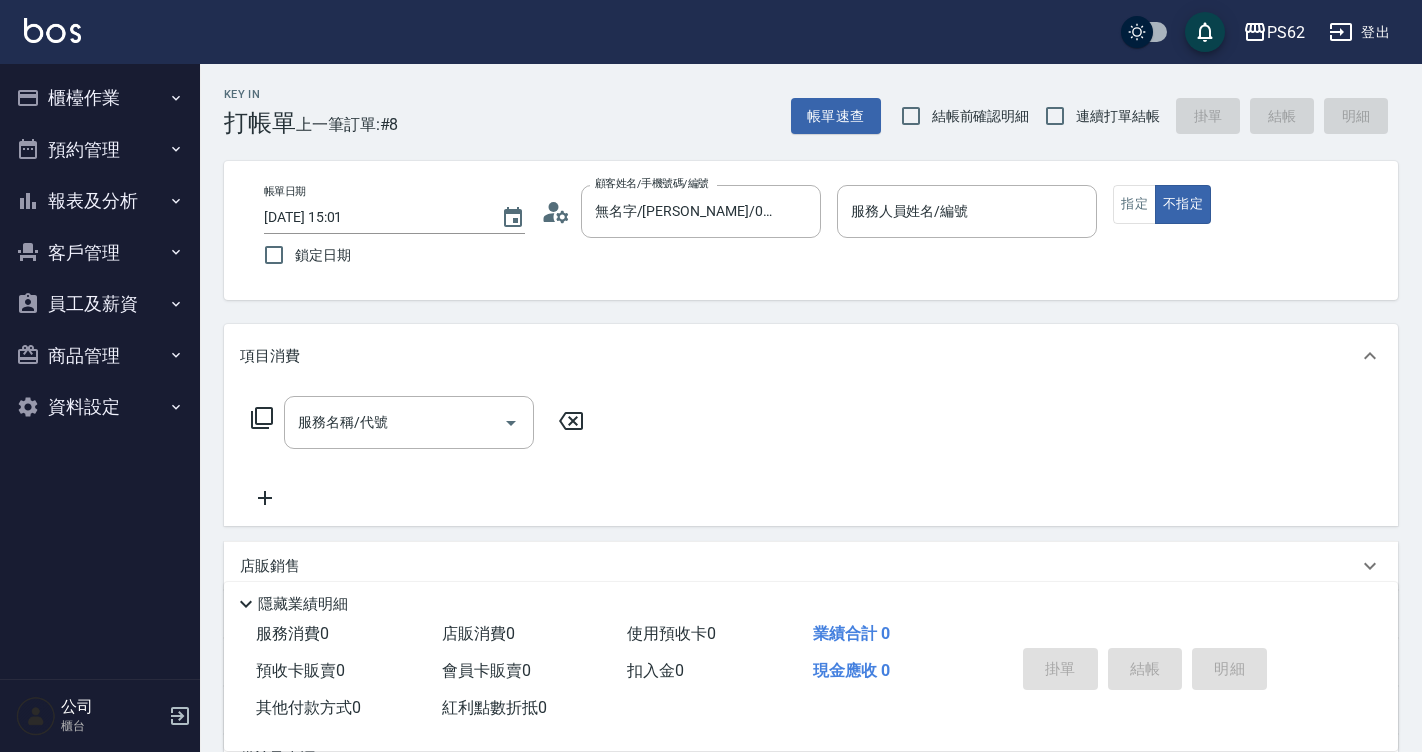 click 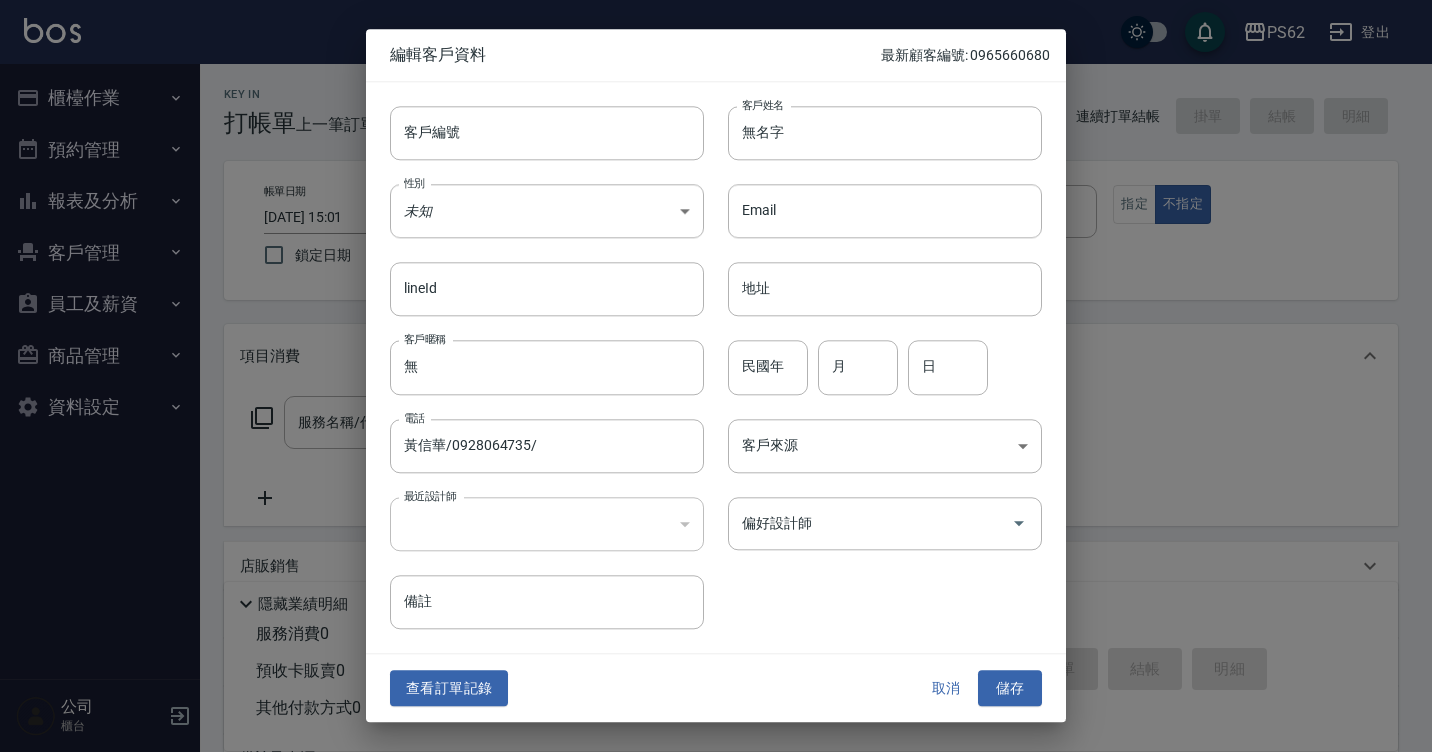 click at bounding box center [716, 376] 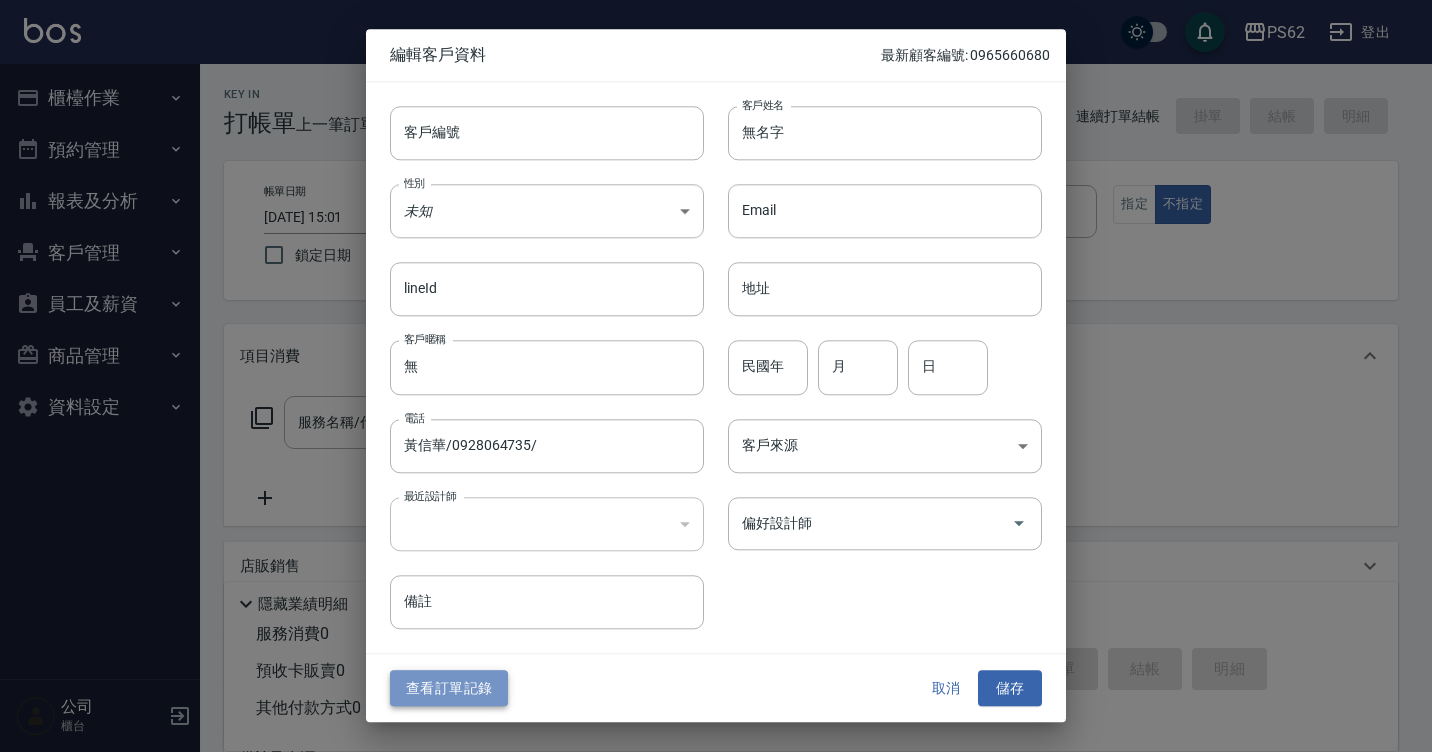 click on "查看訂單記錄" at bounding box center [449, 688] 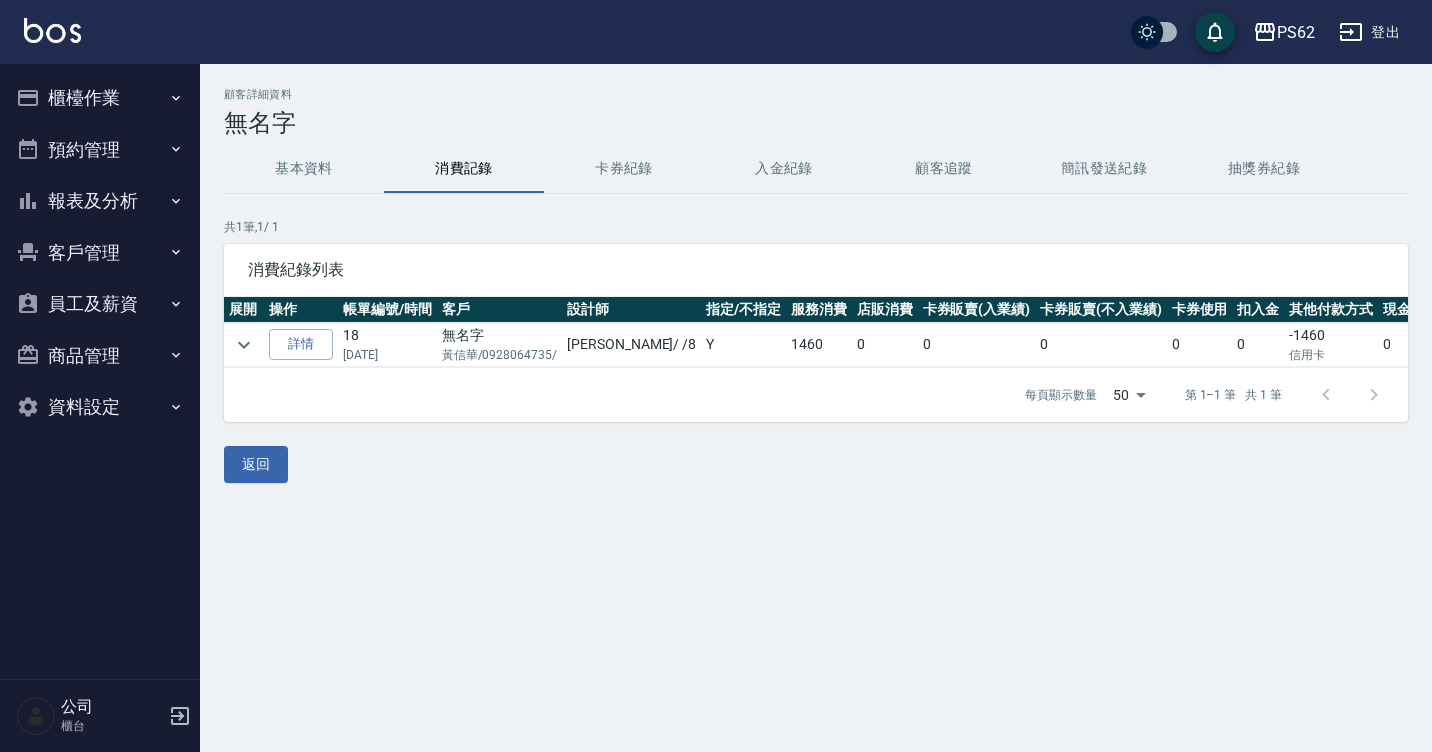 click on "無名字 黃信華/0928064735/" at bounding box center [499, 345] 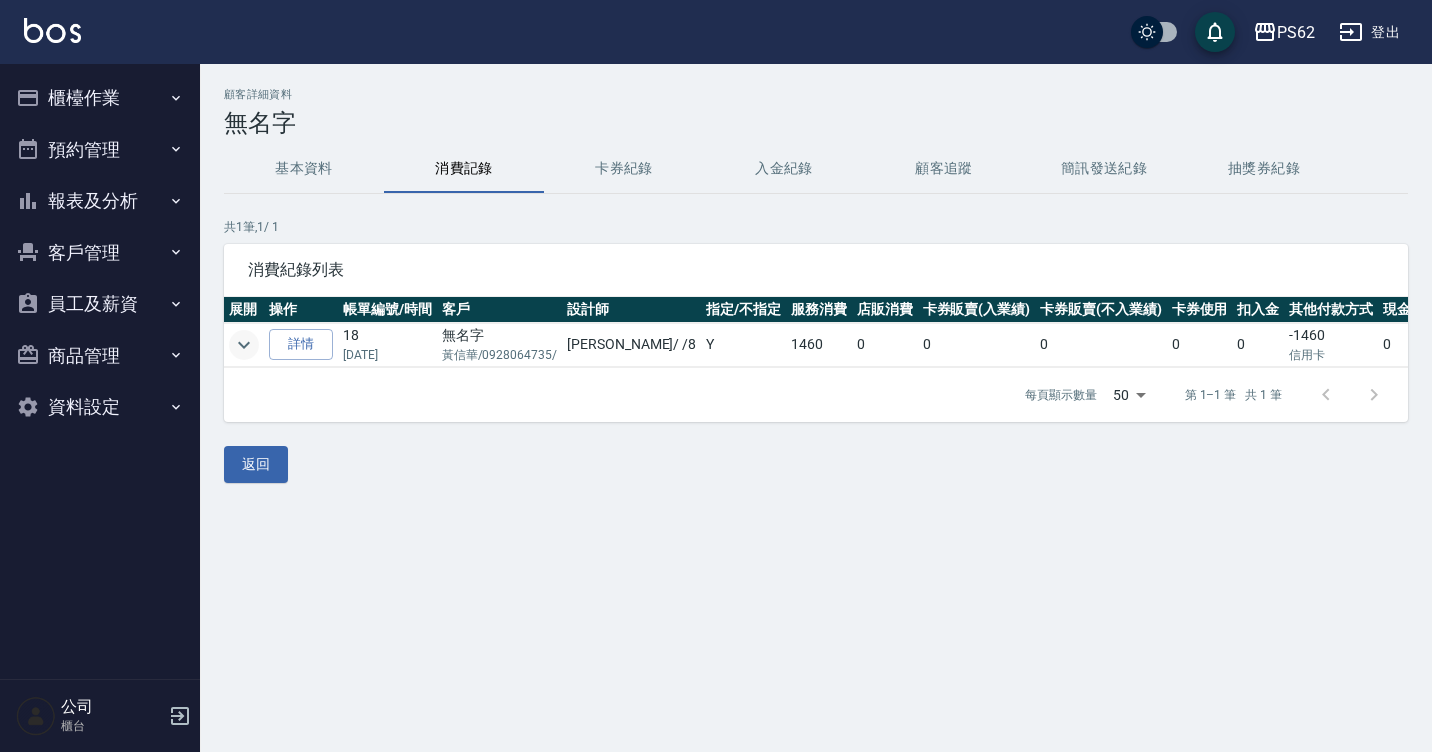 click 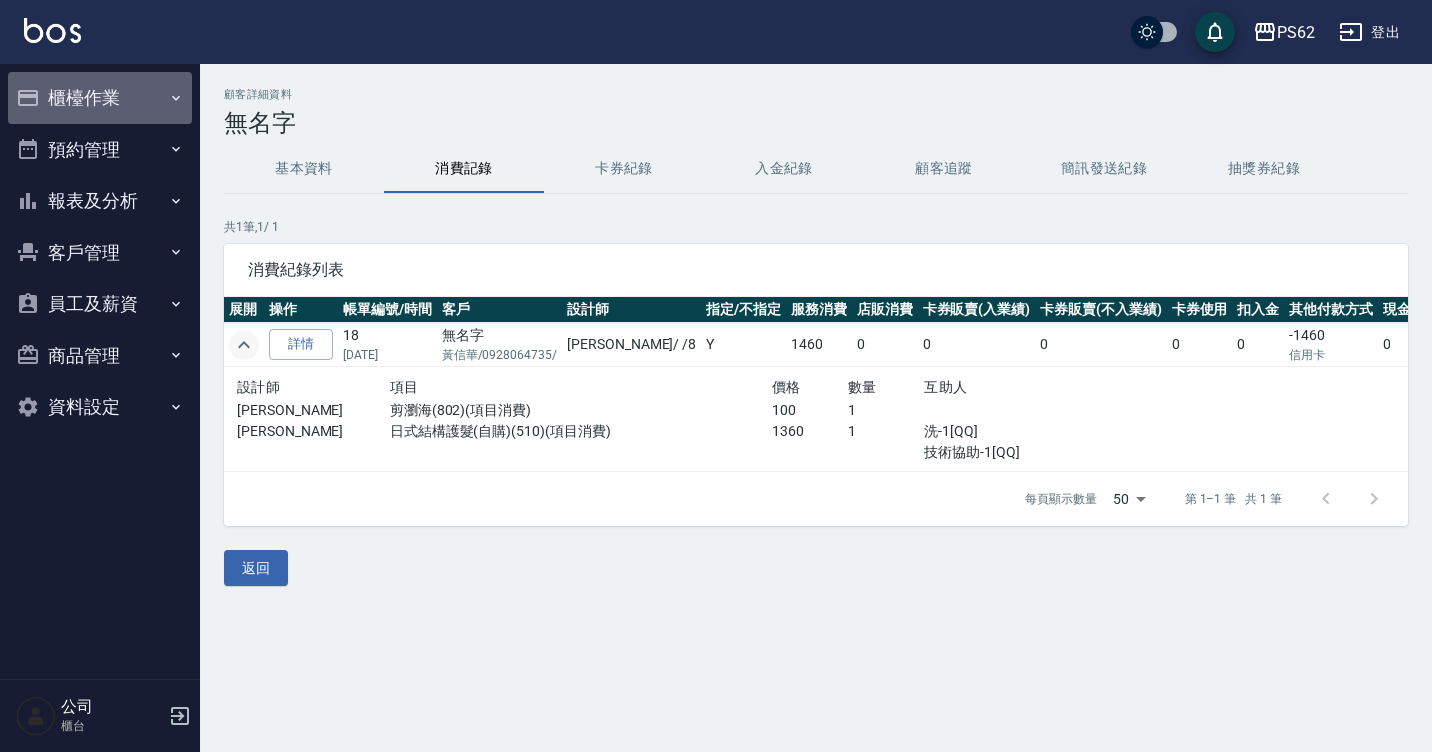 click on "櫃檯作業" at bounding box center [100, 98] 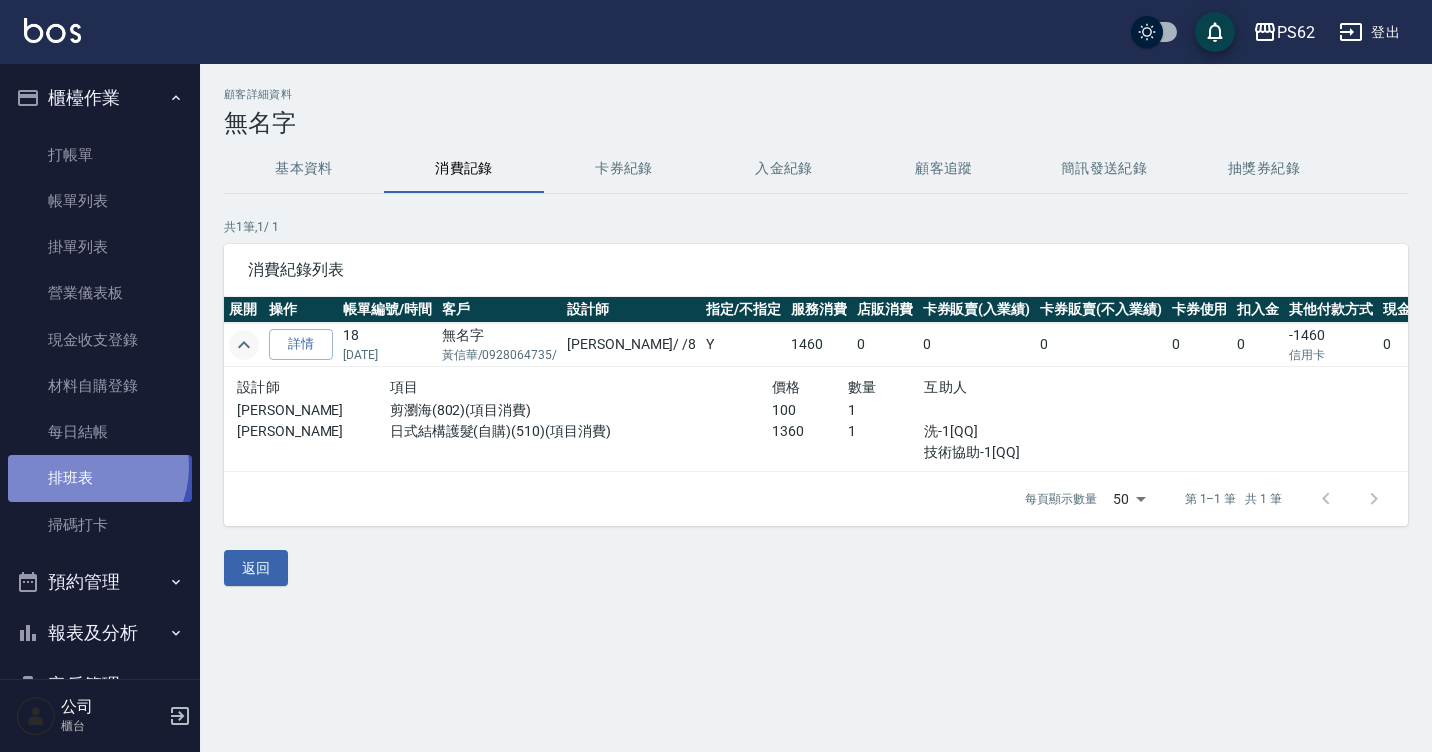click on "排班表" at bounding box center [100, 478] 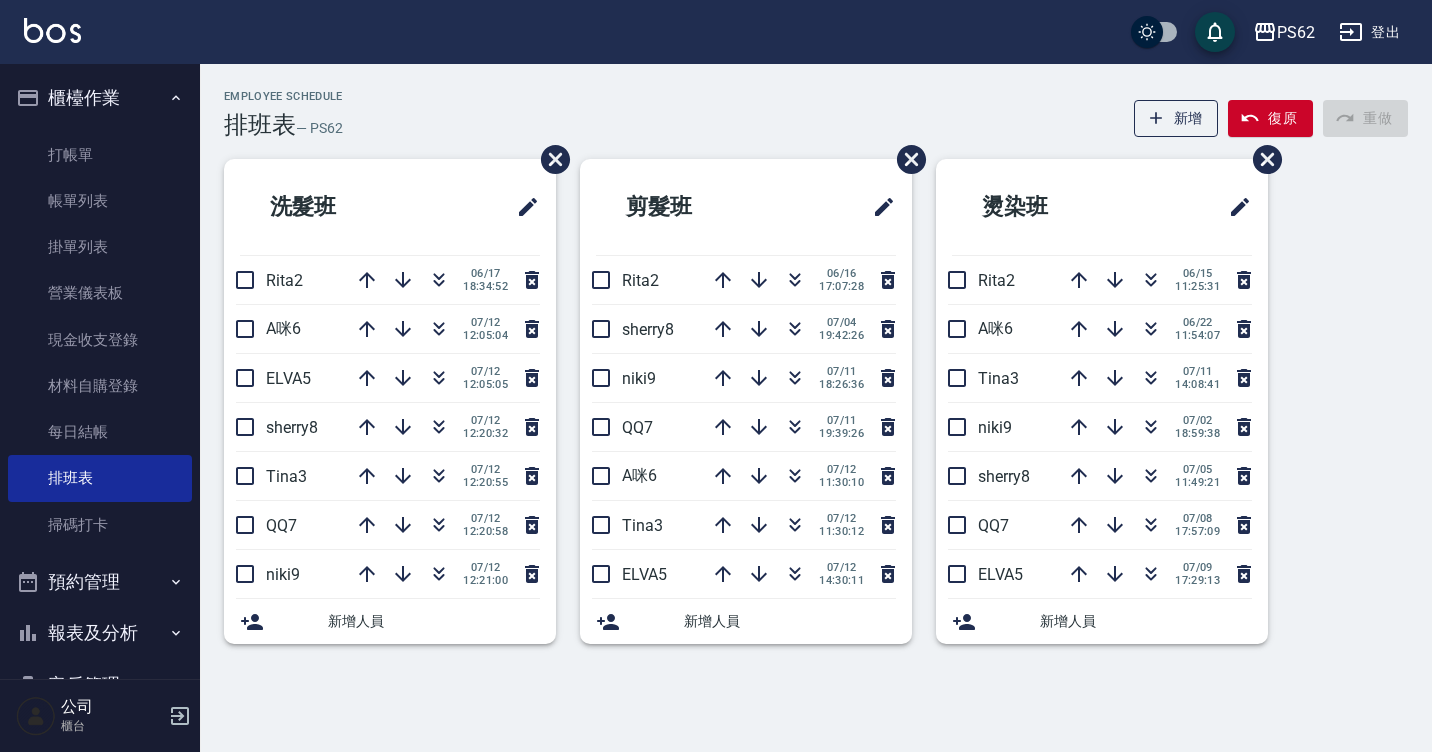 click on "排班表" at bounding box center (100, 478) 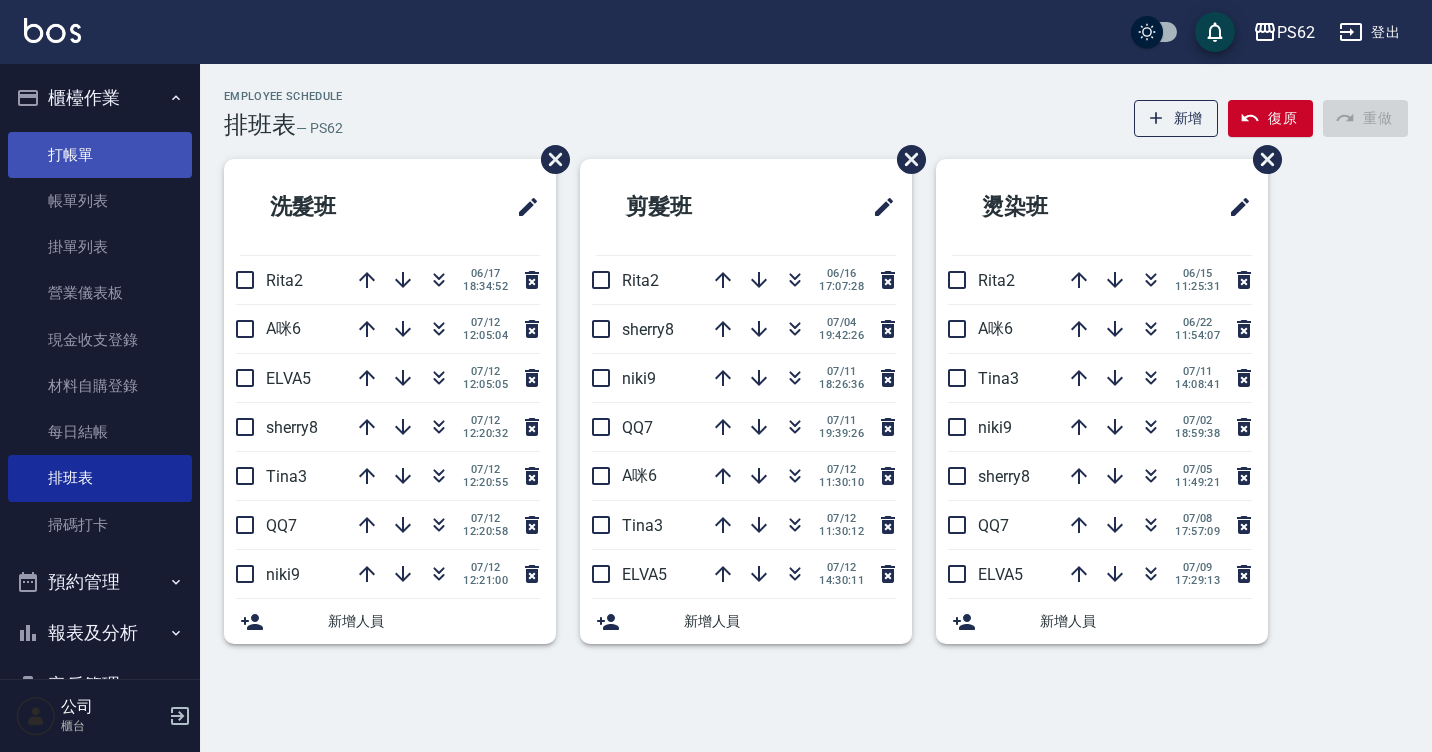 click on "打帳單" at bounding box center [100, 155] 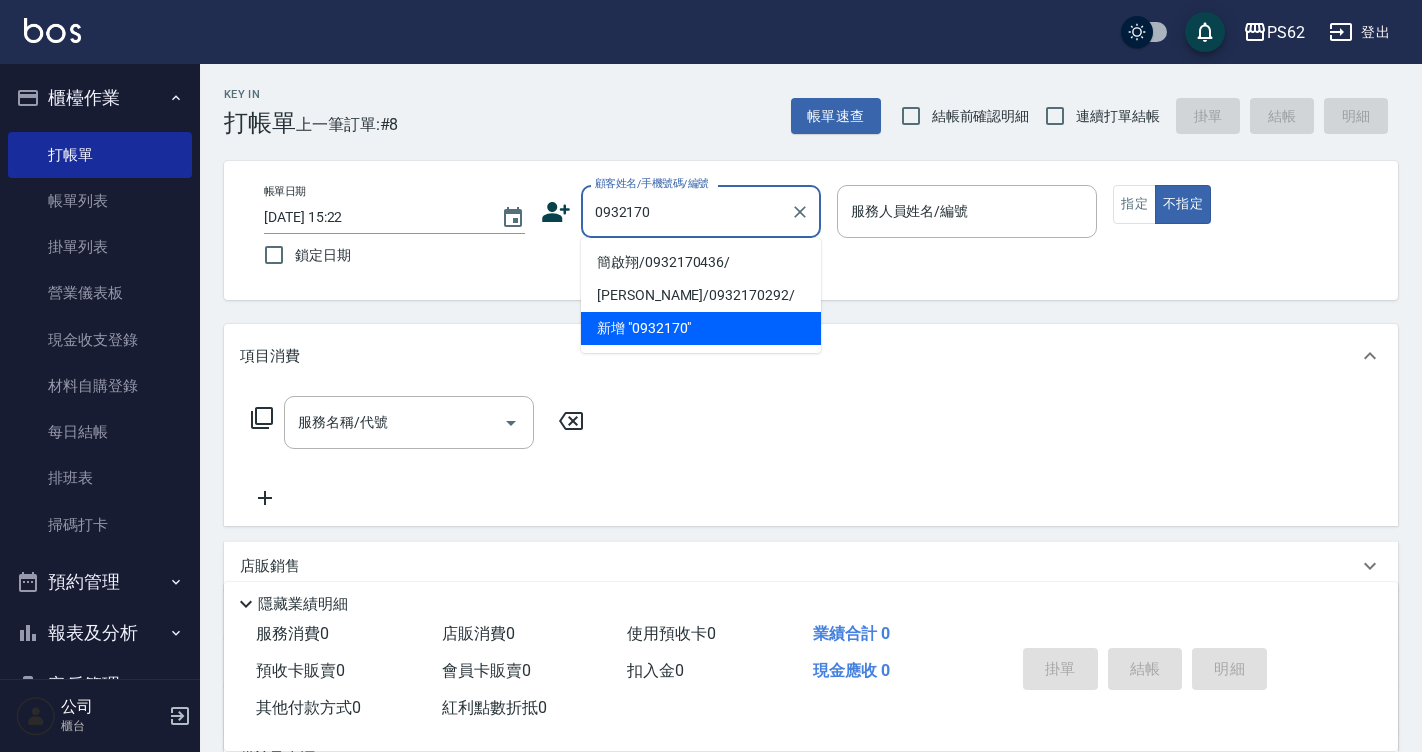click on "簡啟翔/0932170436/" at bounding box center [701, 262] 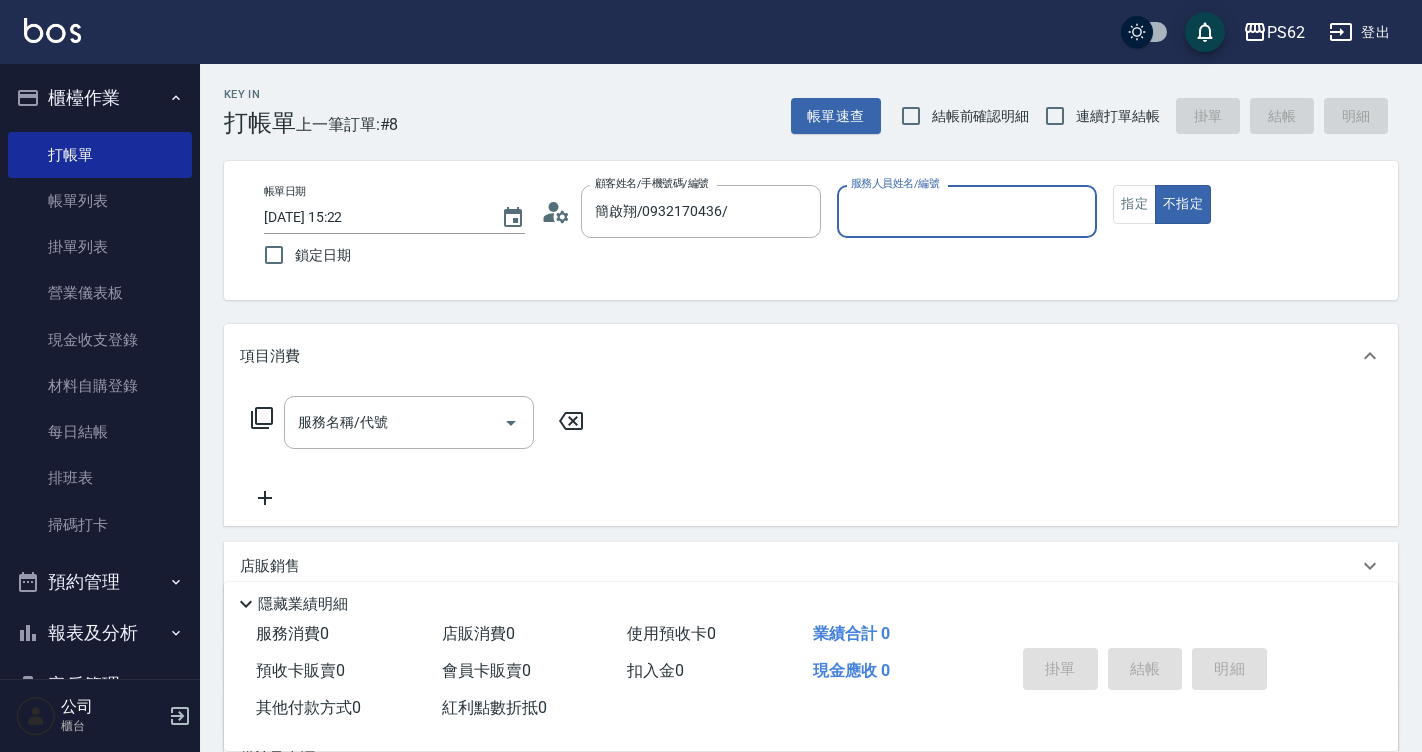 click 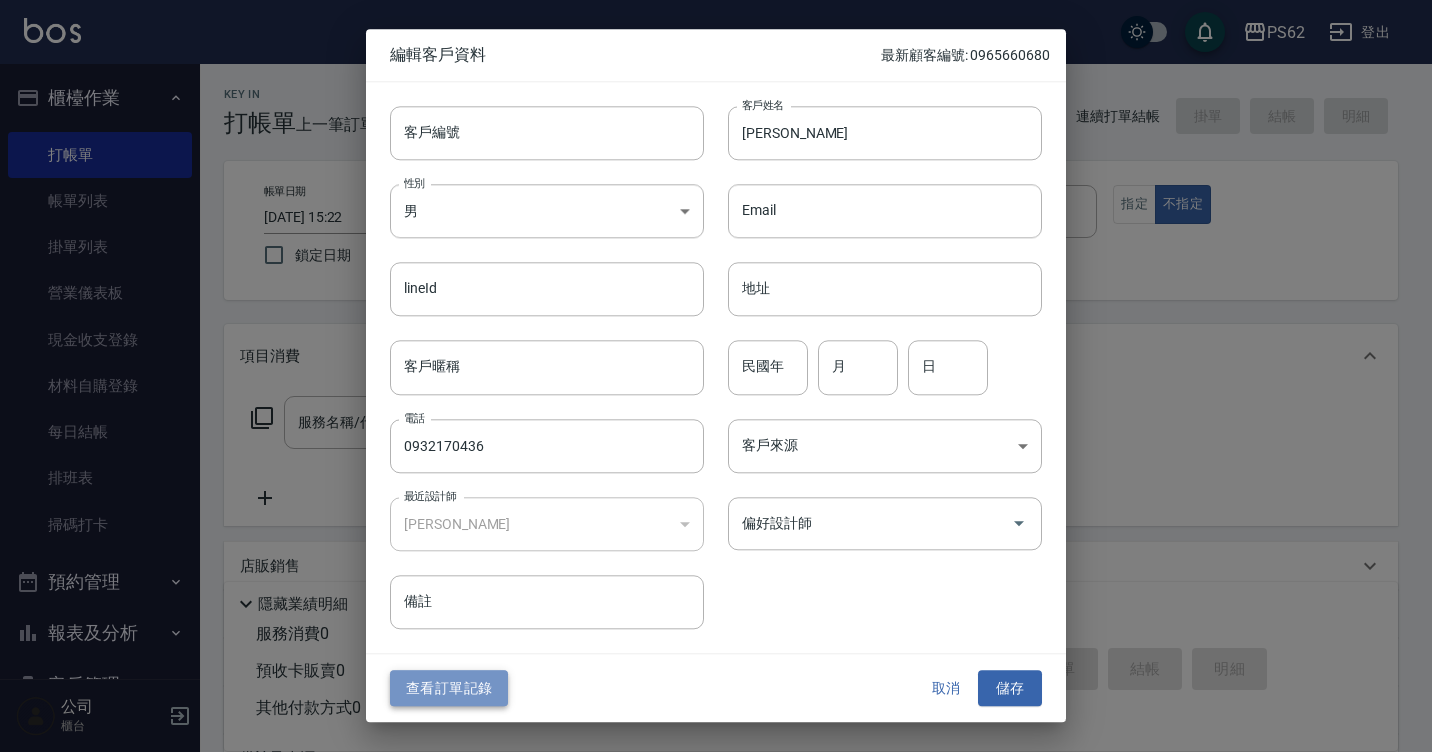 click on "查看訂單記錄" at bounding box center [449, 688] 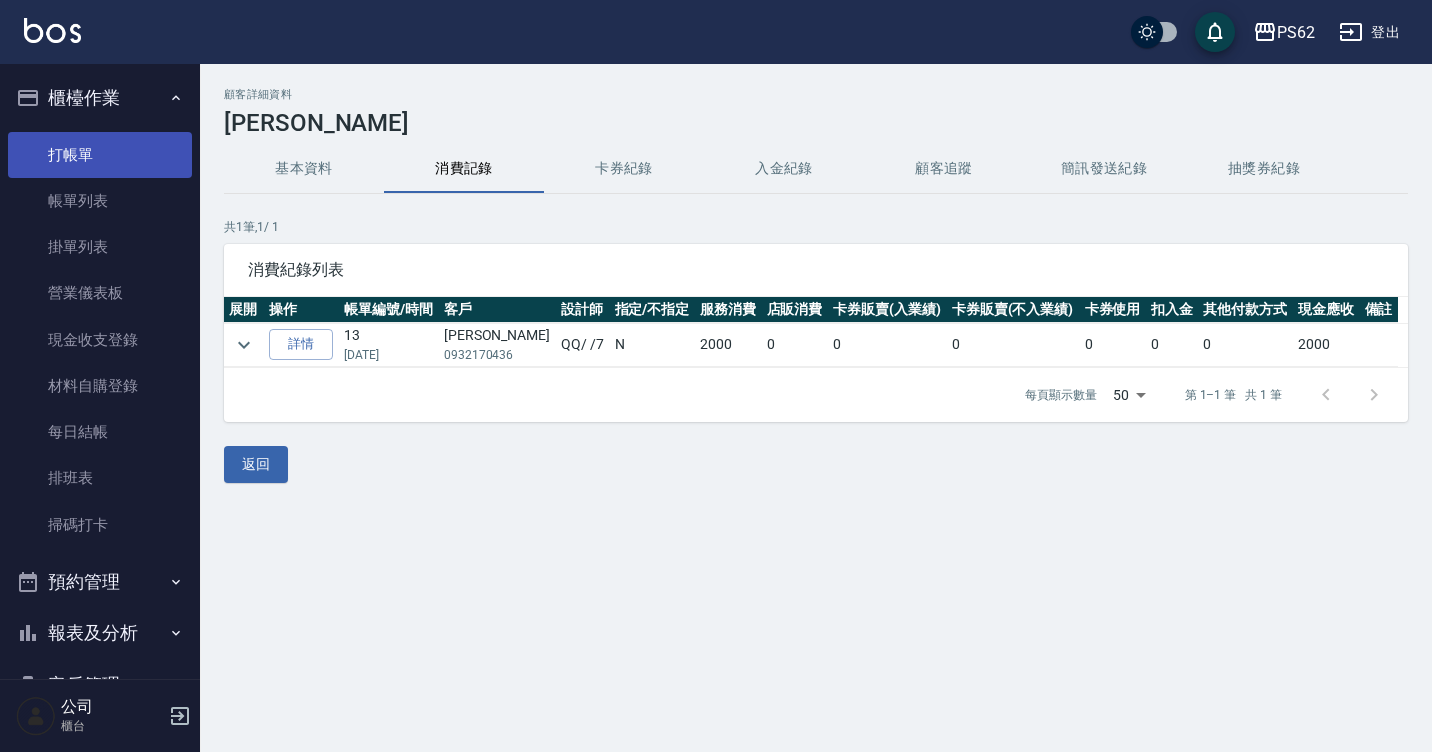click on "打帳單" at bounding box center (100, 155) 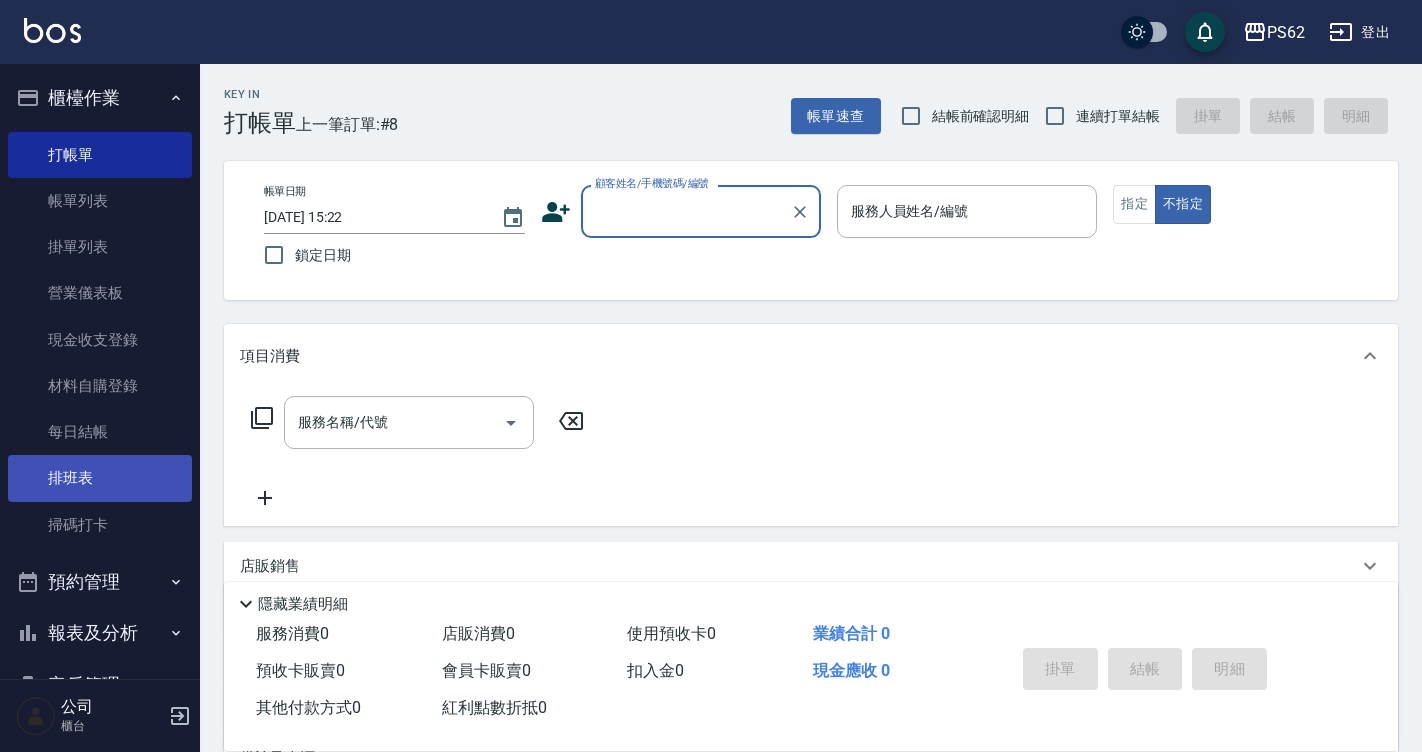 click on "排班表" at bounding box center [100, 478] 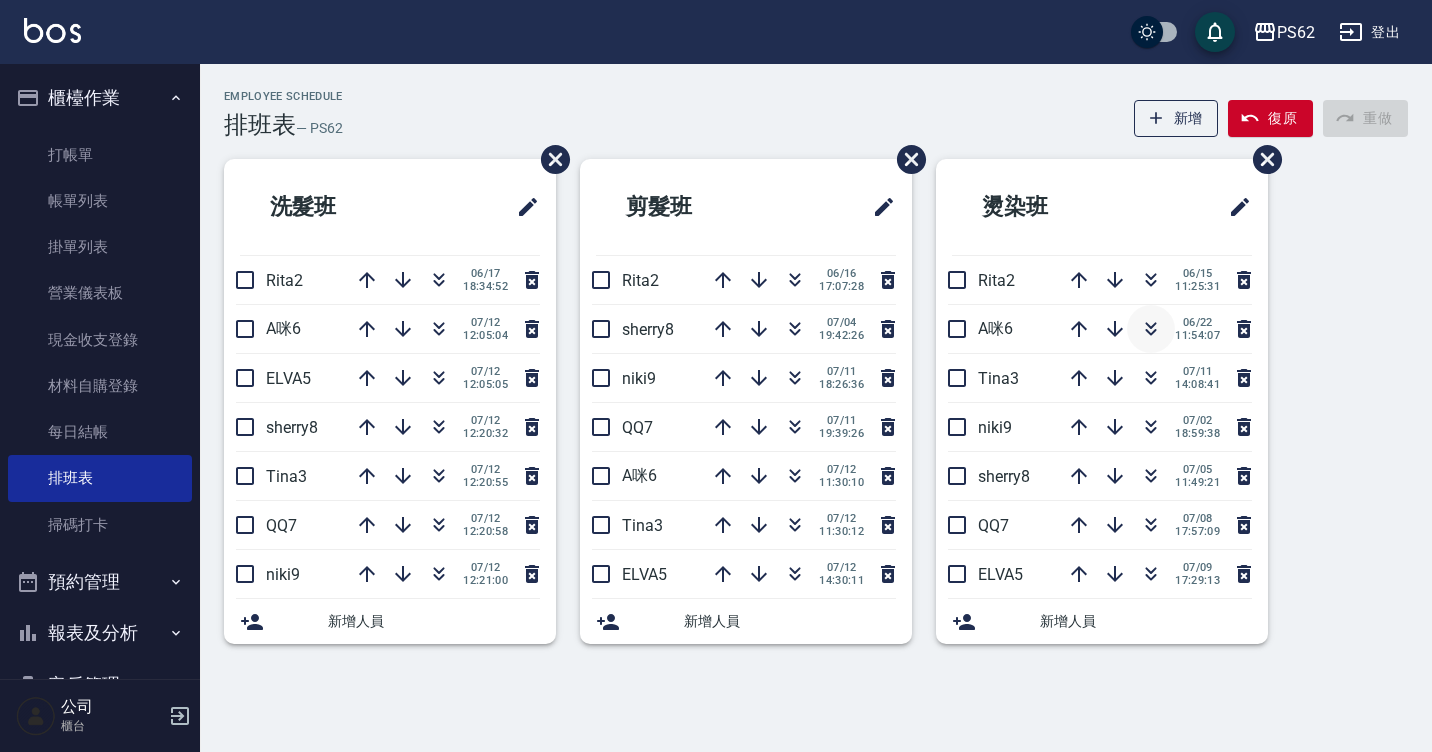 click 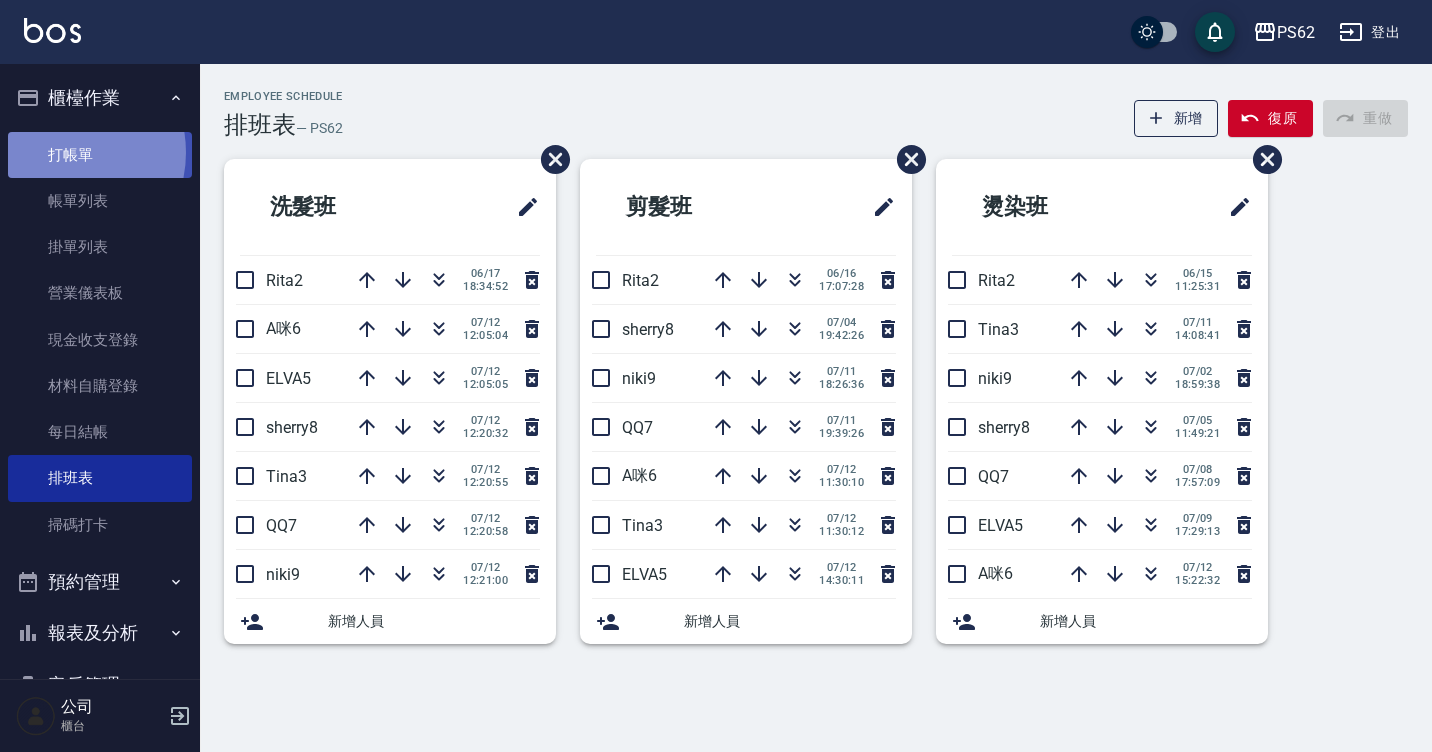 click on "打帳單" at bounding box center [100, 155] 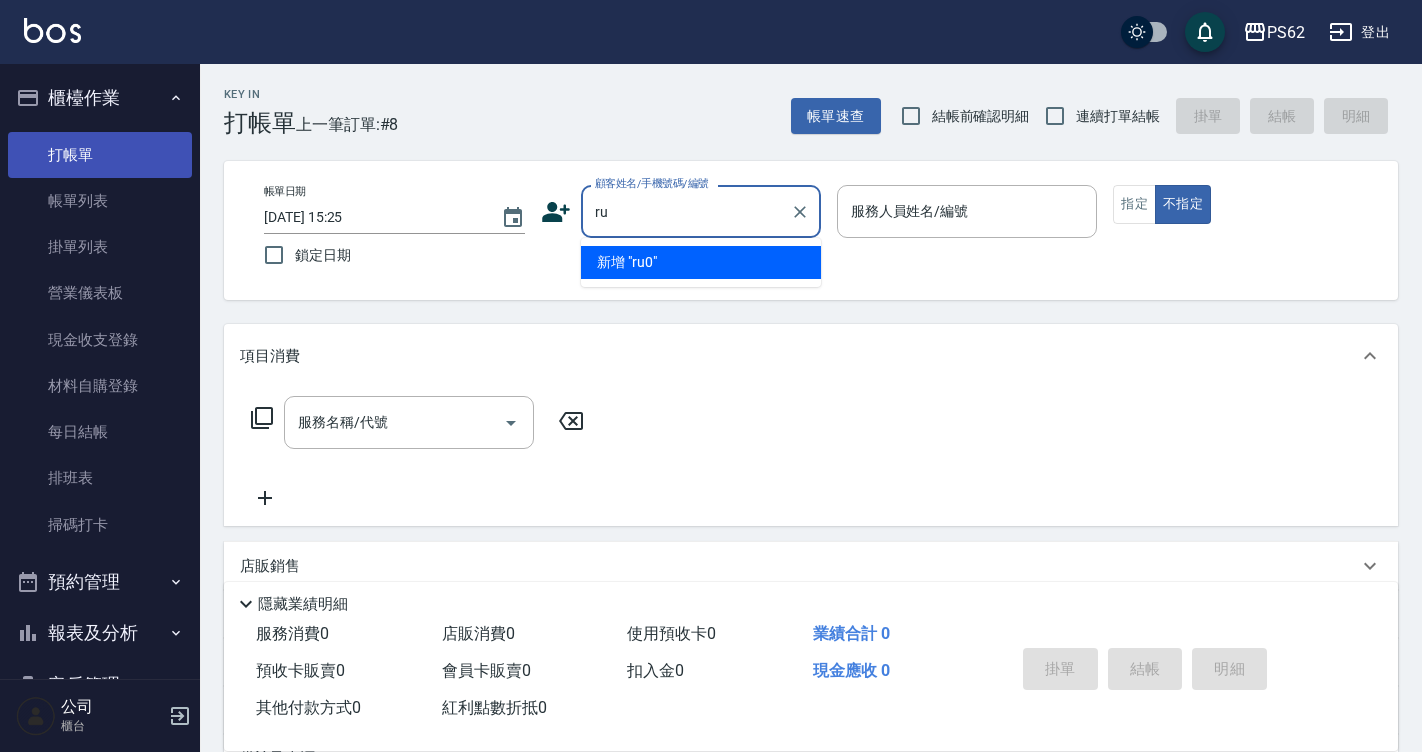 type on "r" 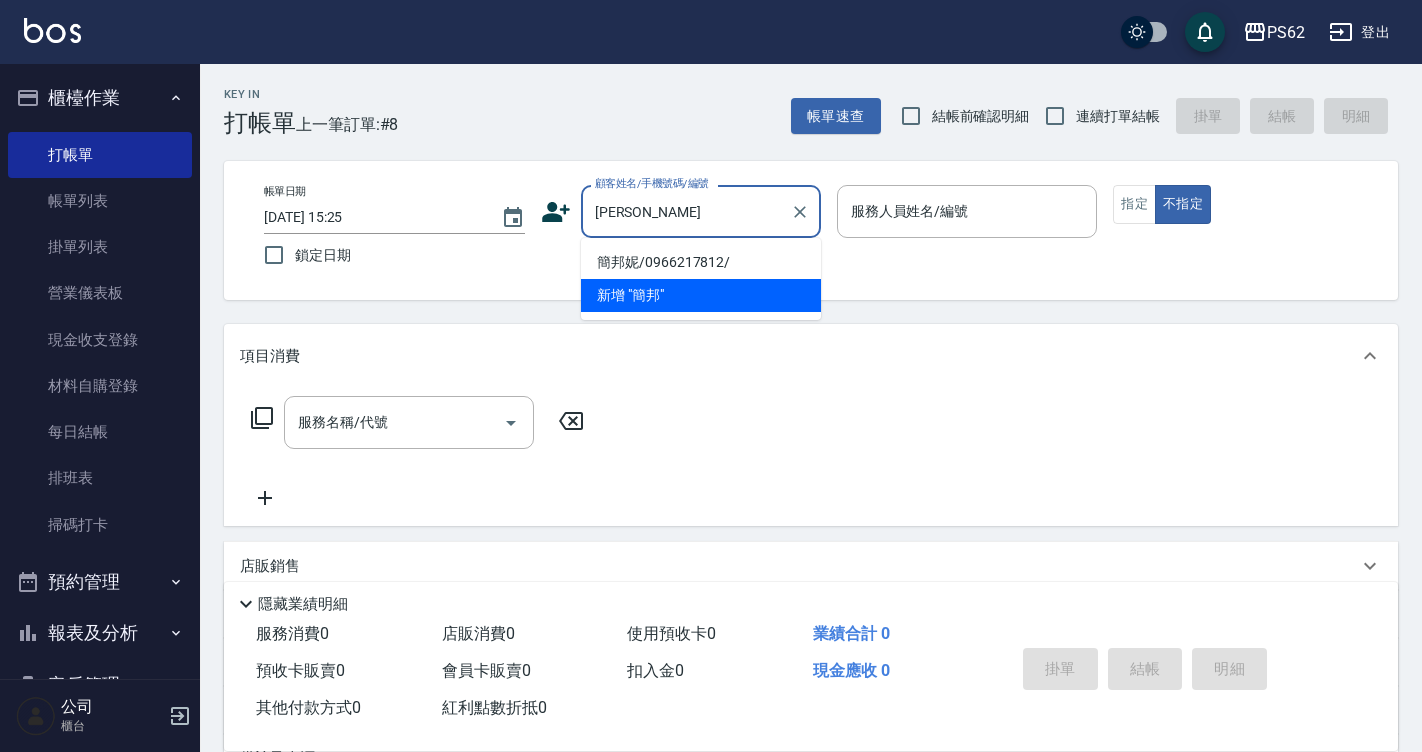 type on "簡" 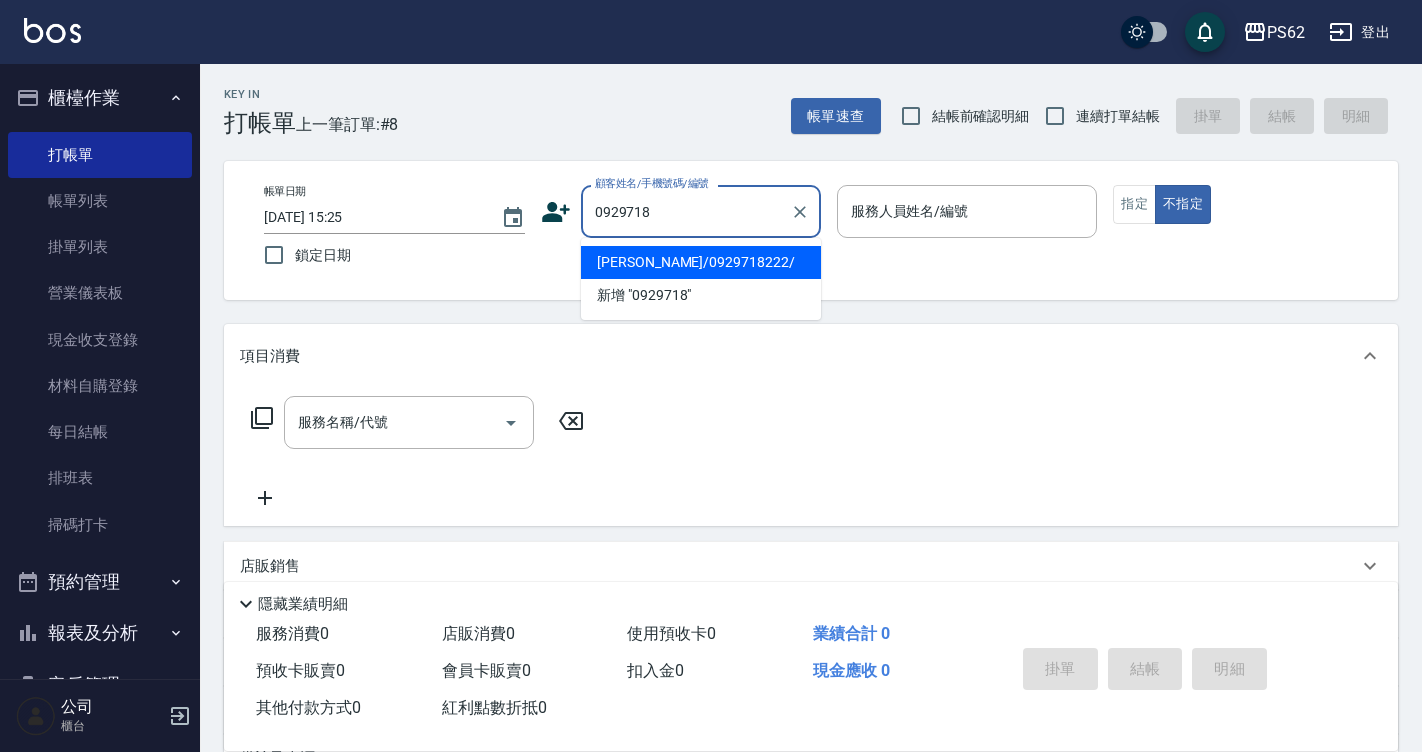 type on "許維真/0929718222/" 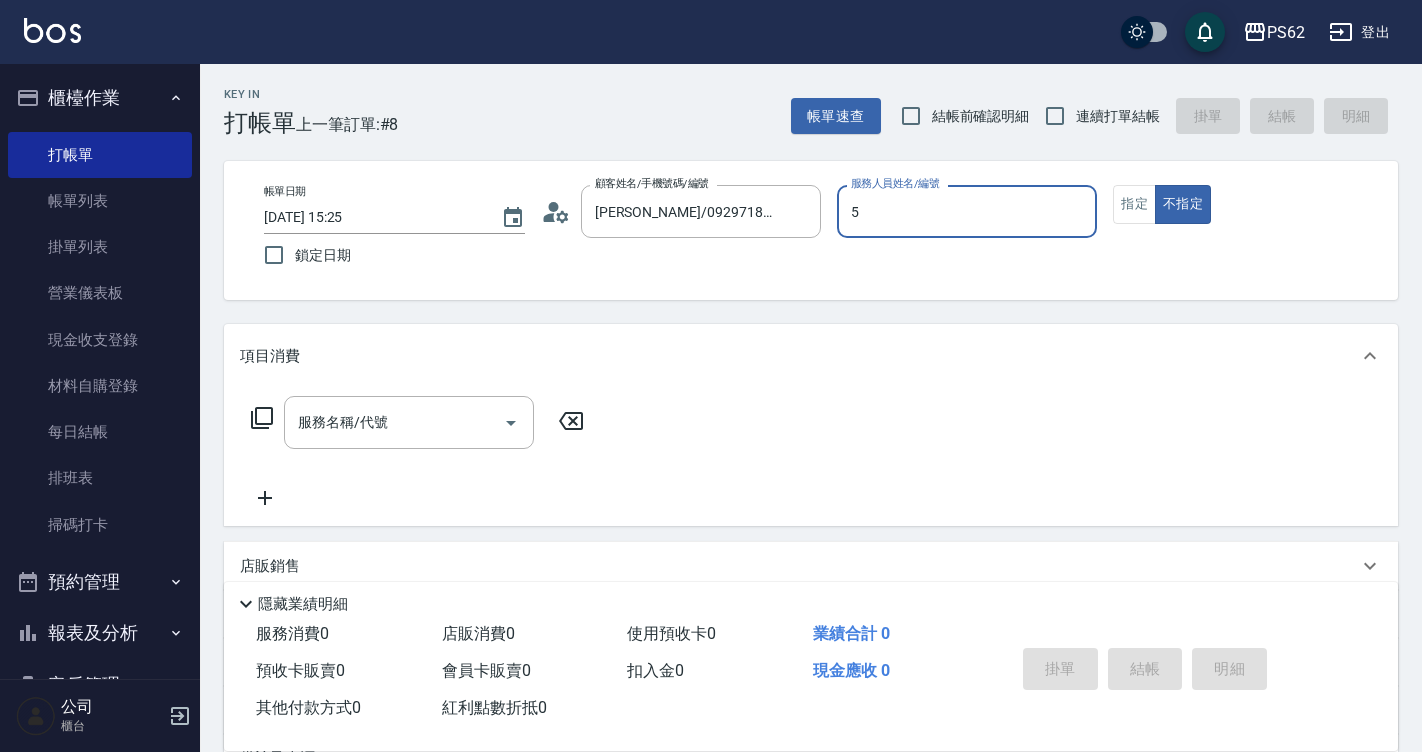 type on "ELVA-5" 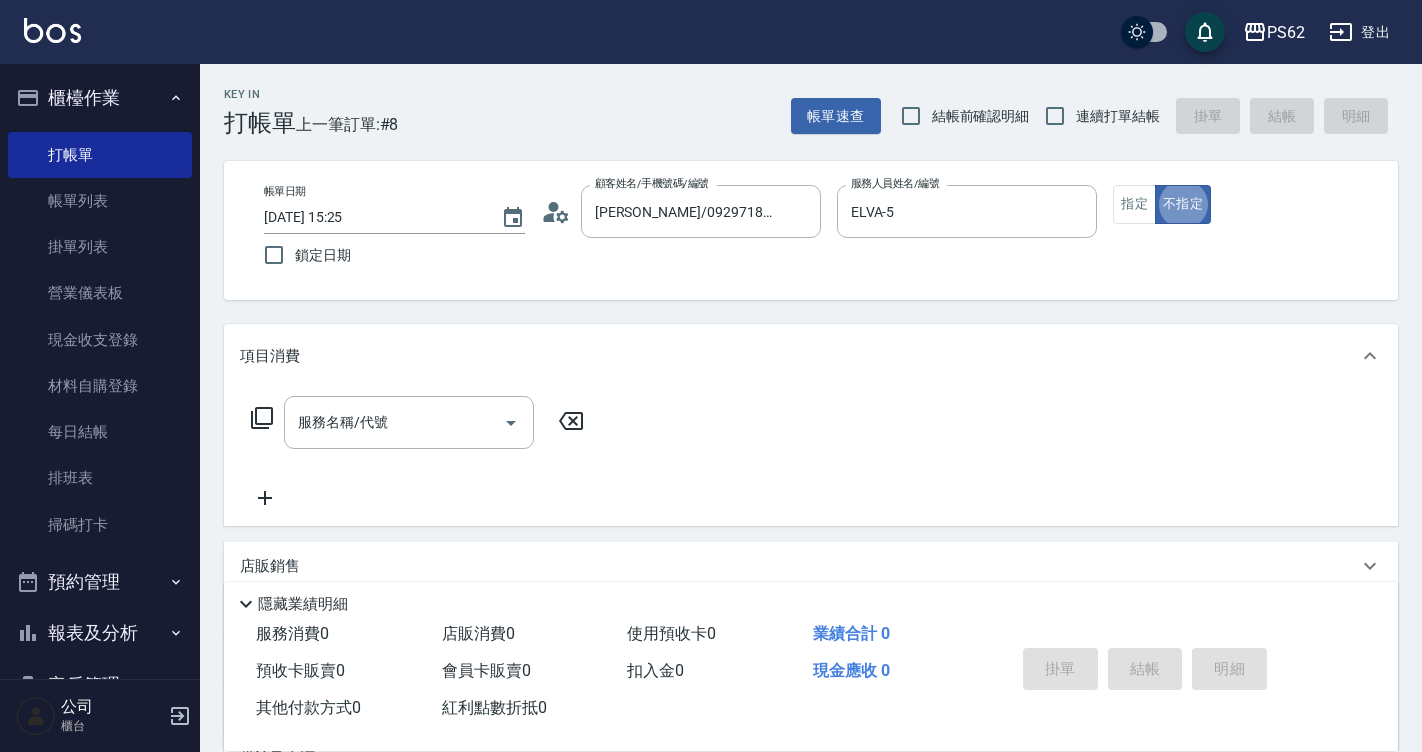 type on "false" 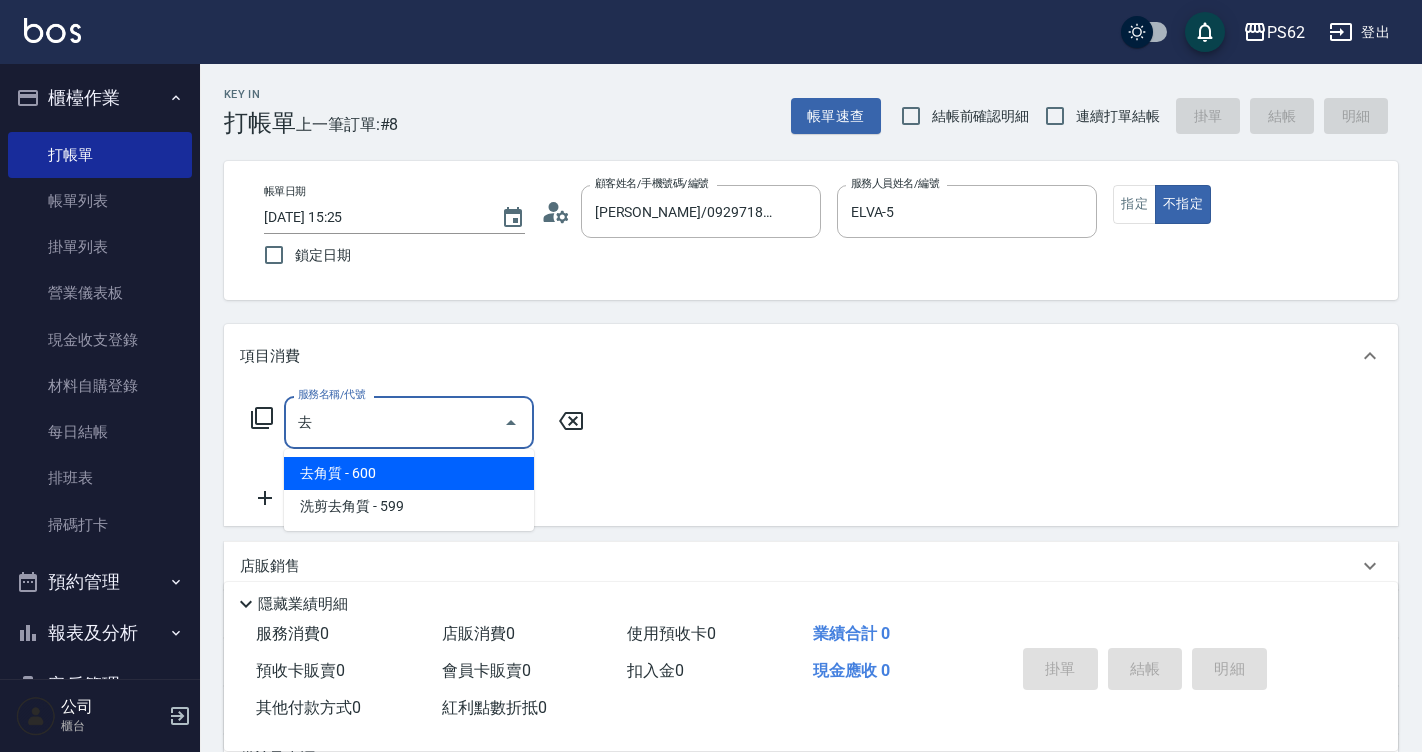 type on "去角質(555)" 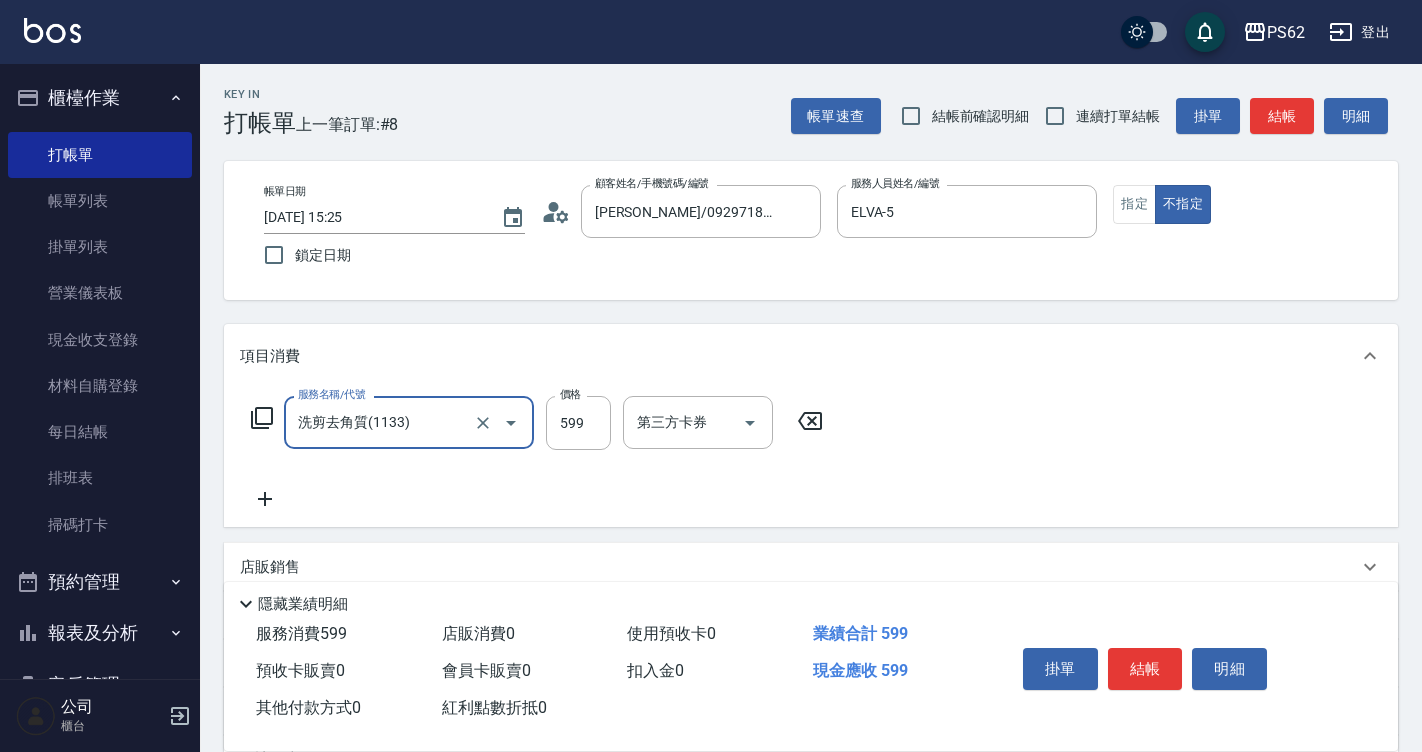 type on "洗剪去角質(1133)" 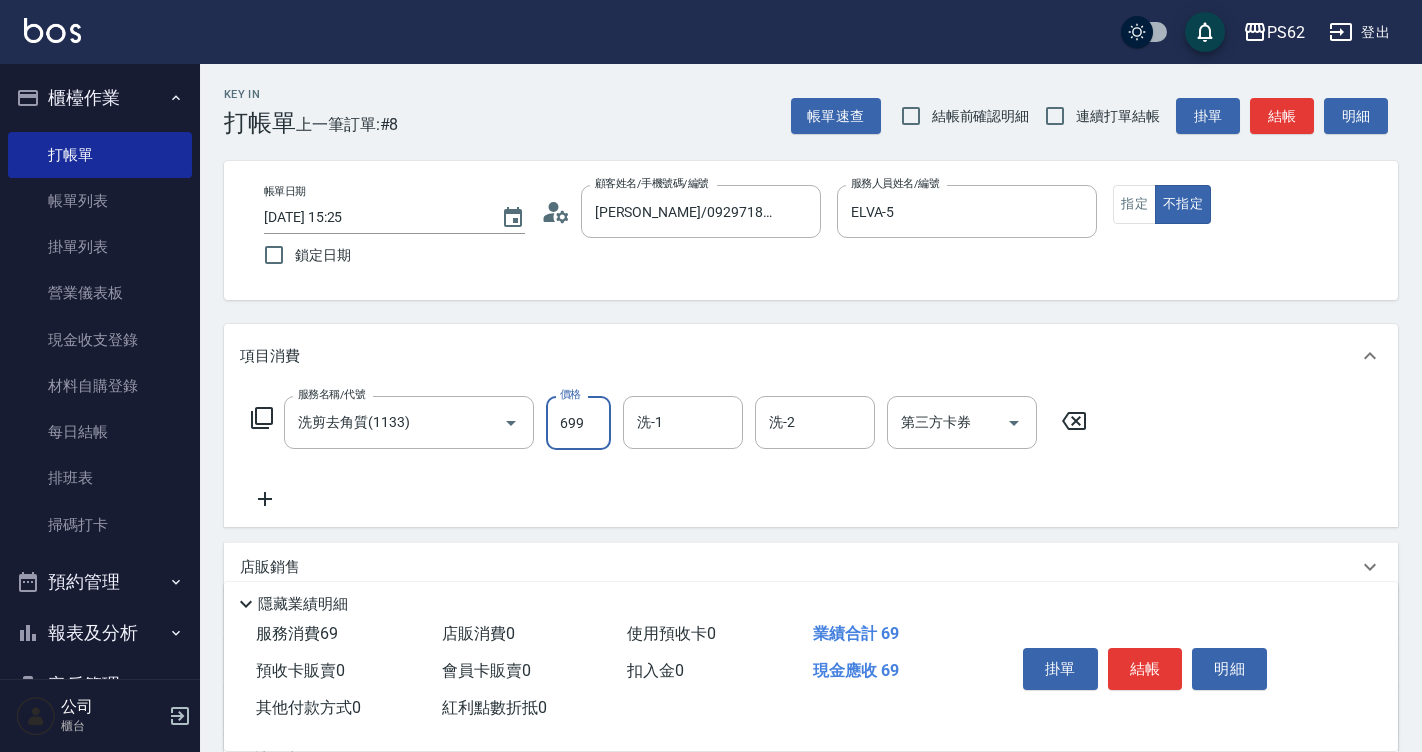 type on "699" 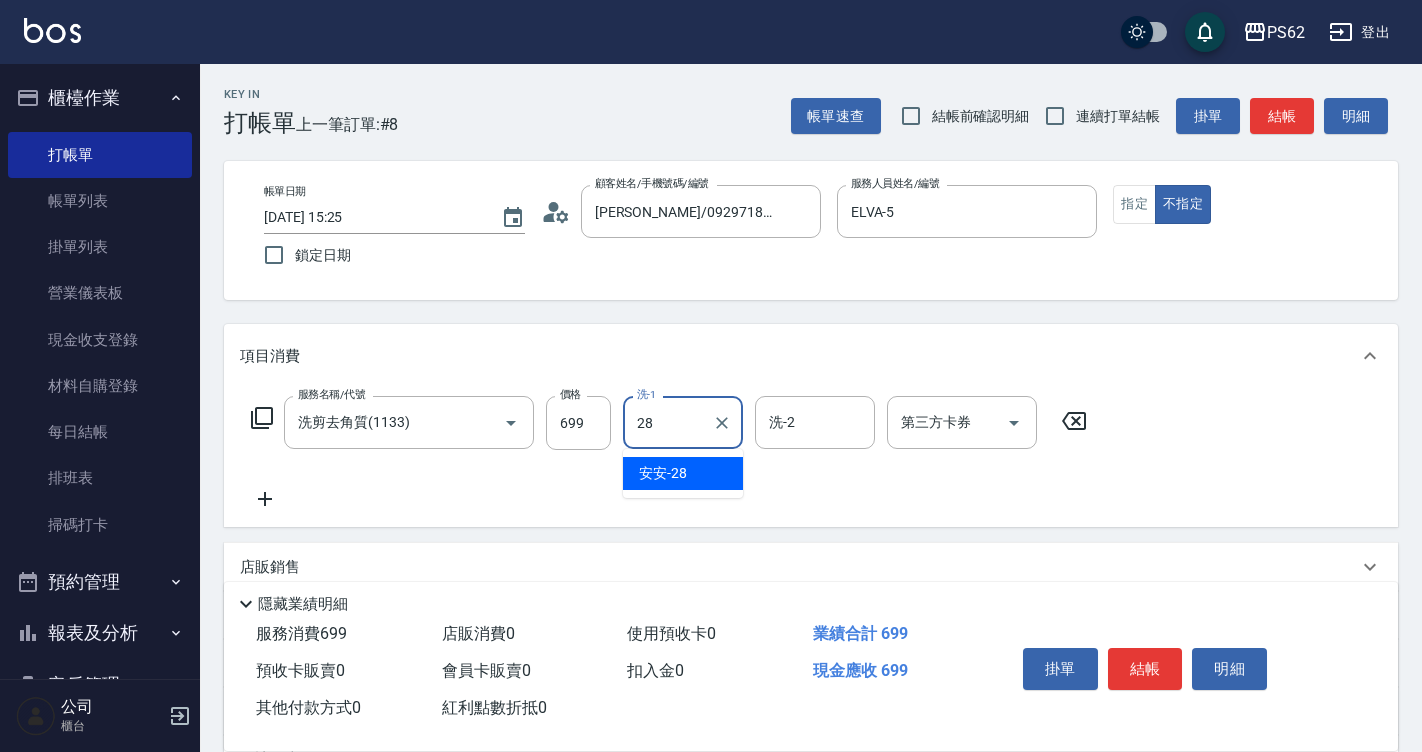 type on "安安-28" 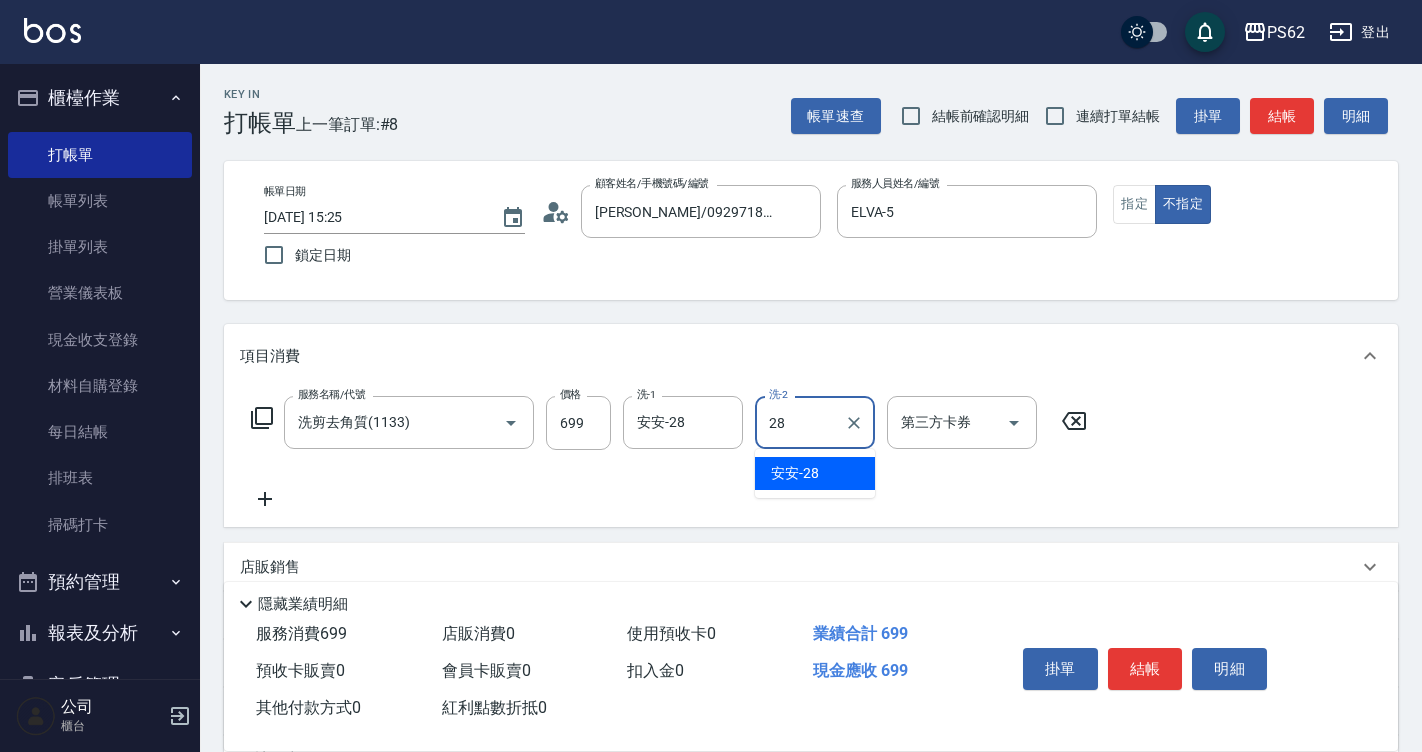 type on "安安-28" 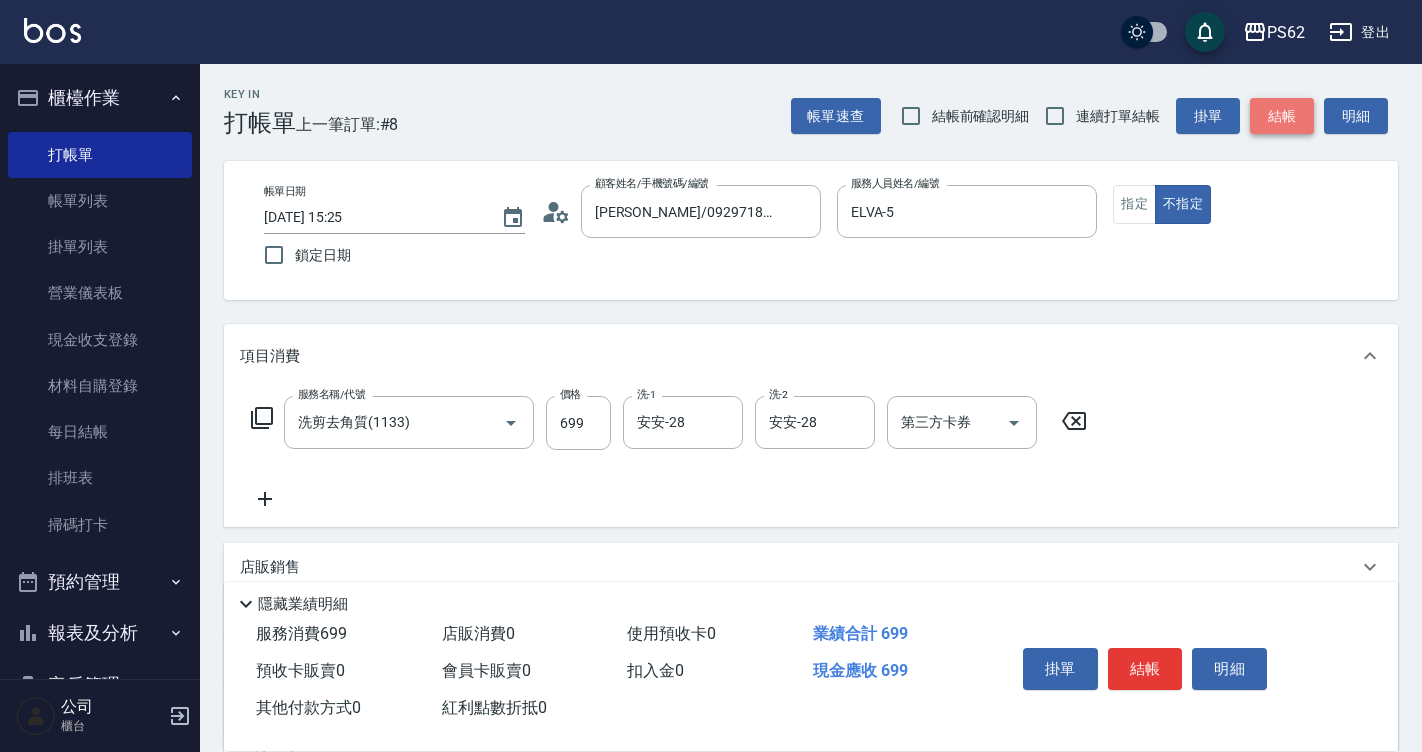 click on "結帳" at bounding box center [1282, 116] 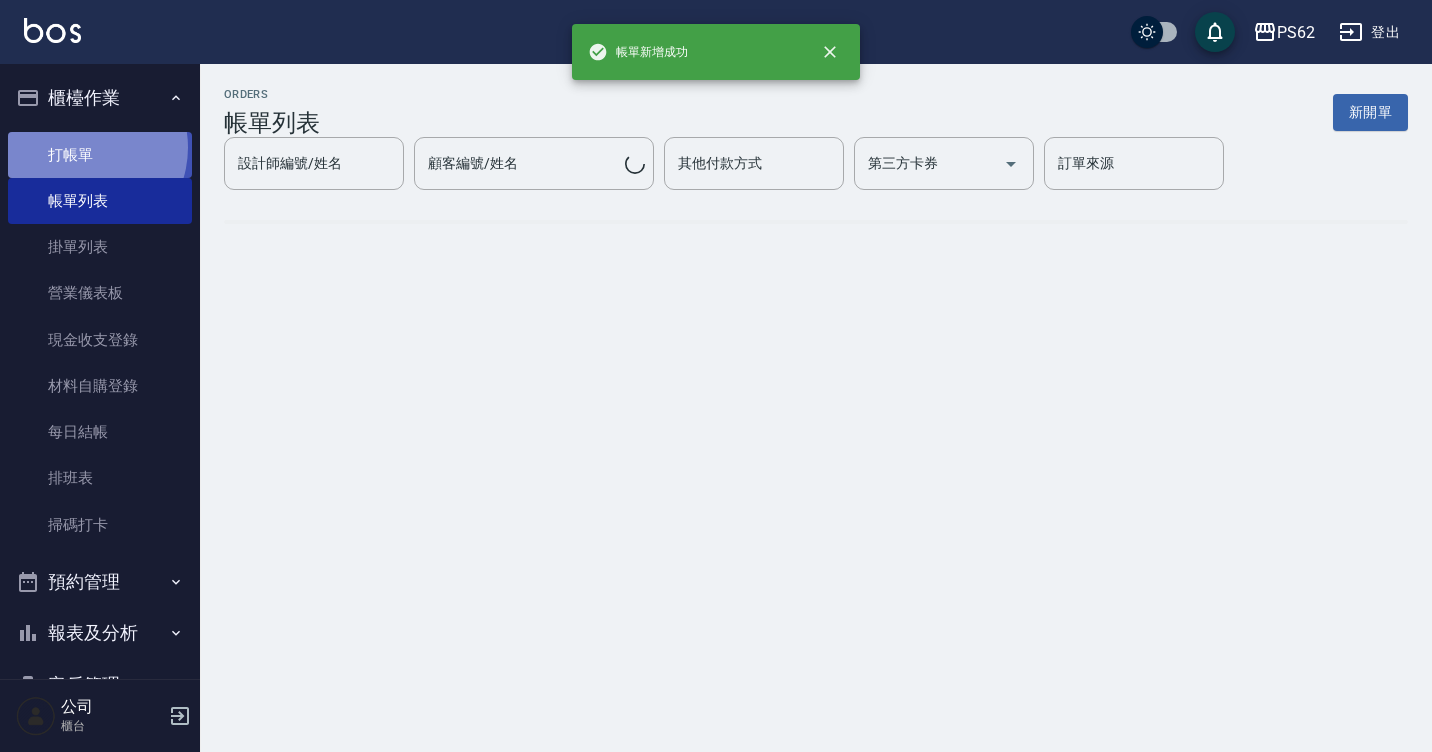 click on "打帳單" at bounding box center (100, 155) 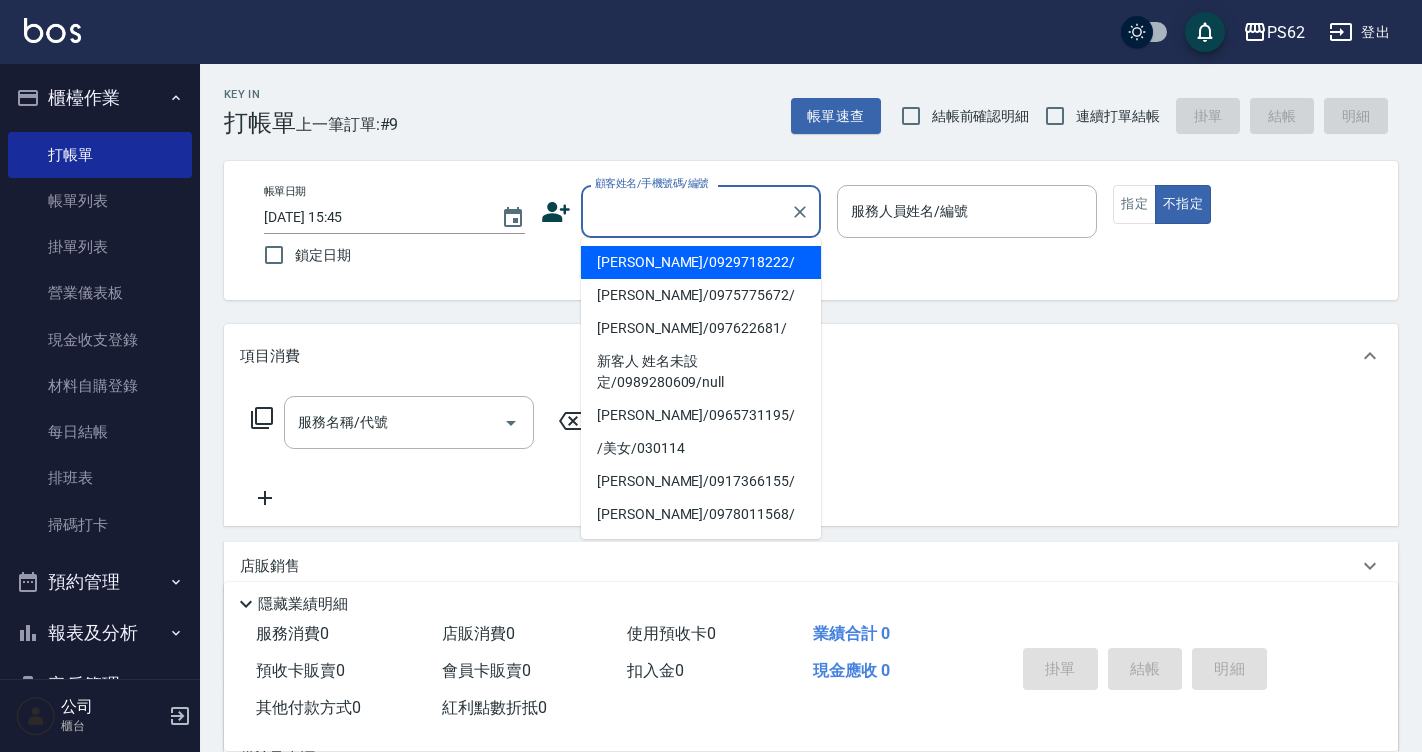 click on "顧客姓名/手機號碼/編號" at bounding box center (686, 211) 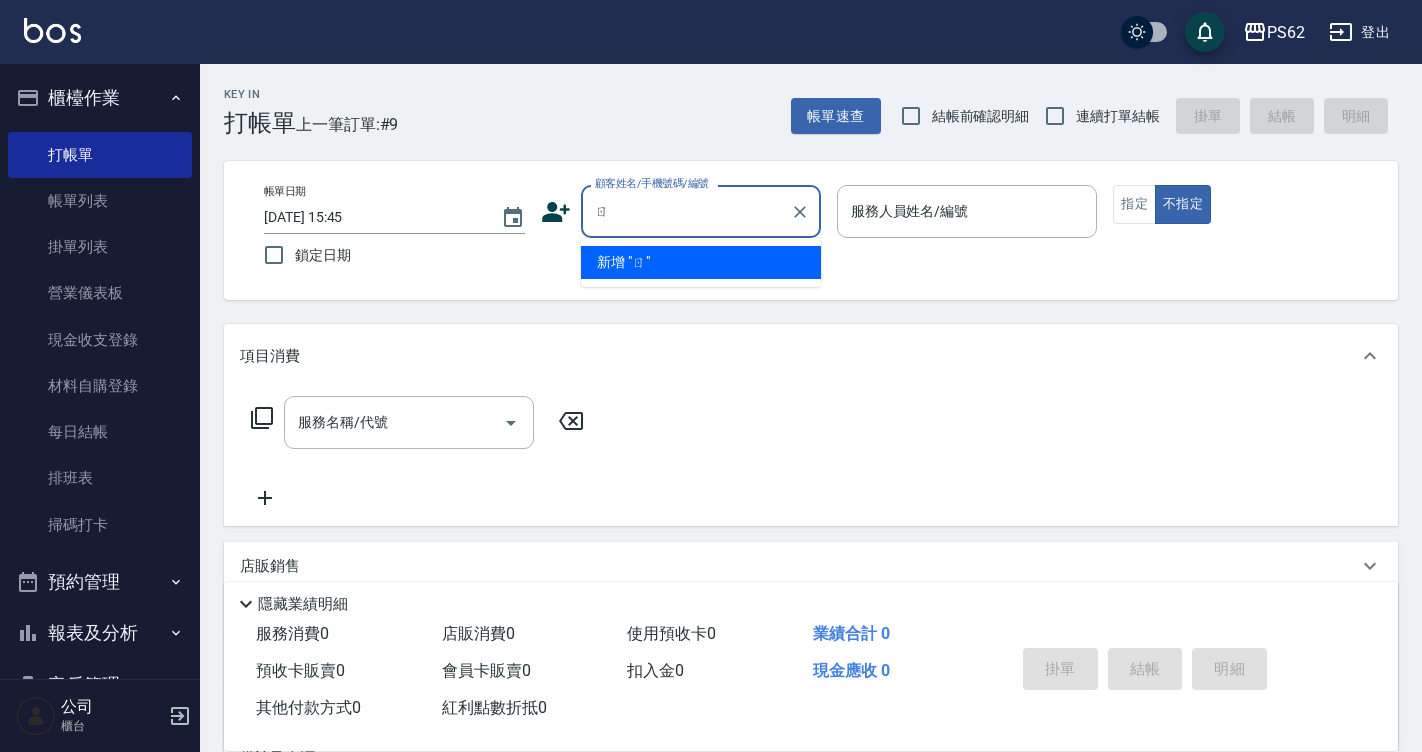 type on "ㄖ" 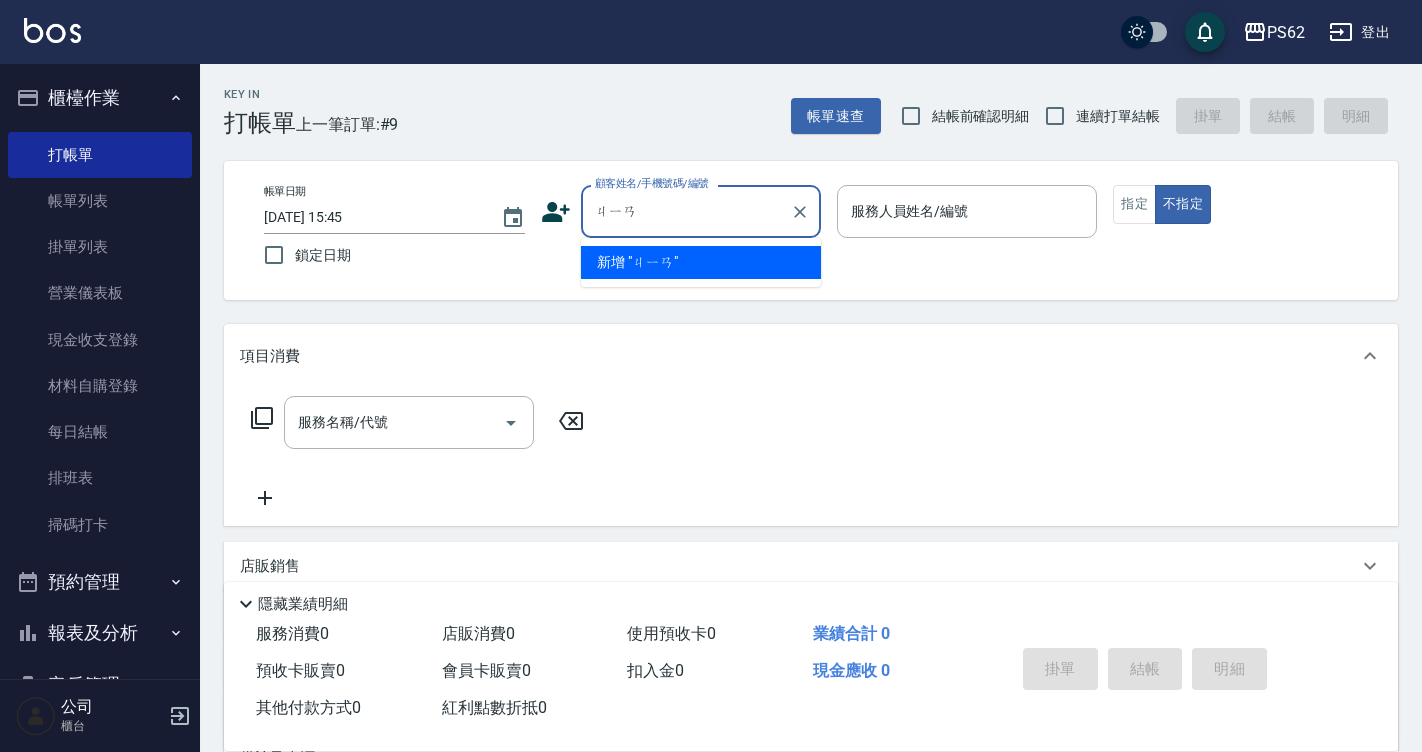 type on "簡" 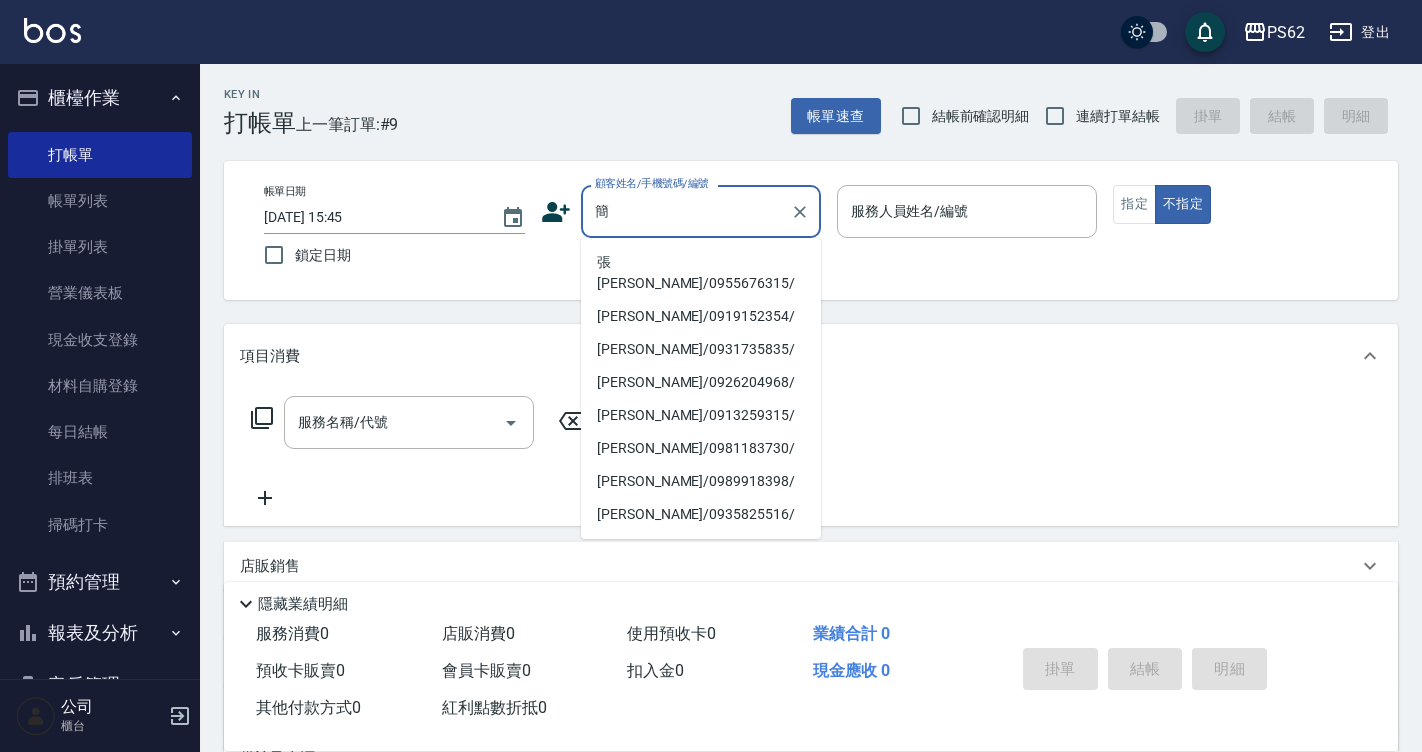 scroll, scrollTop: 442, scrollLeft: 0, axis: vertical 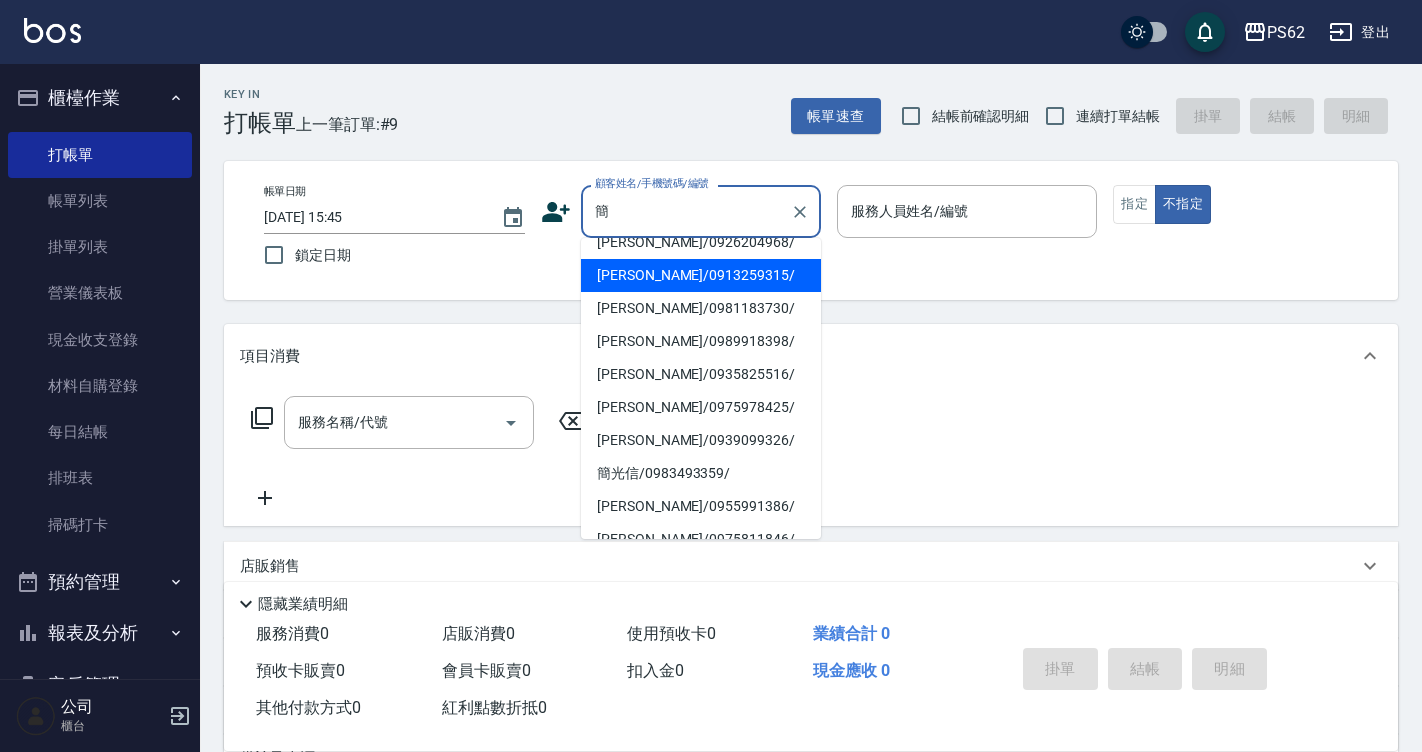type 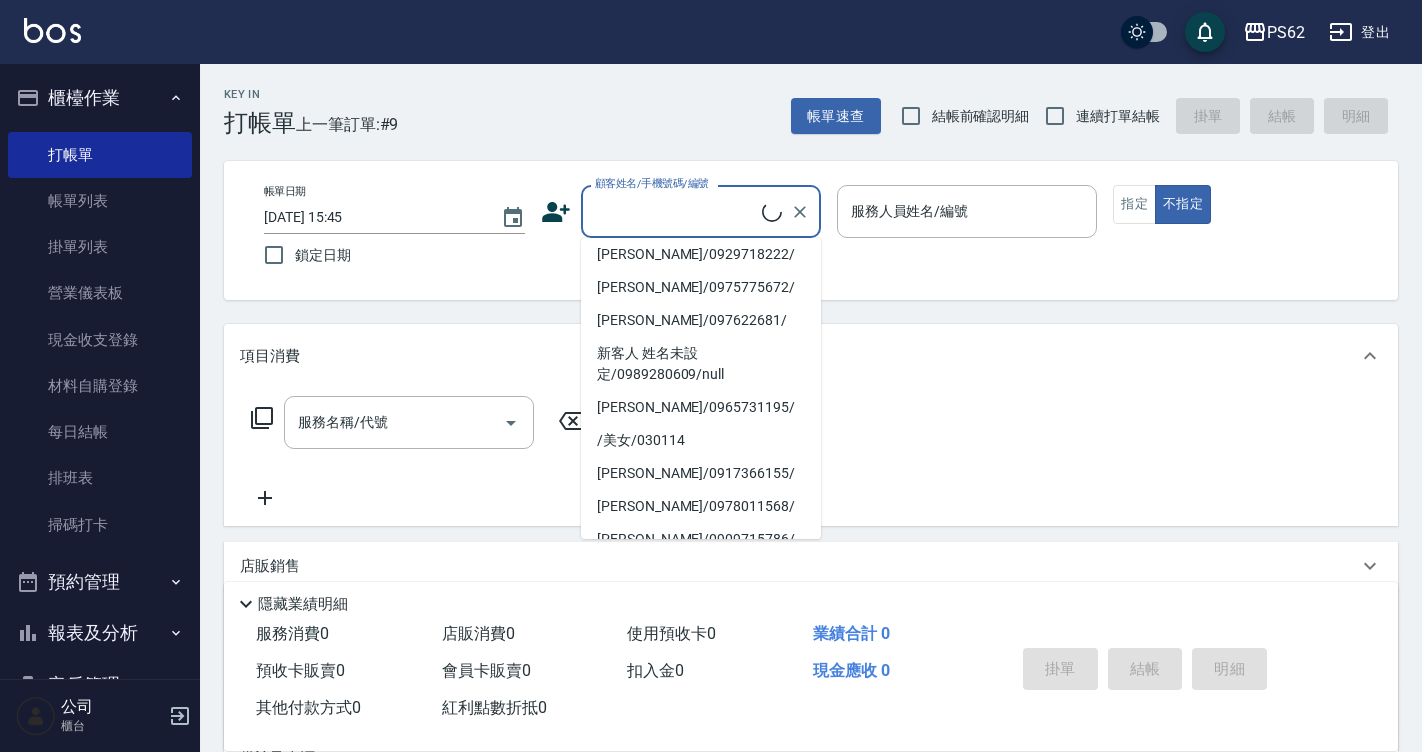 scroll, scrollTop: 396, scrollLeft: 0, axis: vertical 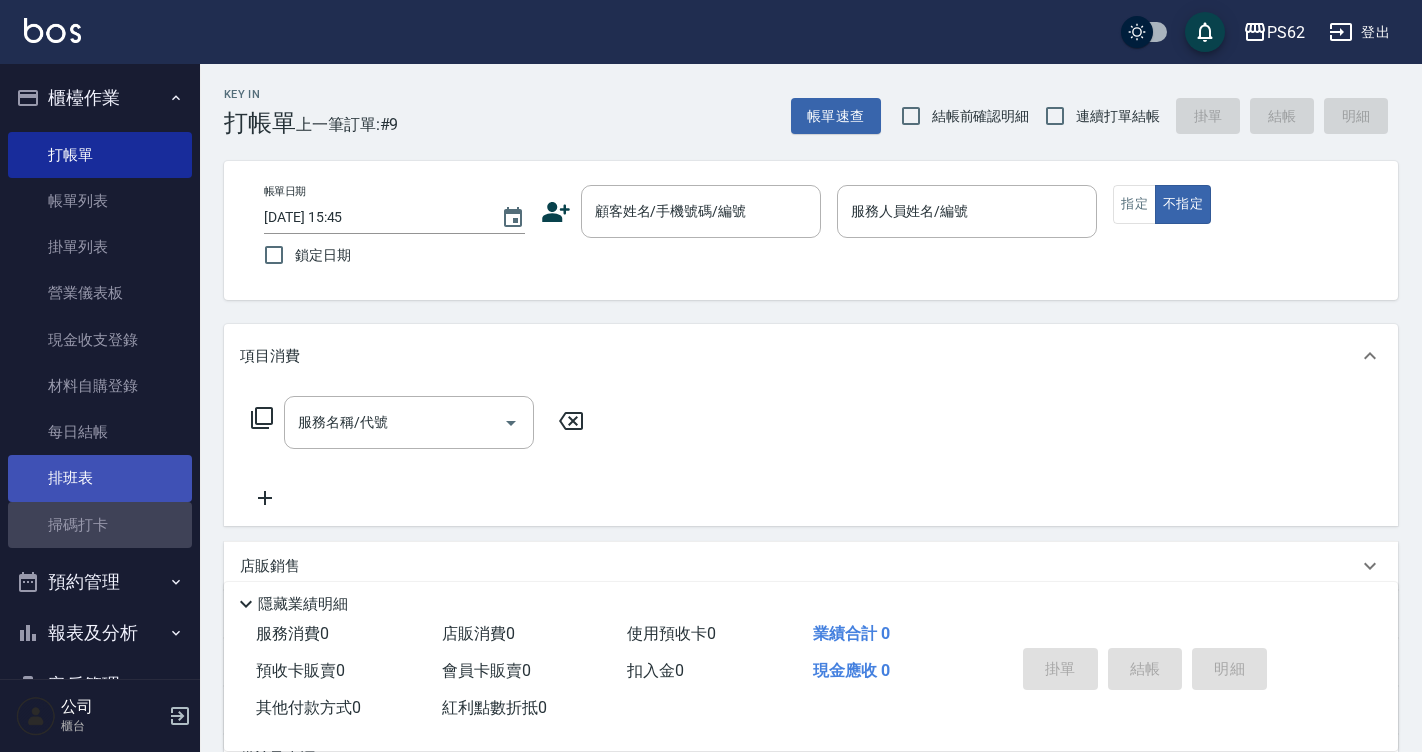 drag, startPoint x: 175, startPoint y: 526, endPoint x: 124, endPoint y: 473, distance: 73.552704 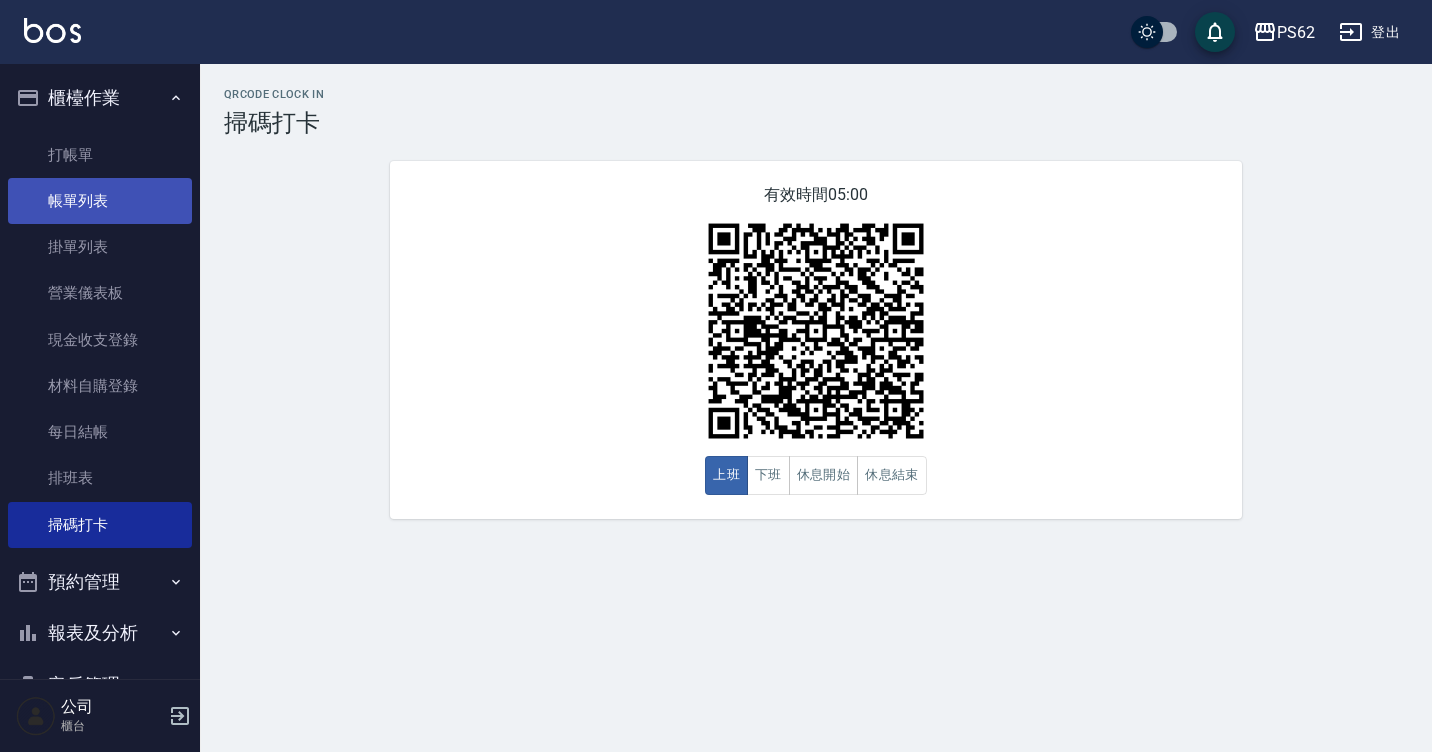 click on "帳單列表" at bounding box center [100, 201] 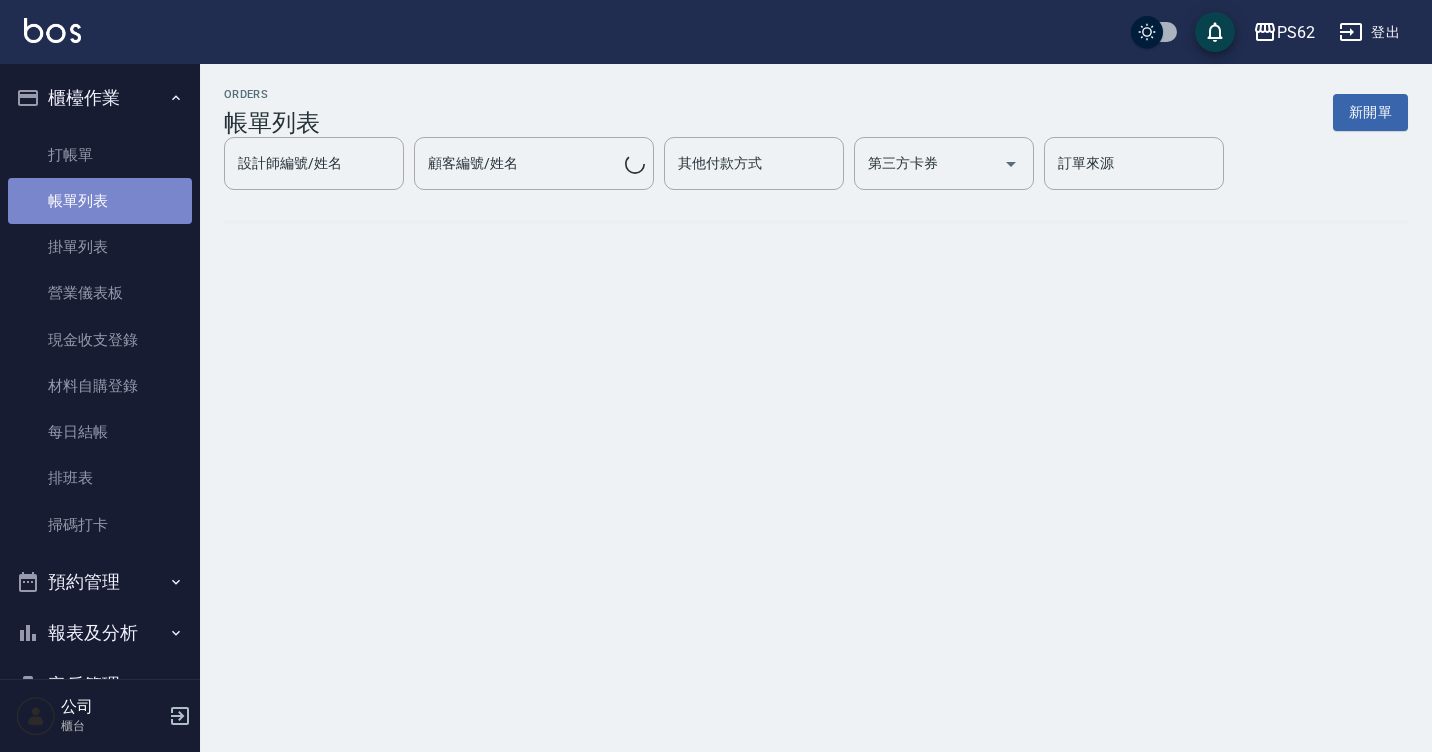 click on "帳單列表" at bounding box center [100, 201] 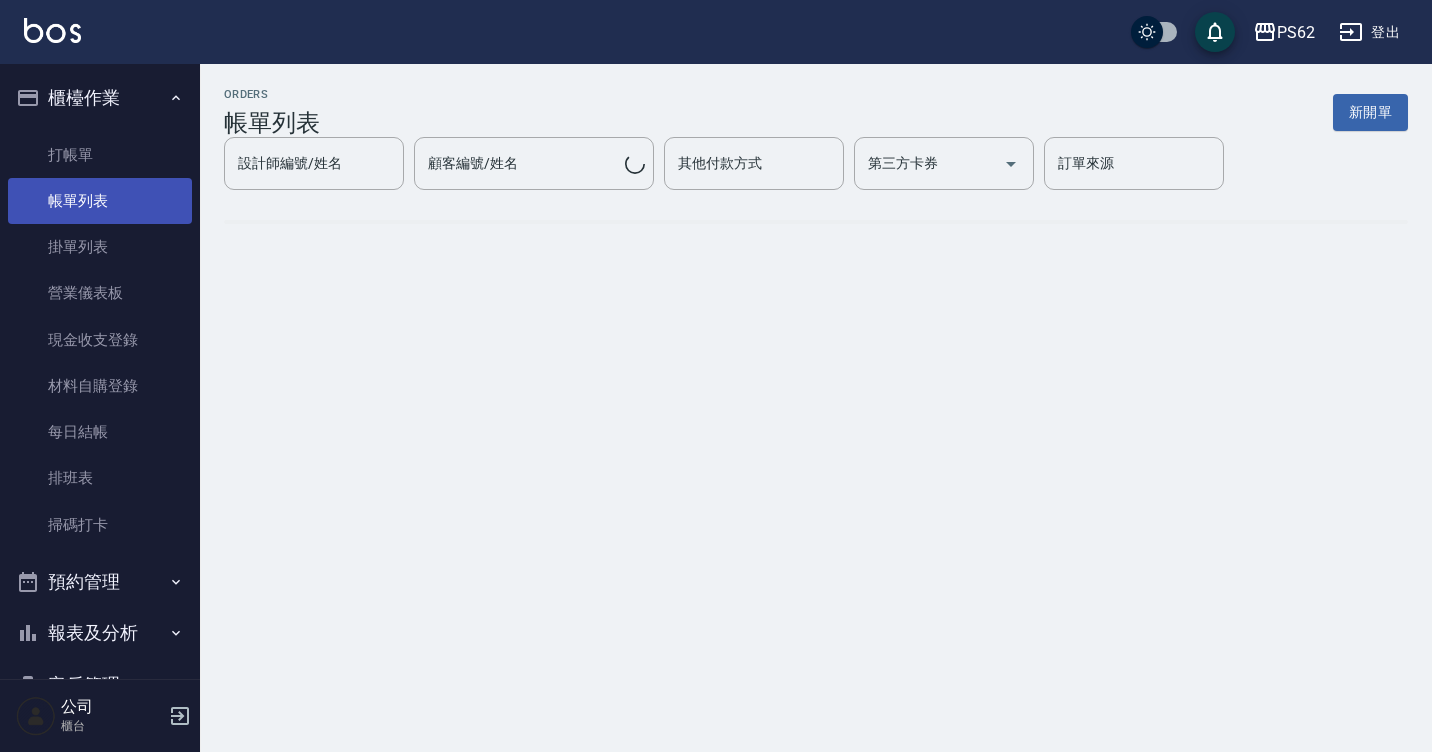 click on "帳單列表" at bounding box center (100, 201) 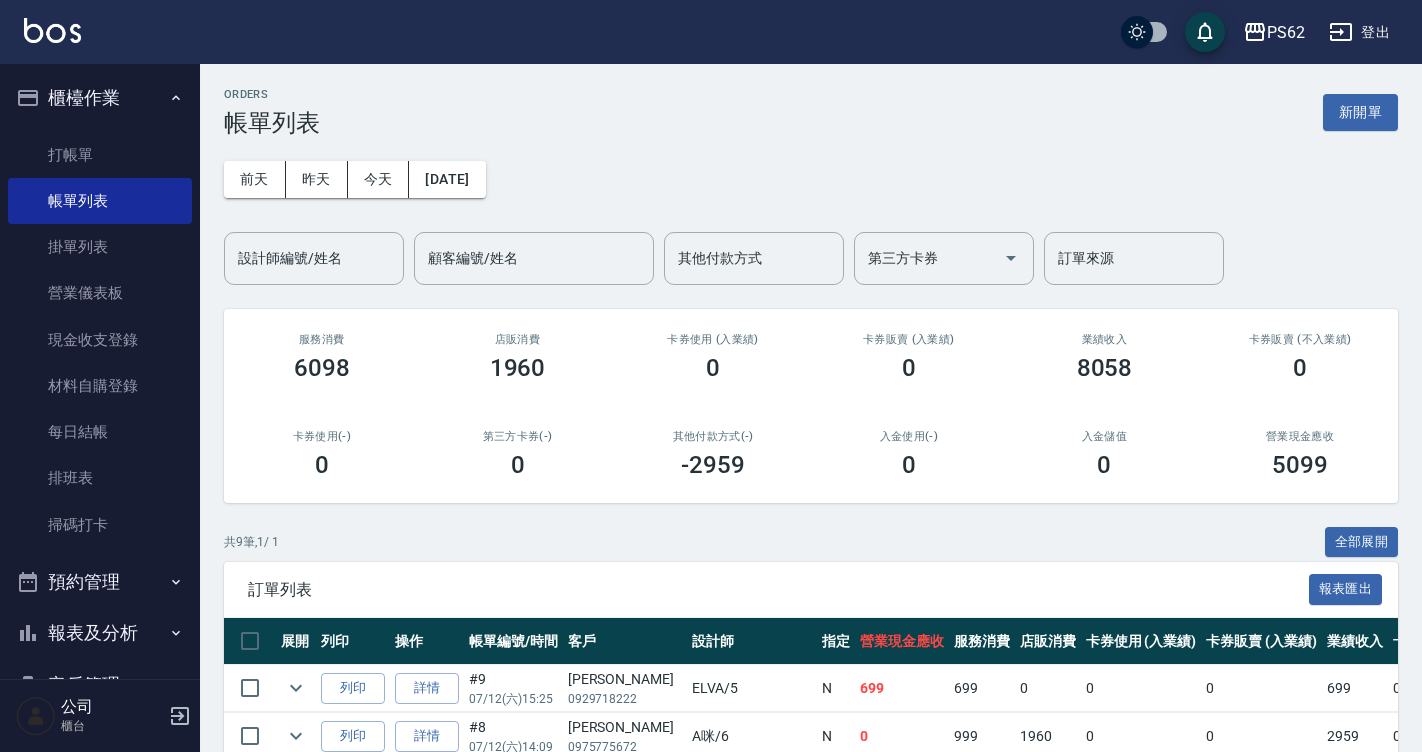 click on "2025/07/12" at bounding box center (447, 179) 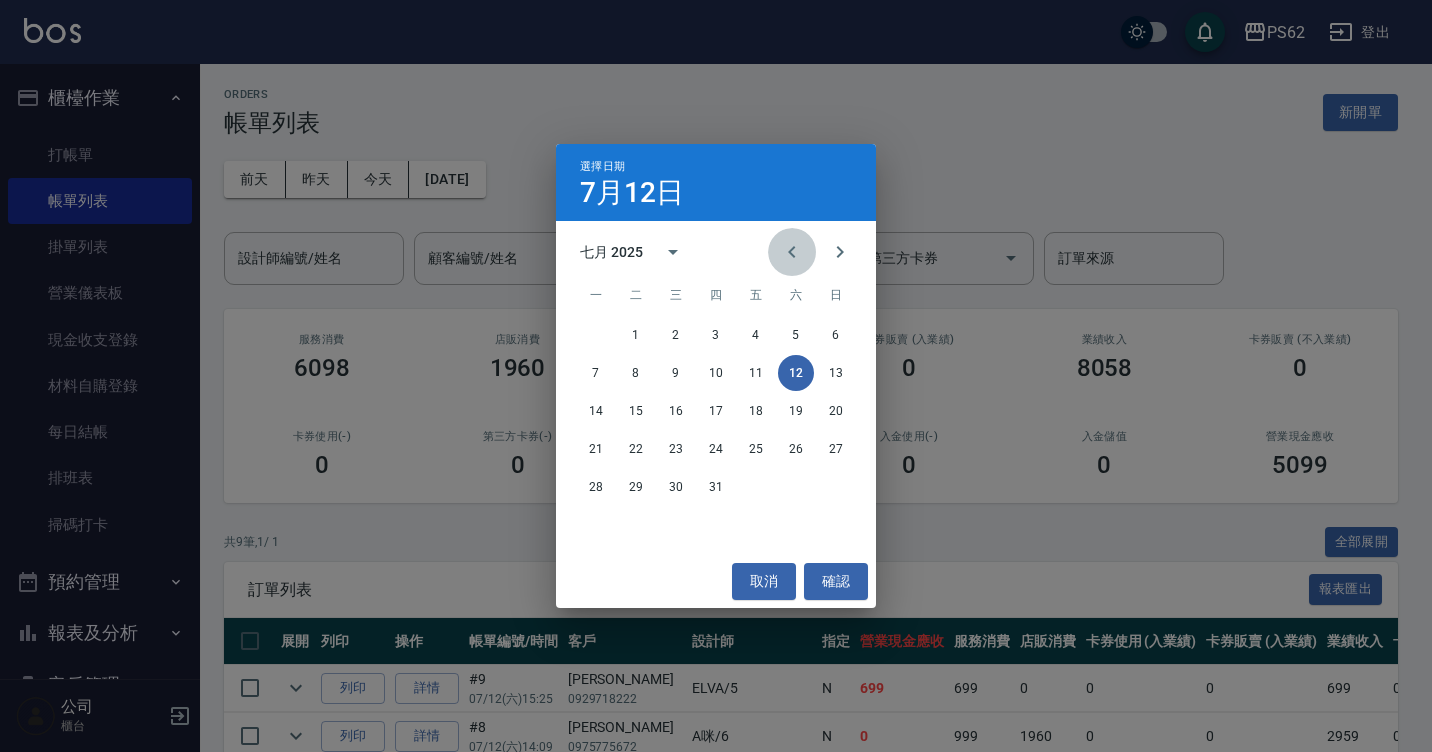 click 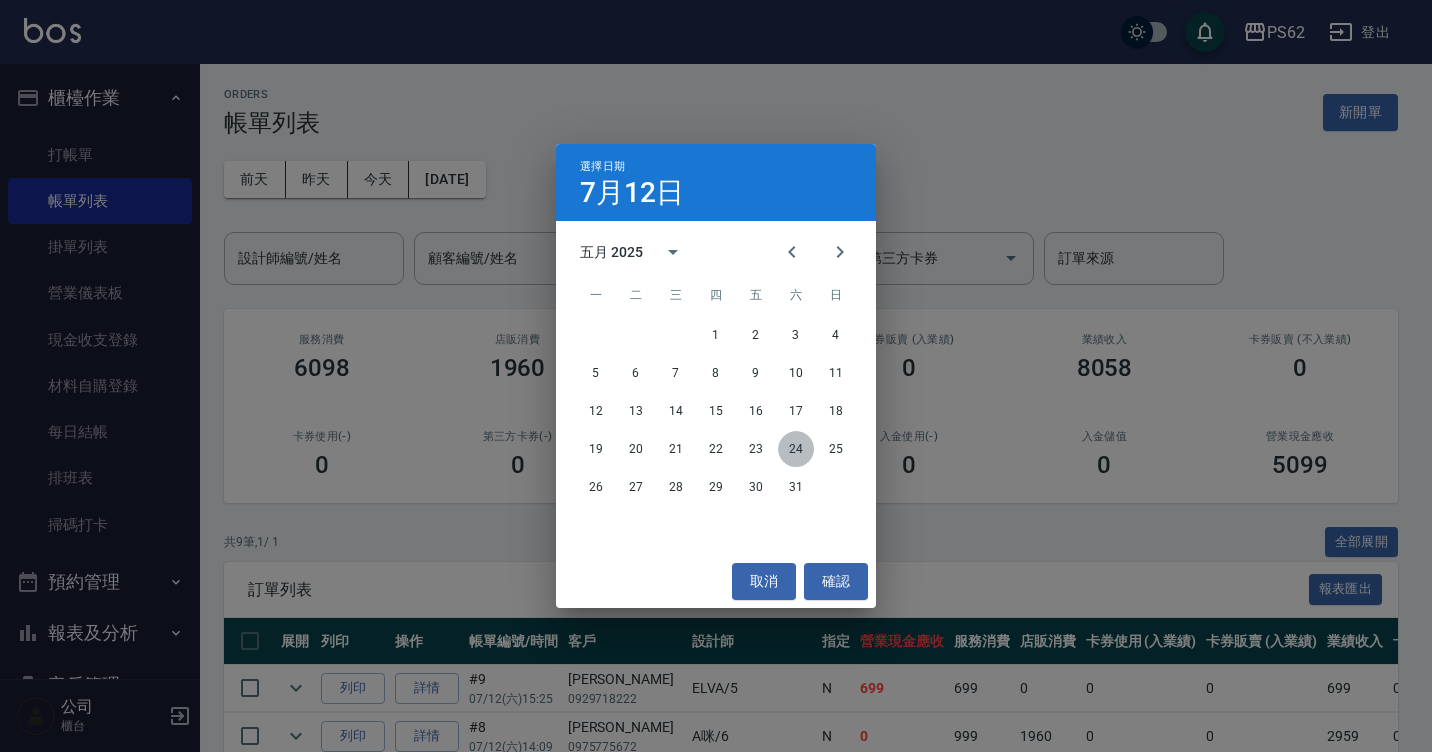 click on "24" at bounding box center (796, 449) 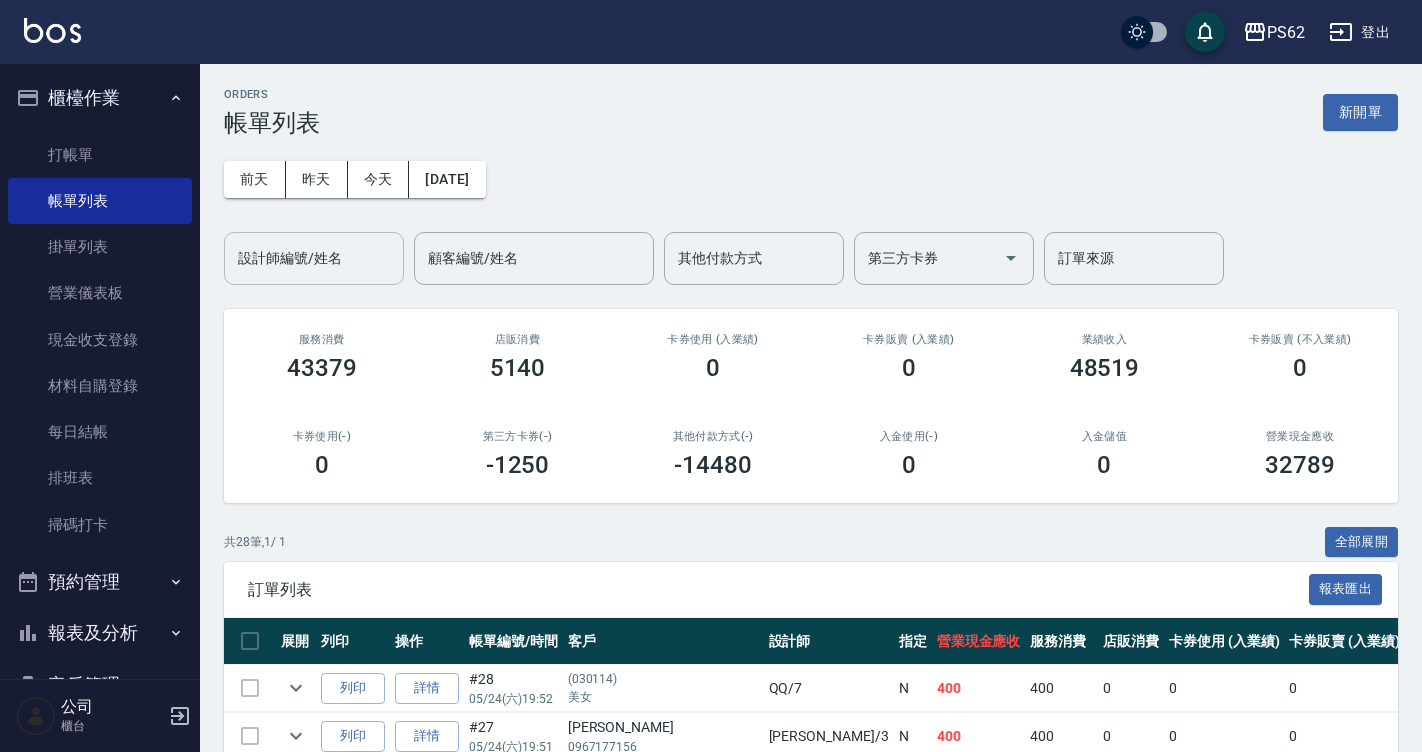 click on "設計師編號/姓名" at bounding box center [314, 258] 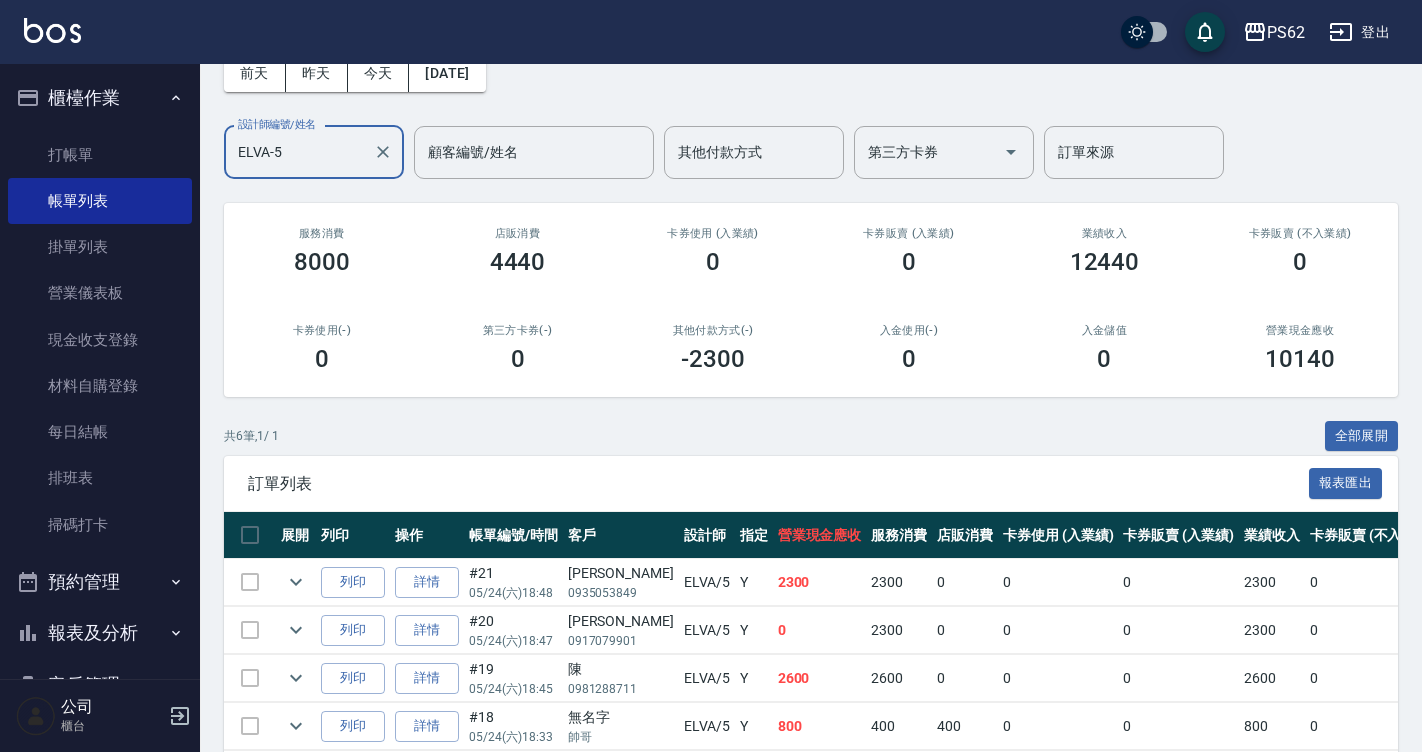 scroll, scrollTop: 294, scrollLeft: 0, axis: vertical 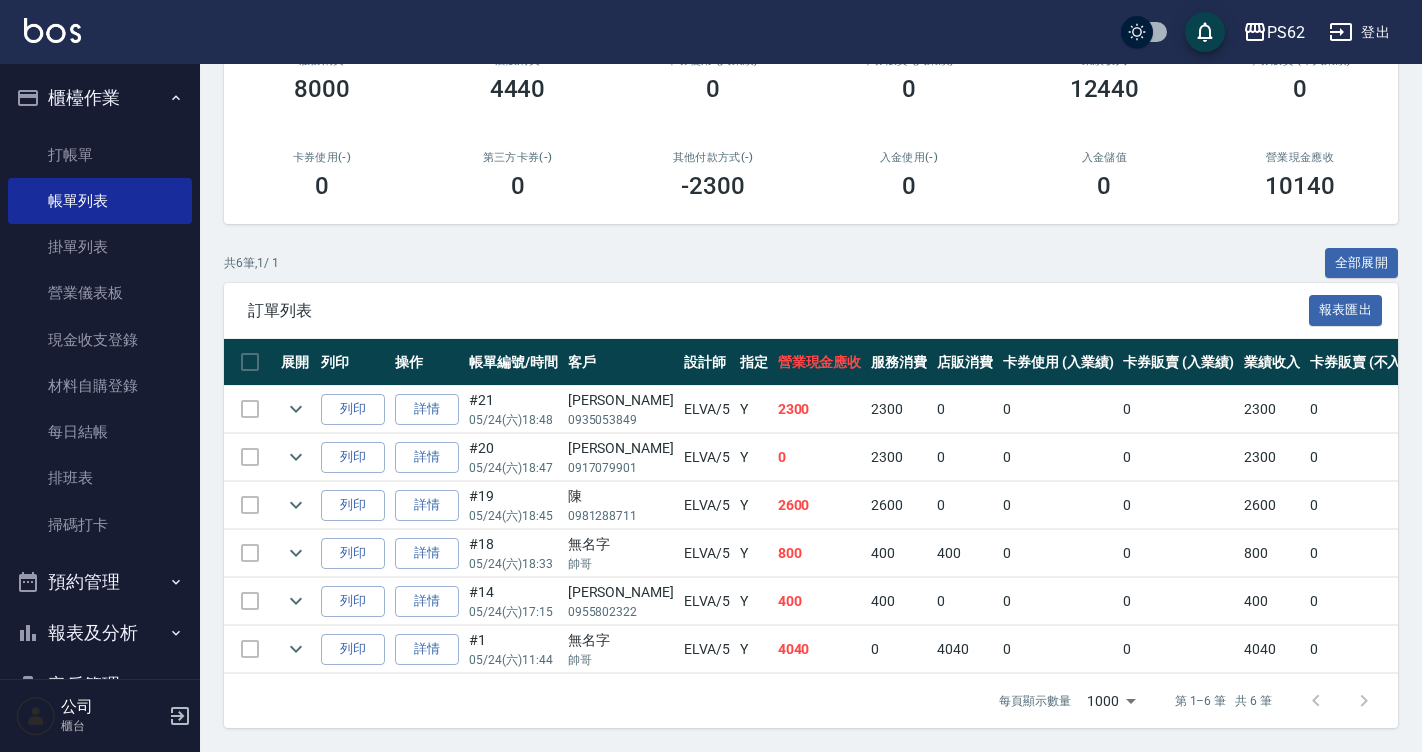 type on "ELVA-5" 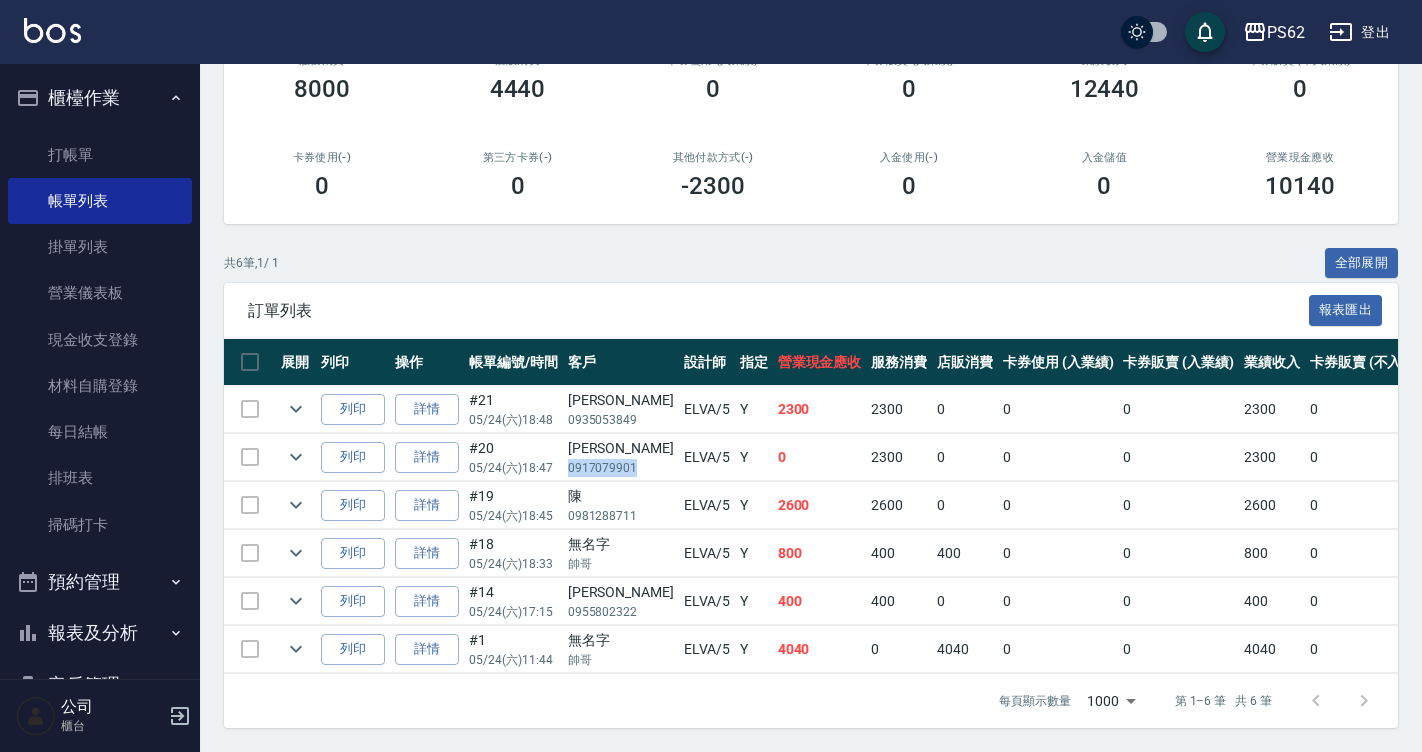 click on "0917079901" at bounding box center [621, 468] 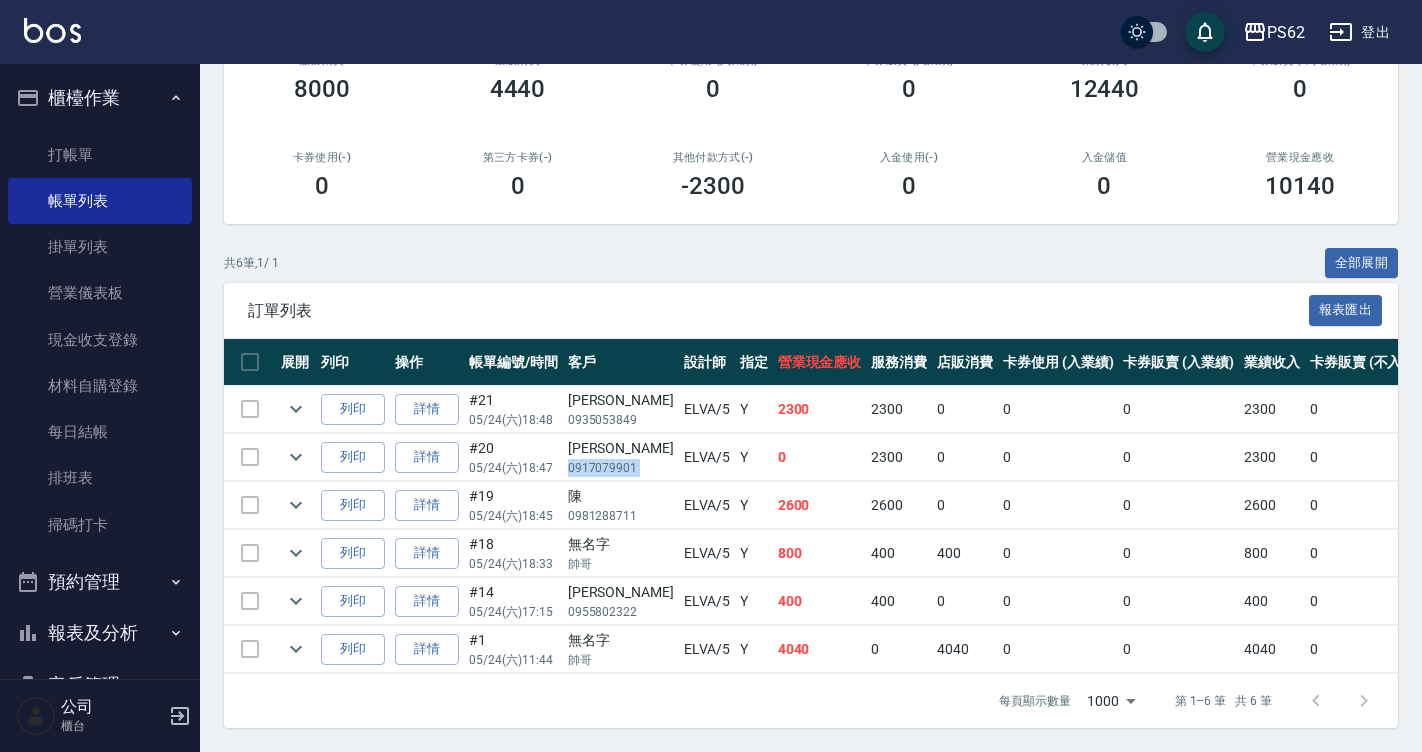 click on "0917079901" at bounding box center [621, 468] 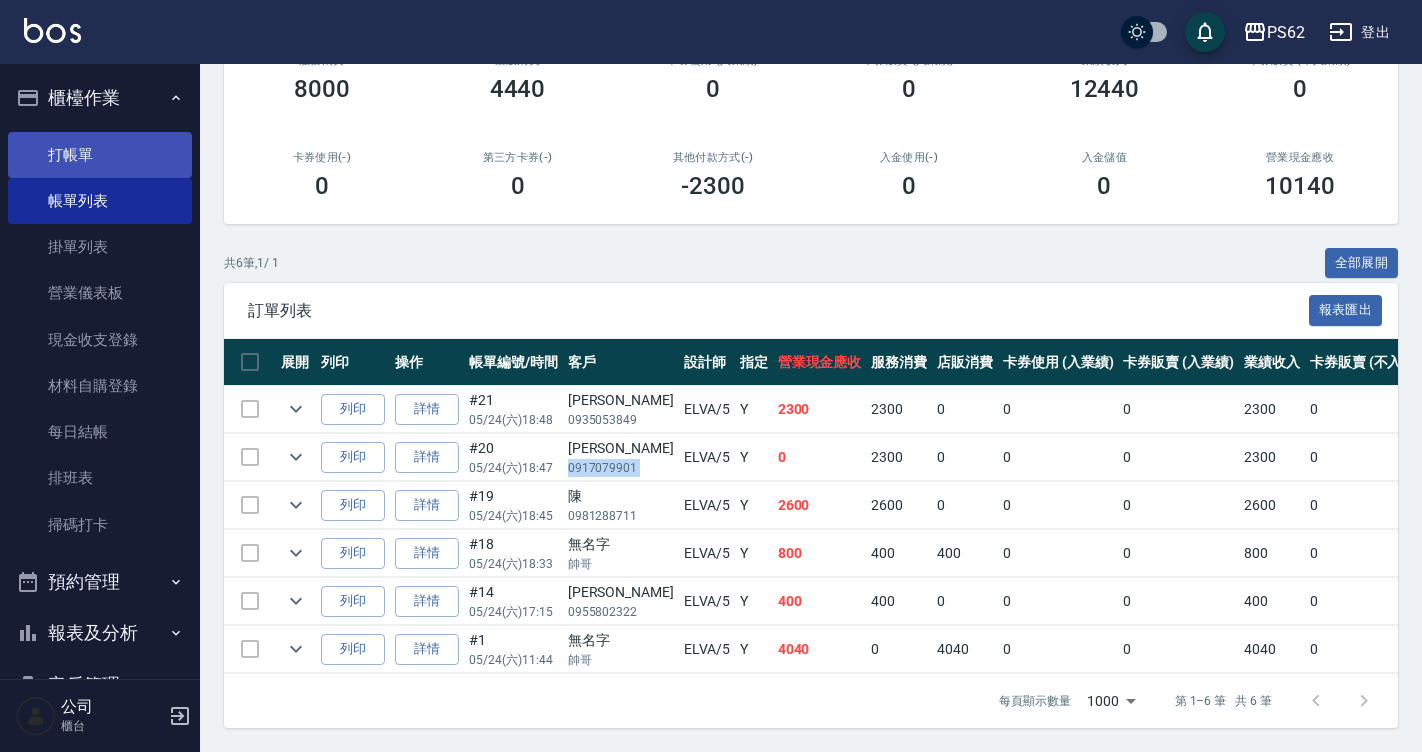 click on "打帳單" at bounding box center [100, 155] 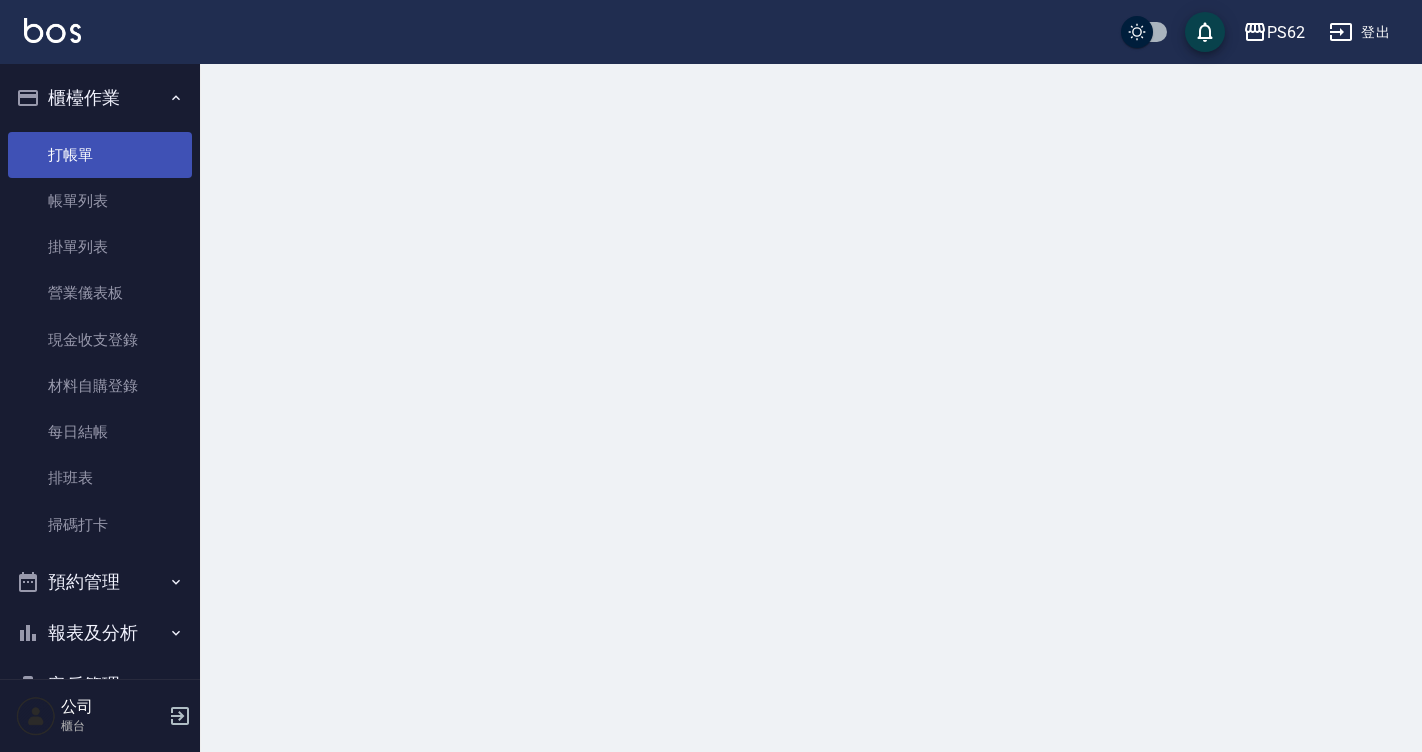 scroll, scrollTop: 0, scrollLeft: 0, axis: both 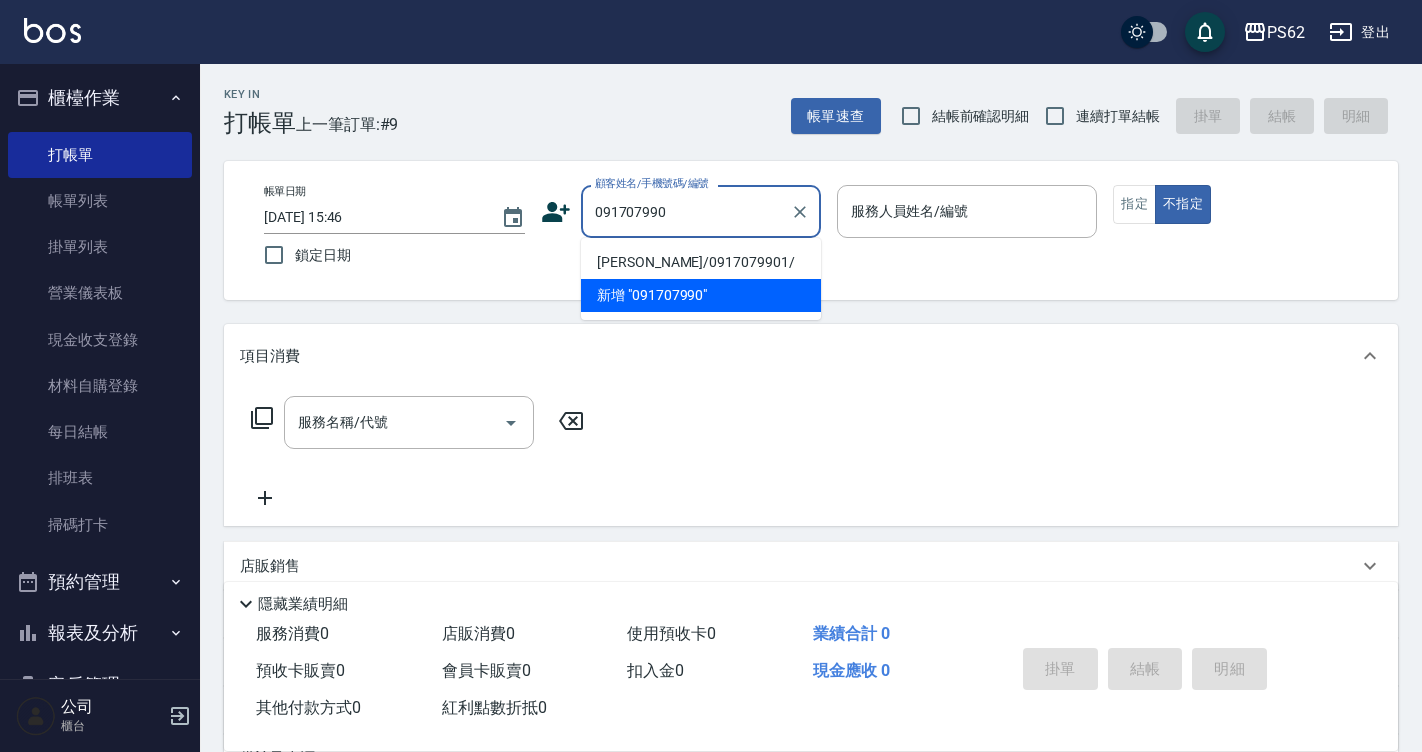 type on "邱美慈/0917079901/" 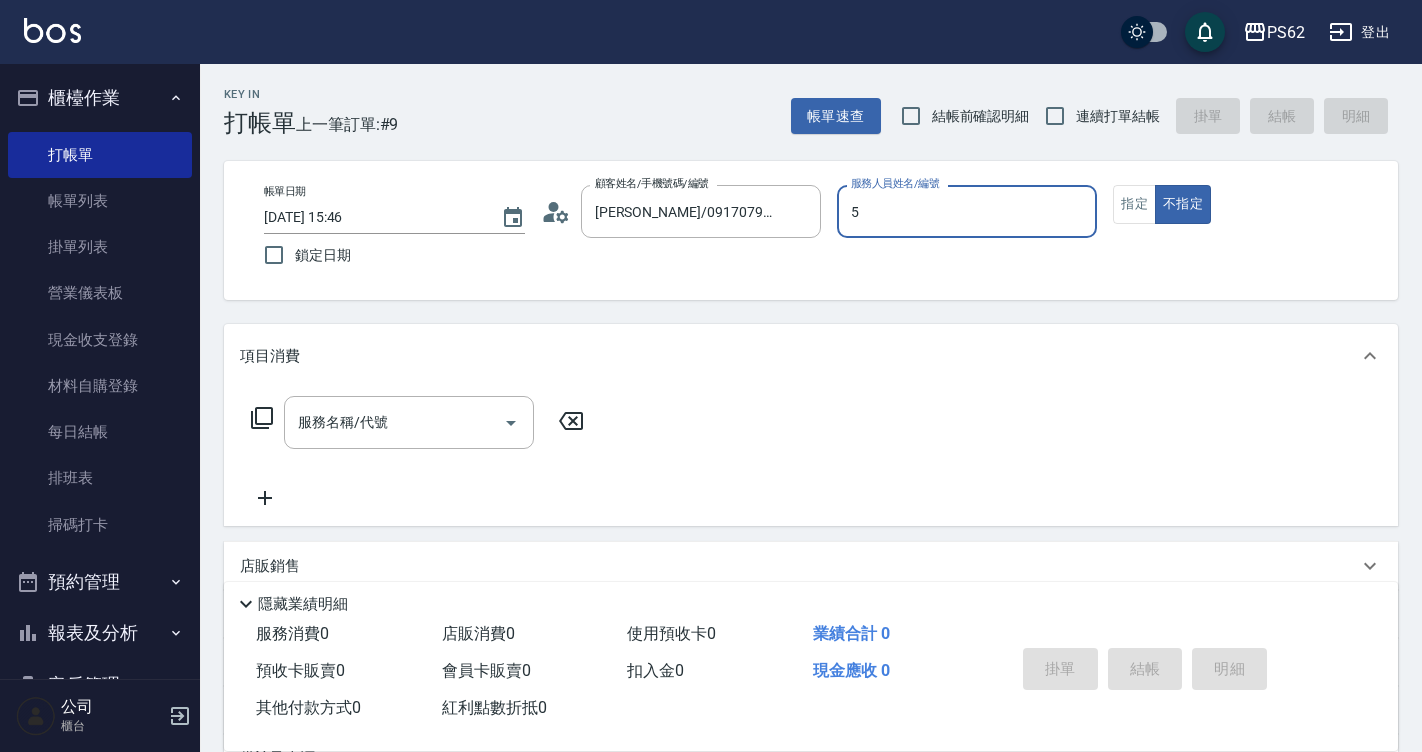 type on "ELVA-5" 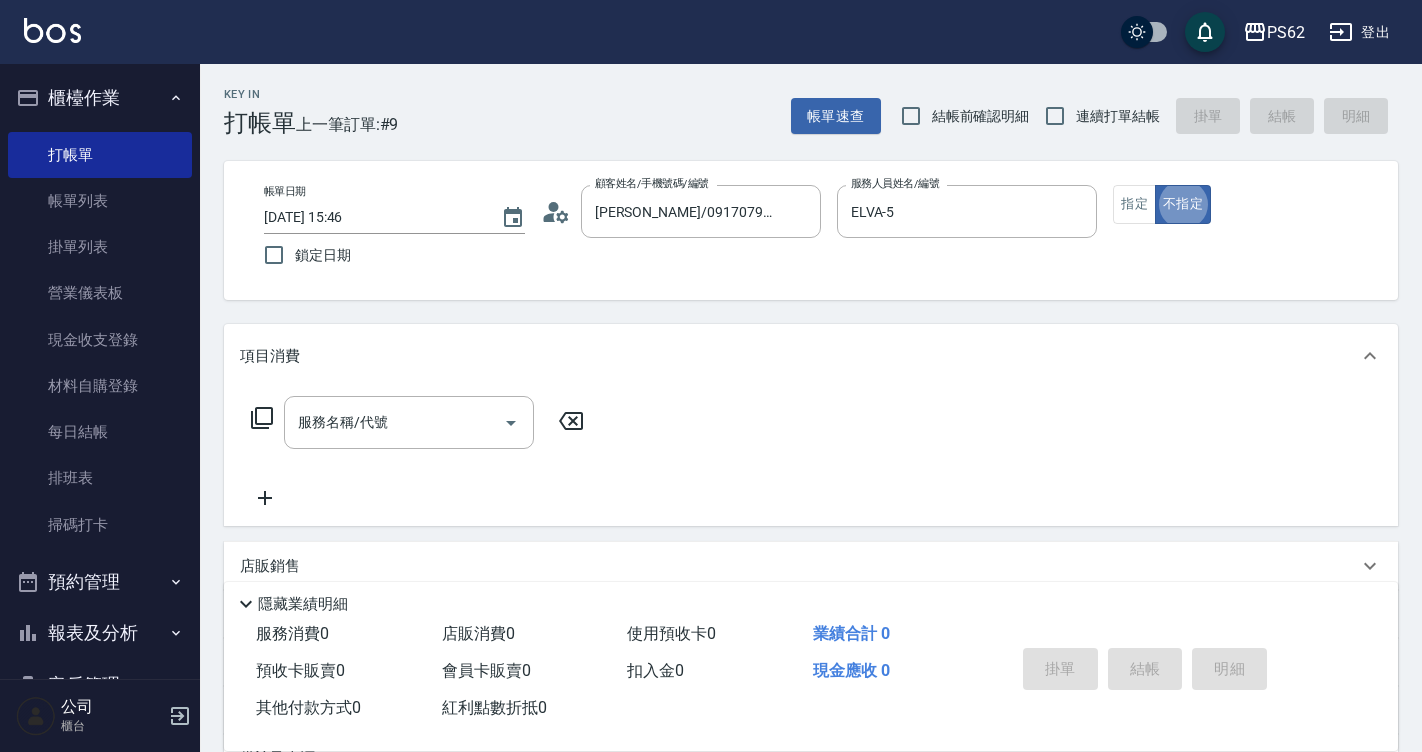 type on "false" 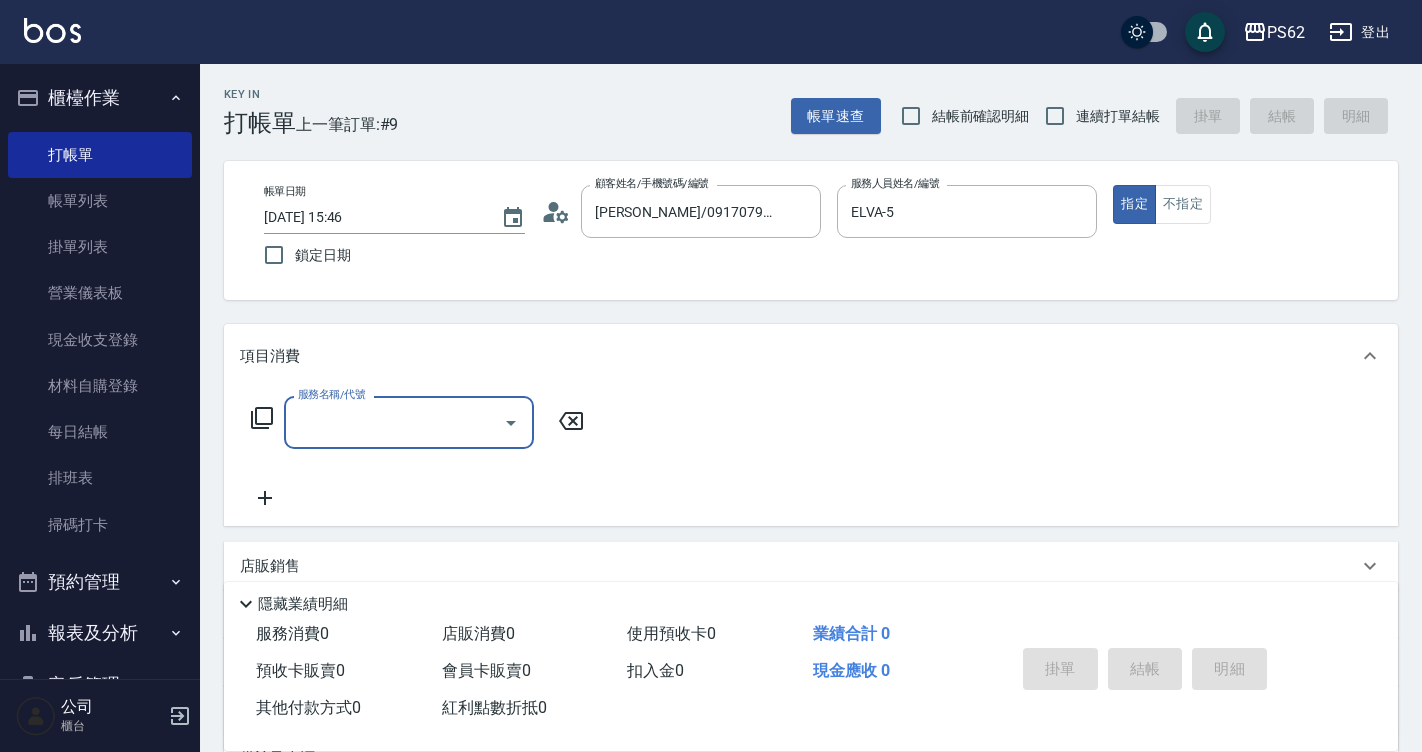 type on "ㄑ" 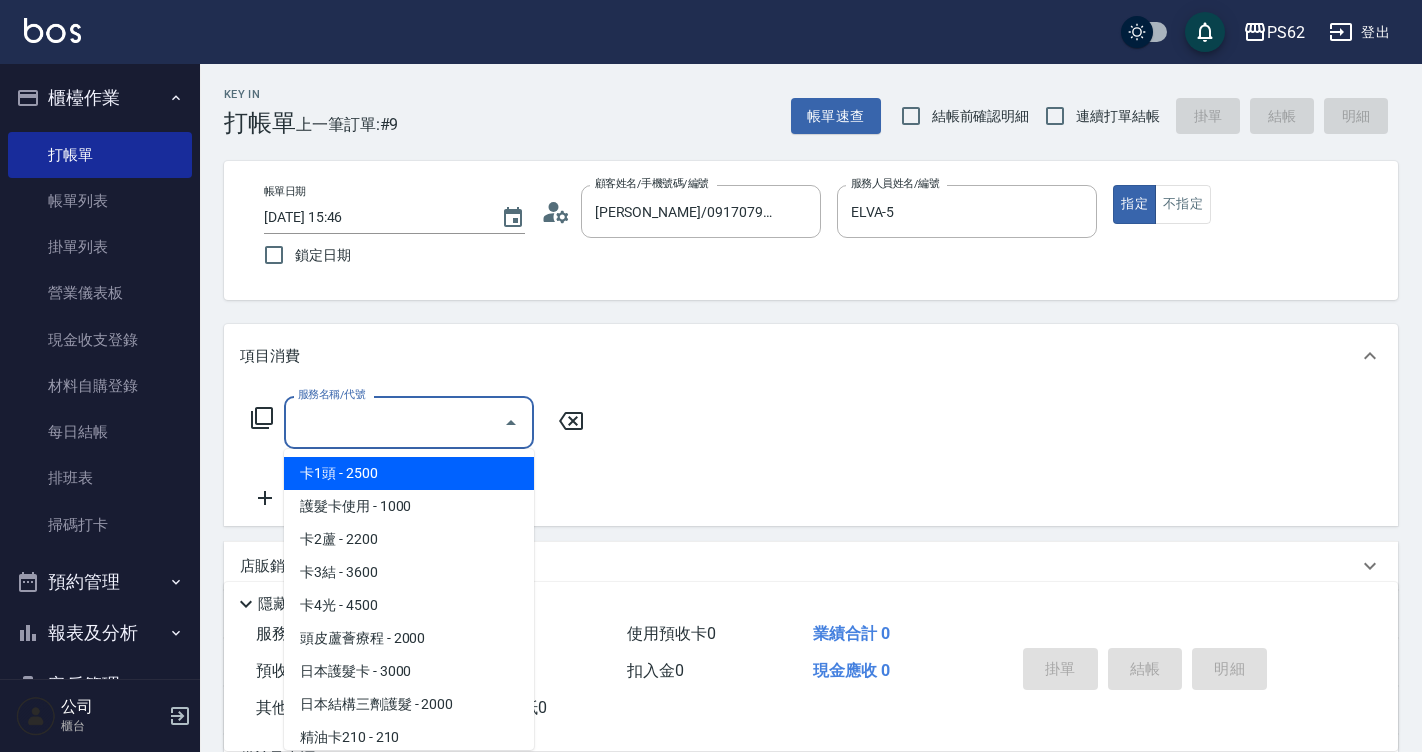 type on "ㄑ" 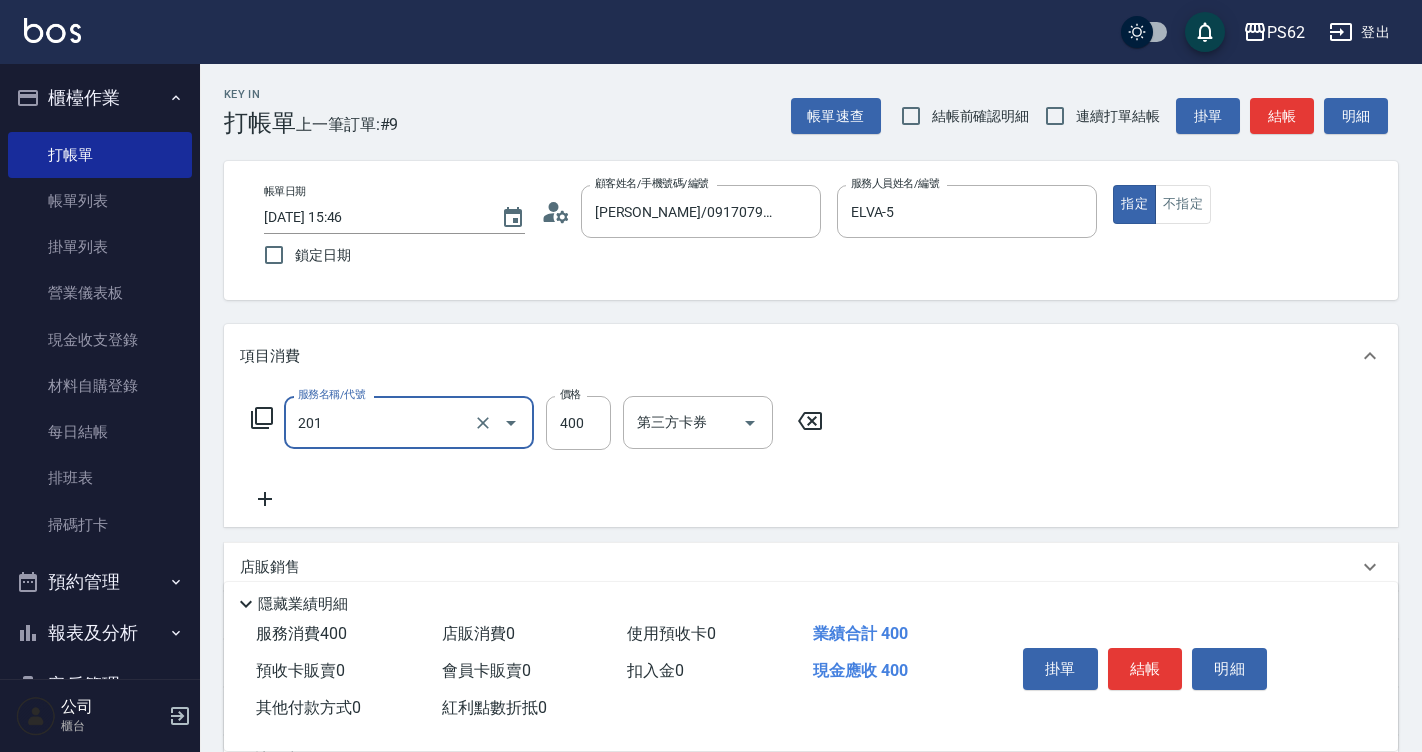 type on "洗剪400(201)" 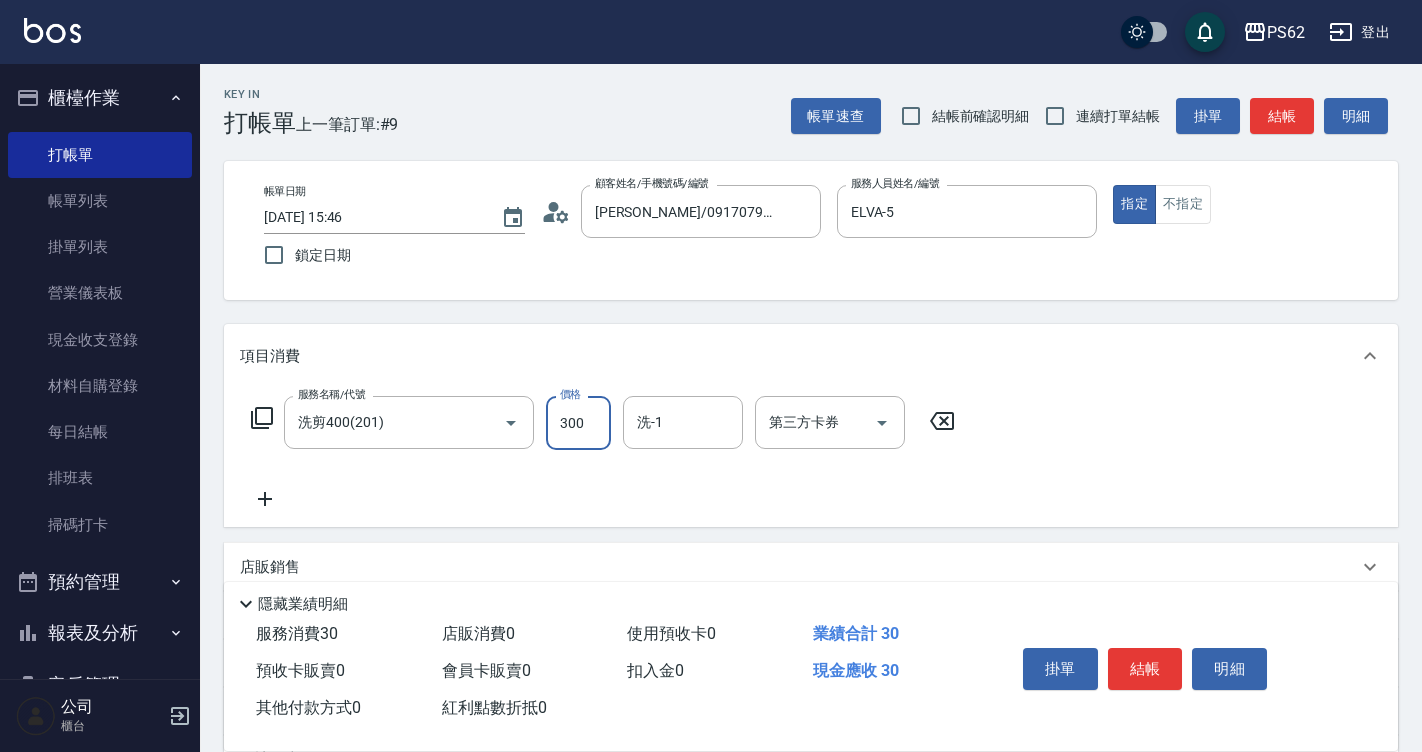 type on "300" 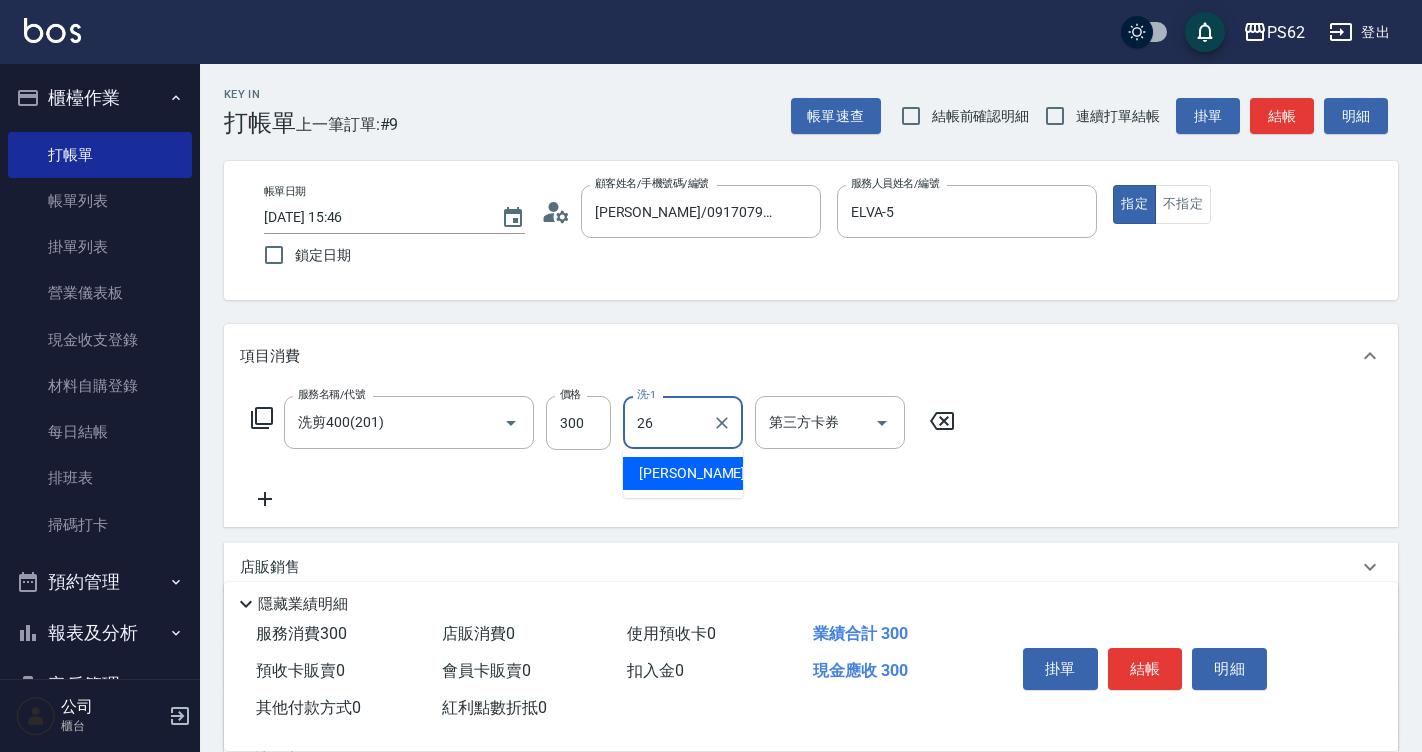 type on "小欣-26" 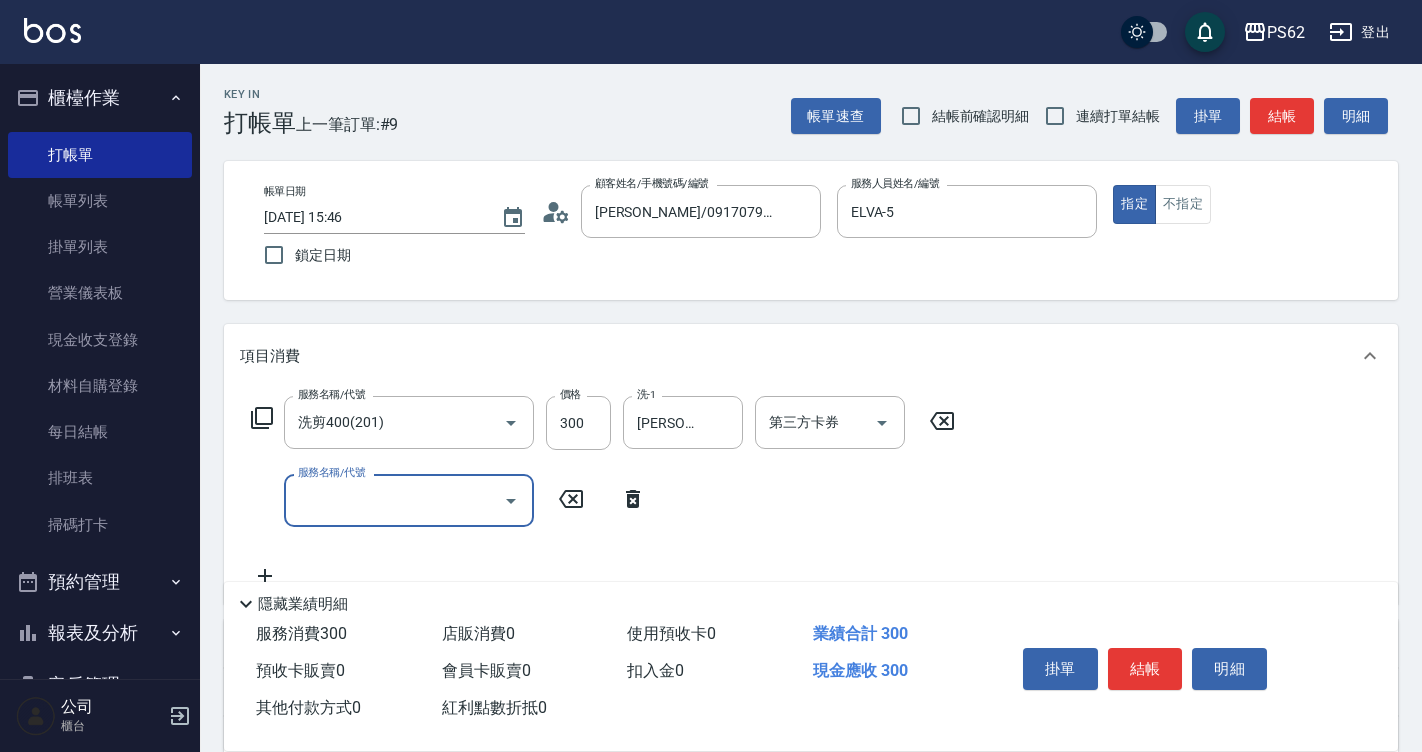 type on "ㄑ" 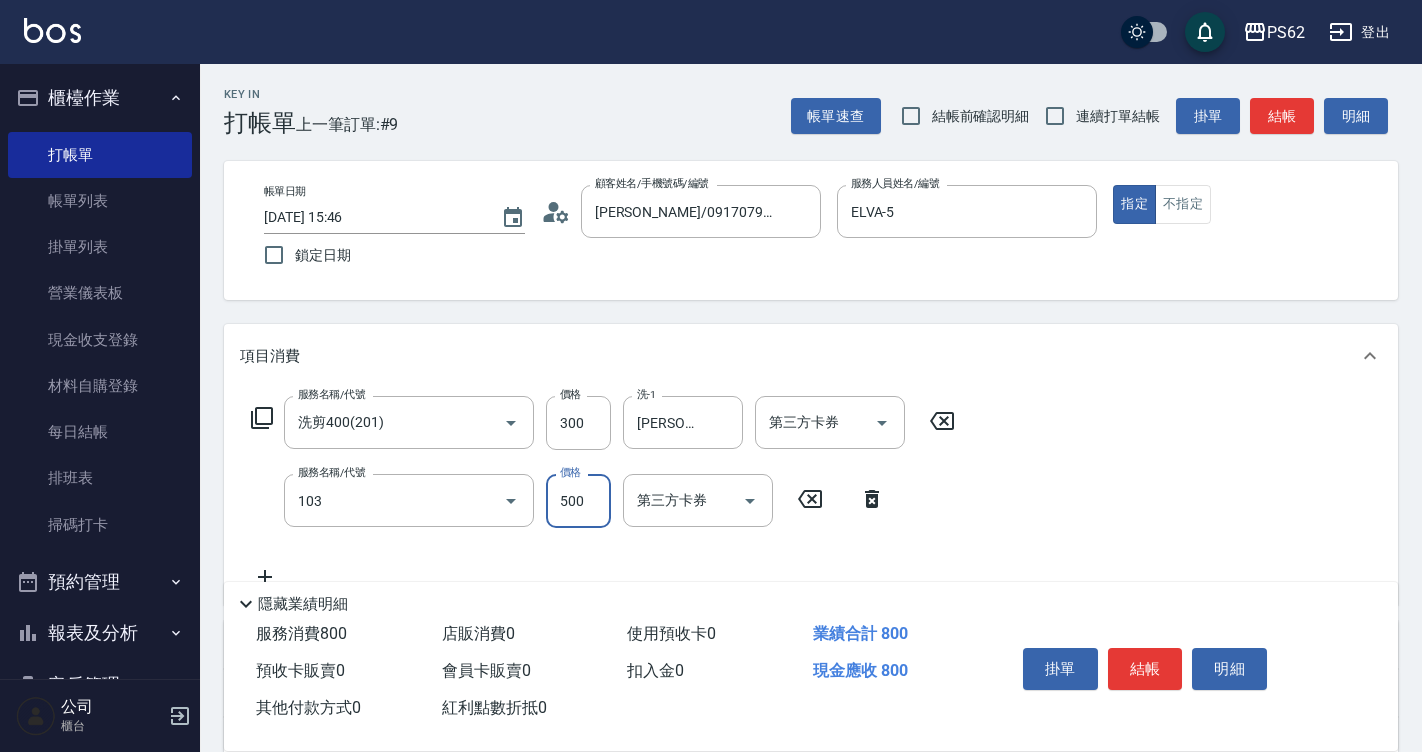 type on "B級洗剪500(103)" 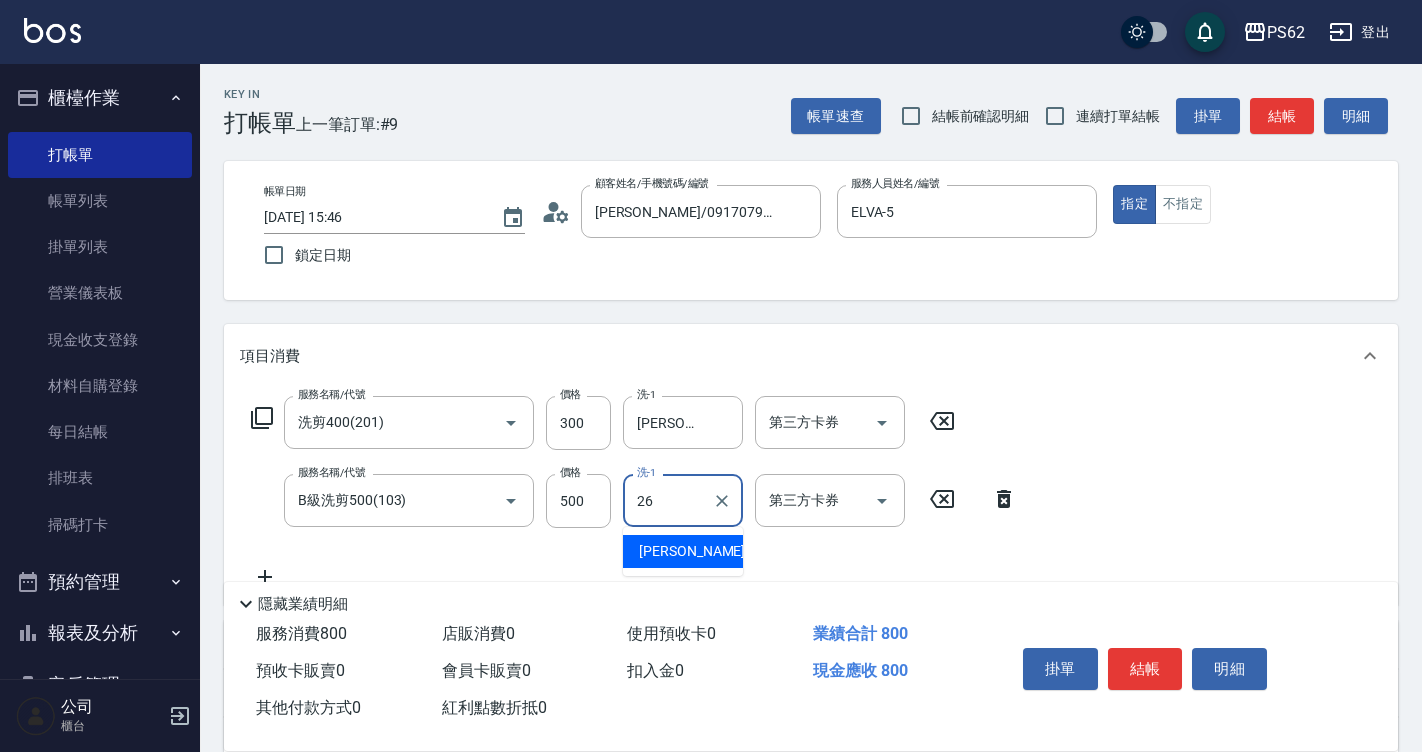 type on "小欣-26" 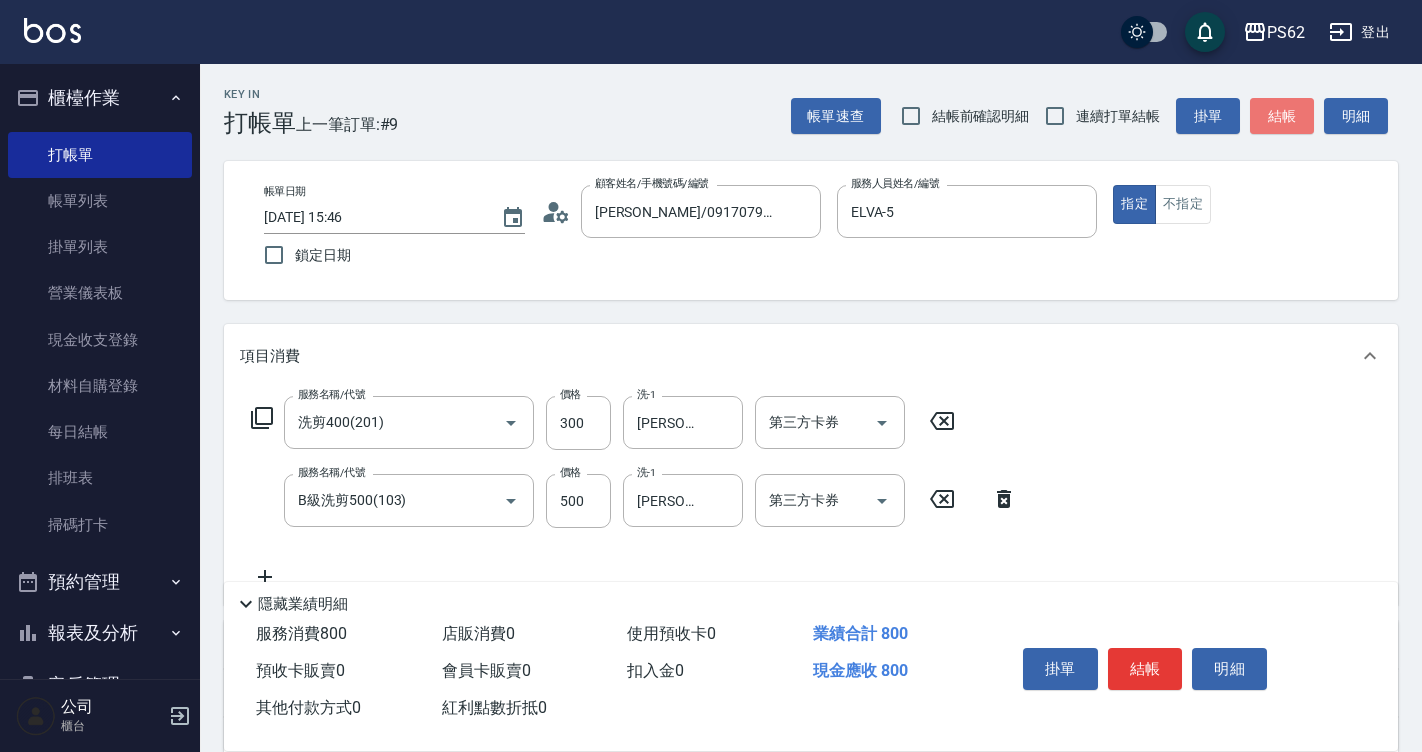click on "結帳" at bounding box center (1282, 116) 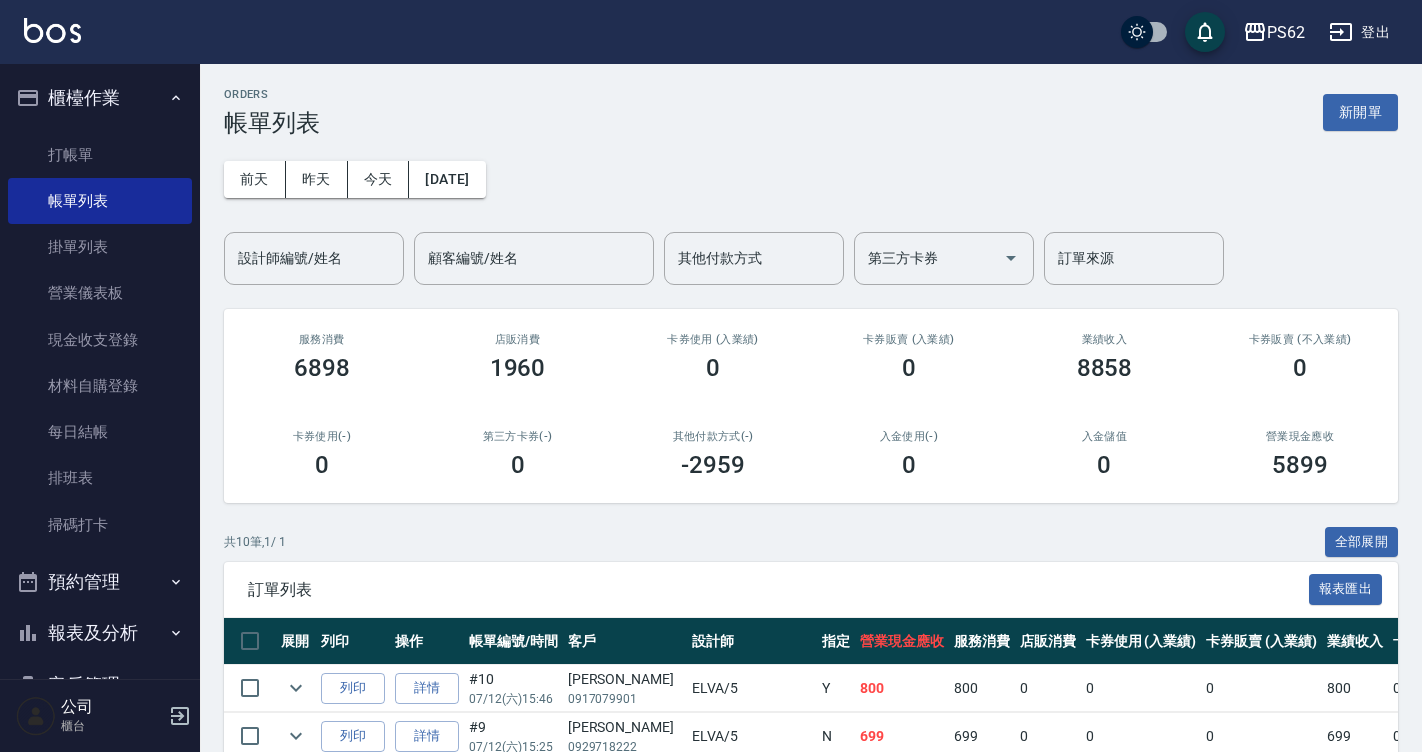 scroll, scrollTop: 486, scrollLeft: 0, axis: vertical 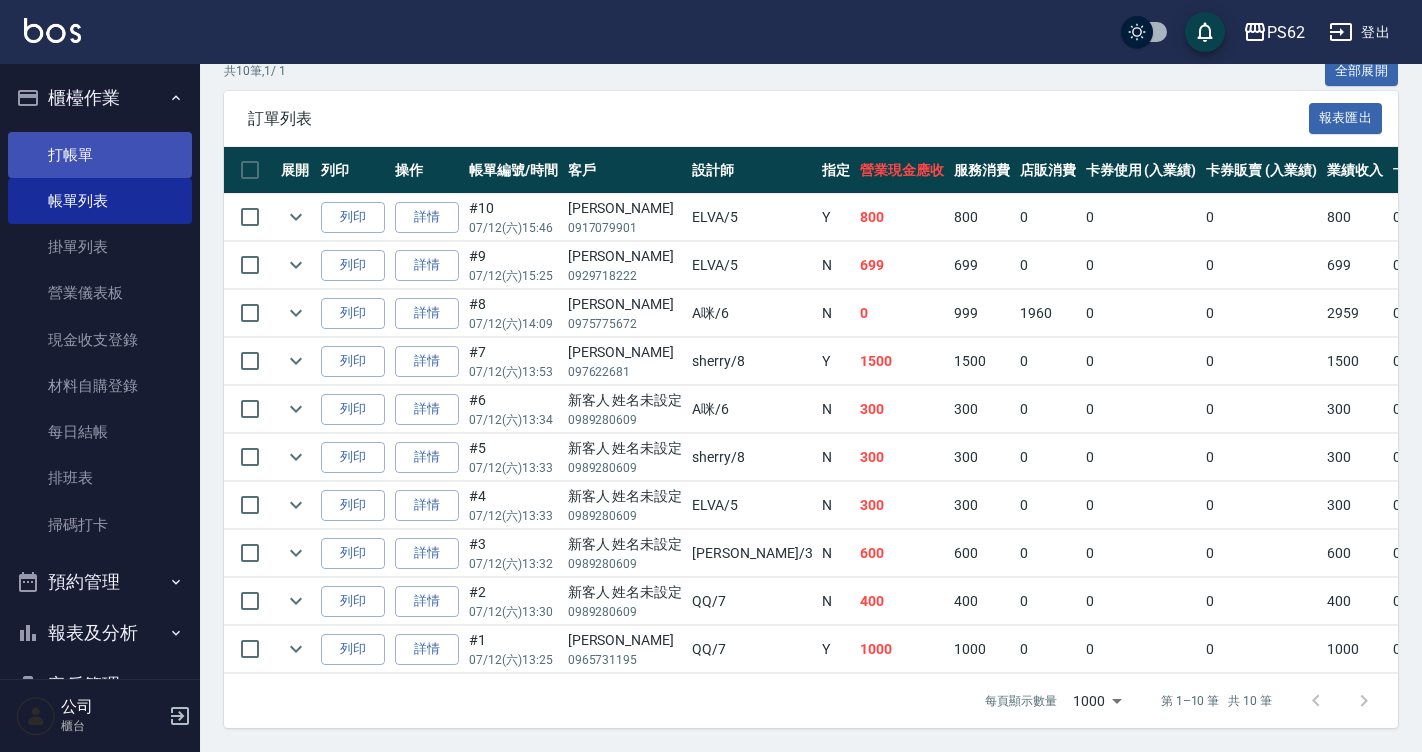 click on "打帳單" at bounding box center (100, 155) 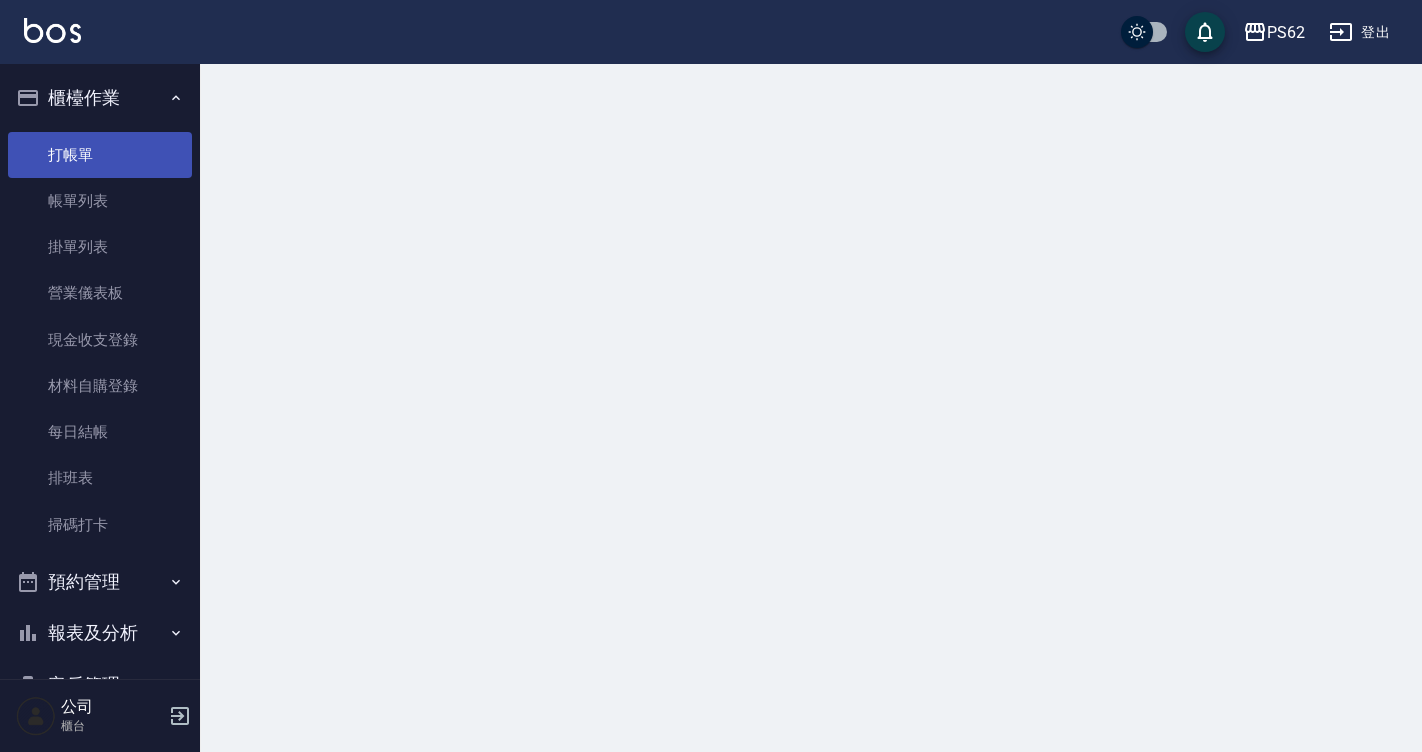 scroll, scrollTop: 0, scrollLeft: 0, axis: both 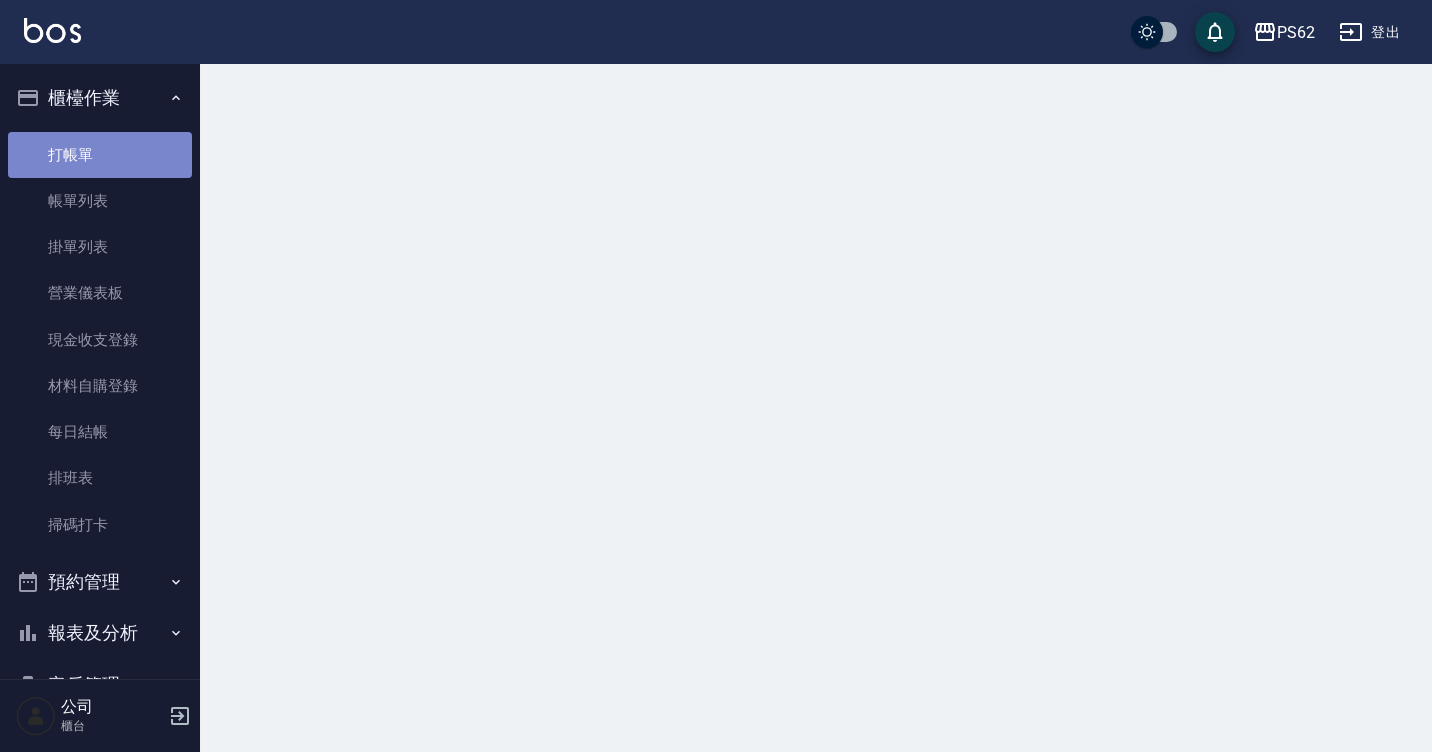 click on "打帳單" at bounding box center (100, 155) 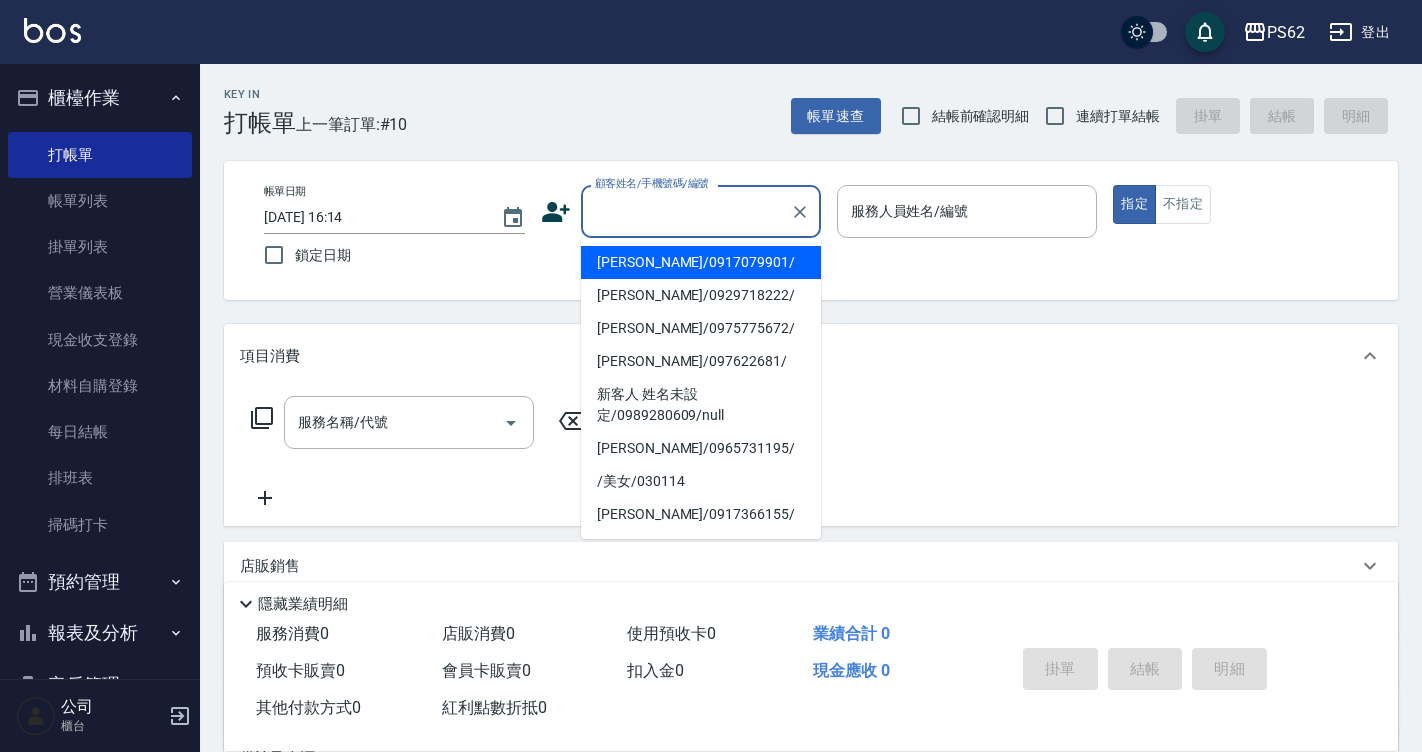 click on "顧客姓名/手機號碼/編號" at bounding box center [686, 211] 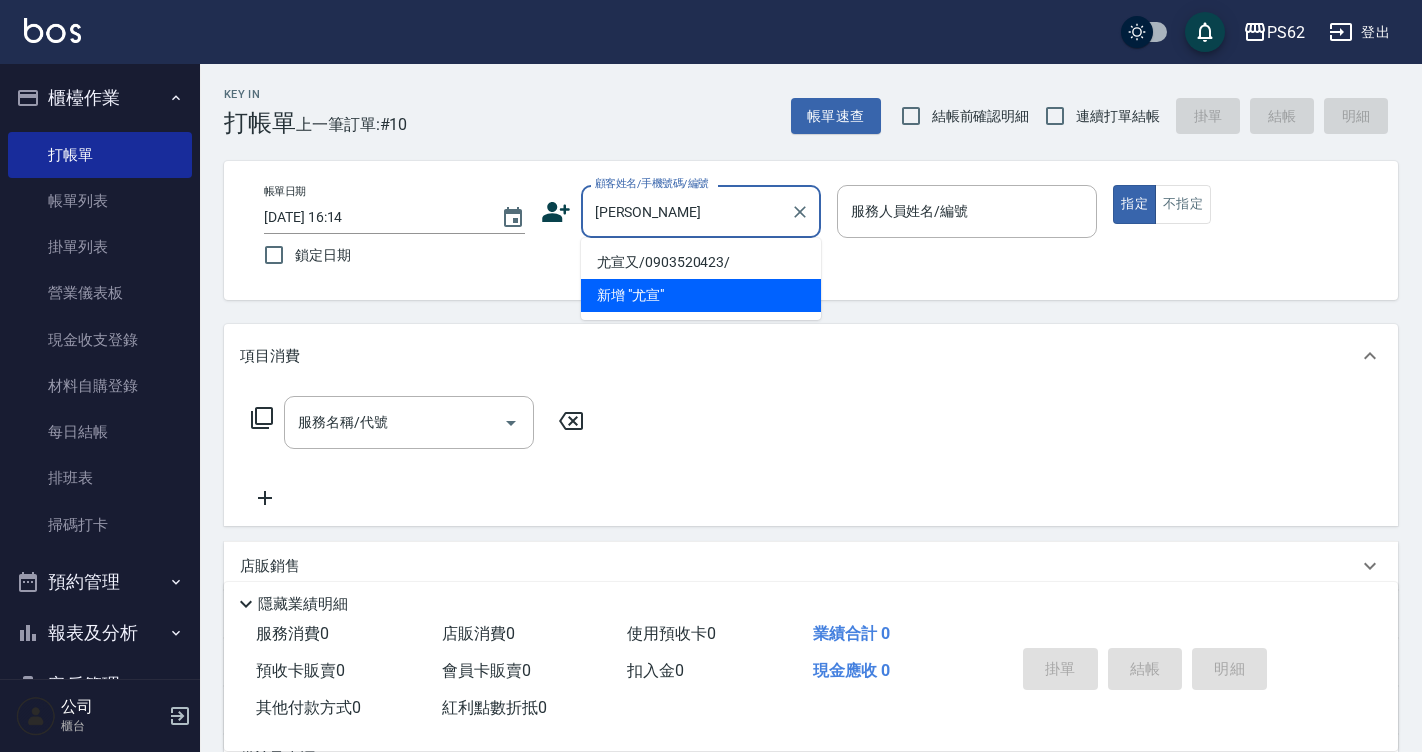 type on "尤宣又/0903520423/" 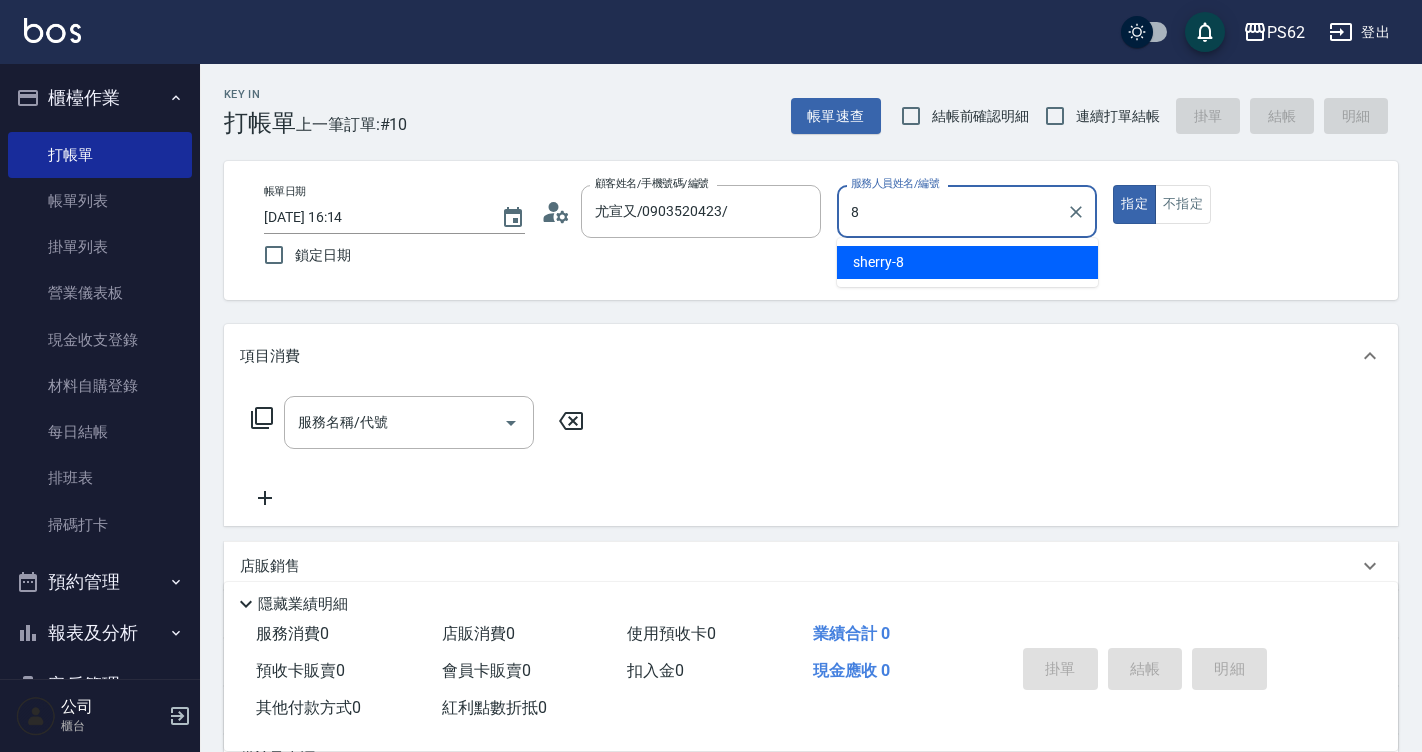 type on "sherry-8" 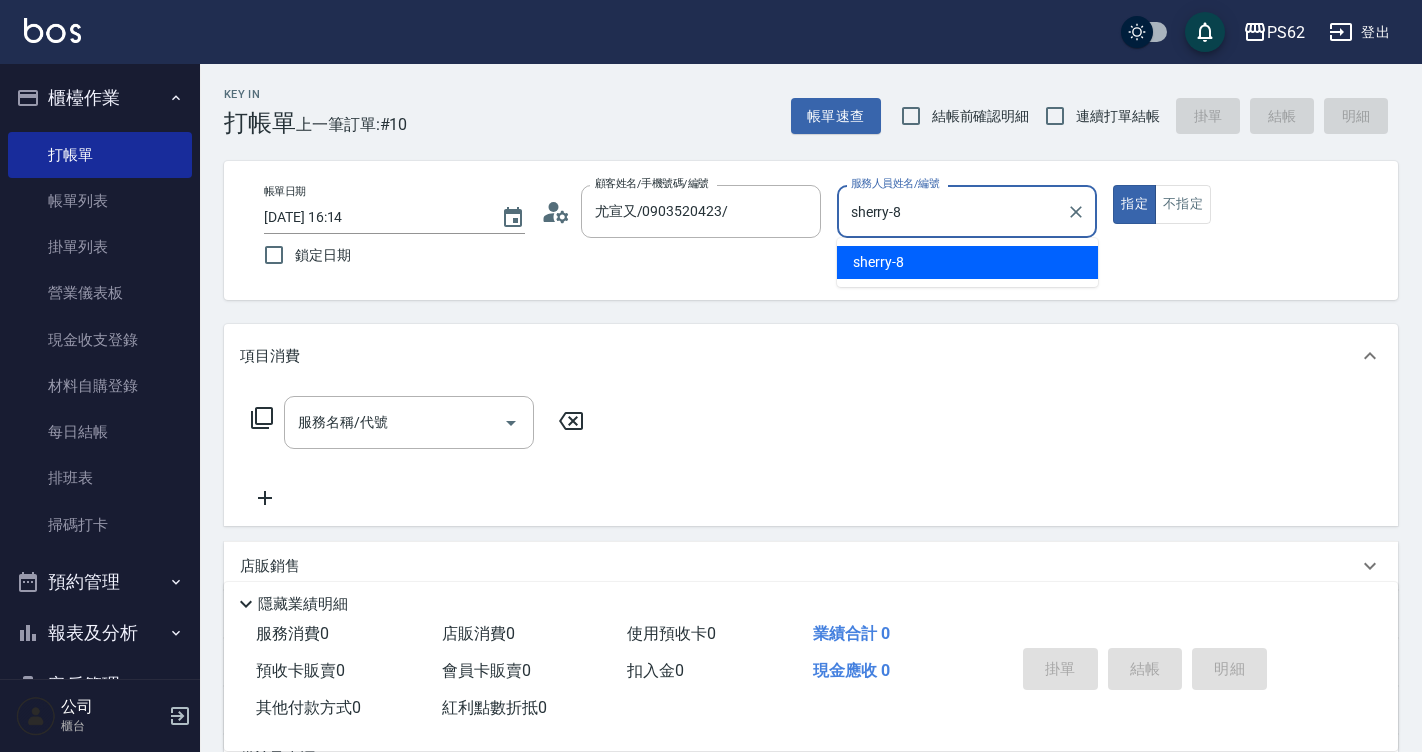 type on "true" 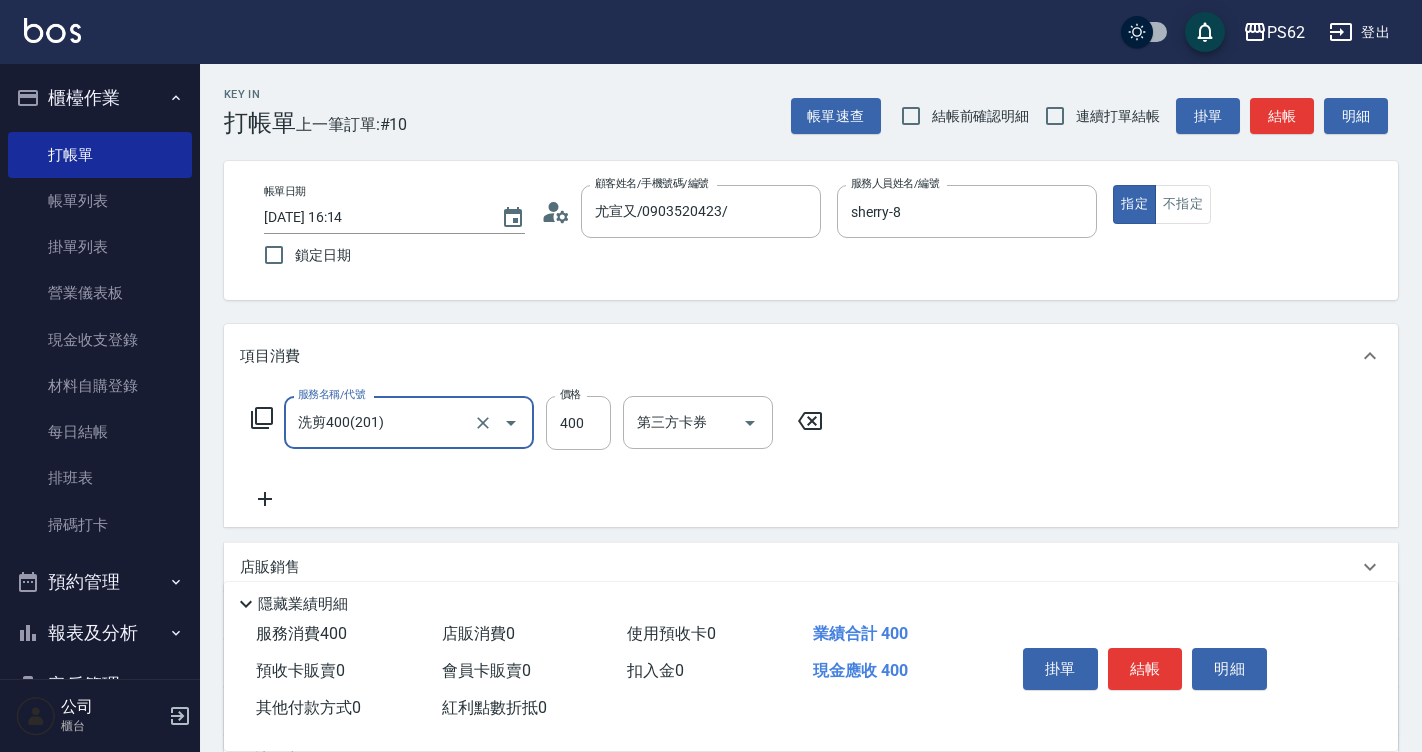 type on "洗剪400(201)" 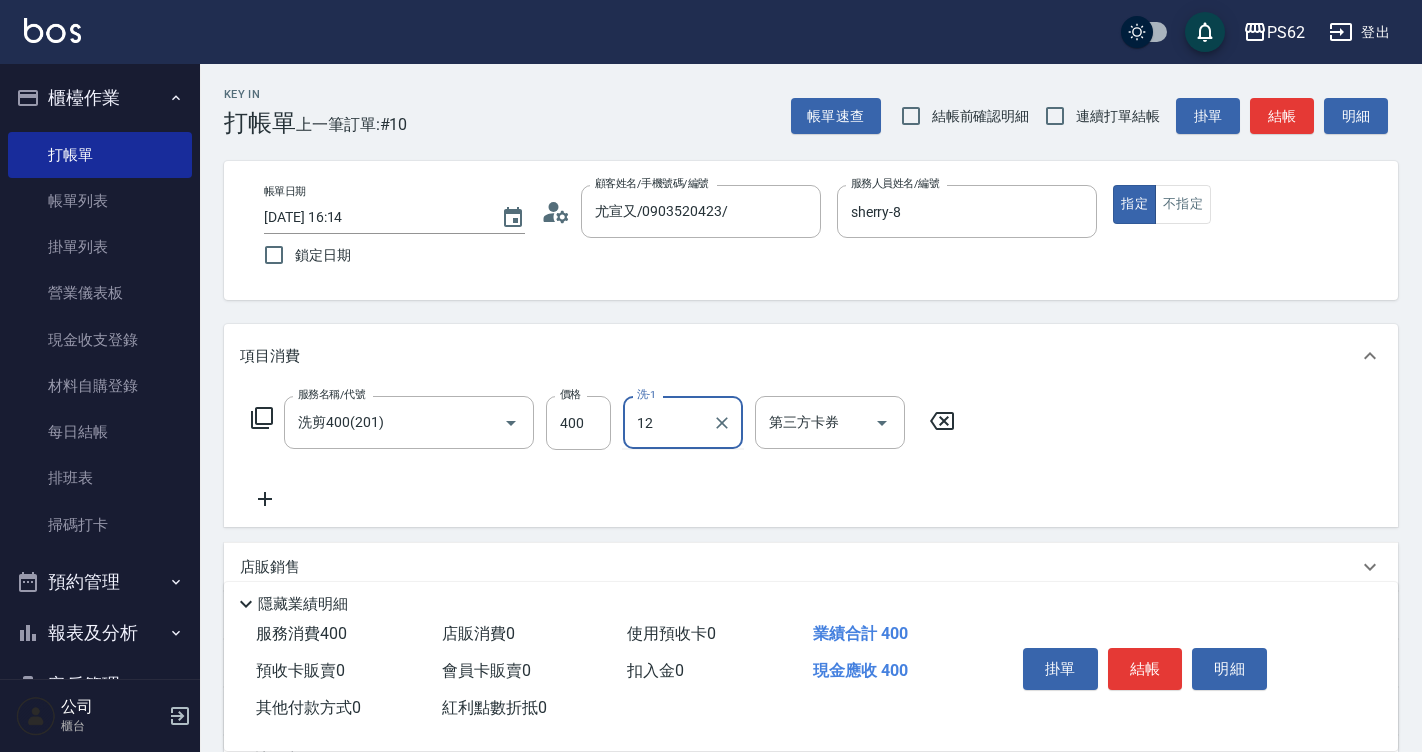 type on "1" 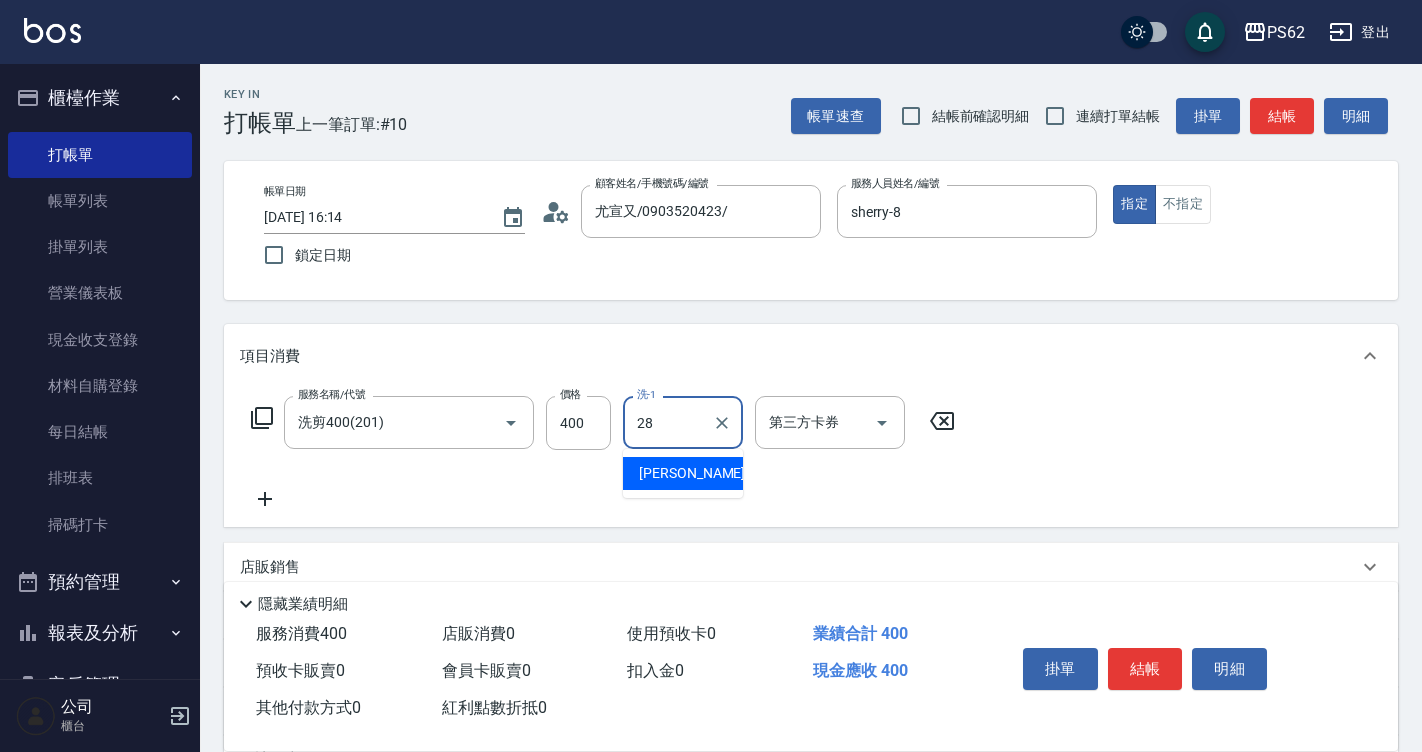 type on "安安-28" 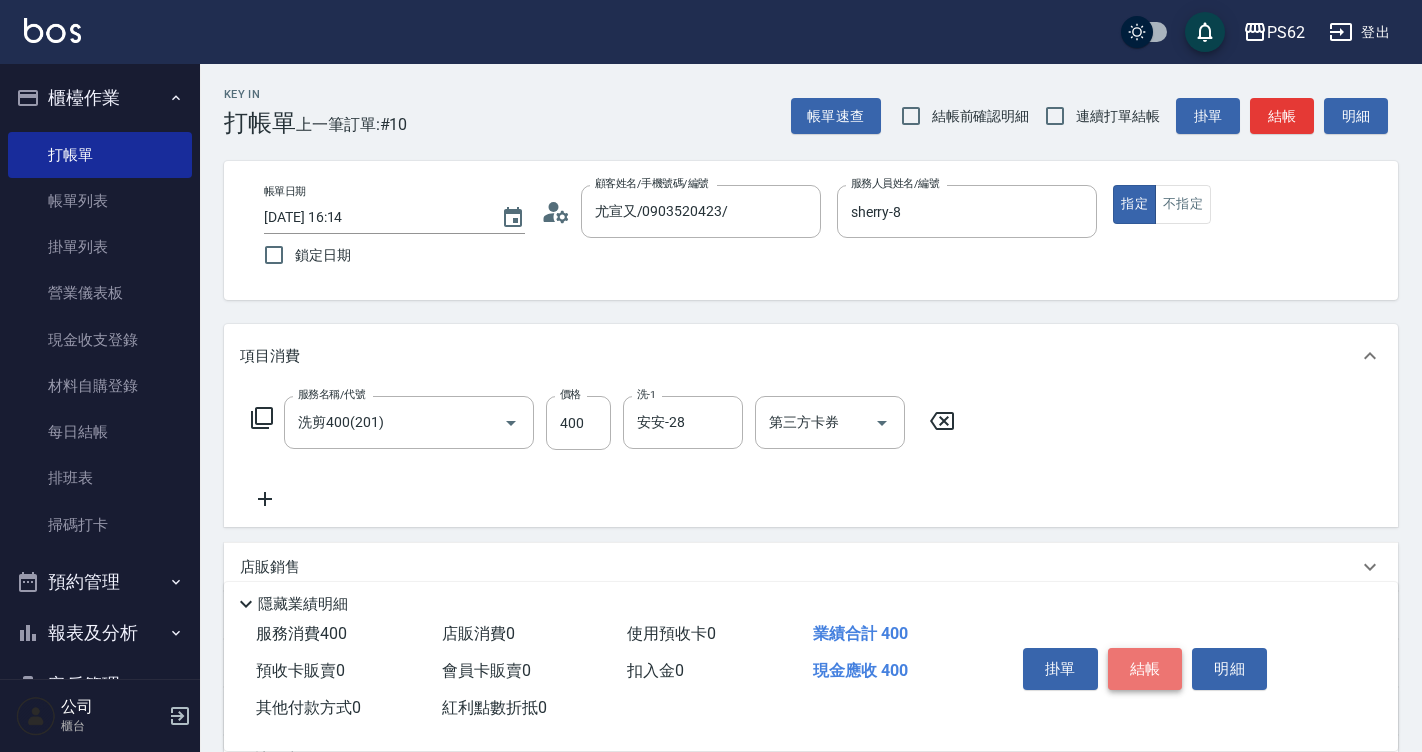 click on "結帳" at bounding box center (1145, 669) 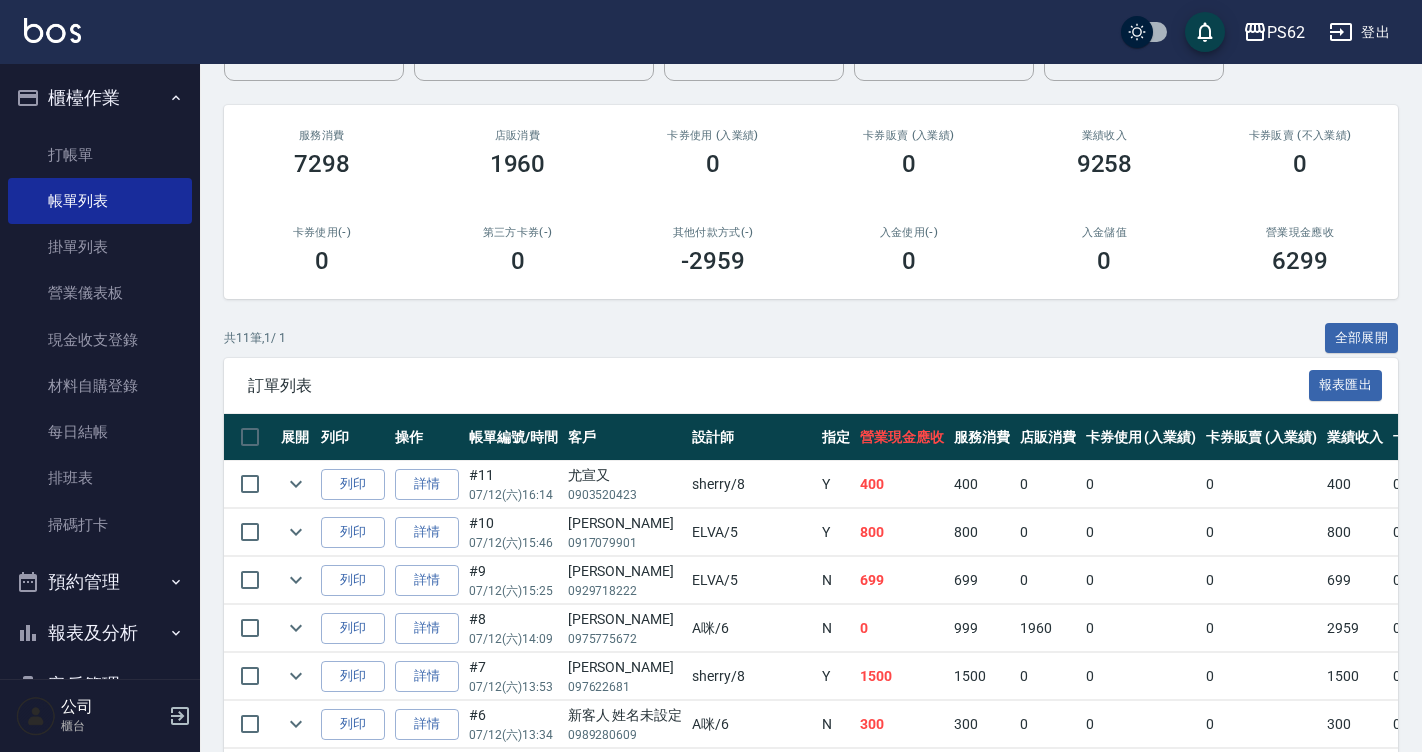 scroll, scrollTop: 200, scrollLeft: 0, axis: vertical 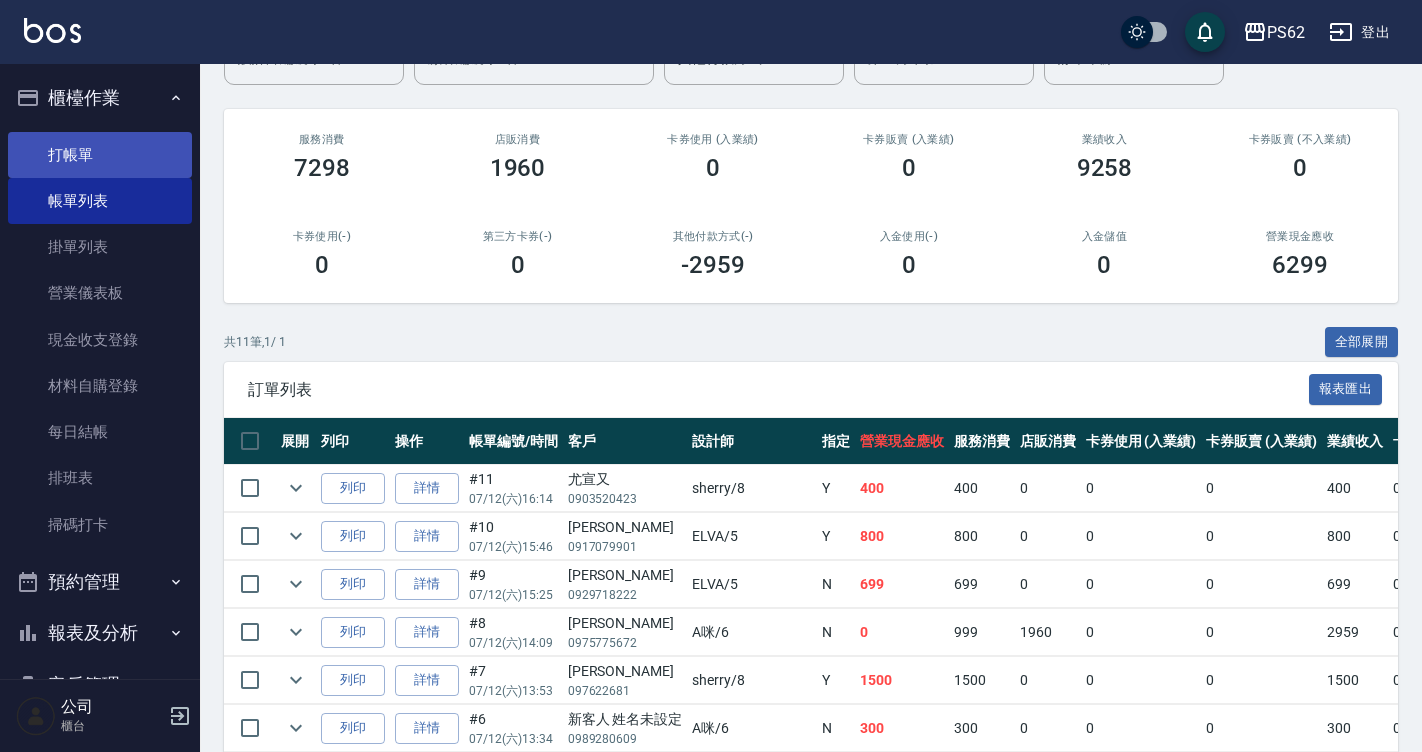 click on "打帳單" at bounding box center [100, 155] 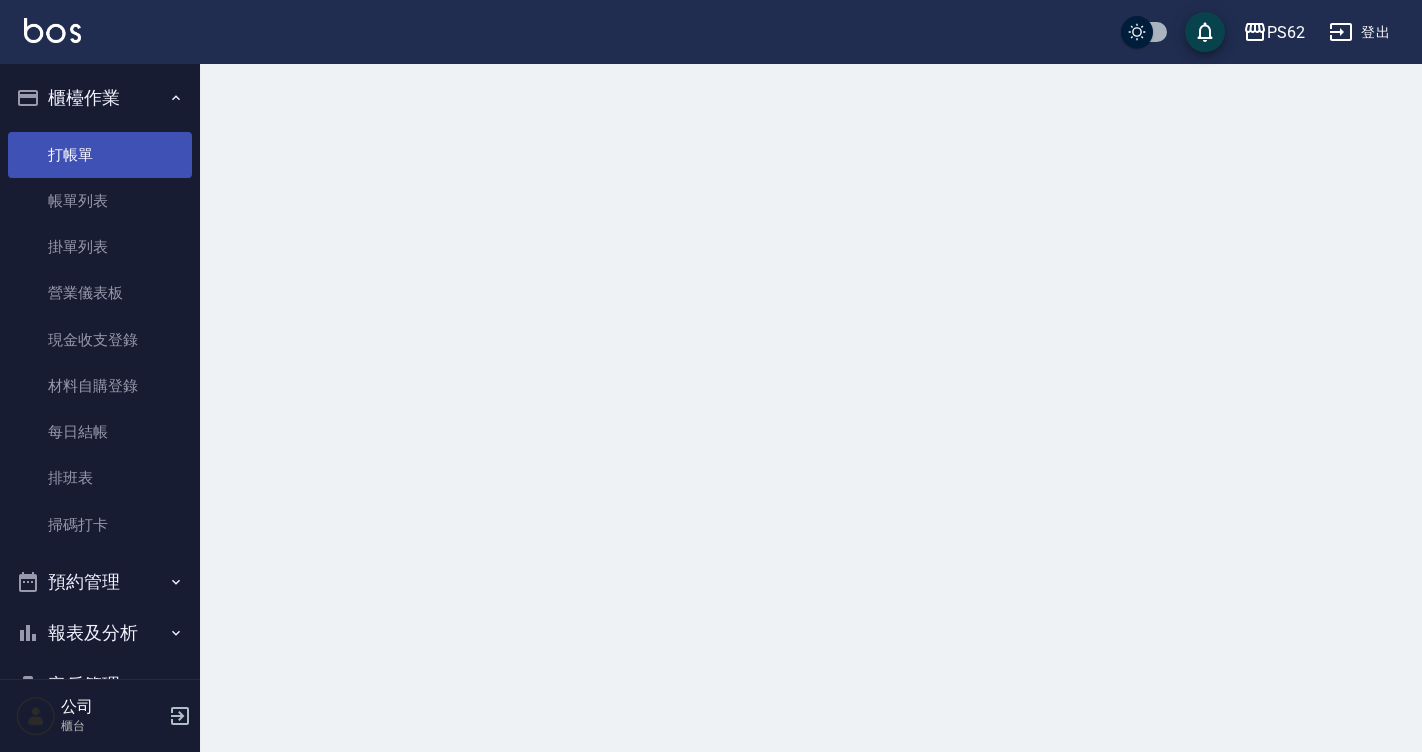 scroll, scrollTop: 0, scrollLeft: 0, axis: both 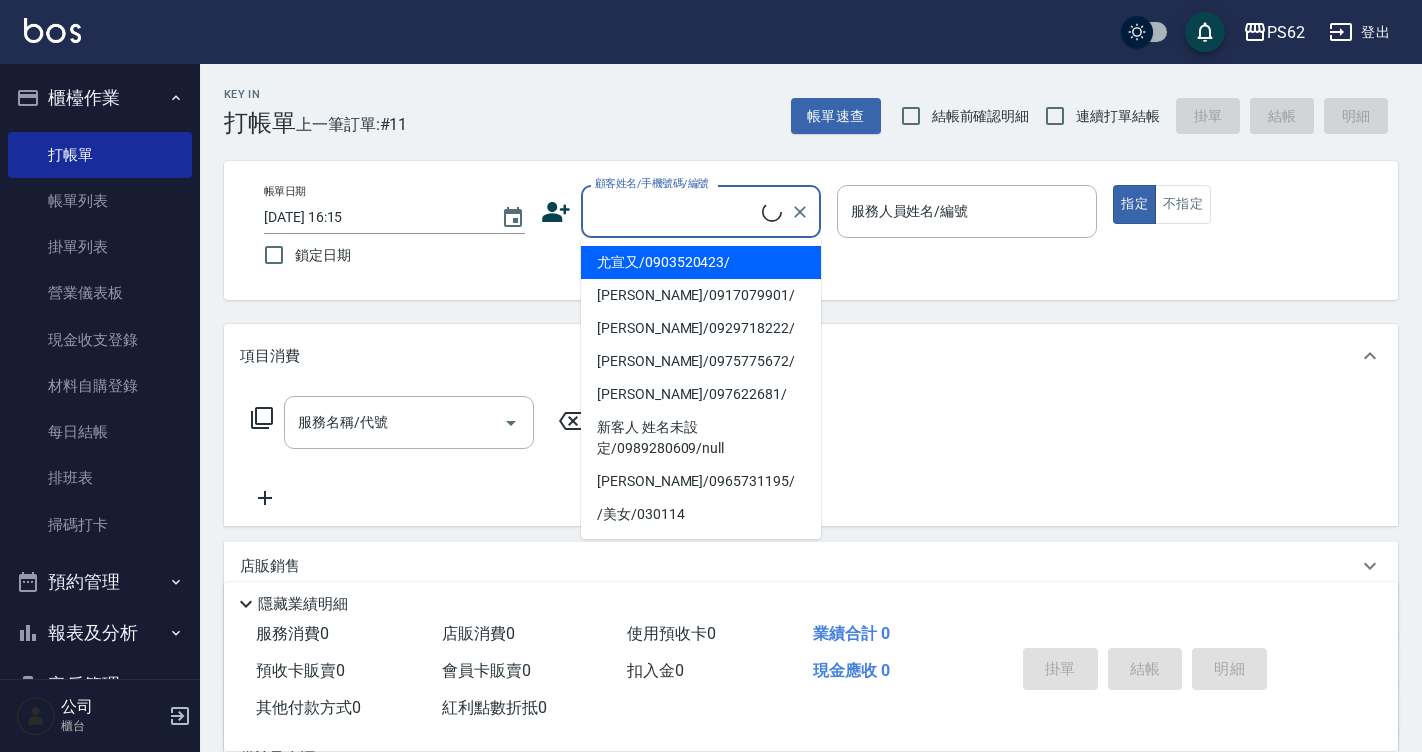 click on "顧客姓名/手機號碼/編號" at bounding box center (676, 211) 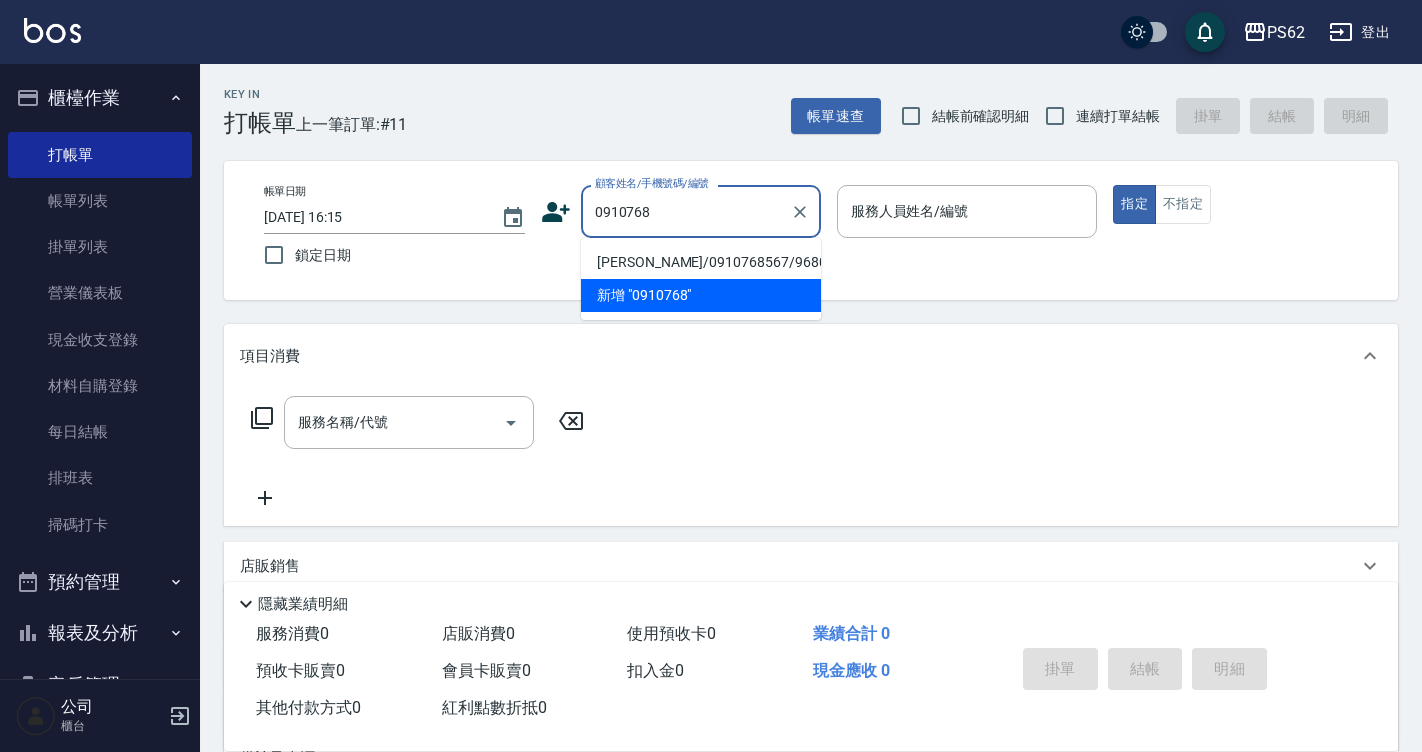 type on "徐嘉隆/0910768567/968030" 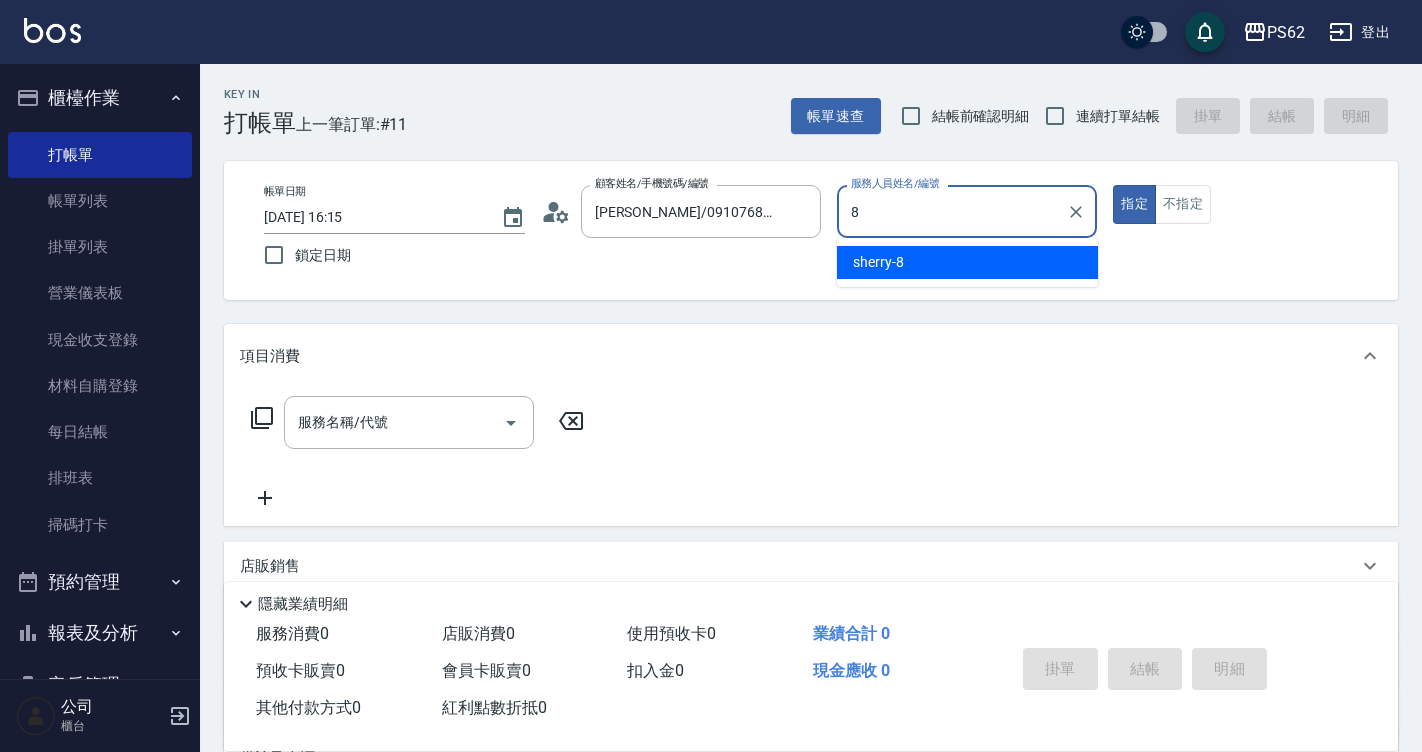 type on "sherry-8" 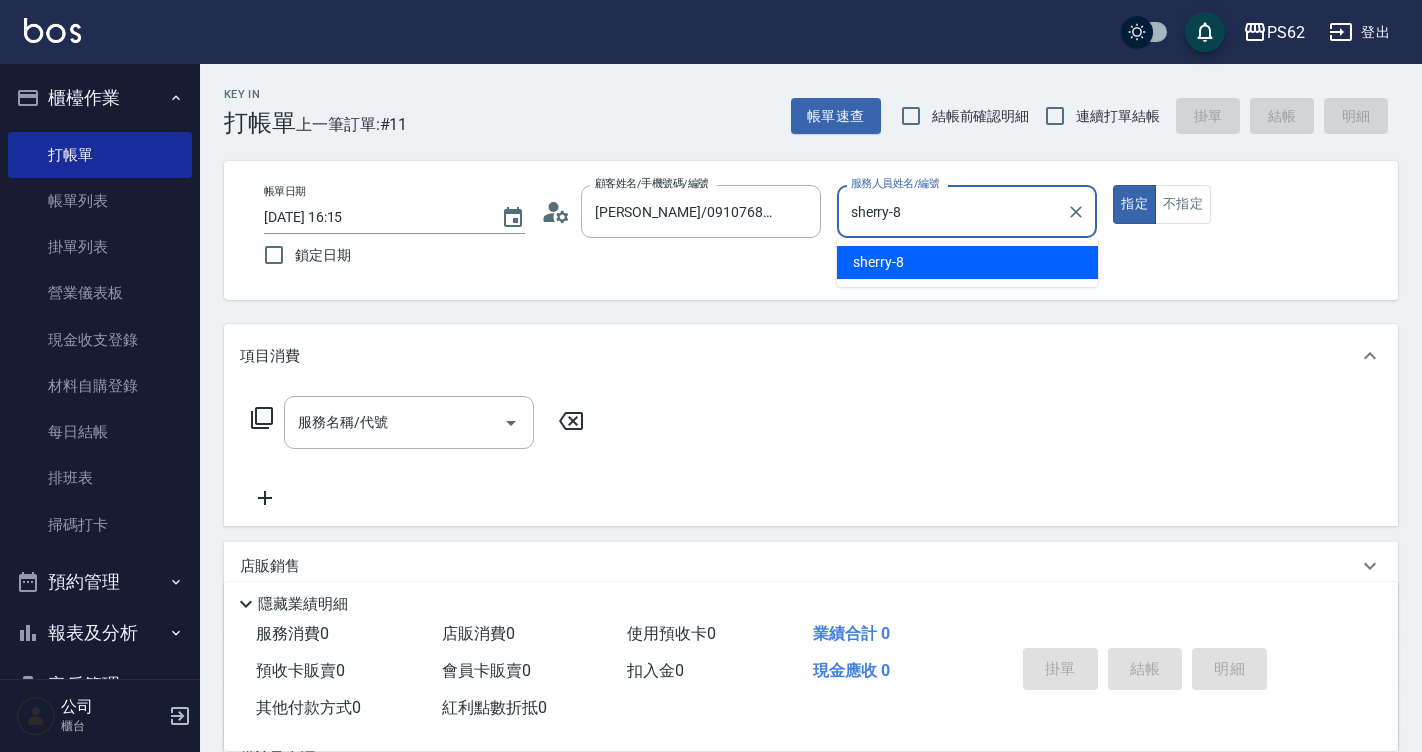 type on "true" 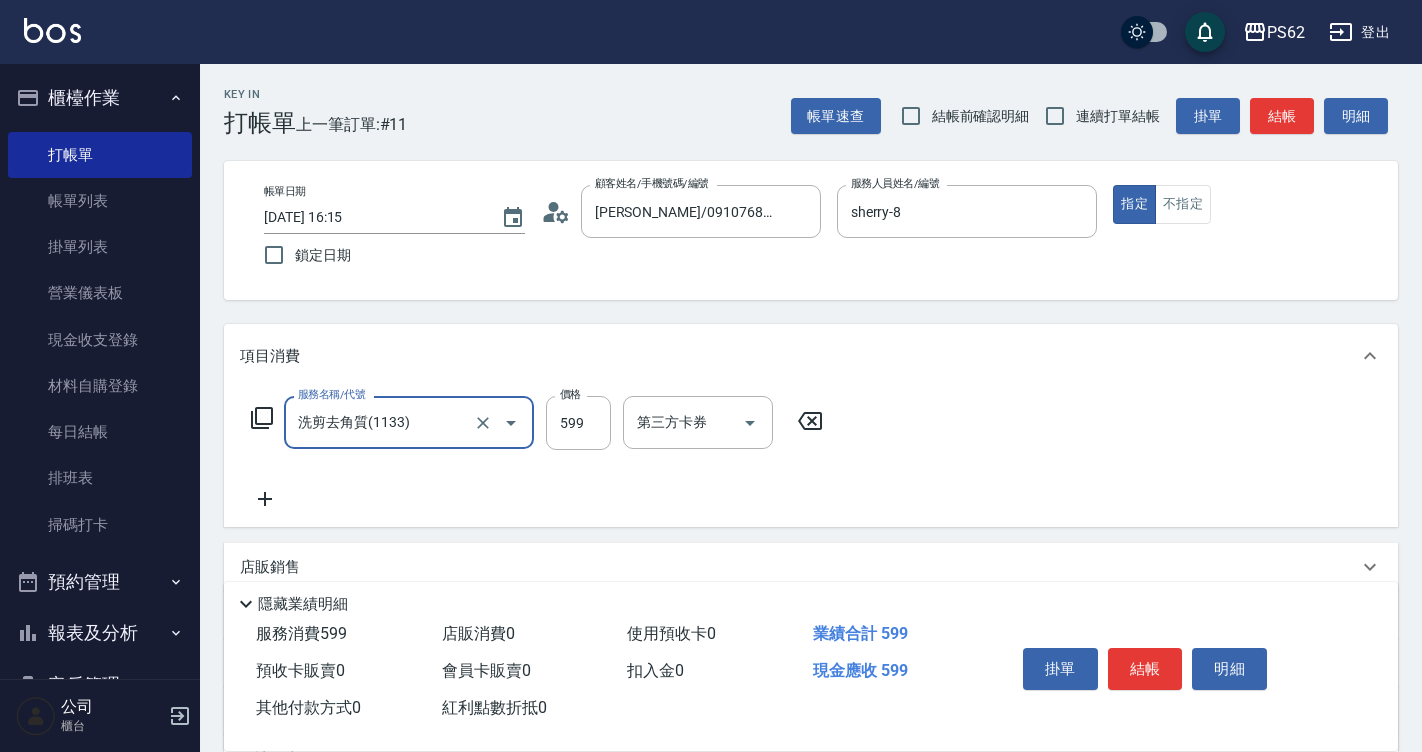 type on "洗剪去角質(1133)" 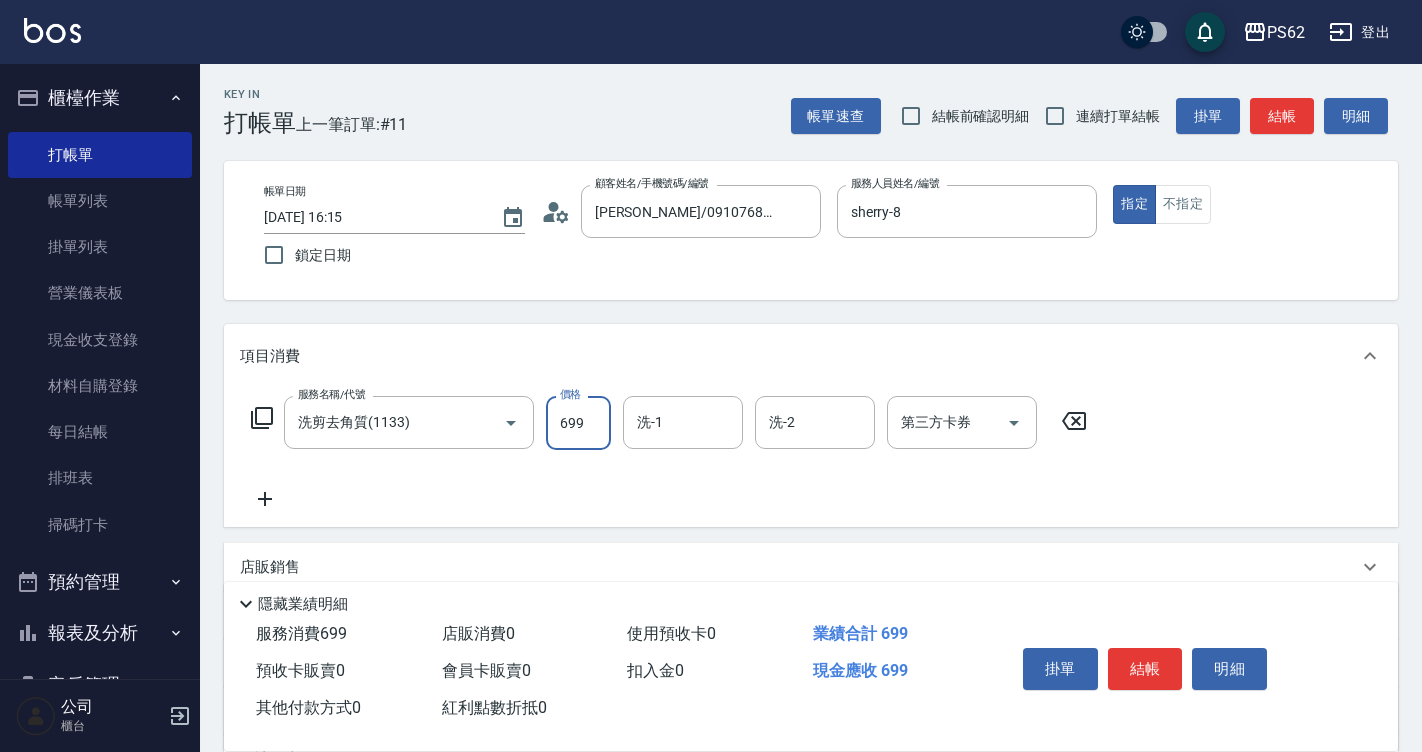 type on "699" 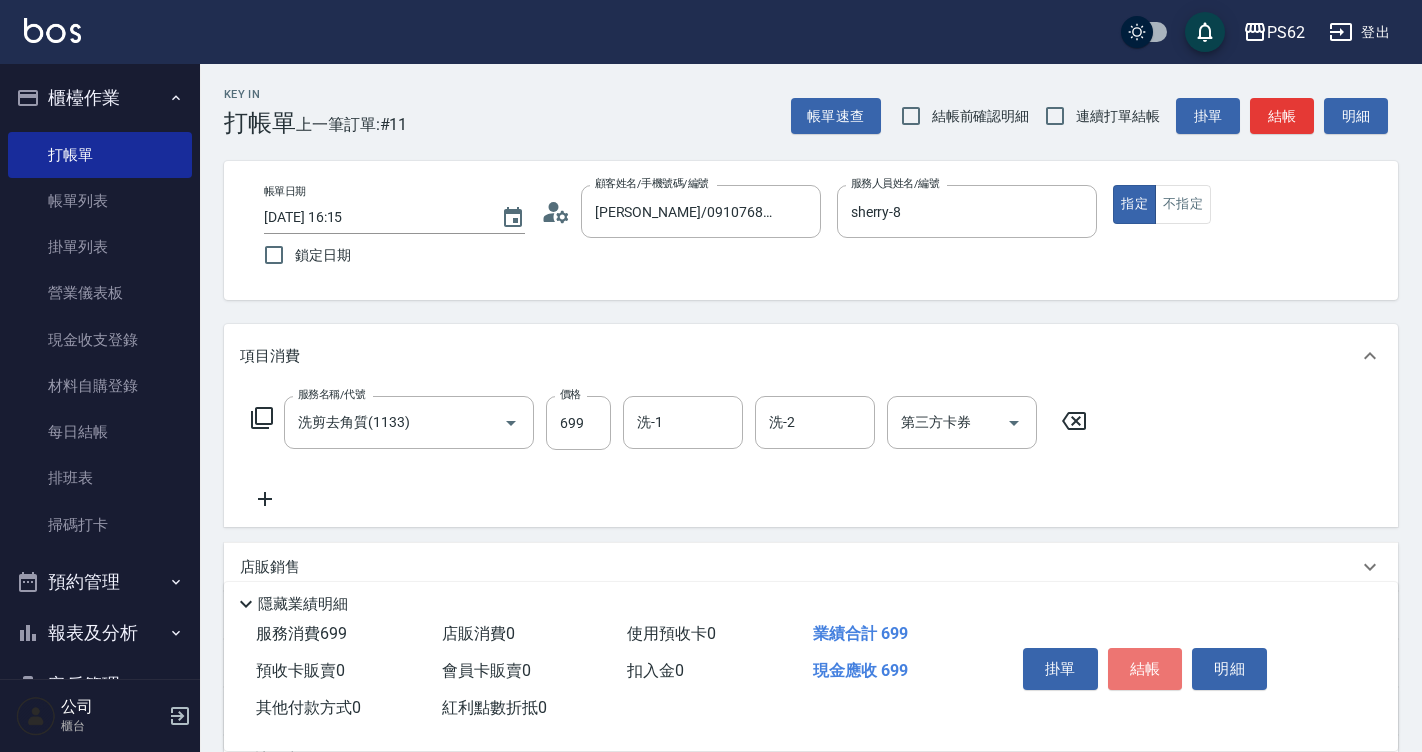 click on "結帳" at bounding box center [1145, 669] 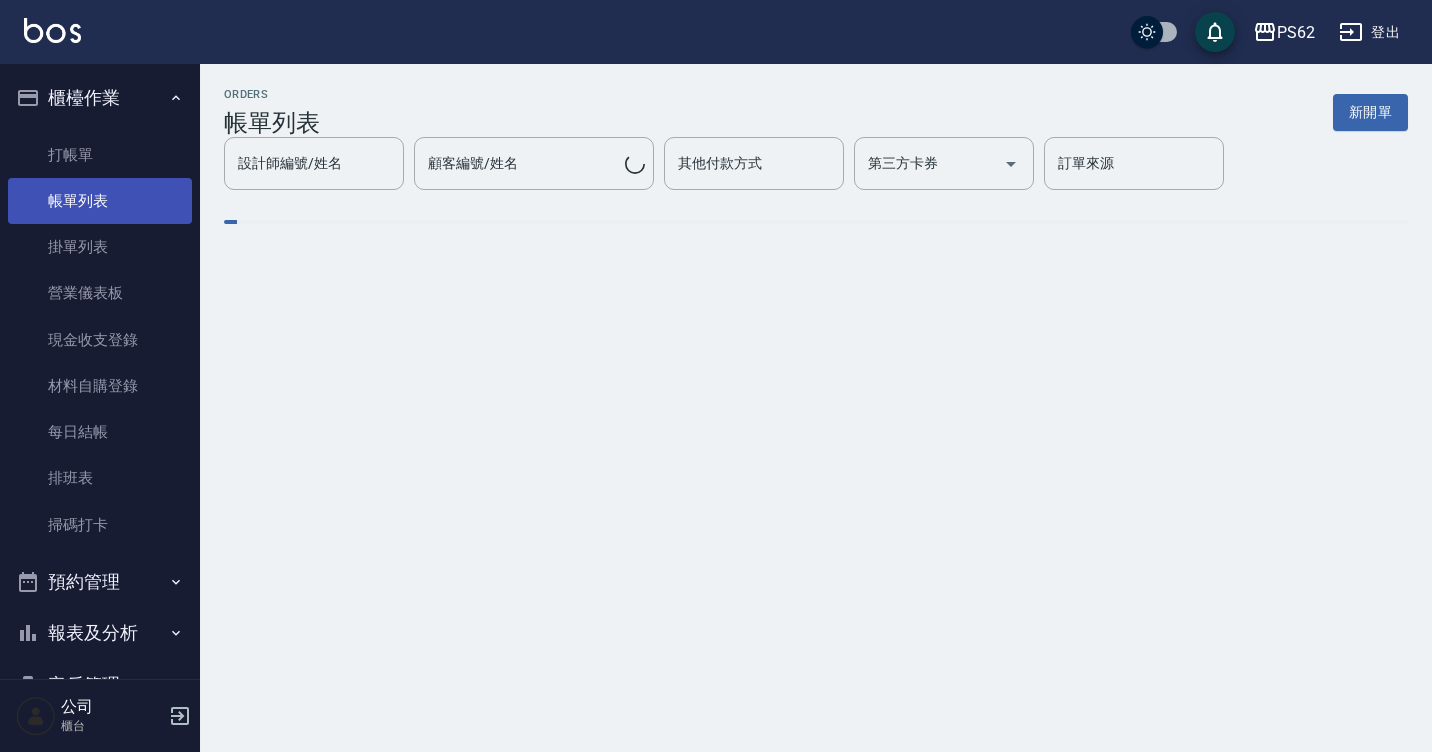 click on "帳單列表" at bounding box center [100, 201] 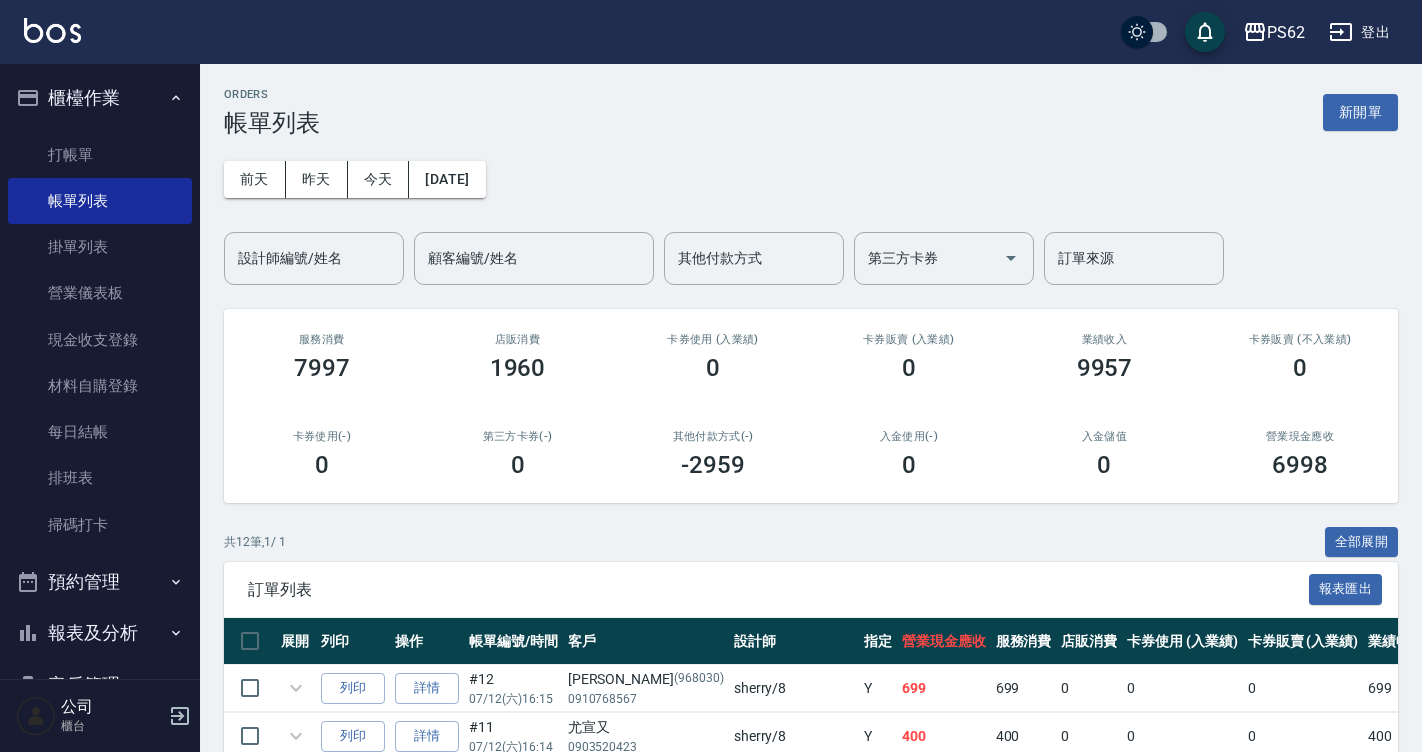 click on "設計師編號/姓名 設計師編號/姓名" at bounding box center [314, 258] 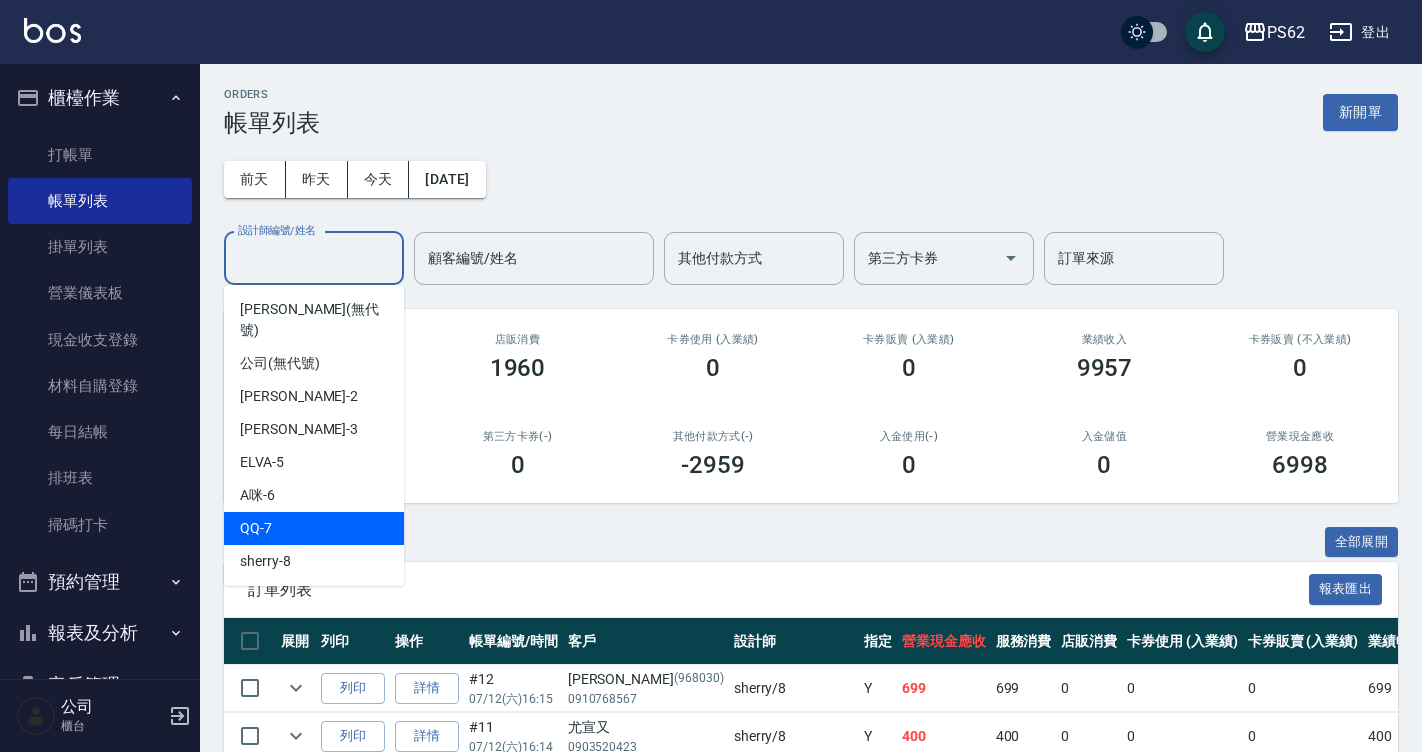 click on "QQ -7" at bounding box center (314, 528) 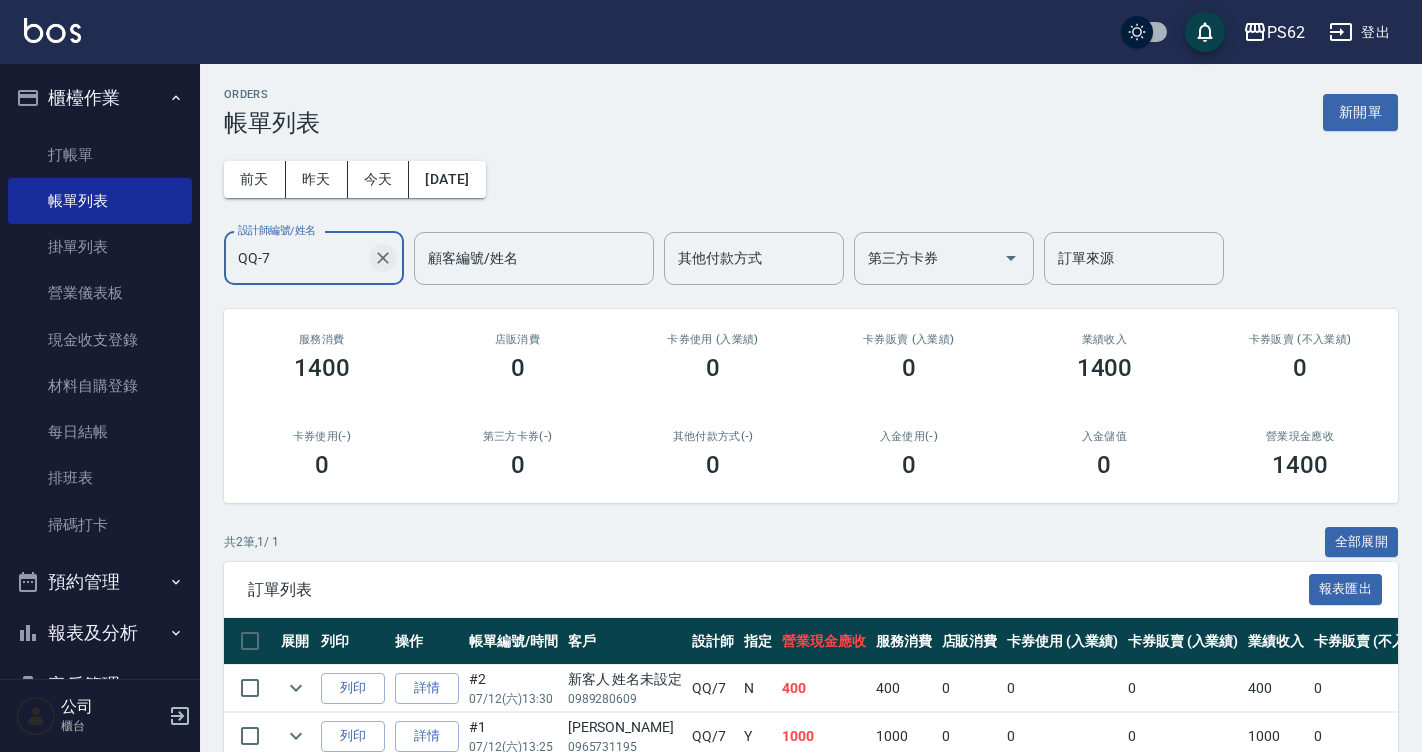 click at bounding box center (383, 258) 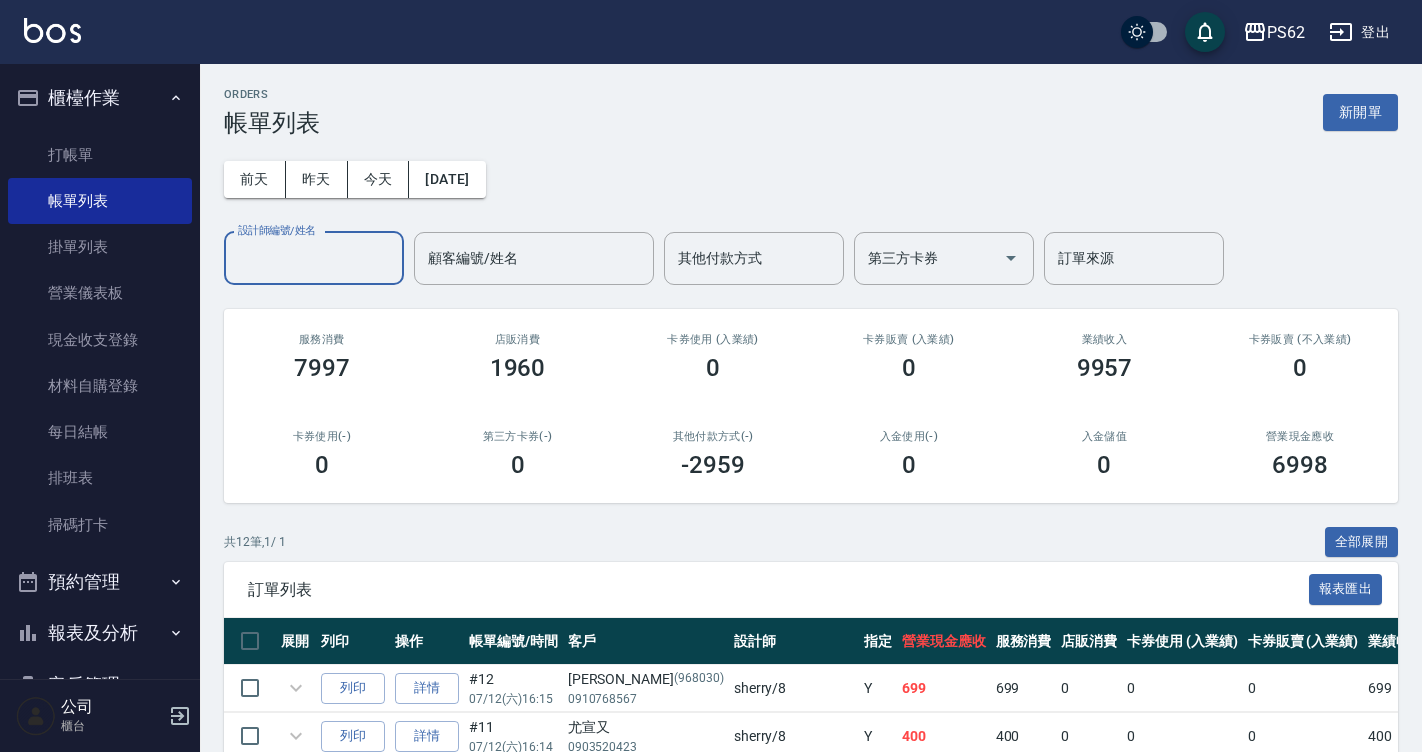 click on "設計師編號/姓名" at bounding box center [314, 258] 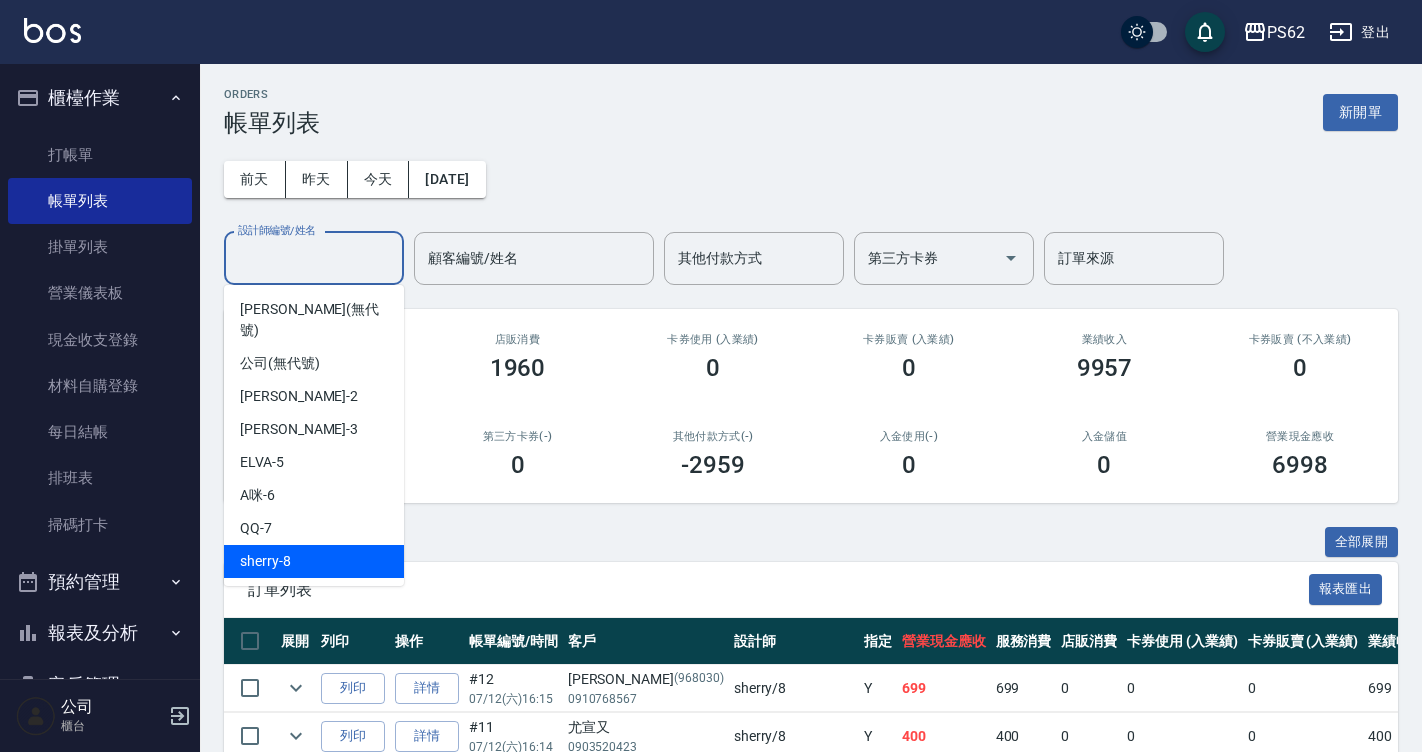 click on "sherry -8" at bounding box center [314, 561] 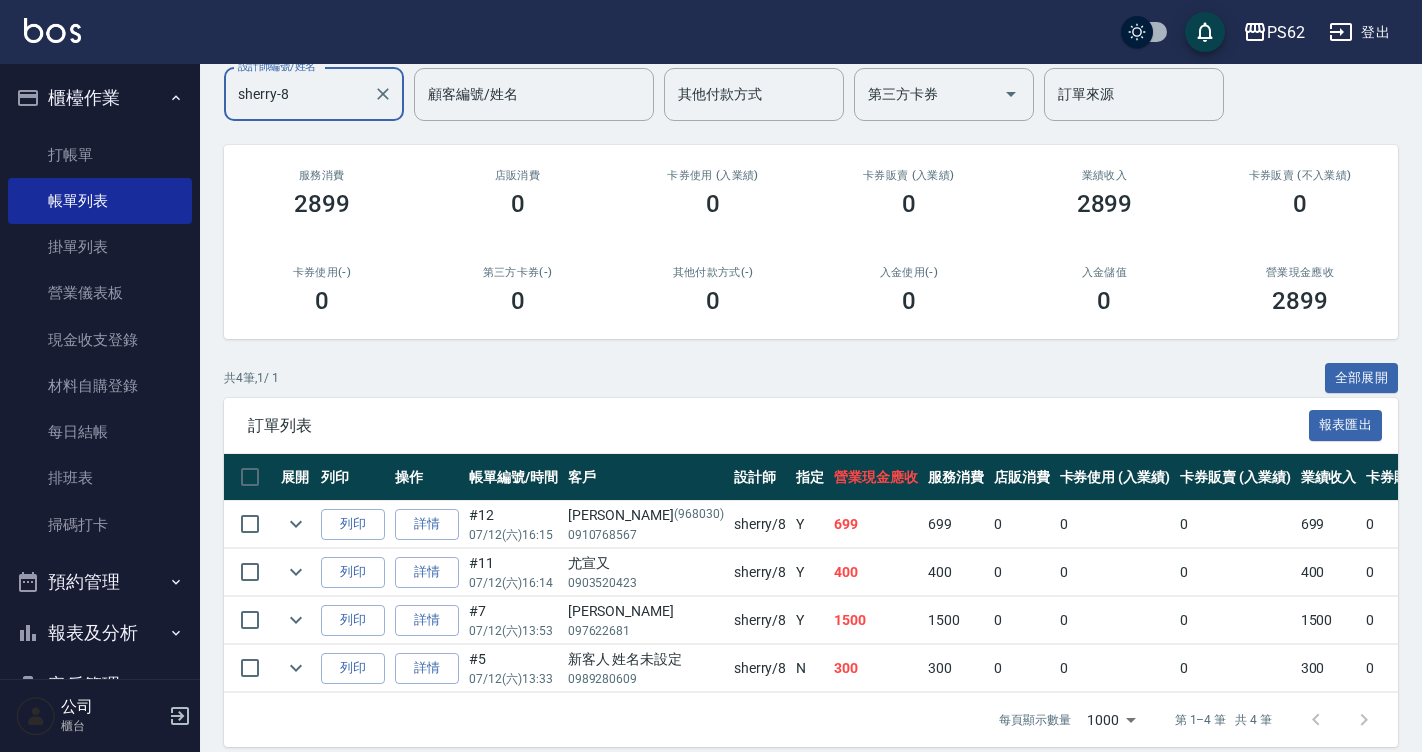 scroll, scrollTop: 198, scrollLeft: 0, axis: vertical 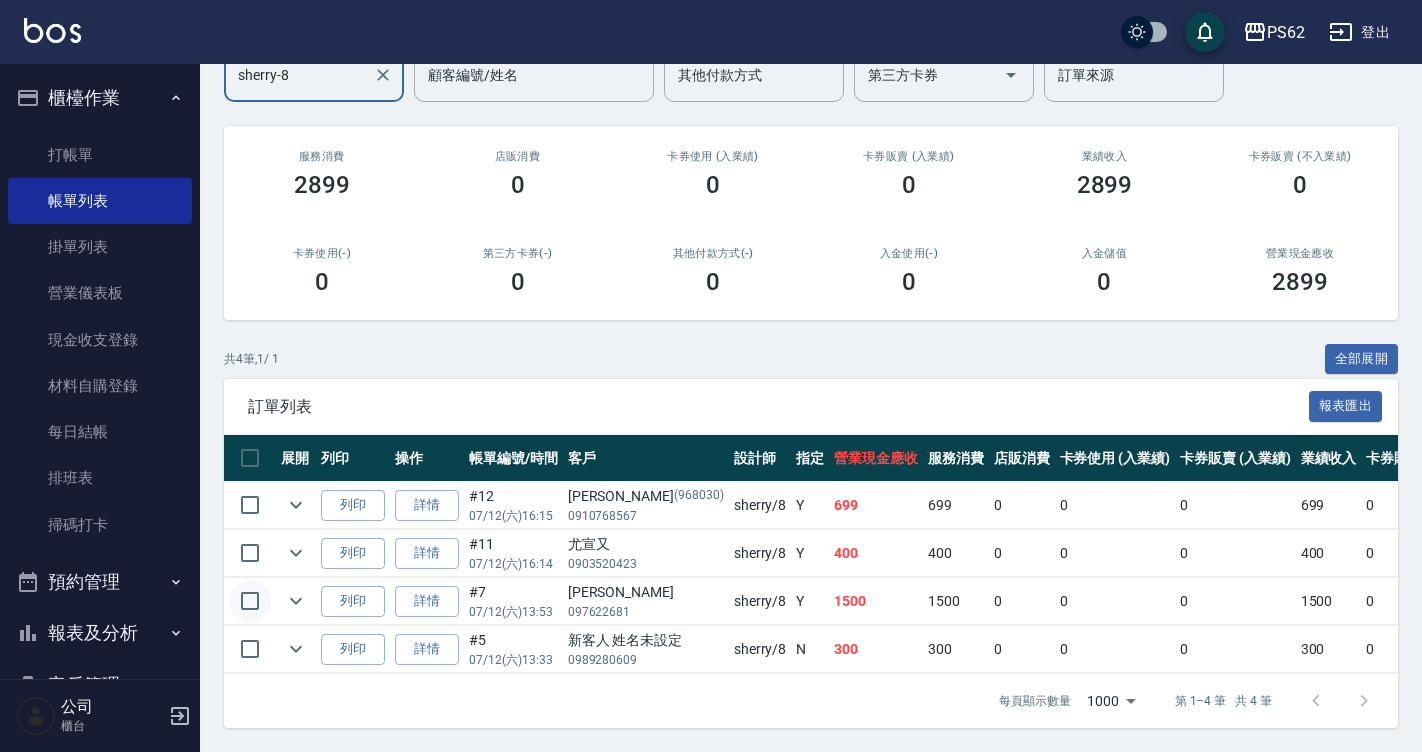 drag, startPoint x: 292, startPoint y: 593, endPoint x: 253, endPoint y: 605, distance: 40.804413 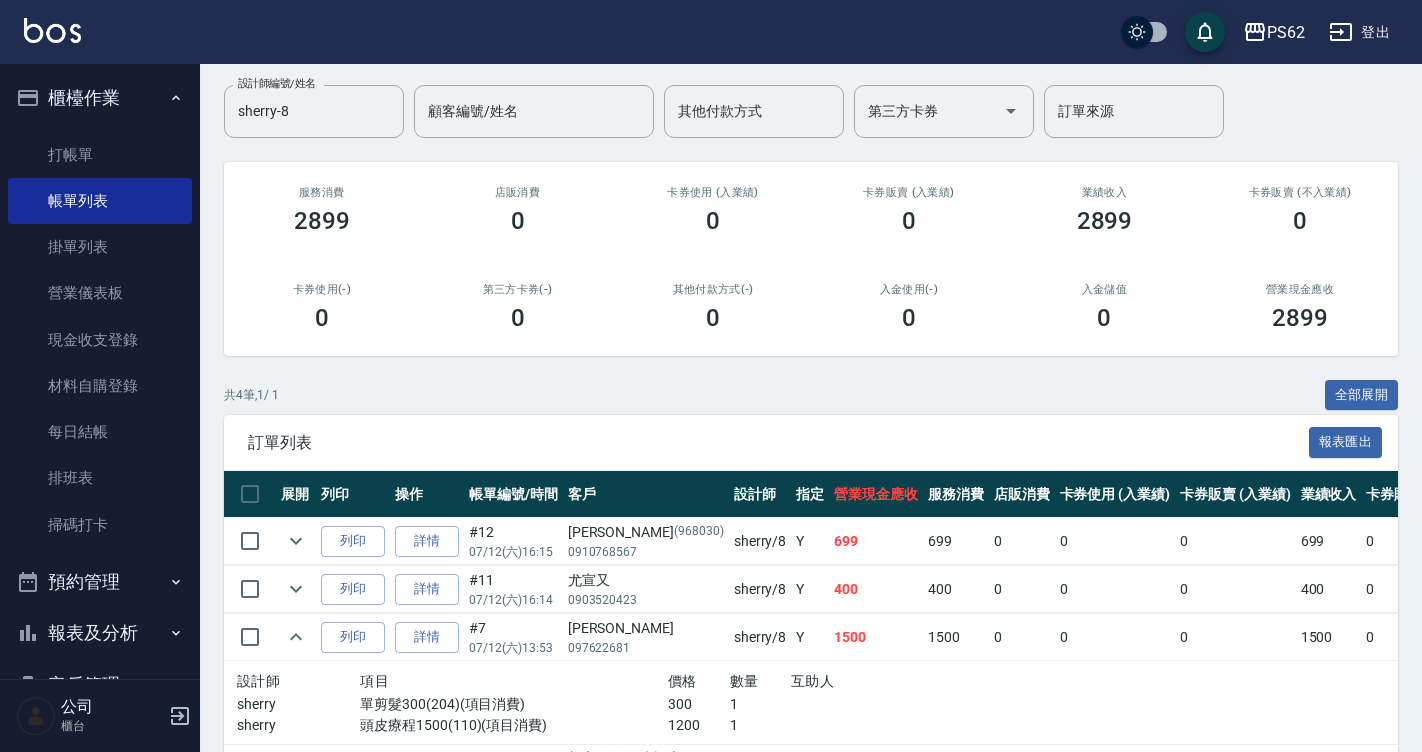 scroll, scrollTop: 98, scrollLeft: 0, axis: vertical 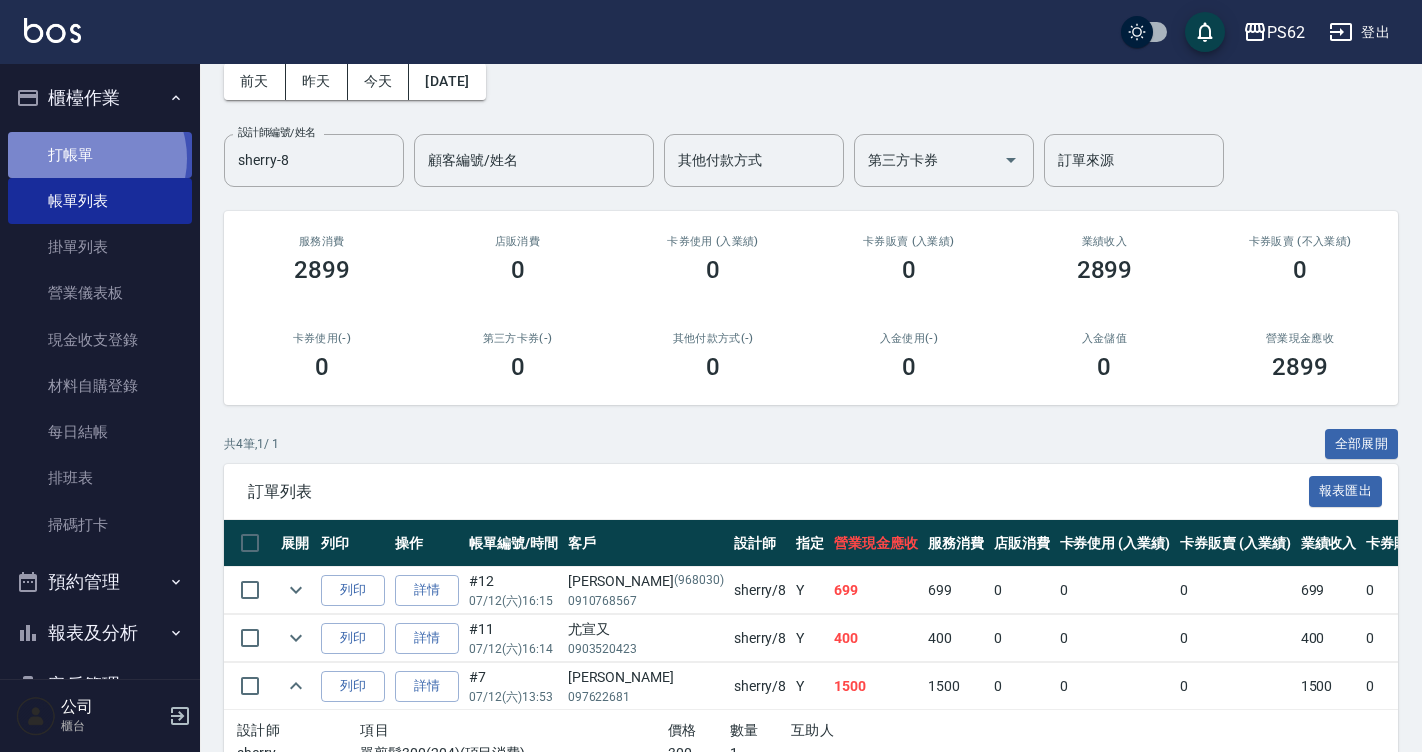 click on "打帳單" at bounding box center [100, 155] 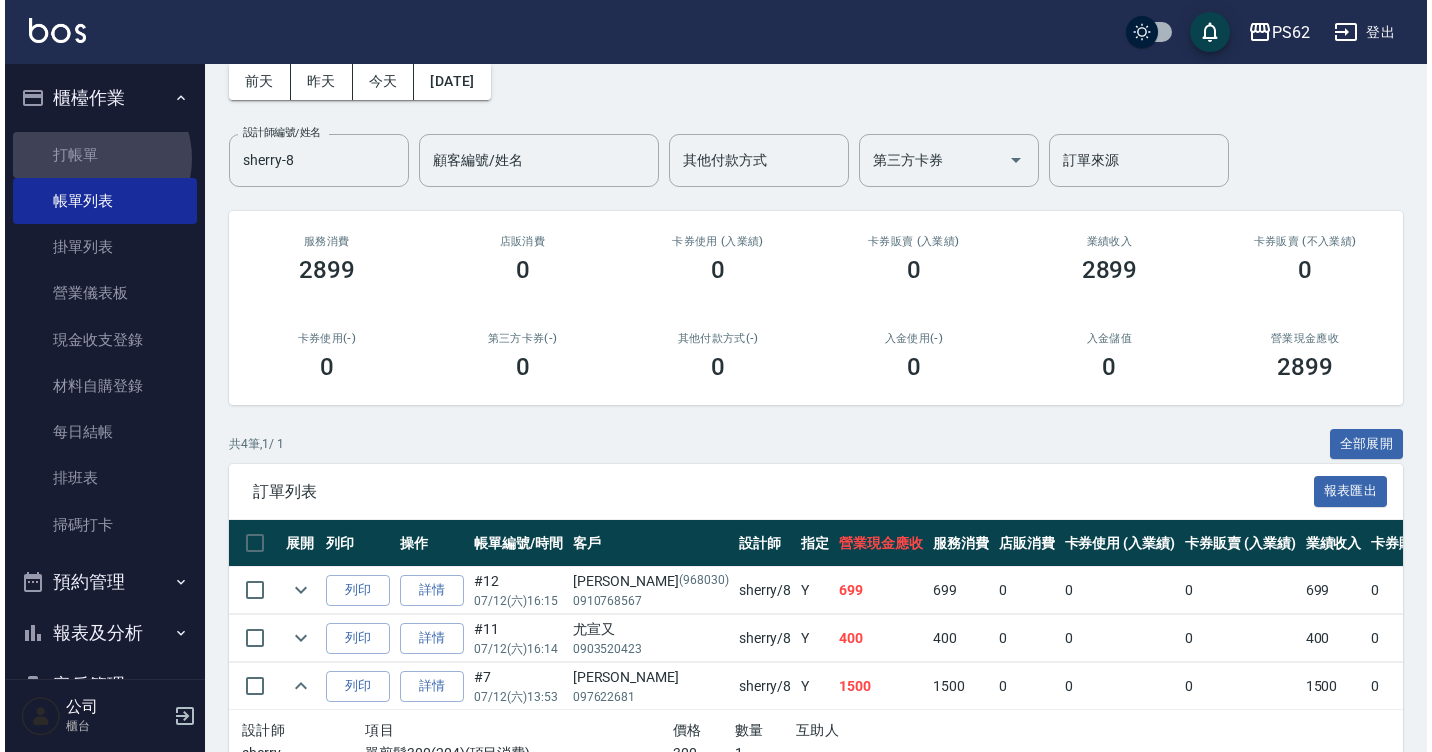 scroll, scrollTop: 0, scrollLeft: 0, axis: both 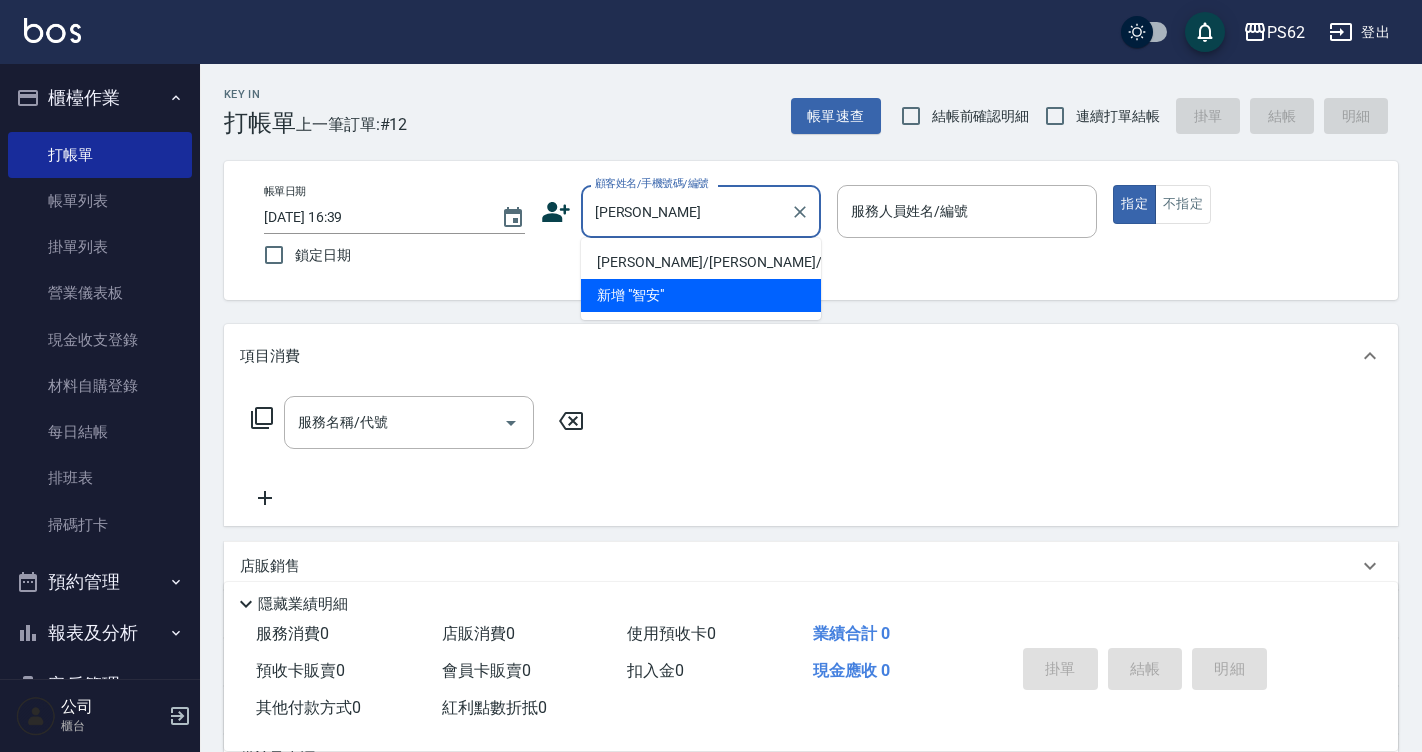 drag, startPoint x: 703, startPoint y: 261, endPoint x: 686, endPoint y: 254, distance: 18.384777 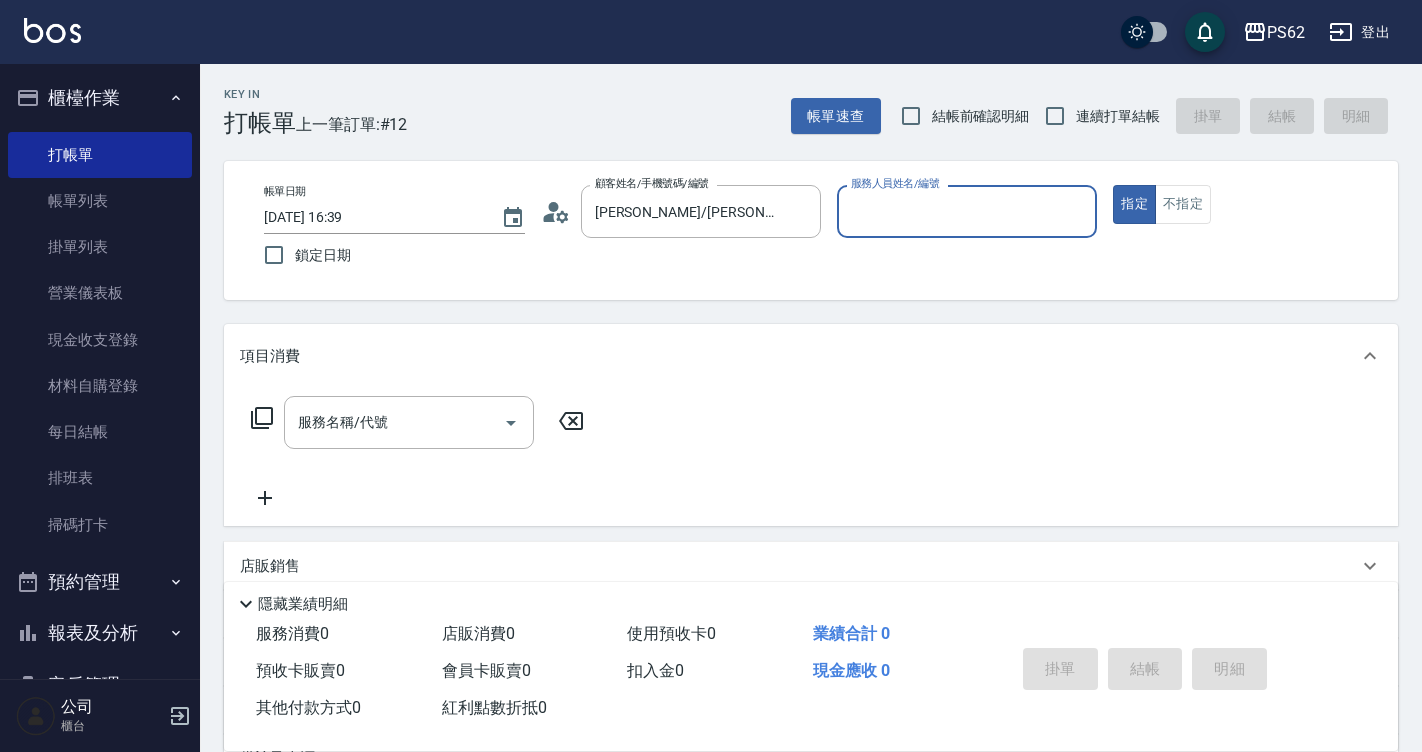 click 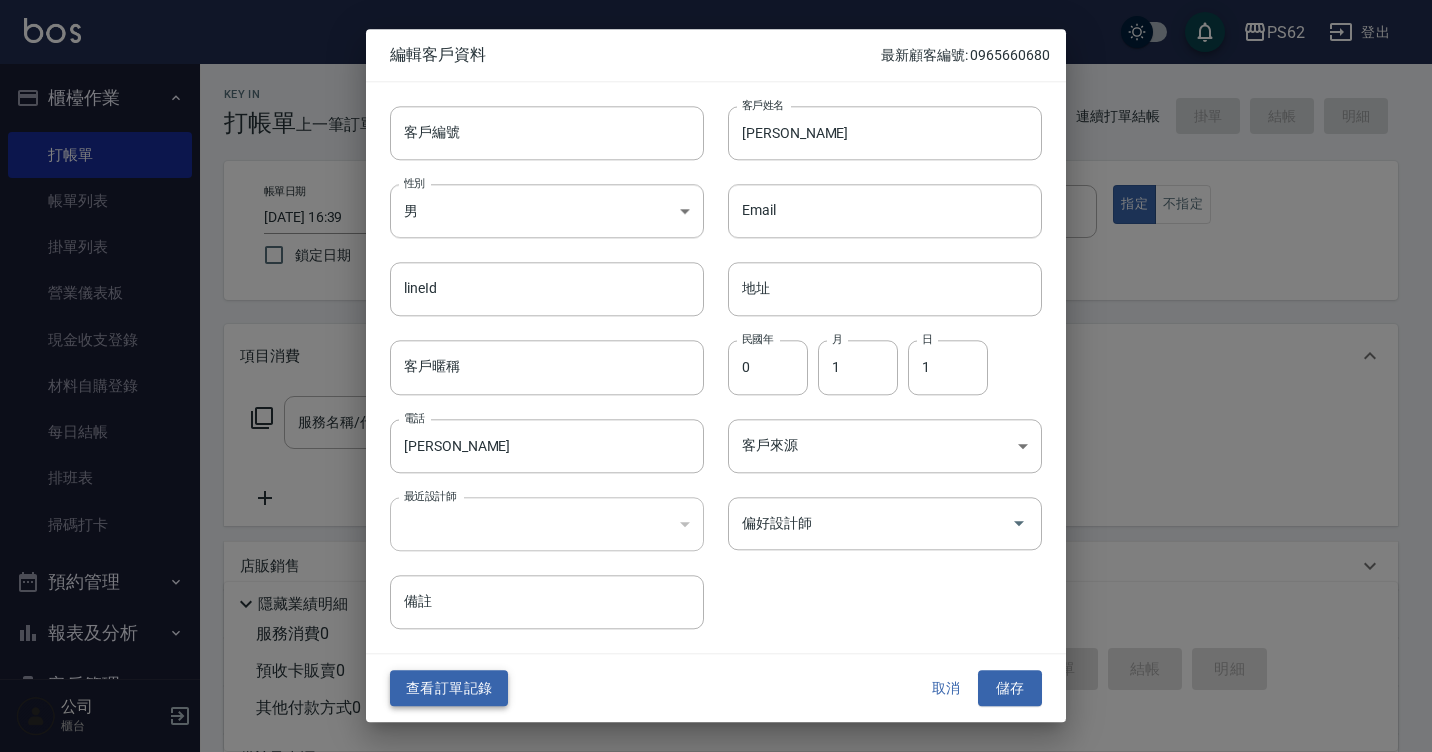 click on "查看訂單記錄" at bounding box center (449, 688) 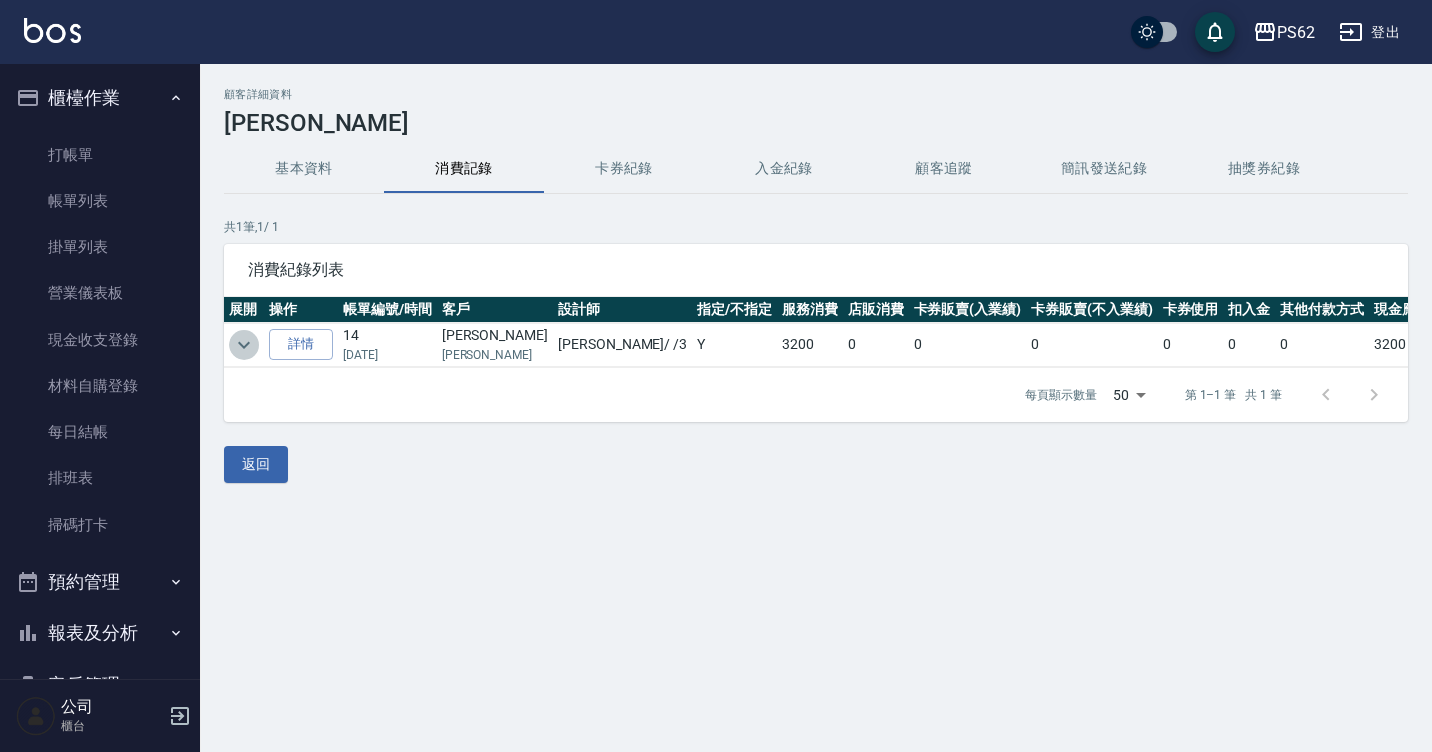 click 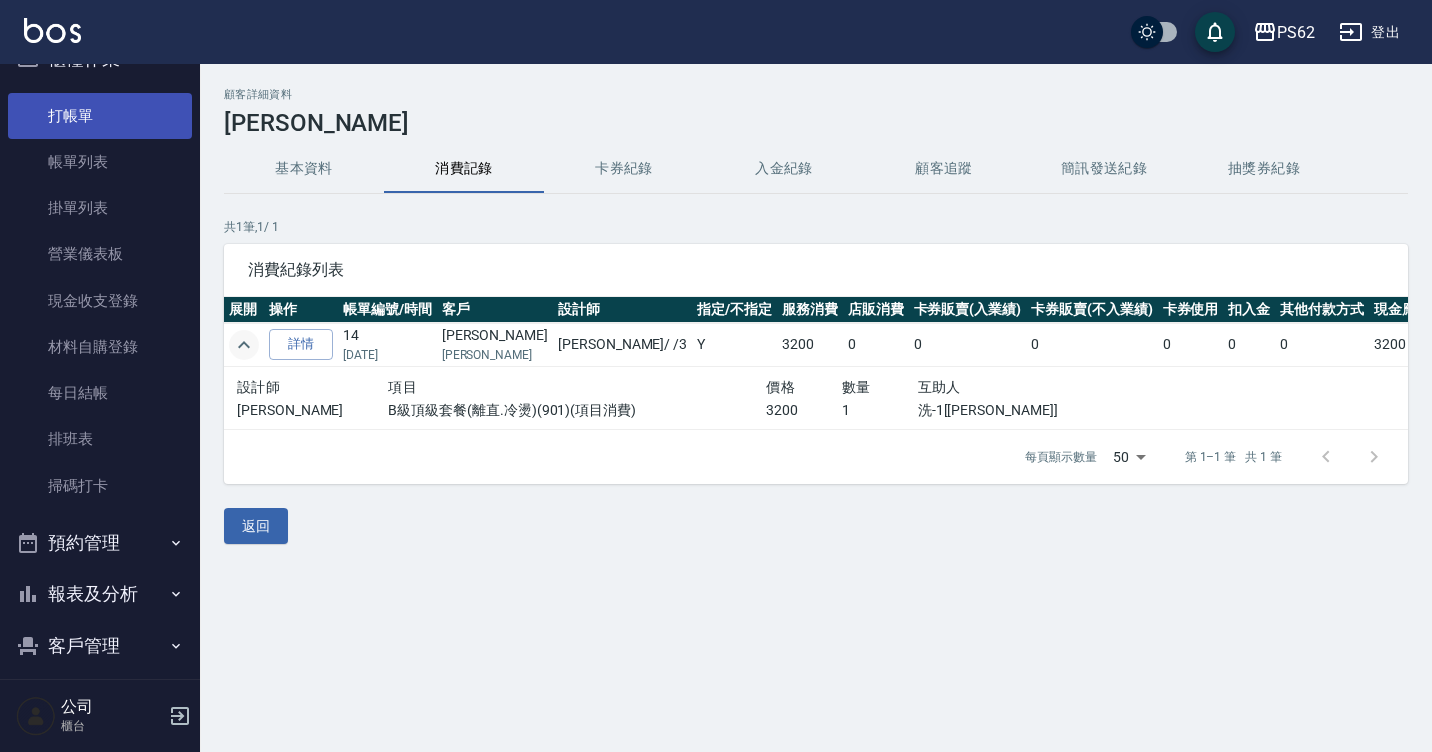scroll, scrollTop: 0, scrollLeft: 0, axis: both 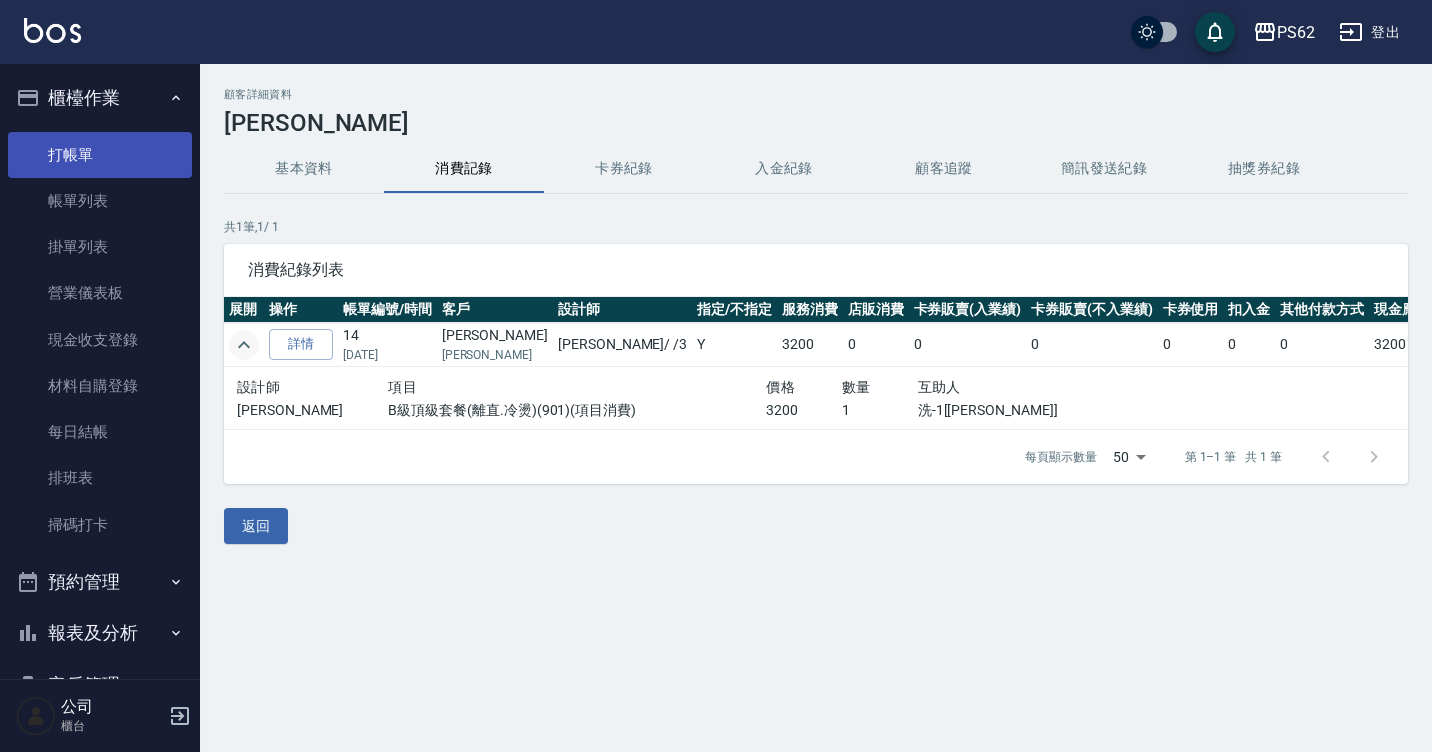 click on "打帳單" at bounding box center (100, 155) 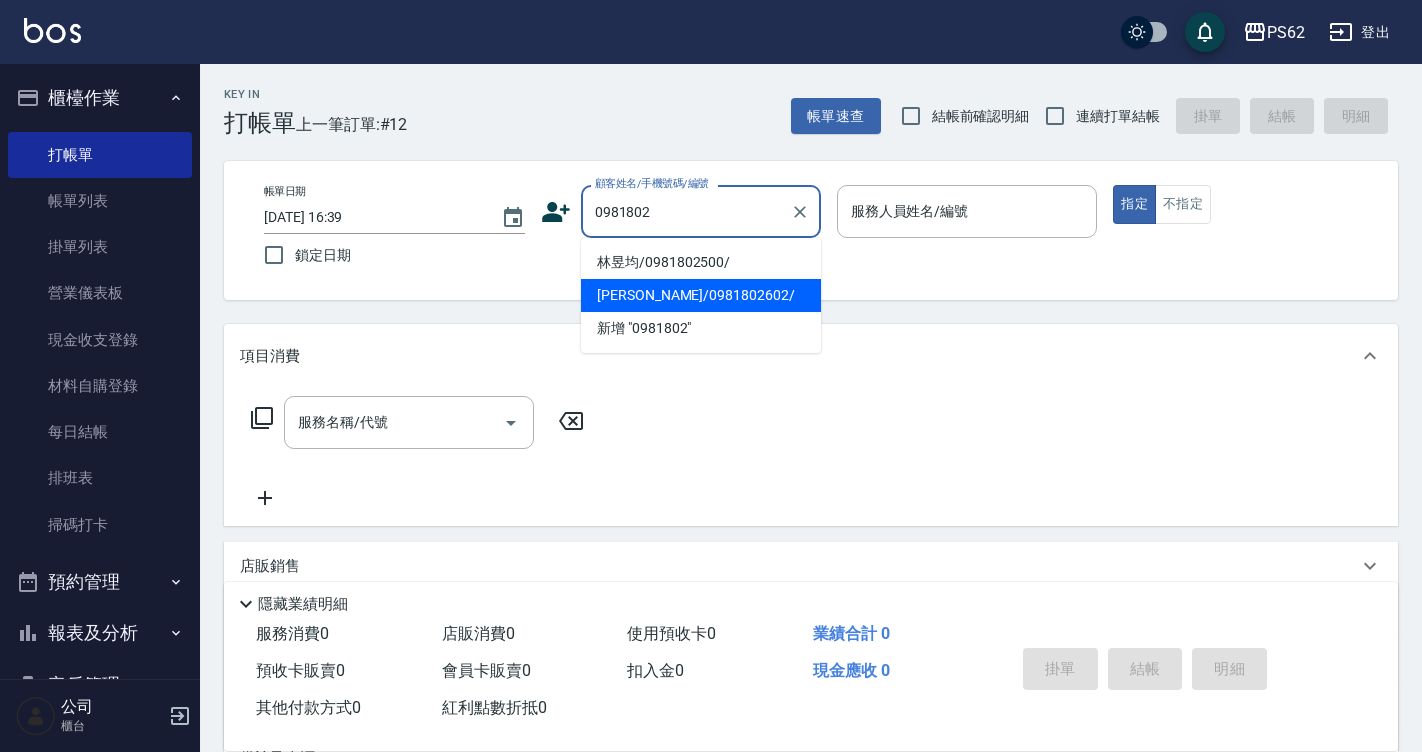 click on "林詩茜/0981802602/" at bounding box center [701, 295] 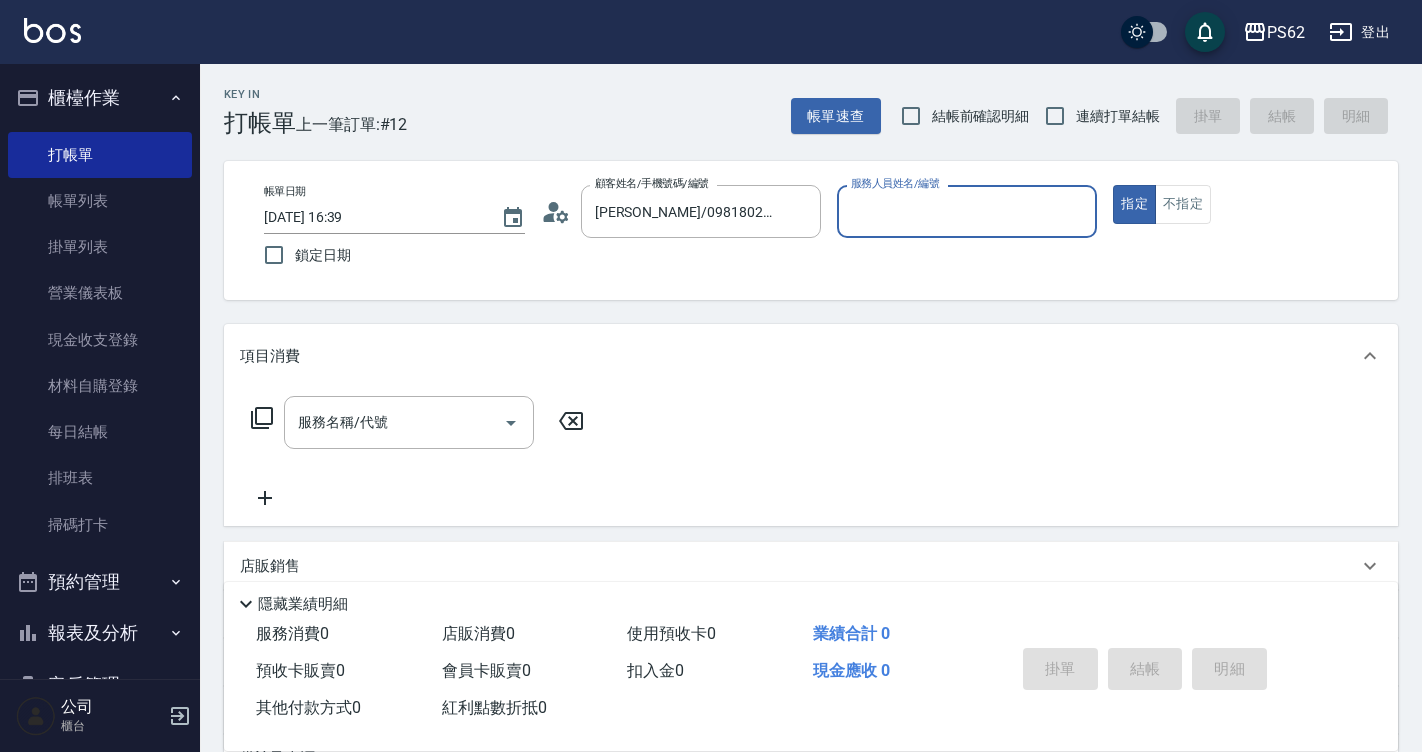 click 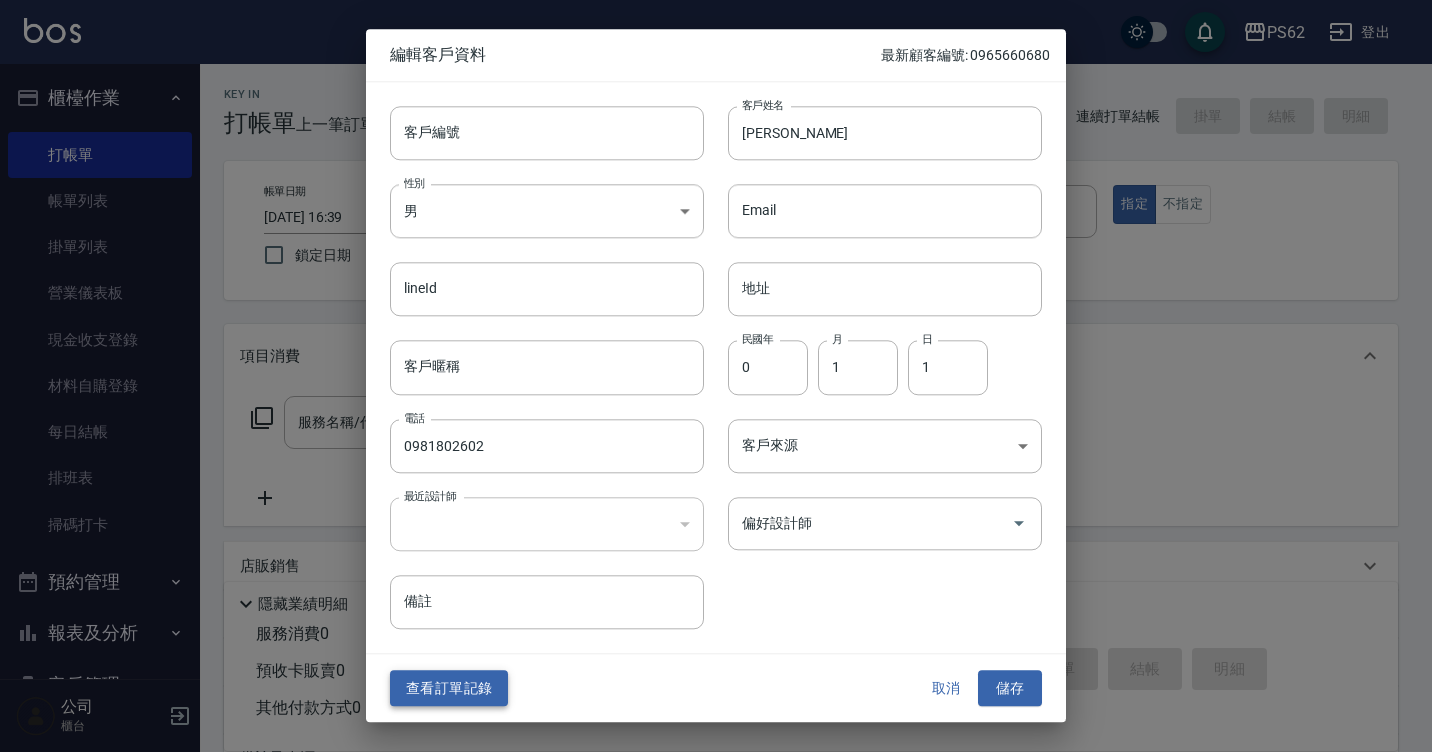 click on "查看訂單記錄" at bounding box center [449, 688] 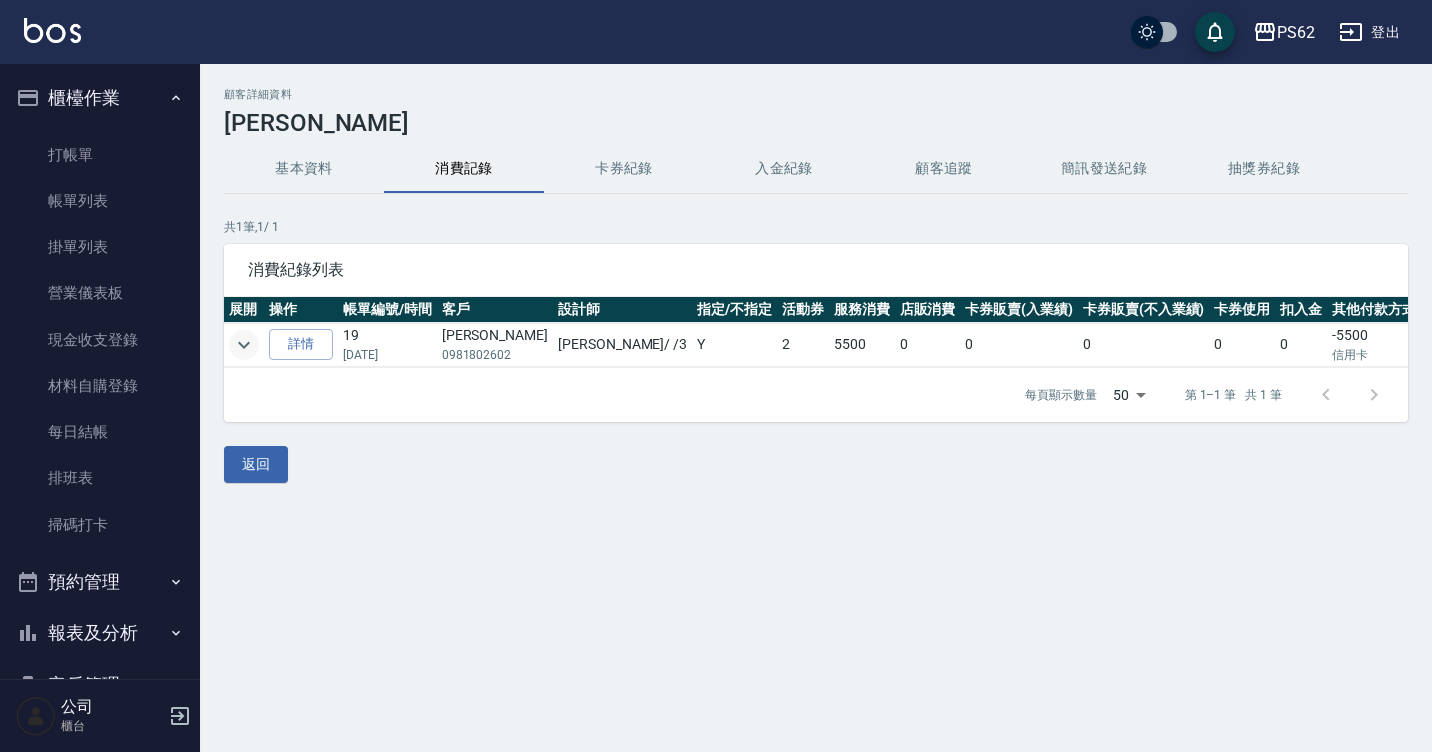 click at bounding box center (244, 345) 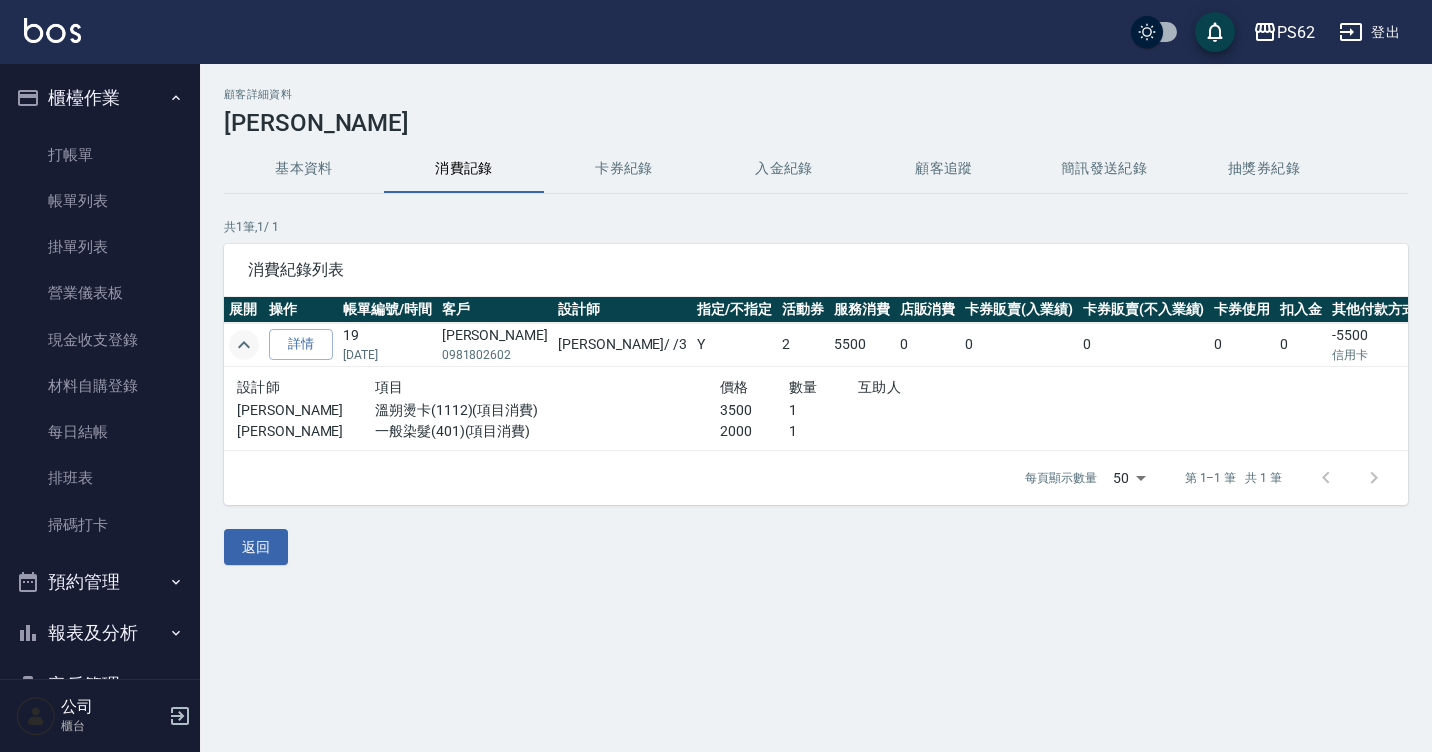 click 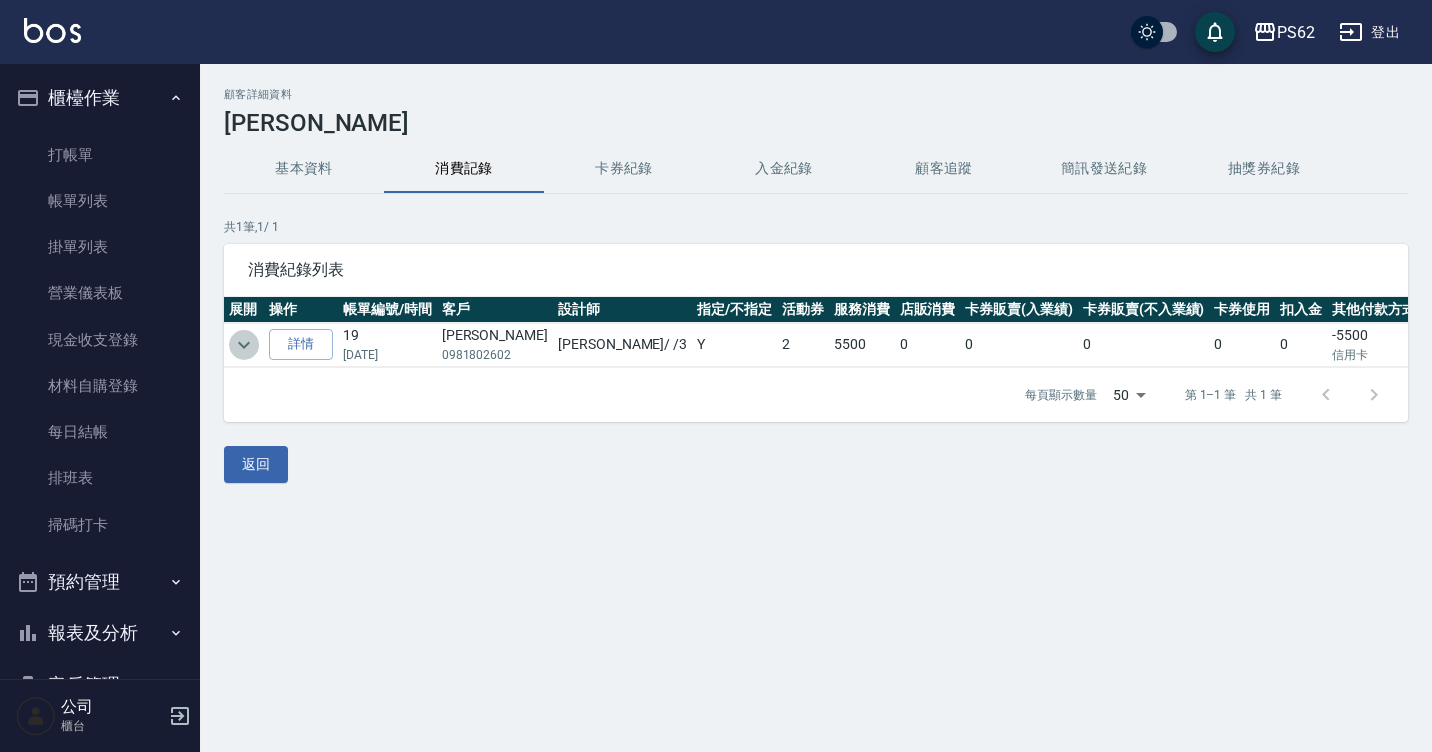 click 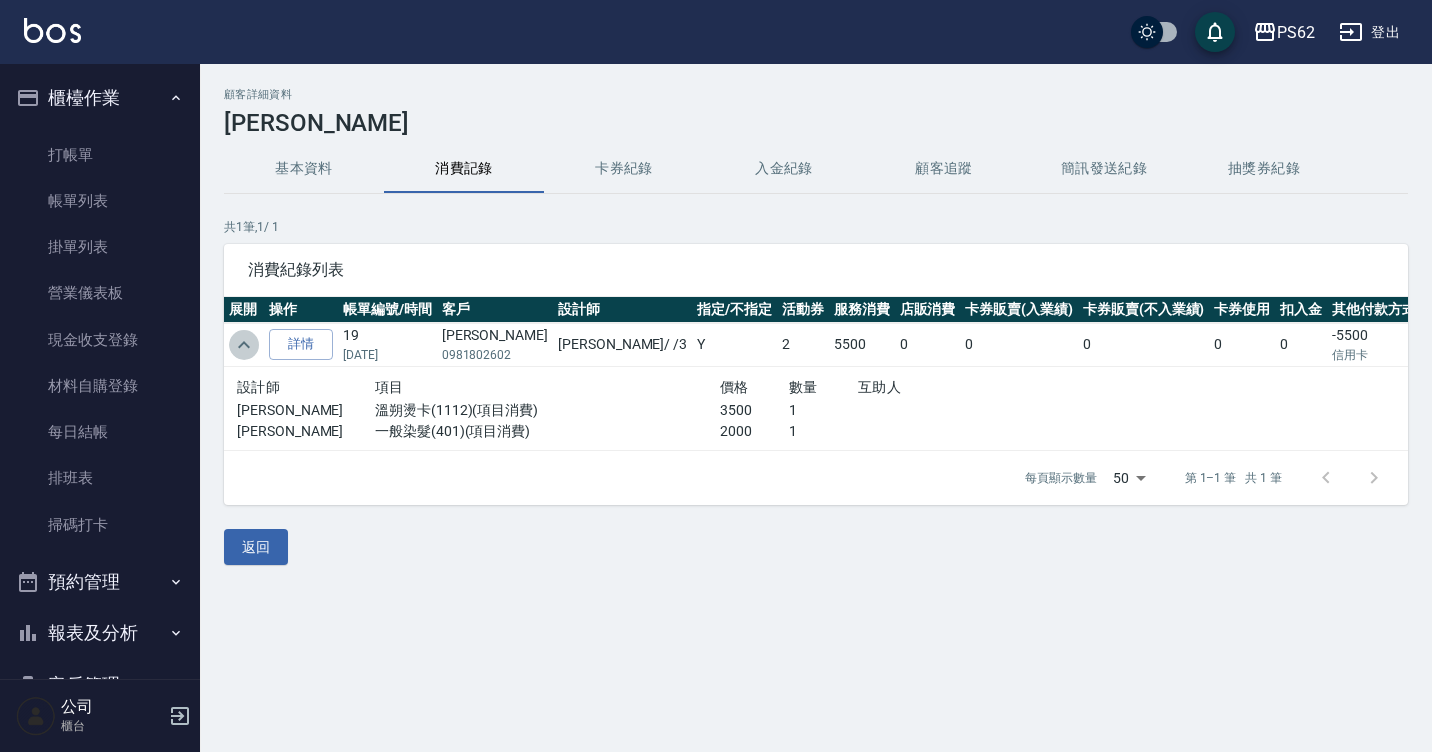 click 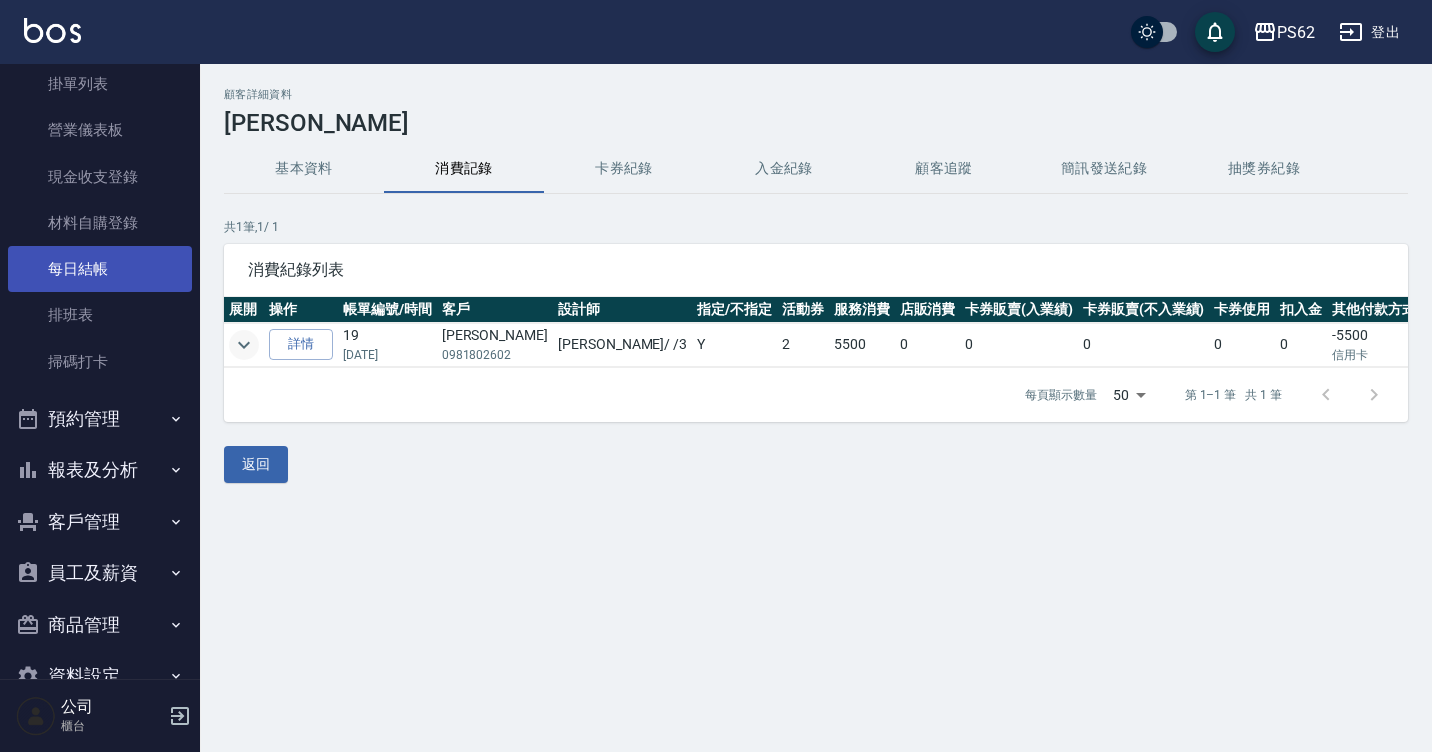 scroll, scrollTop: 210, scrollLeft: 0, axis: vertical 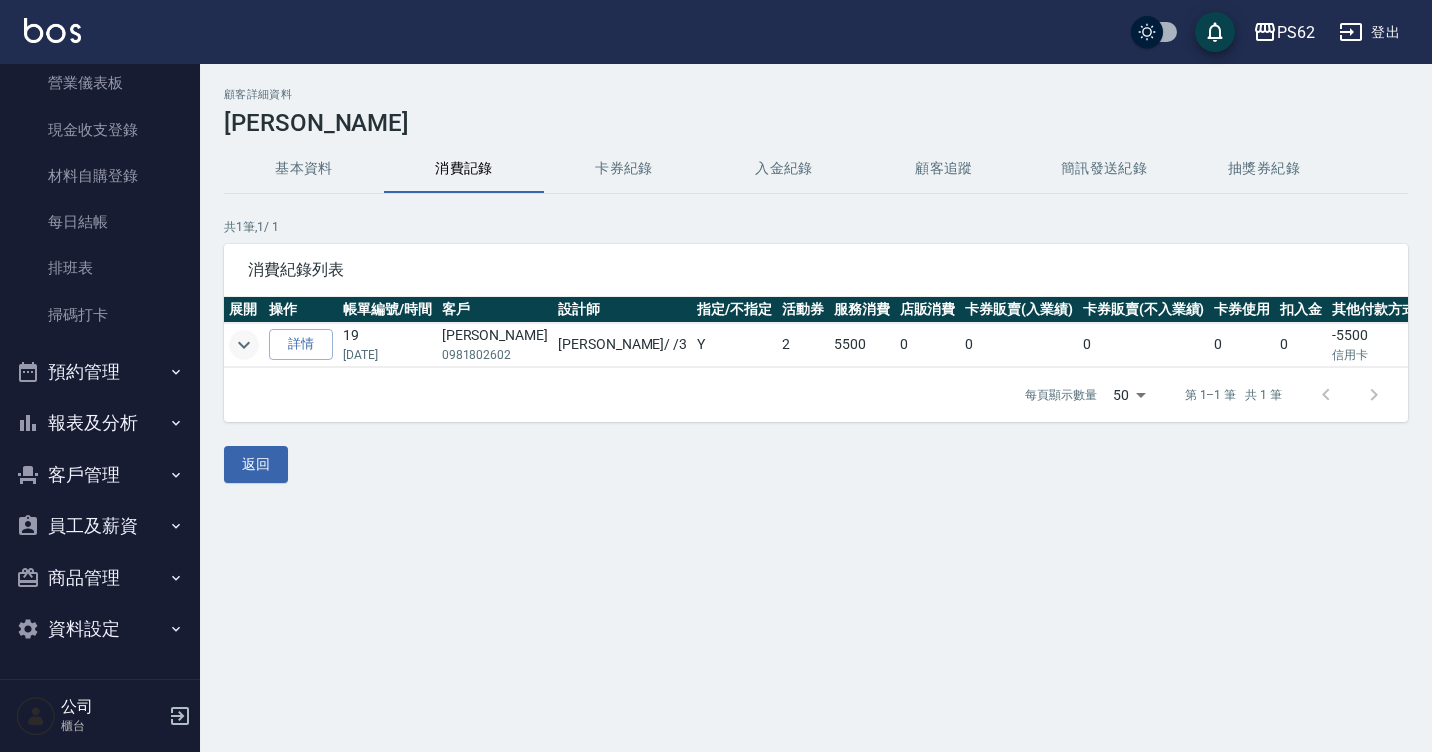 click on "報表及分析" at bounding box center (100, 423) 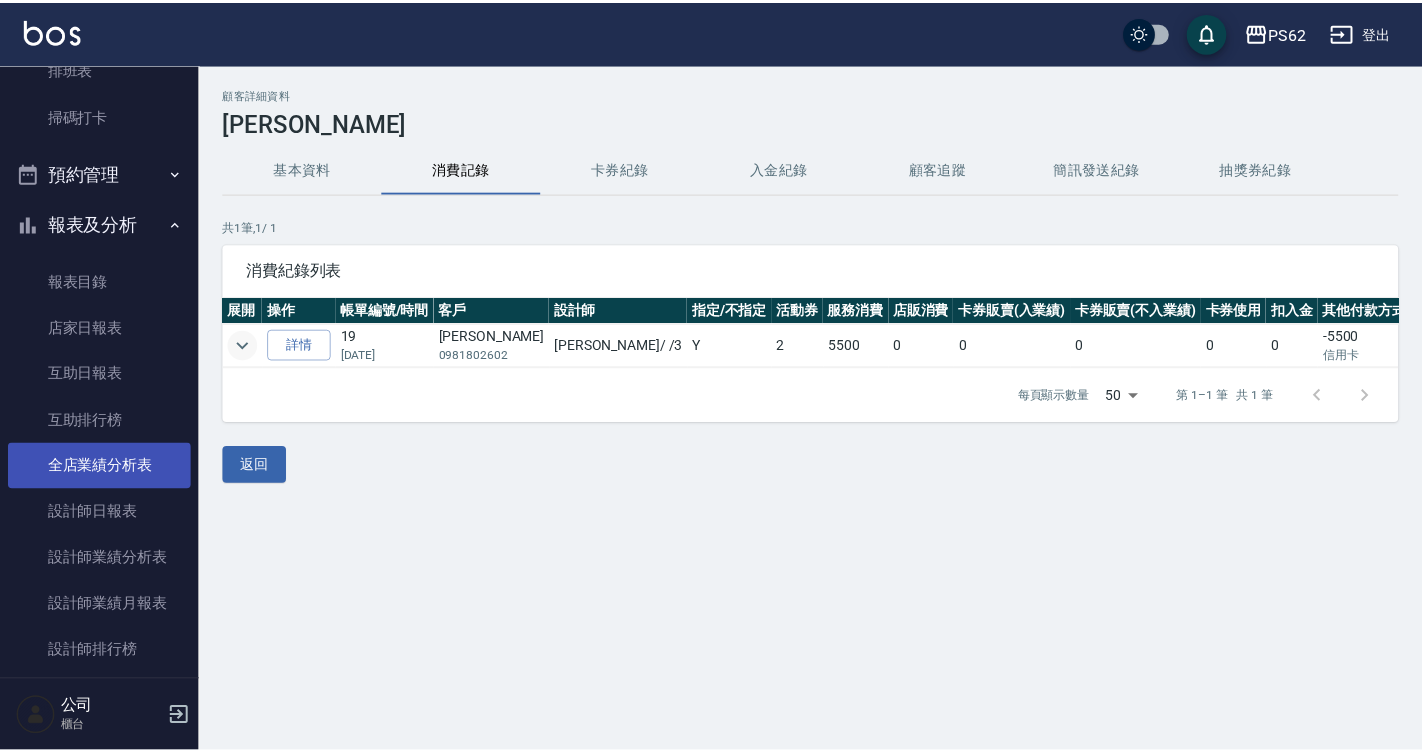 scroll, scrollTop: 410, scrollLeft: 0, axis: vertical 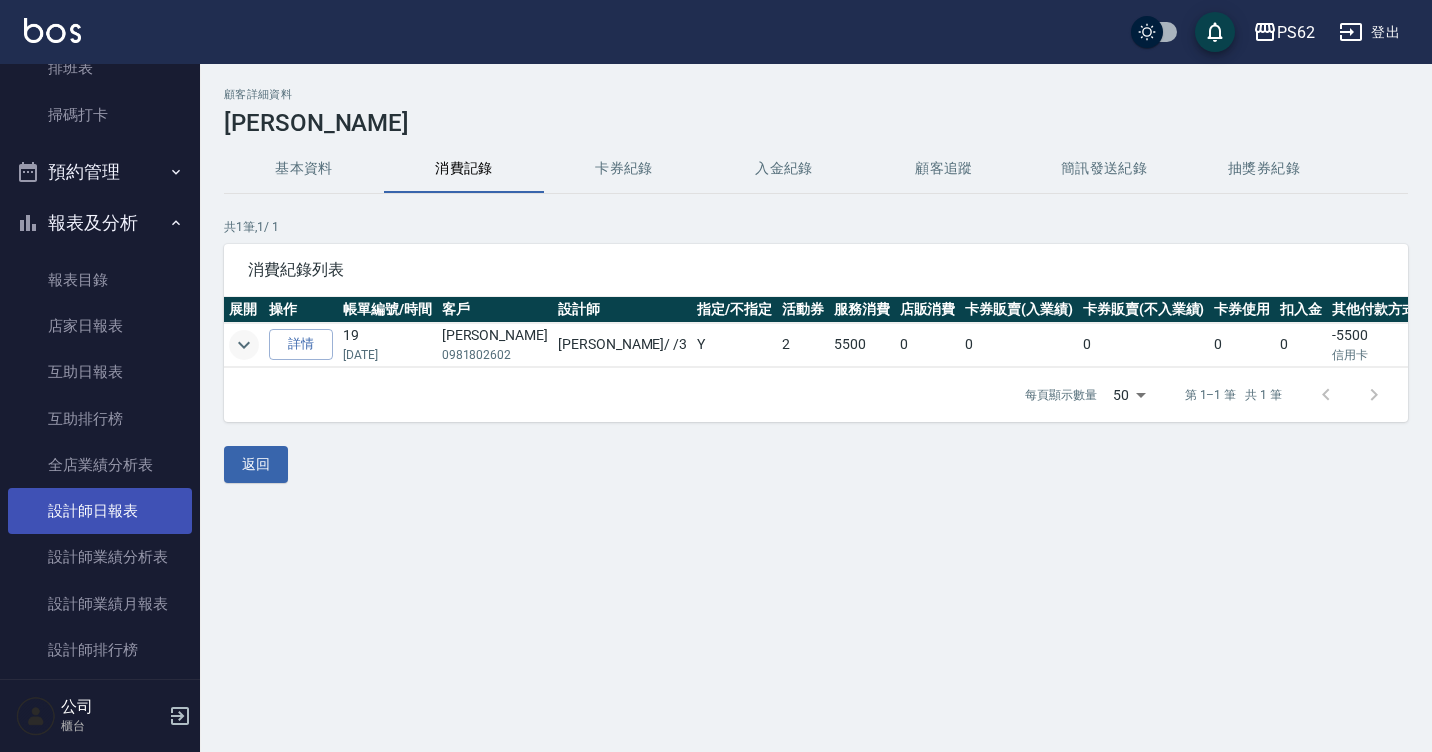 click on "設計師日報表" at bounding box center [100, 511] 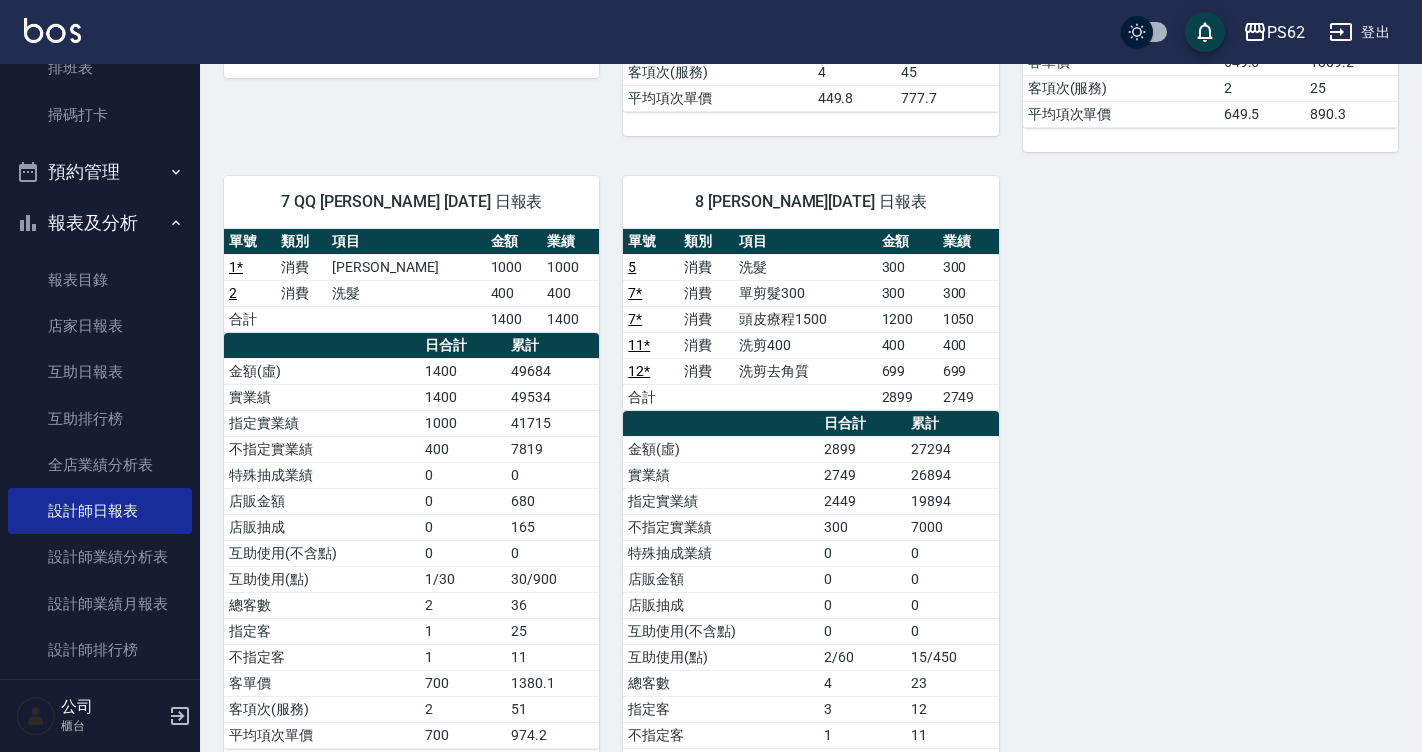 scroll, scrollTop: 700, scrollLeft: 0, axis: vertical 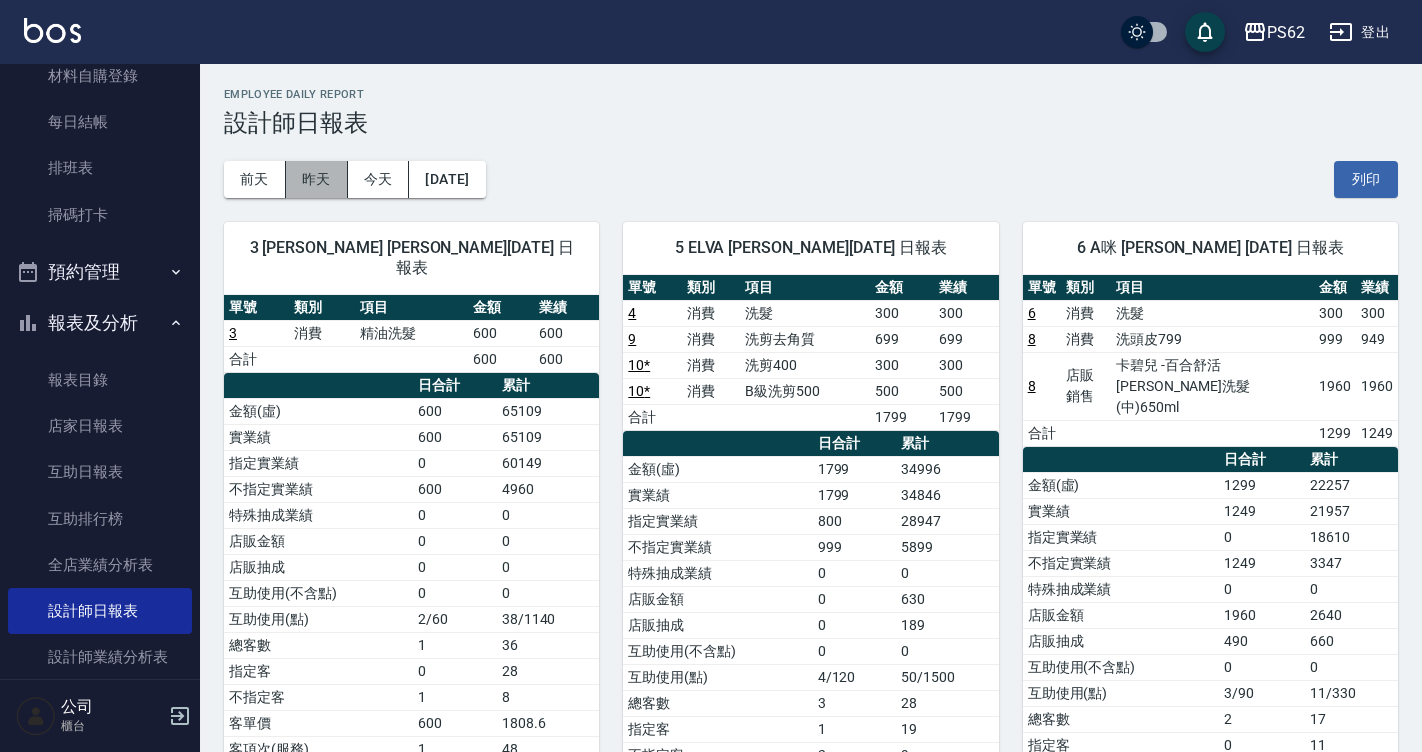 click on "昨天" at bounding box center (317, 179) 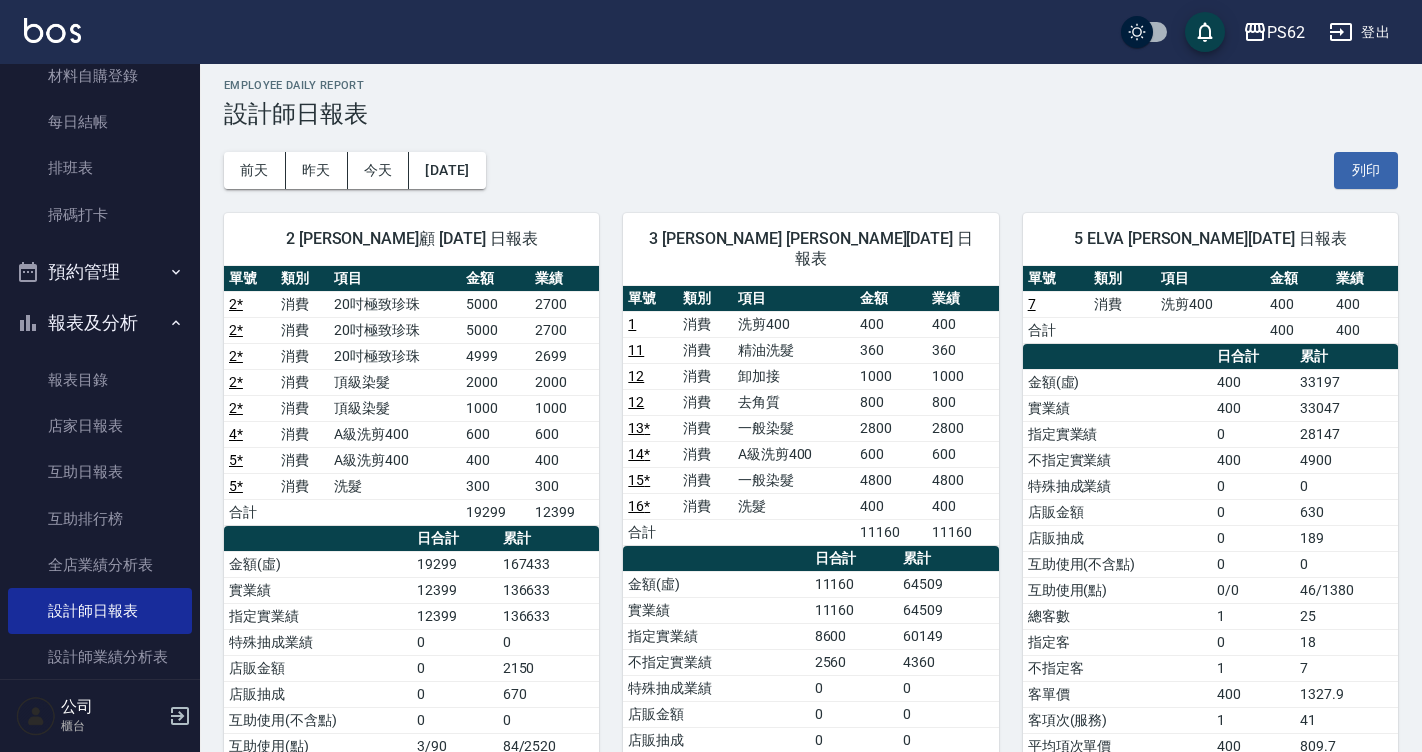 scroll, scrollTop: 0, scrollLeft: 0, axis: both 